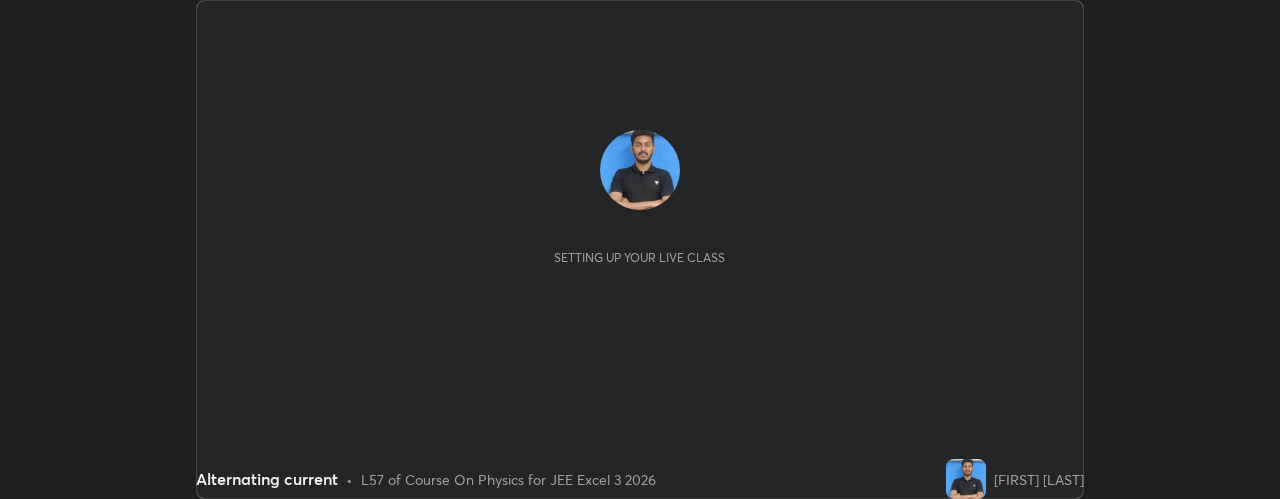 scroll, scrollTop: 0, scrollLeft: 0, axis: both 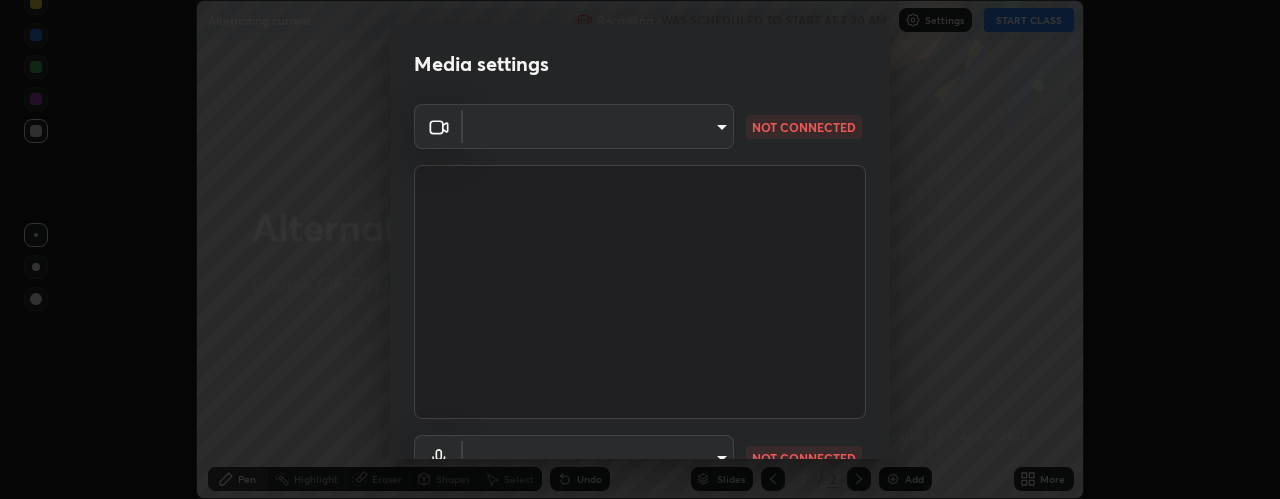 type on "2ccc99a9bca6b7e42b4774afd8bf1c35f5e1c8539d659abff1788790f3df98e6" 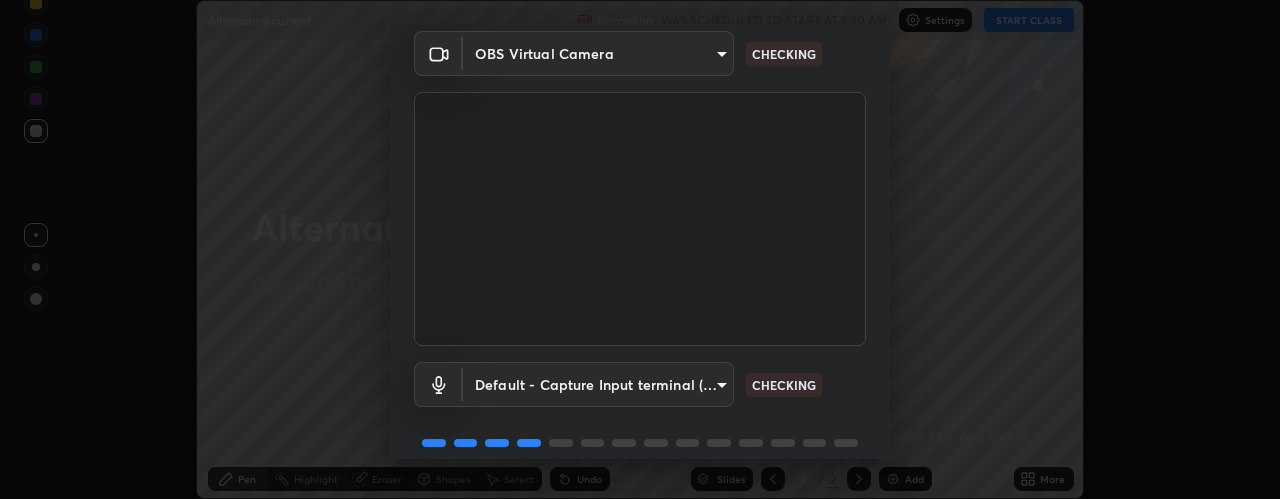 scroll, scrollTop: 157, scrollLeft: 0, axis: vertical 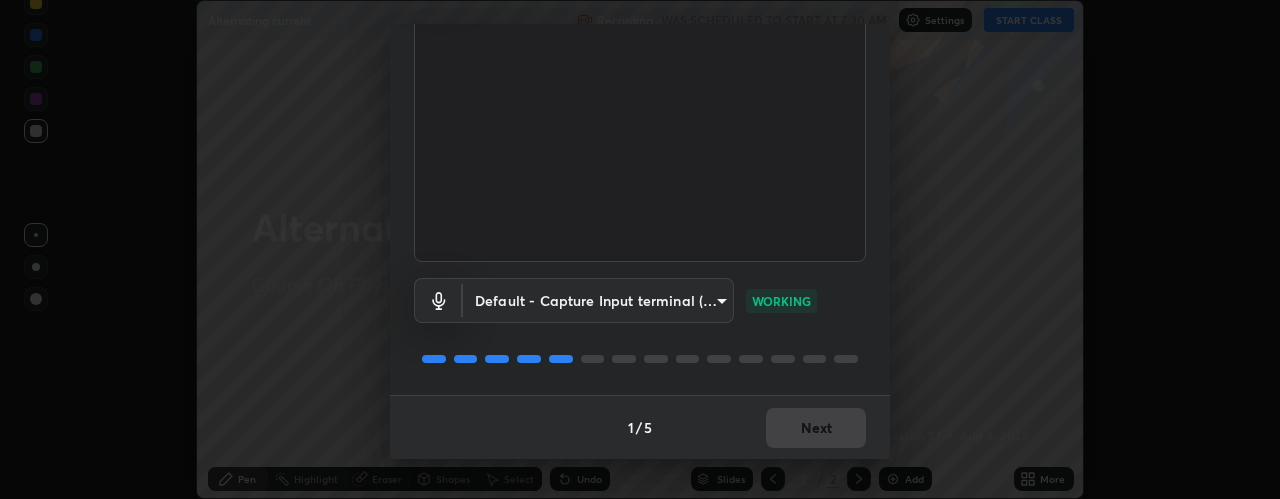 click on "Erase all Alternating current Recording WAS SCHEDULED TO START AT  7:30 AM Settings START CLASS Setting up your live class Alternating current • L57 of Course On Physics for JEE Excel 3 2026 [FIRST] [LAST] Pen Highlight Eraser Shapes Select Undo Slides 2 / 2 Add More No doubts shared Encourage your learners to ask a doubt for better clarity Report an issue Reason for reporting Buffering Chat not working Audio - Video sync issue Educator video quality low ​ Attach an image Report Media settings OBS Virtual Camera 2ccc99a9bca6b7e42b4774afd8bf1c35f5e1c8539d659abff1788790f3df98e6 CHECKING Default - Capture Input terminal (Digital Array MIC) default WORKING 1 / 5 Next" at bounding box center [640, 249] 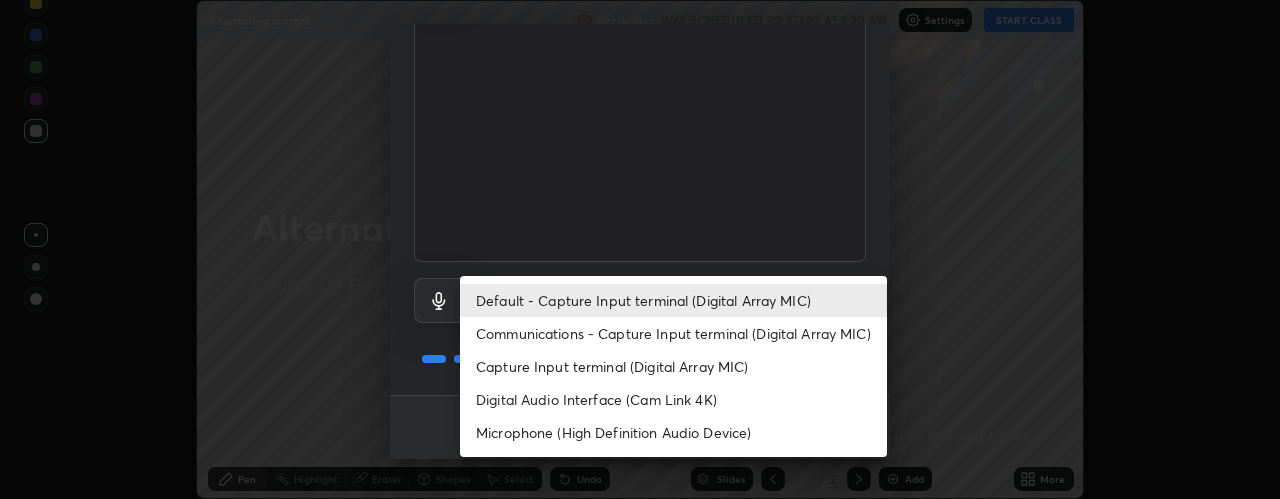 click at bounding box center [640, 249] 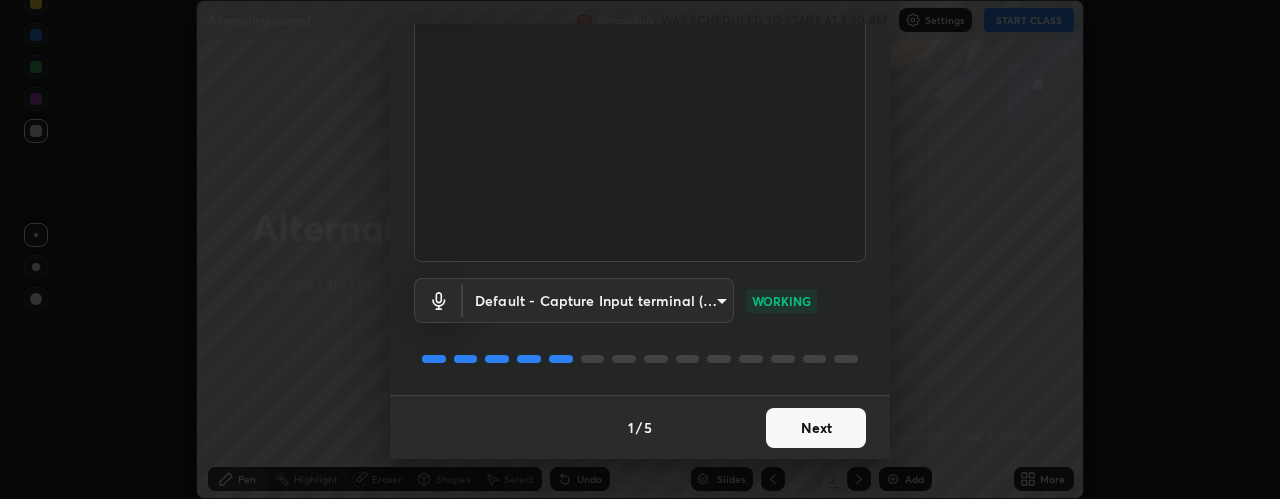 click on "Next" at bounding box center [816, 428] 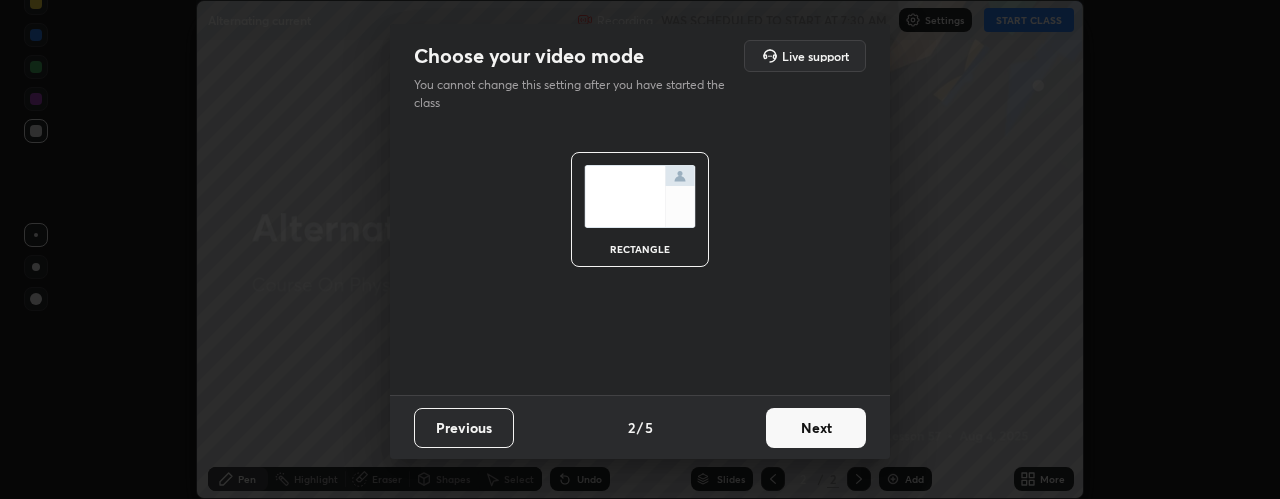 click on "Next" at bounding box center (816, 428) 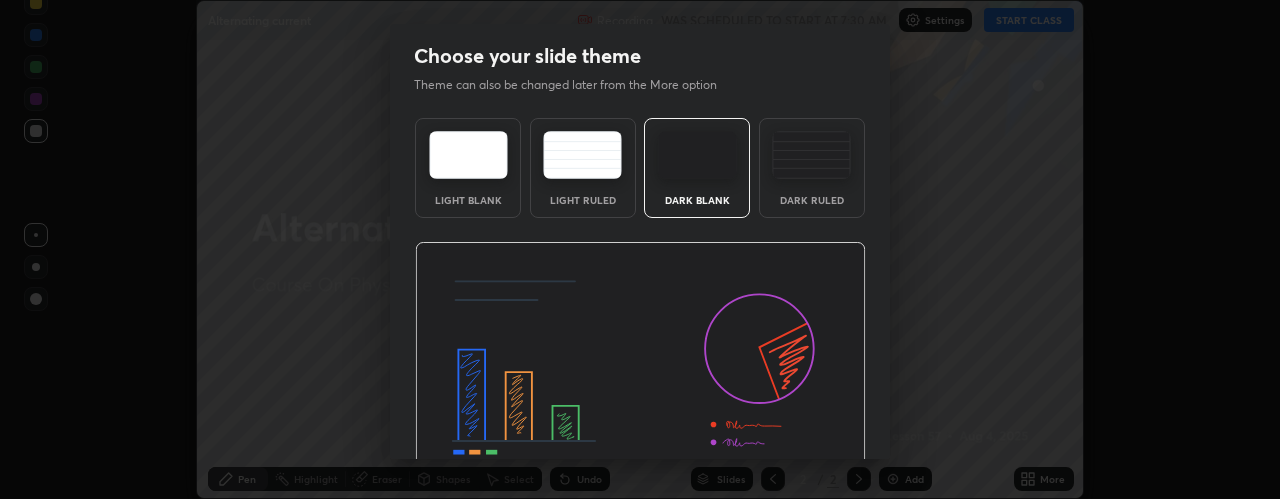 click at bounding box center [640, 369] 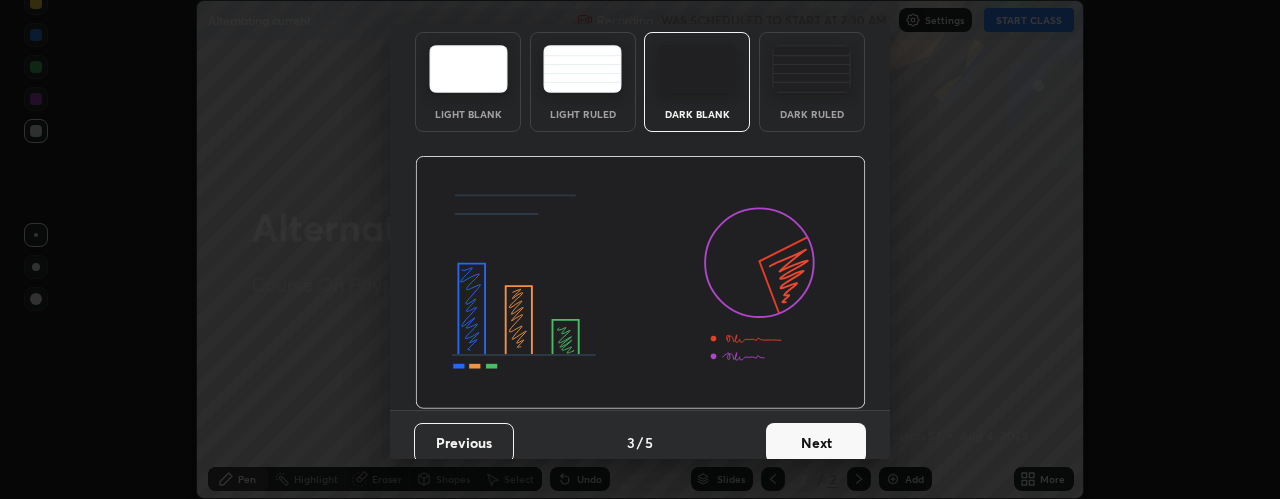 scroll, scrollTop: 101, scrollLeft: 0, axis: vertical 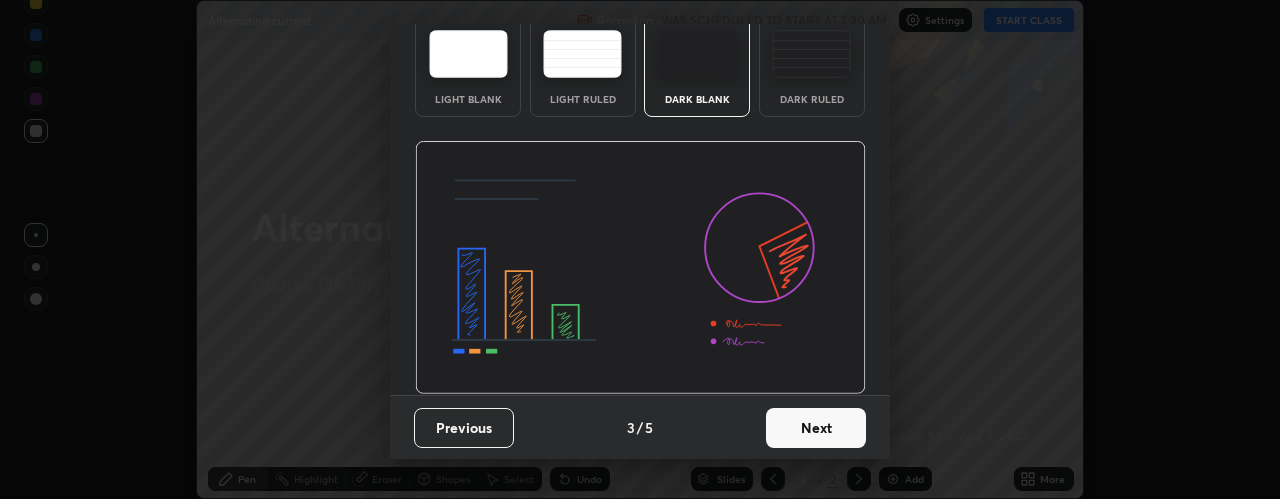 click on "Next" at bounding box center [816, 428] 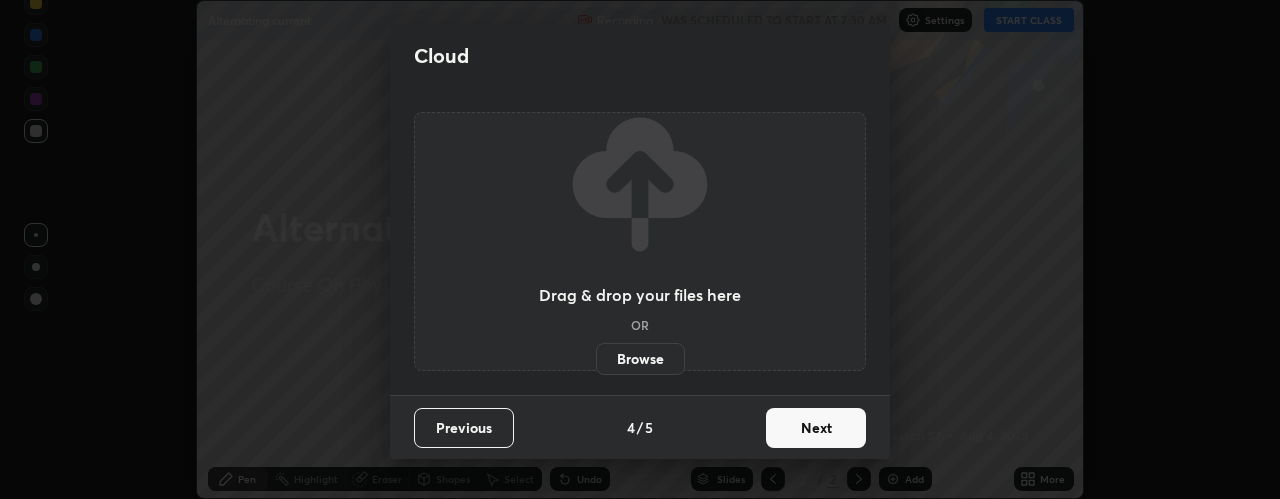 click on "Next" at bounding box center [816, 428] 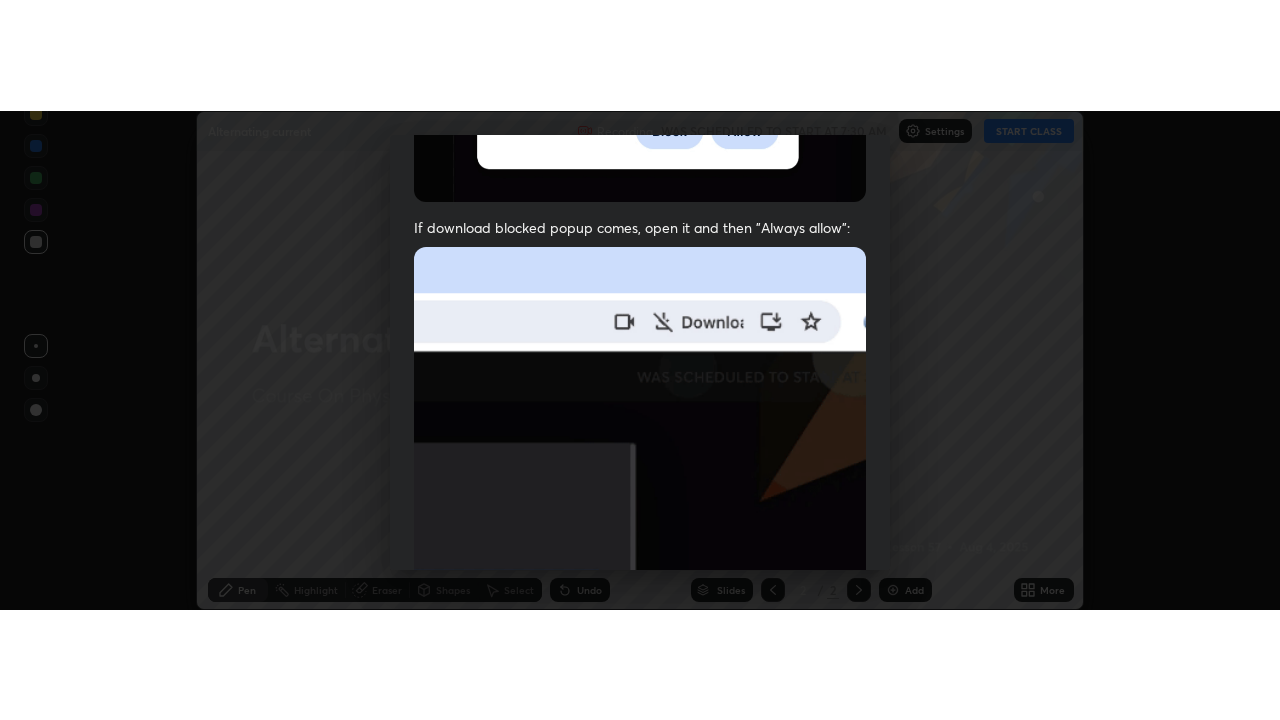scroll, scrollTop: 565, scrollLeft: 0, axis: vertical 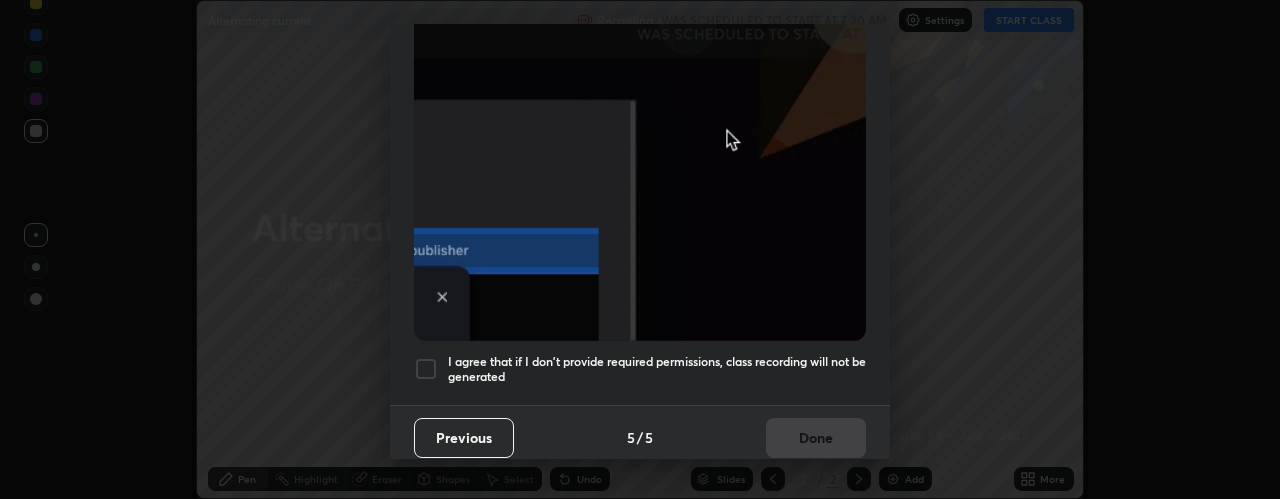 click on "I agree that if I don't provide required permissions, class recording will not be generated" at bounding box center [657, 369] 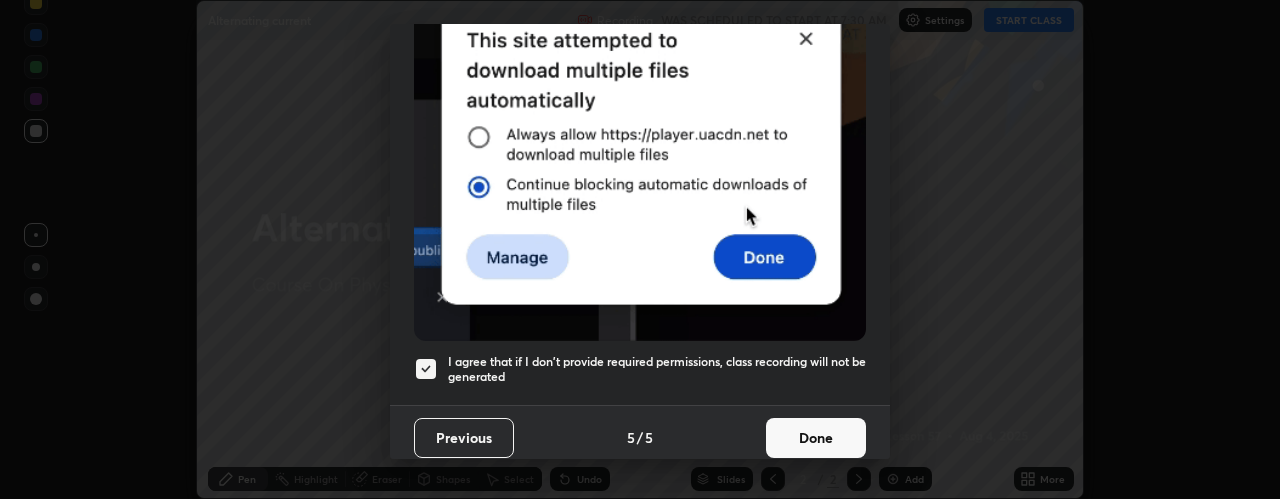 click on "Done" at bounding box center [816, 438] 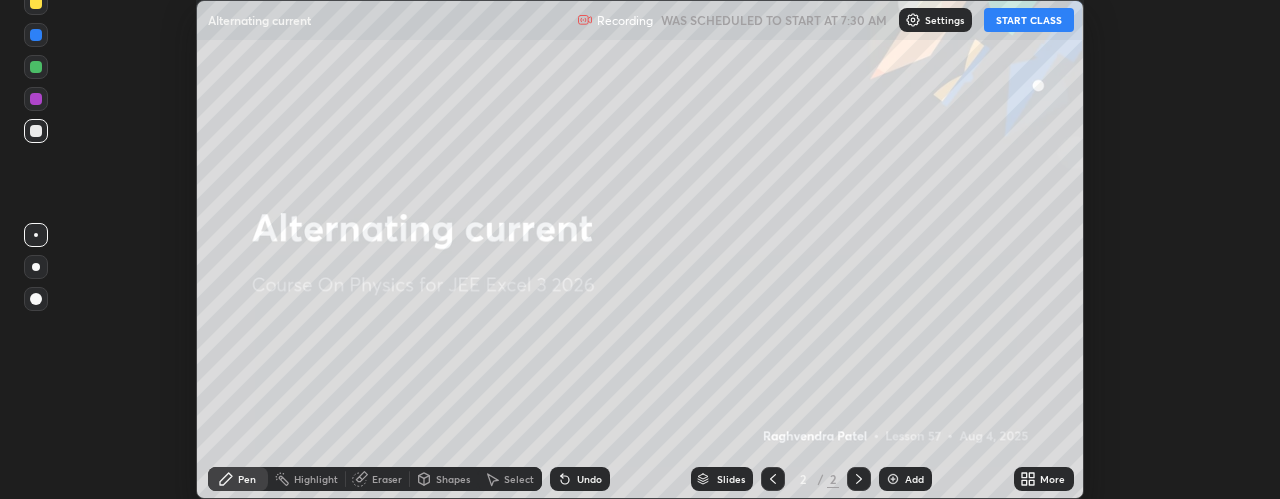 click on "START CLASS" at bounding box center [1029, 20] 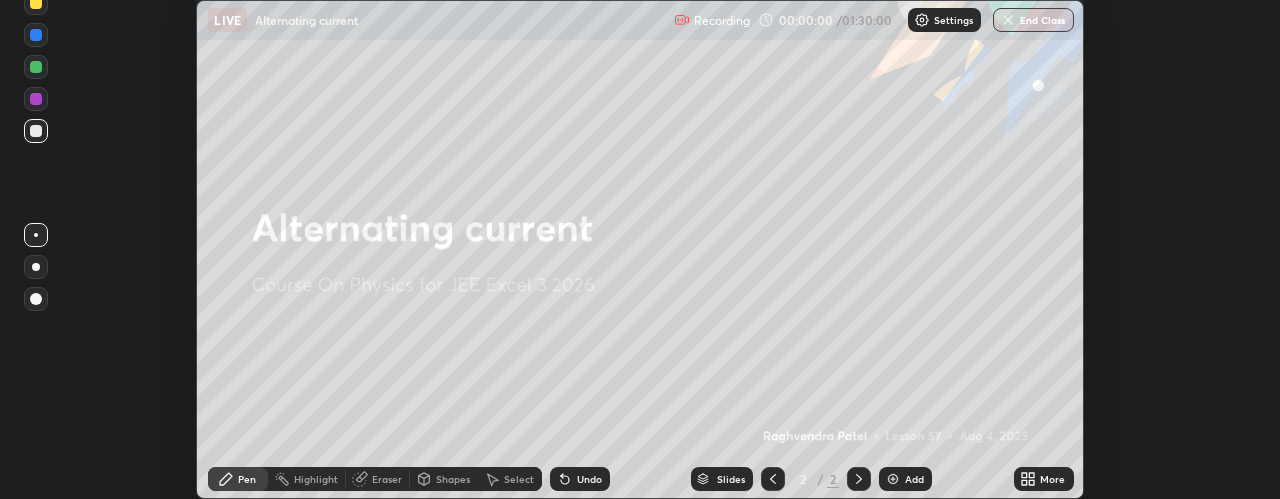 click on "More" at bounding box center [1044, 479] 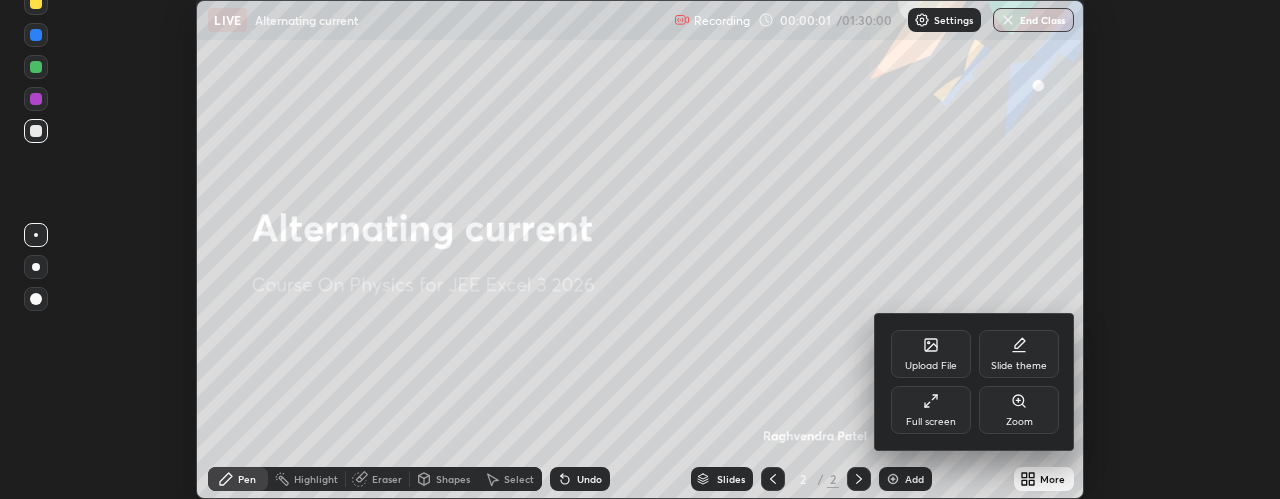 click on "Full screen" at bounding box center [931, 410] 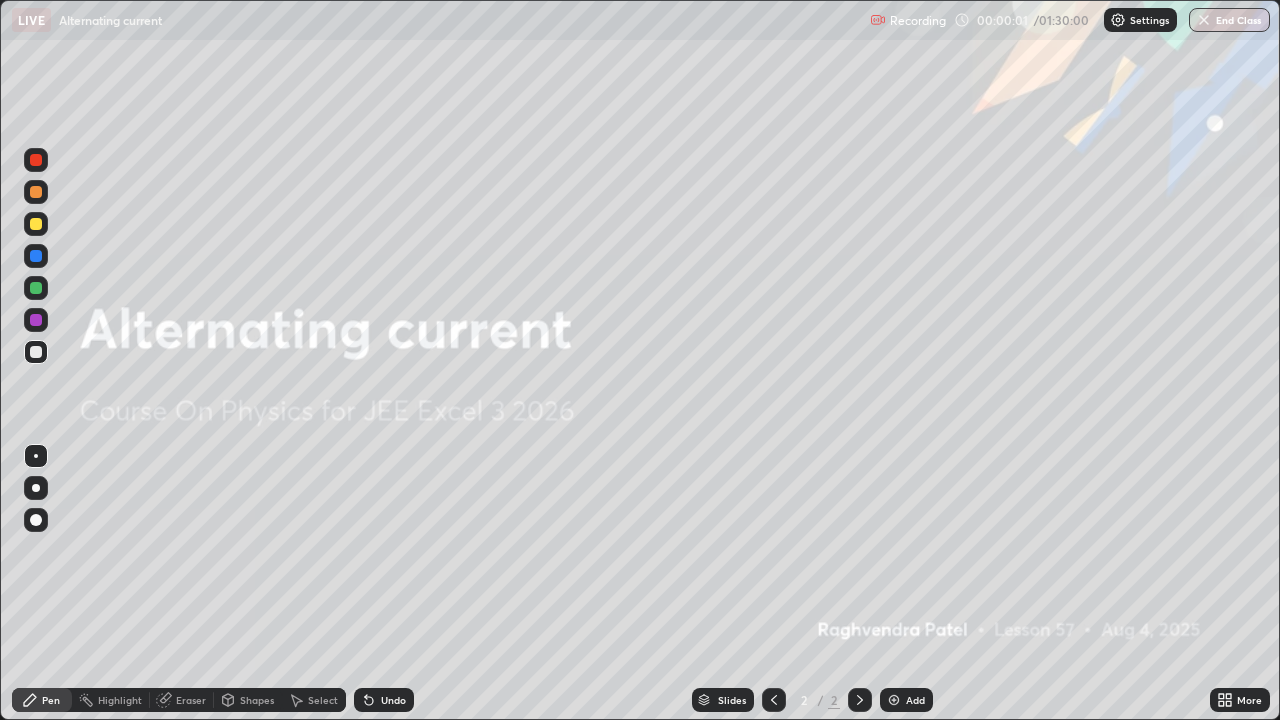 scroll, scrollTop: 99280, scrollLeft: 98720, axis: both 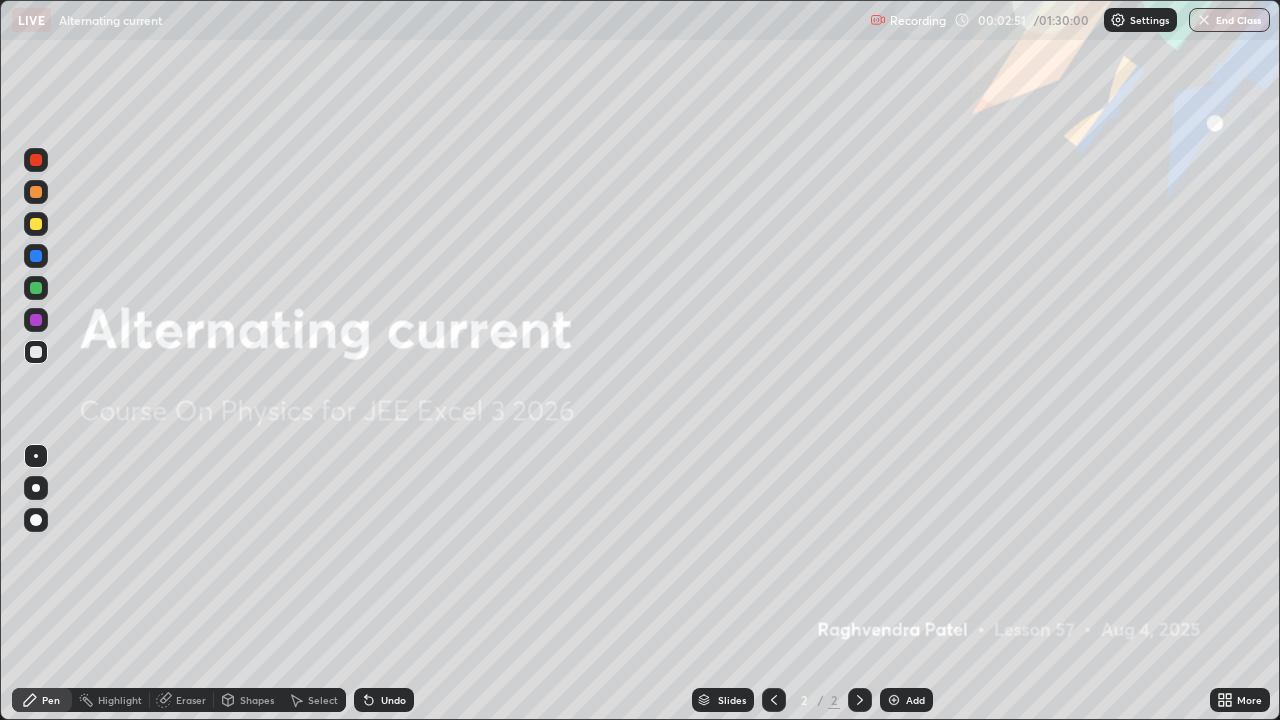 click at bounding box center (894, 700) 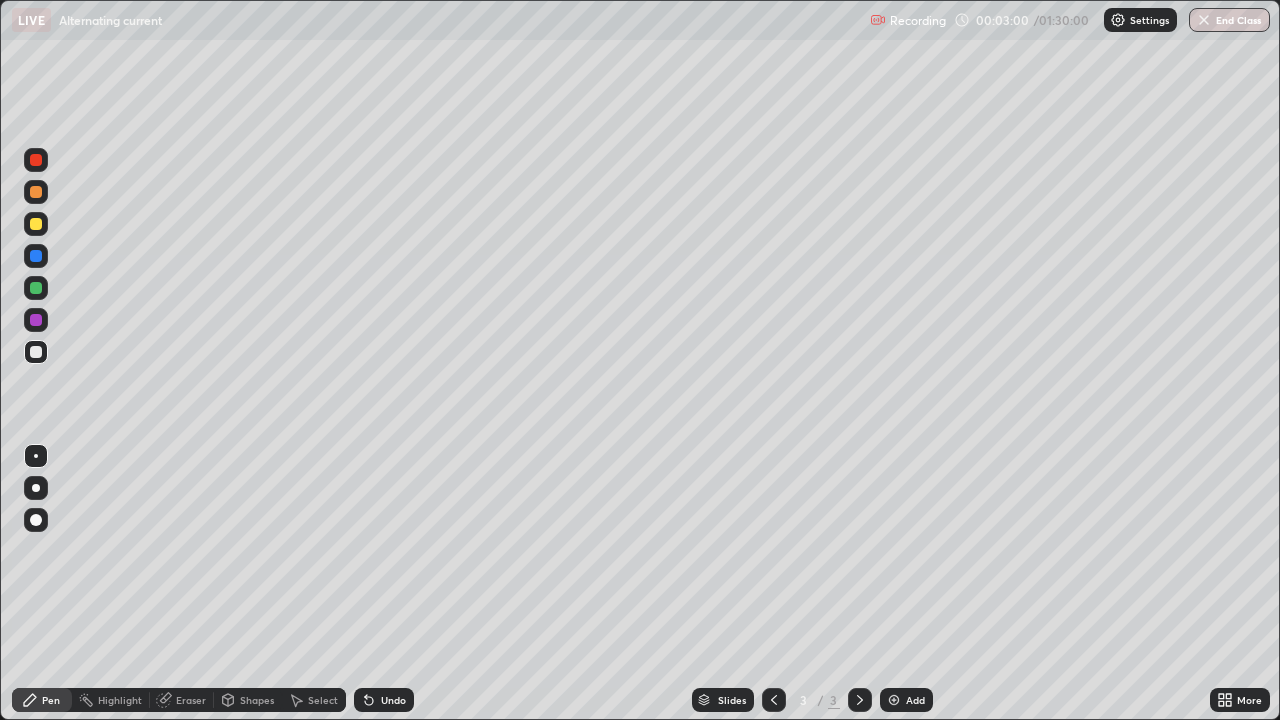 click on "Shapes" at bounding box center [257, 700] 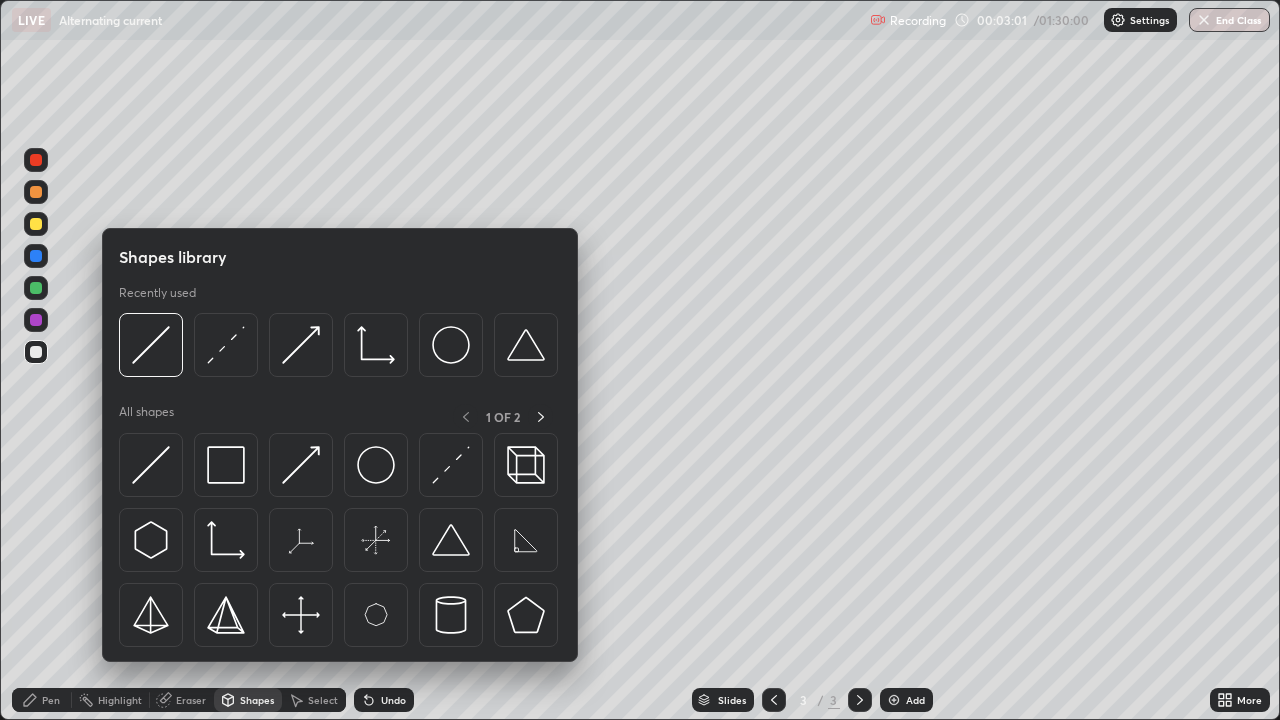 click on "Pen" at bounding box center [42, 700] 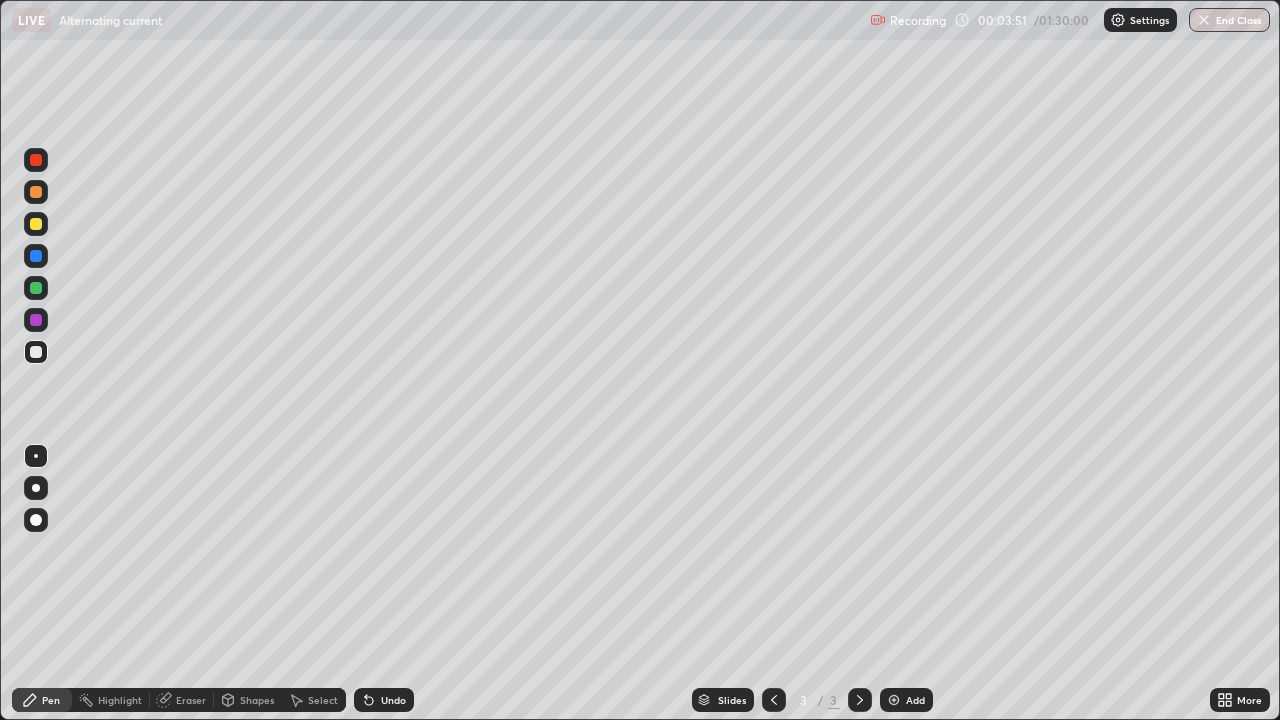 click on "Undo" at bounding box center (384, 700) 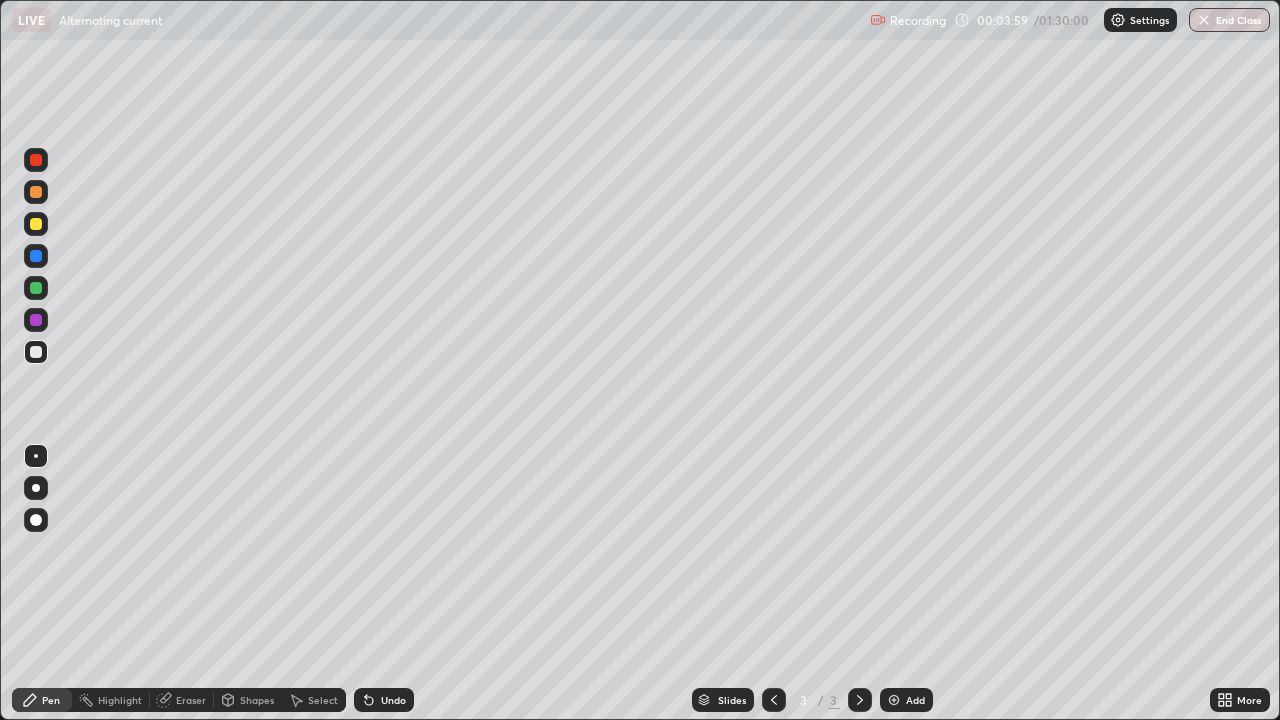click on "Shapes" at bounding box center [257, 700] 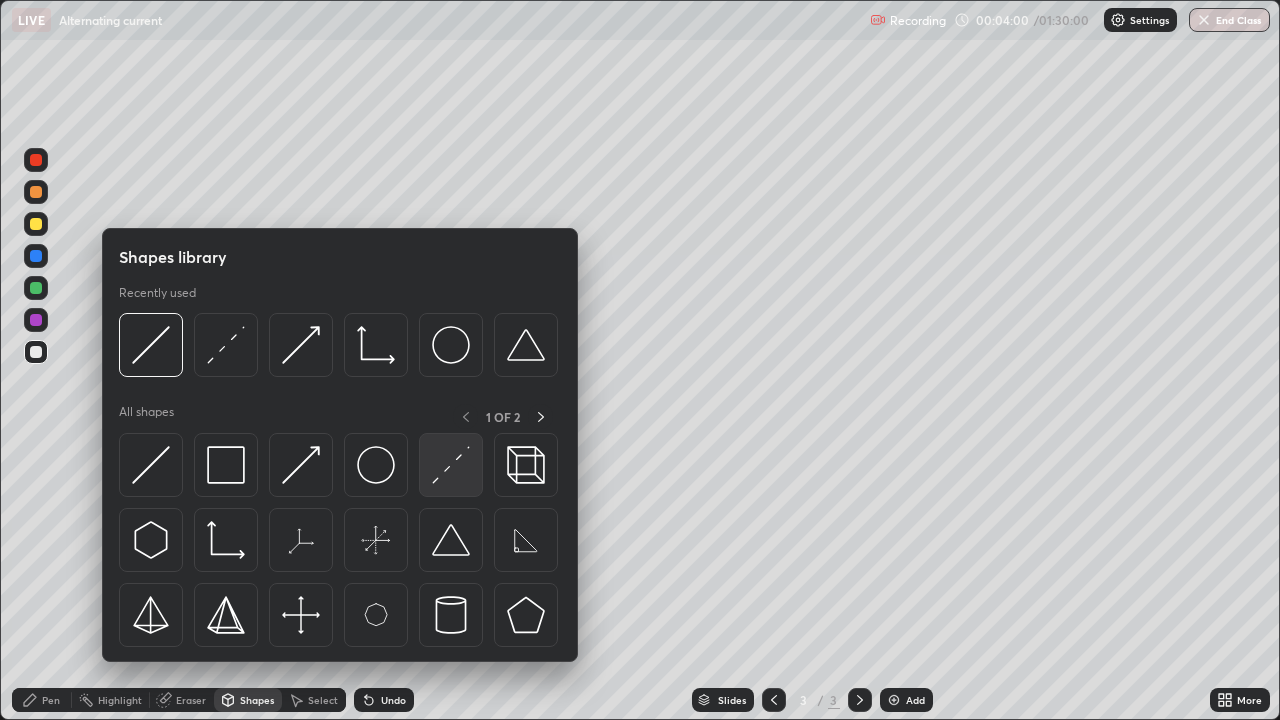 click at bounding box center (451, 465) 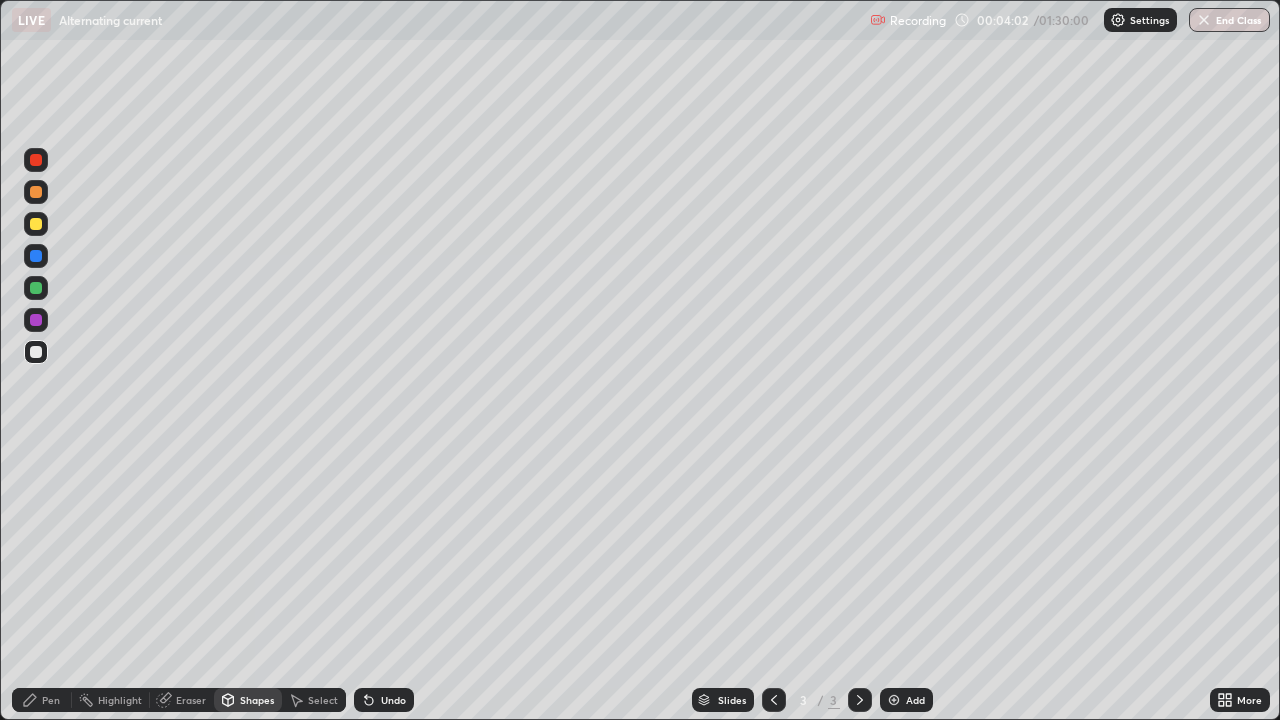 click on "Shapes" at bounding box center [257, 700] 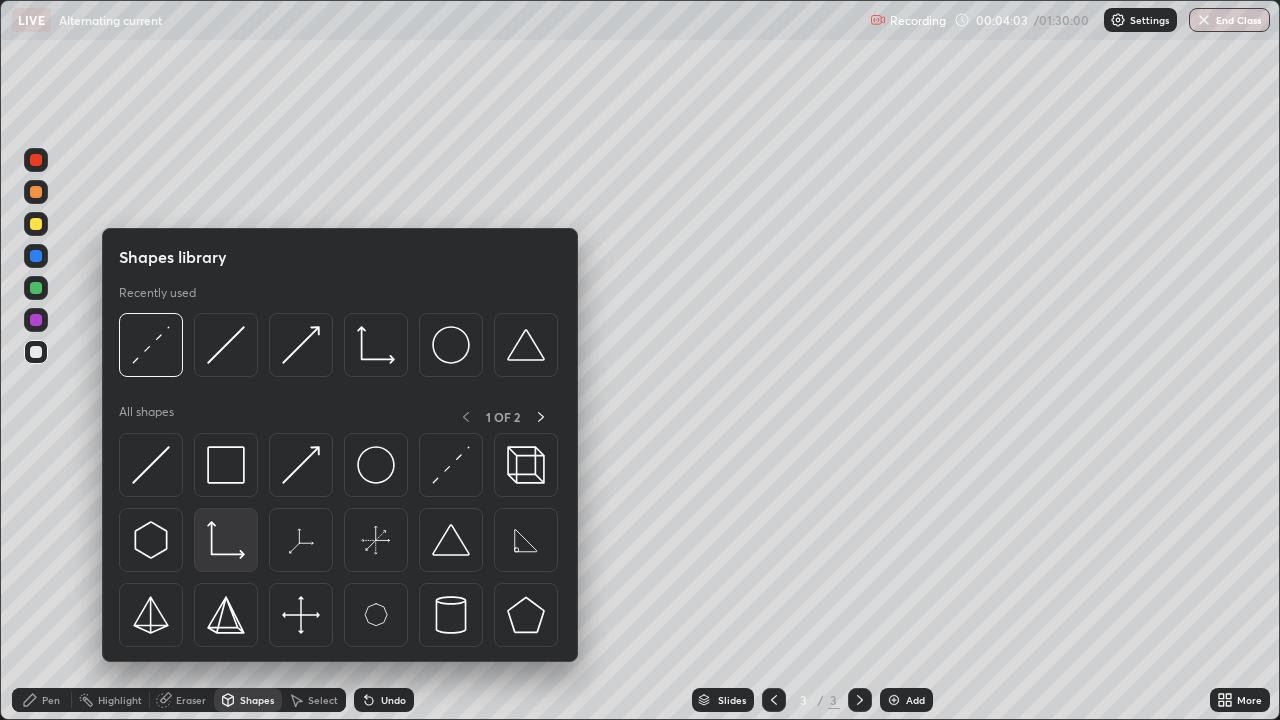 click at bounding box center (226, 540) 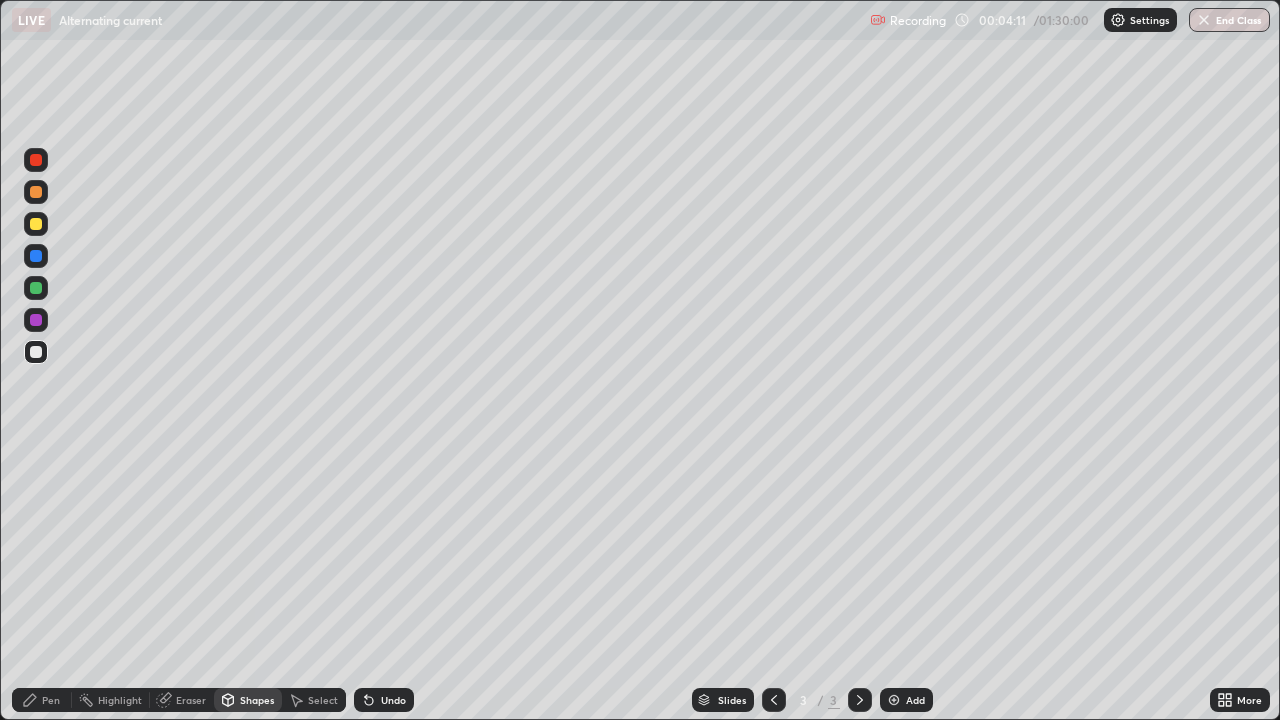 click on "Pen" at bounding box center [42, 700] 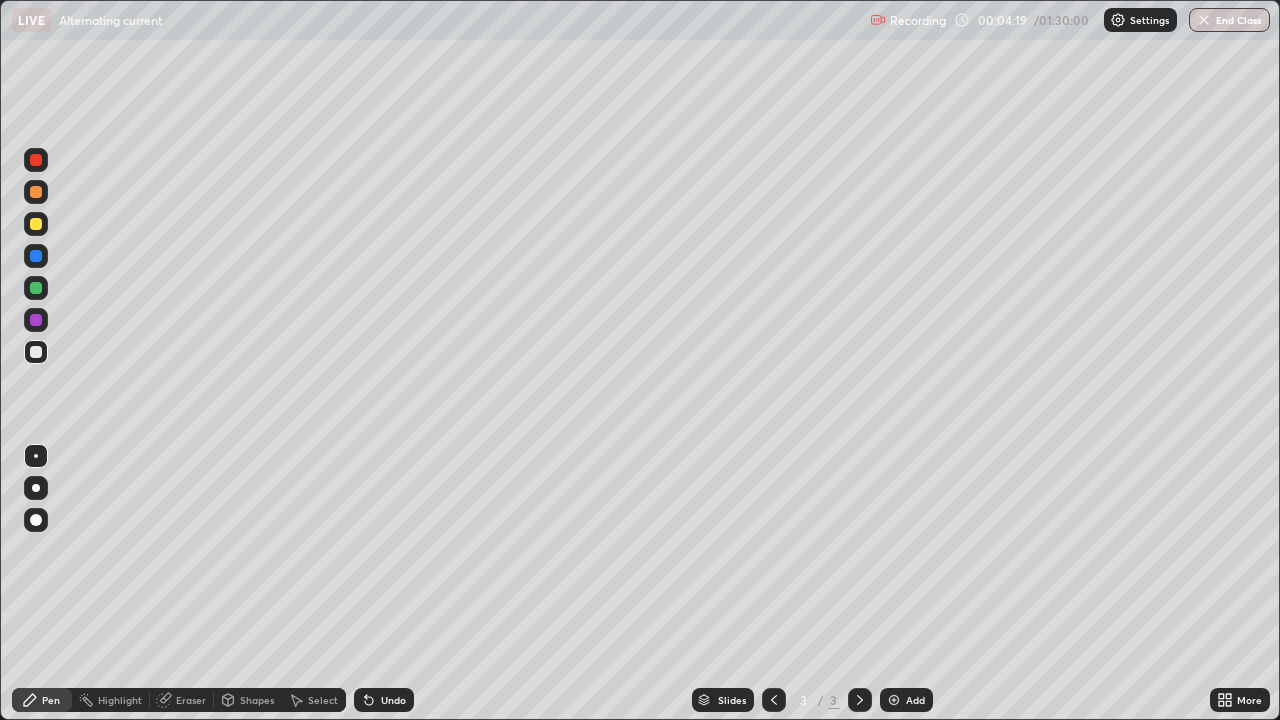 click on "Shapes" at bounding box center [248, 700] 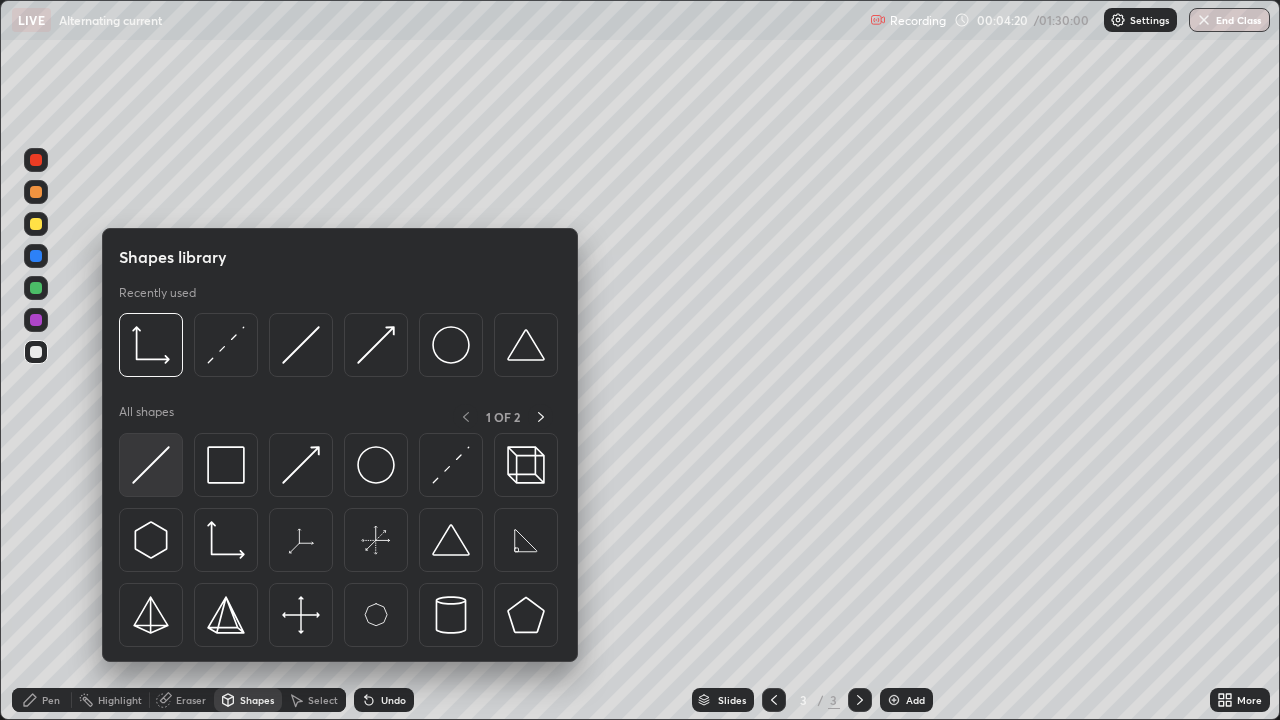 click at bounding box center (151, 465) 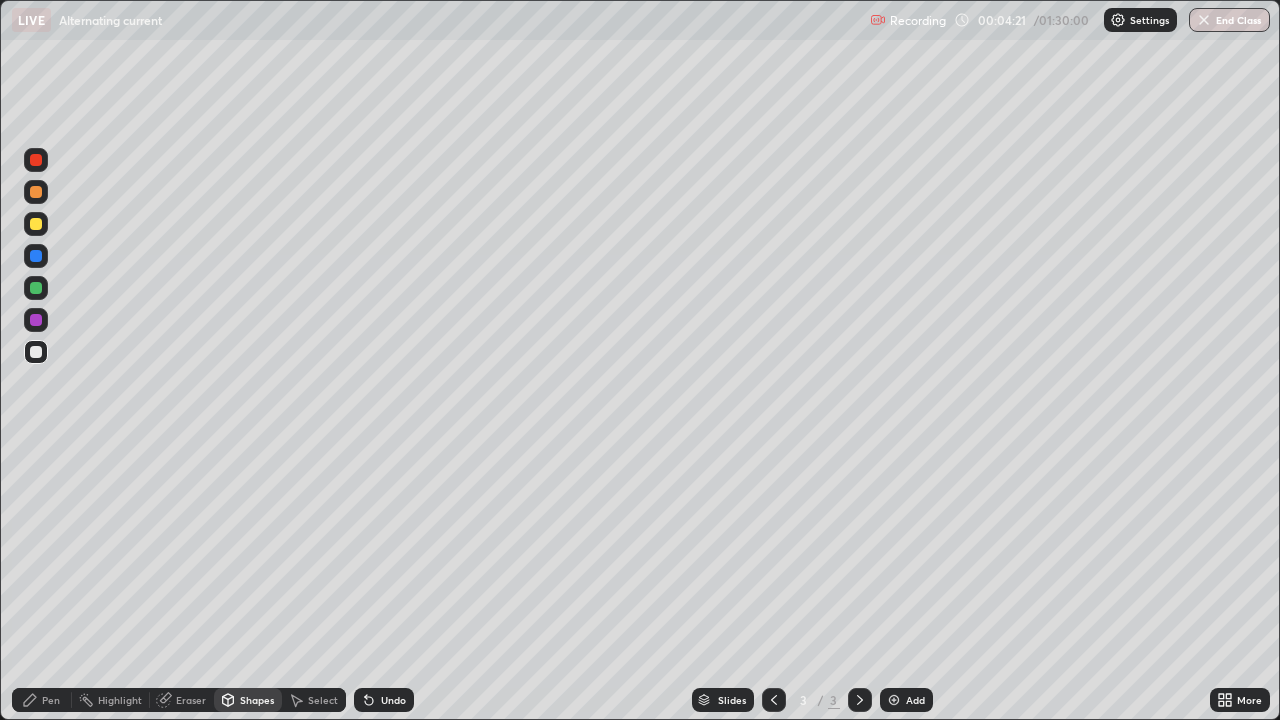 click at bounding box center [36, 224] 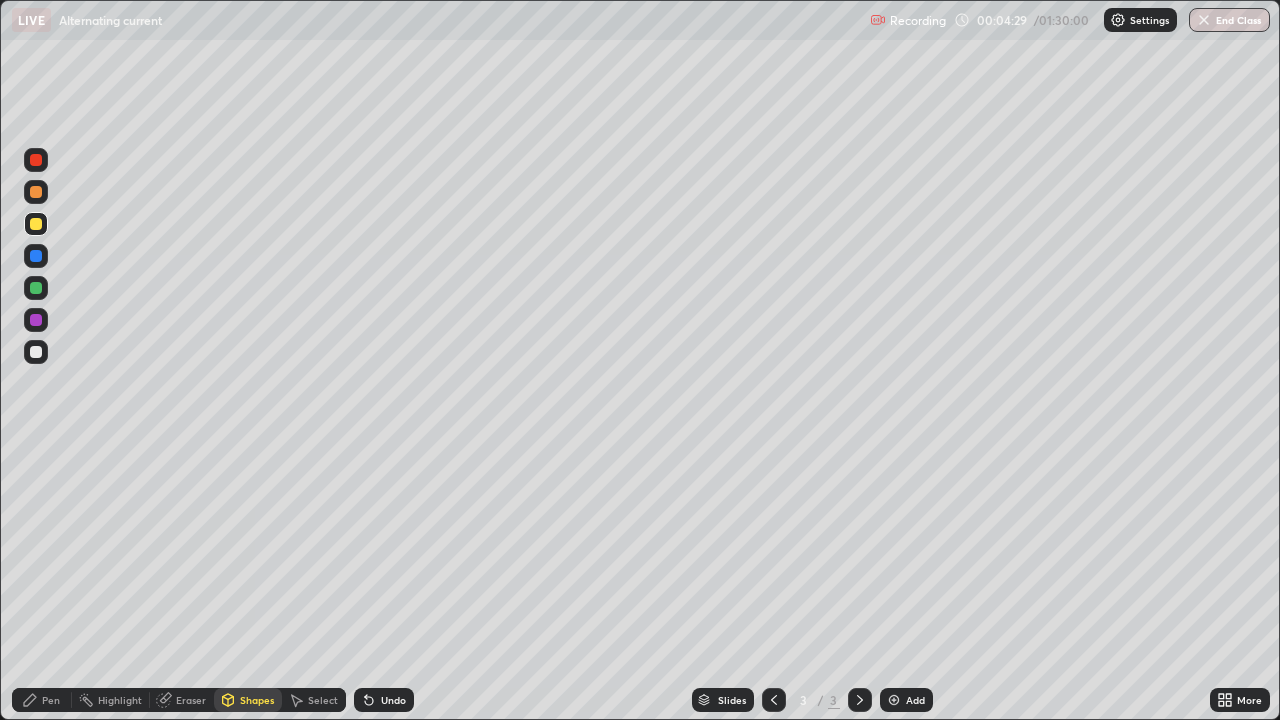 click on "Pen" at bounding box center (42, 700) 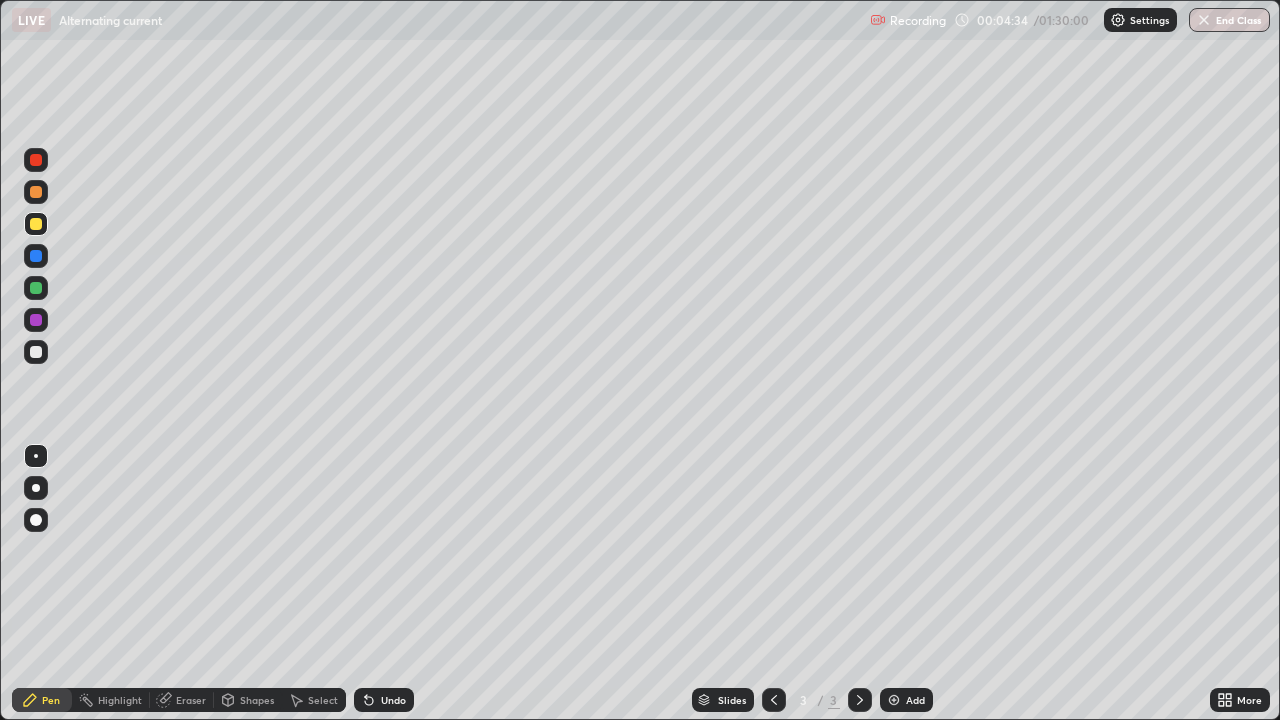 click on "Shapes" at bounding box center [248, 700] 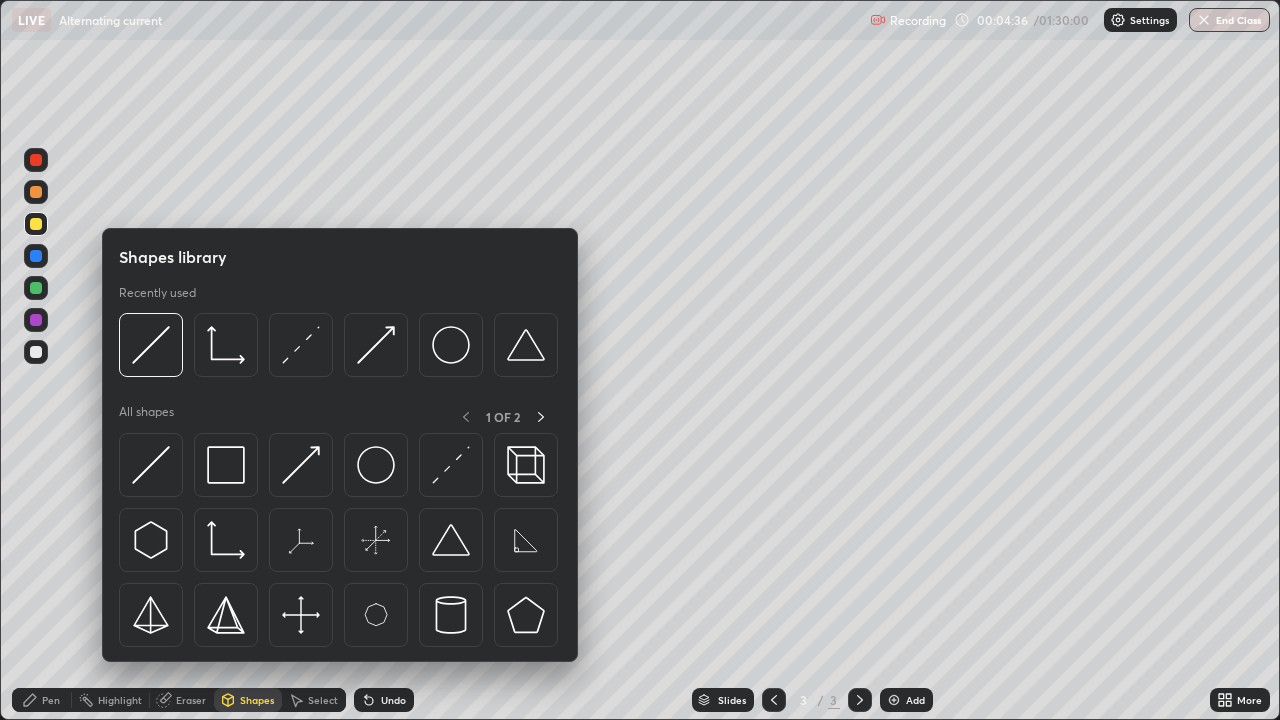 click at bounding box center (36, 352) 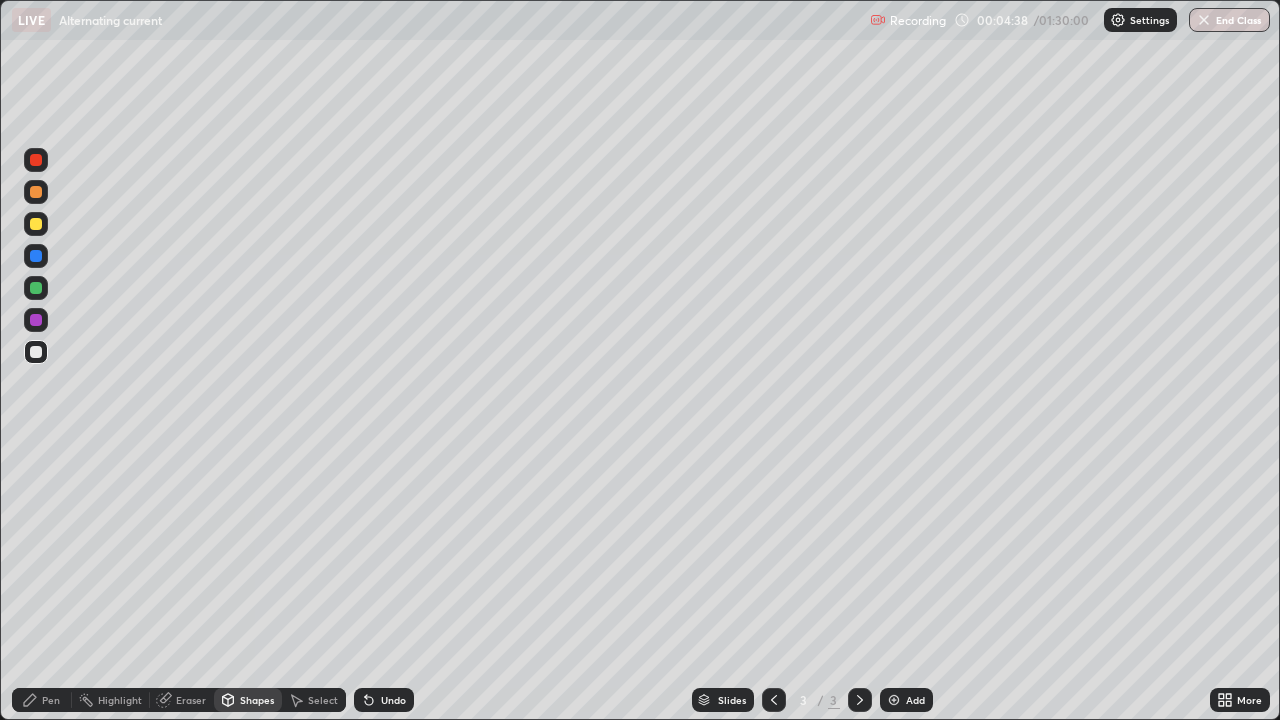 click at bounding box center (36, 288) 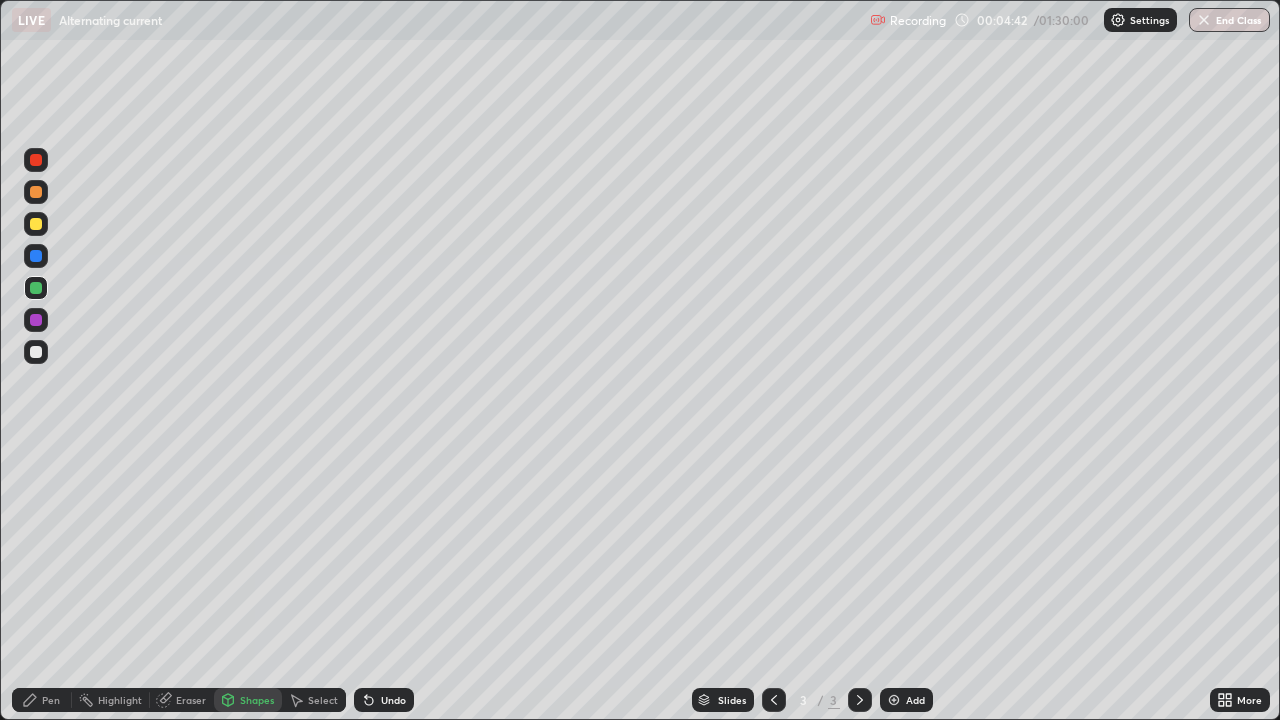 click on "Undo" at bounding box center (393, 700) 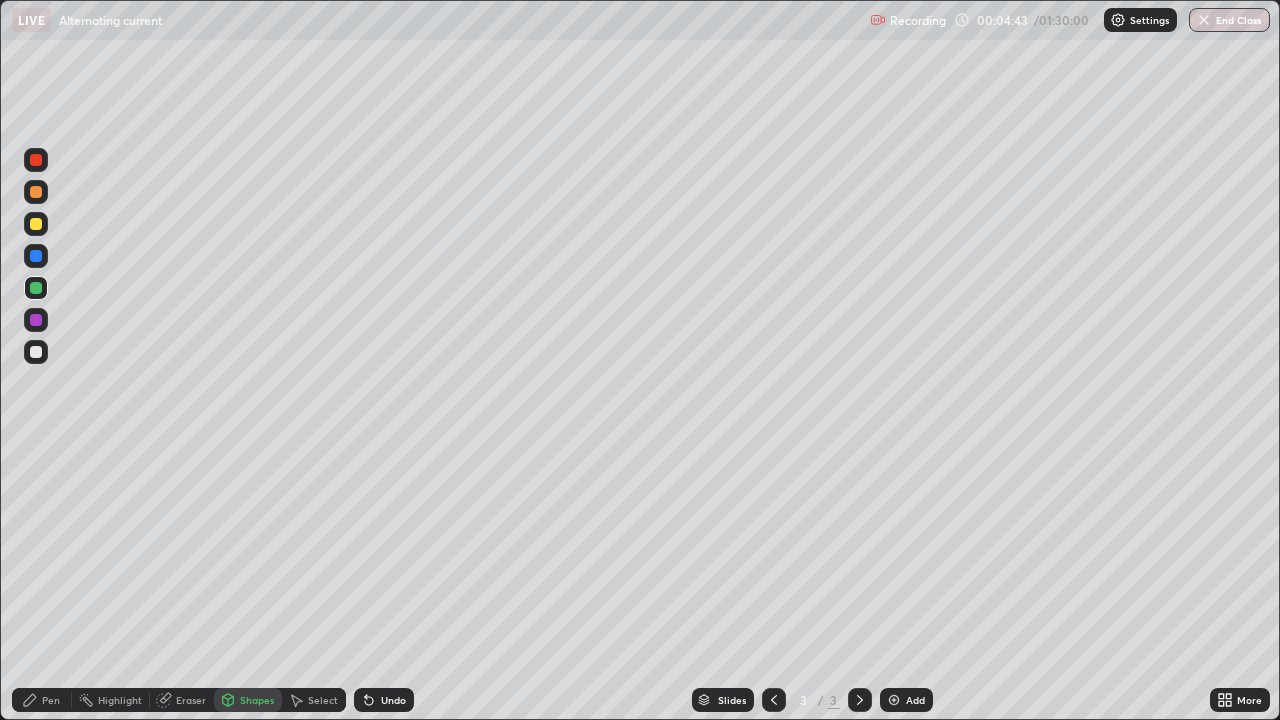 click on "Pen" at bounding box center [51, 700] 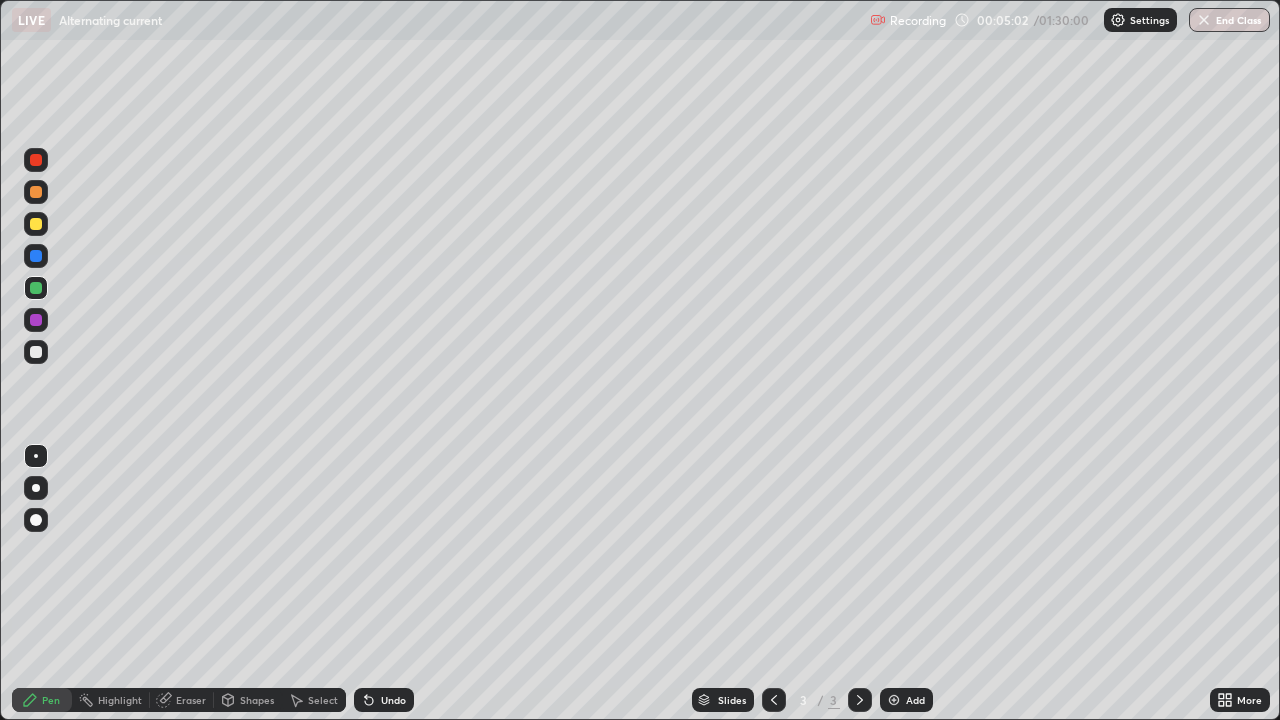 click on "Shapes" at bounding box center (257, 700) 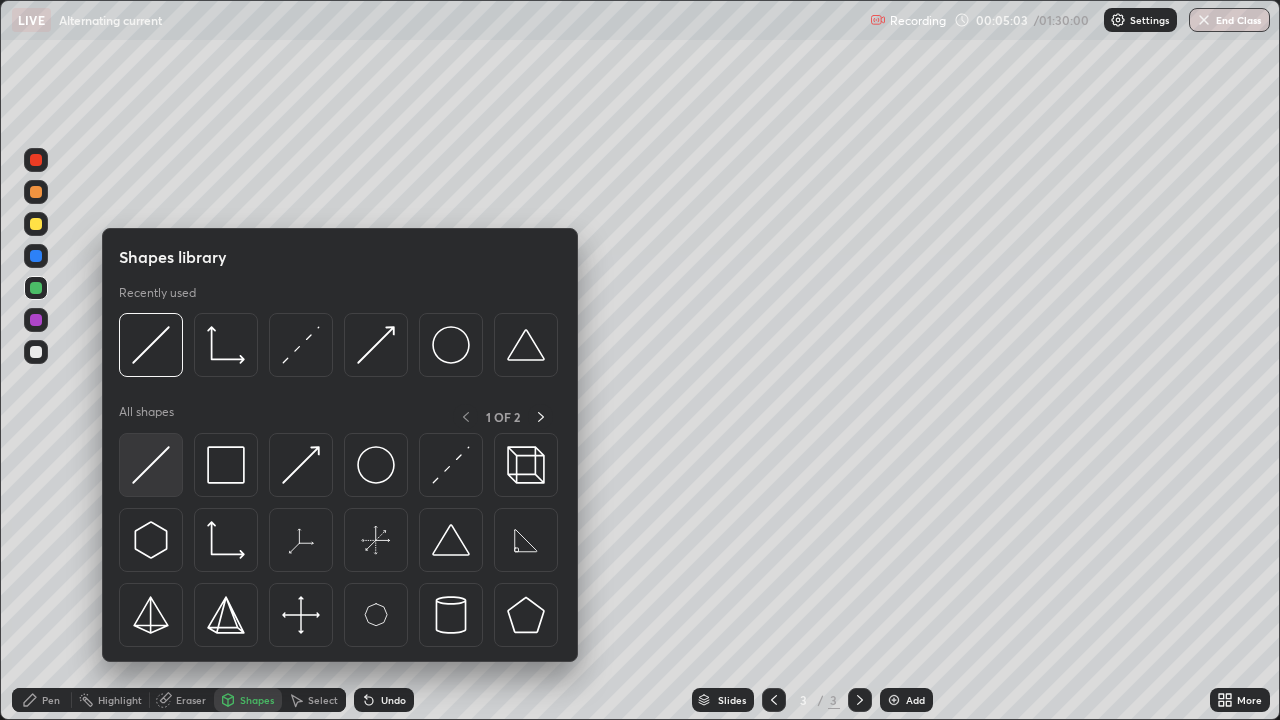 click at bounding box center (151, 465) 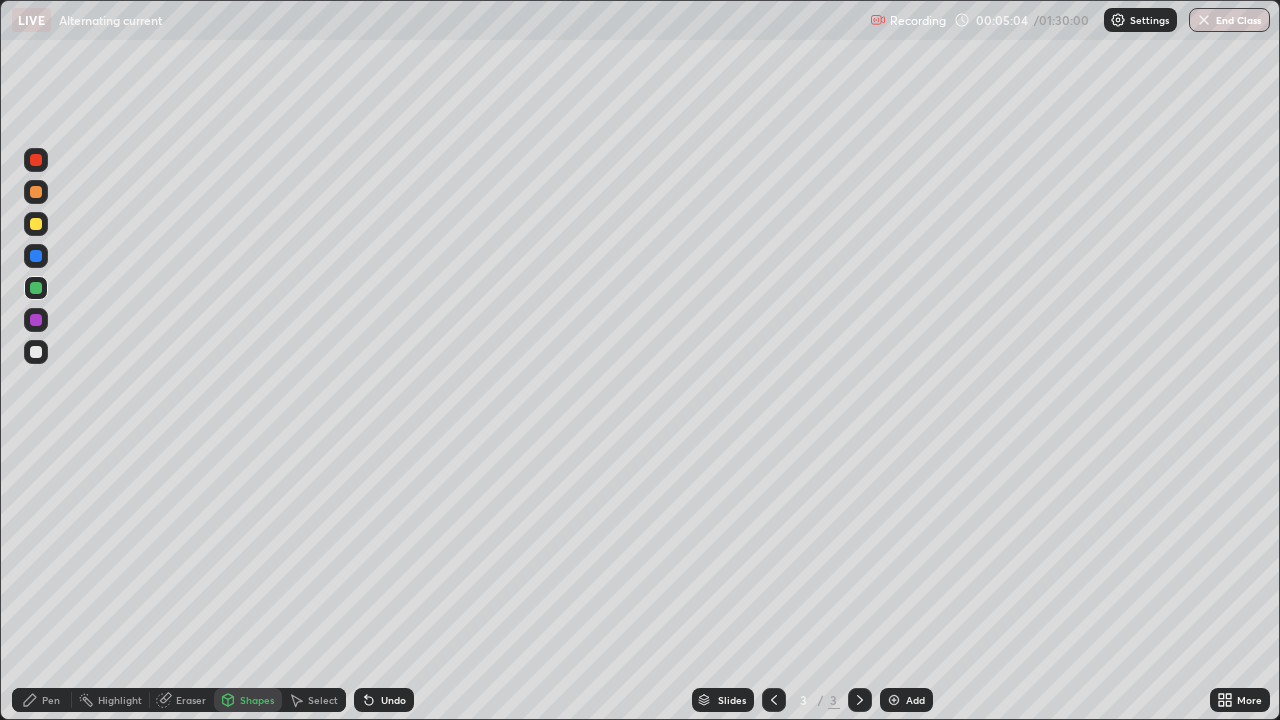 click at bounding box center [36, 192] 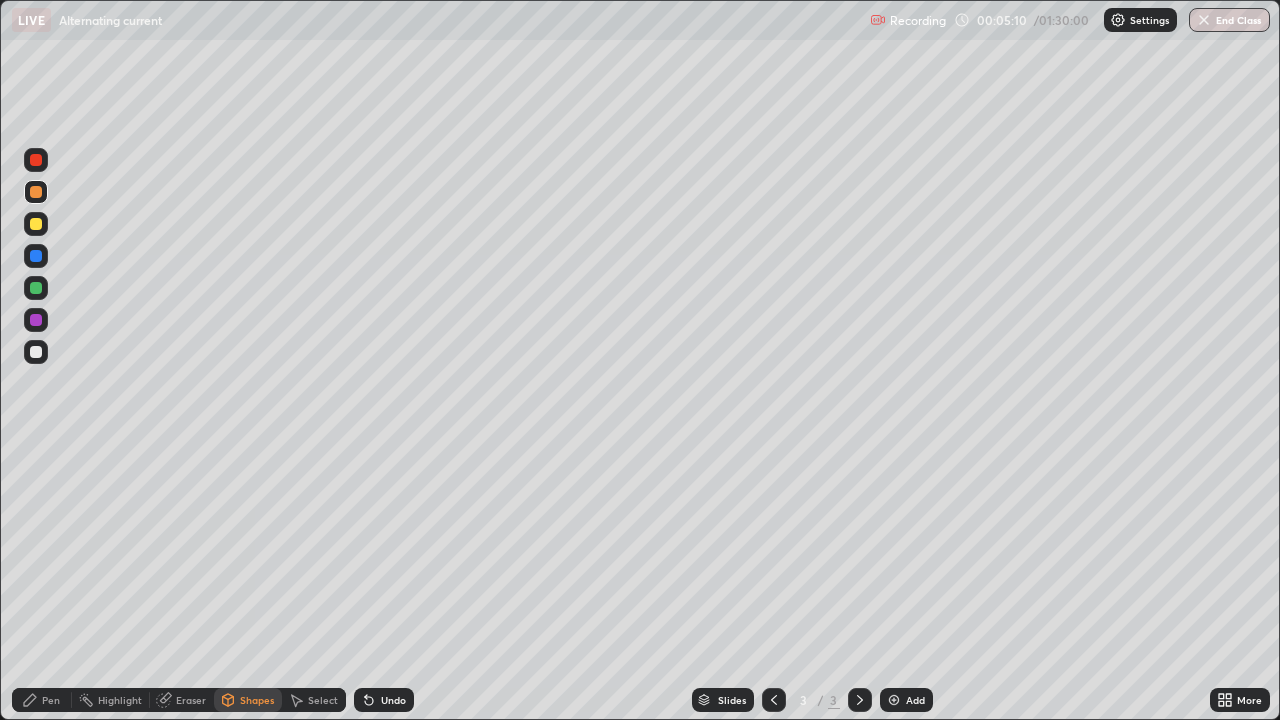 click on "Pen" at bounding box center [51, 700] 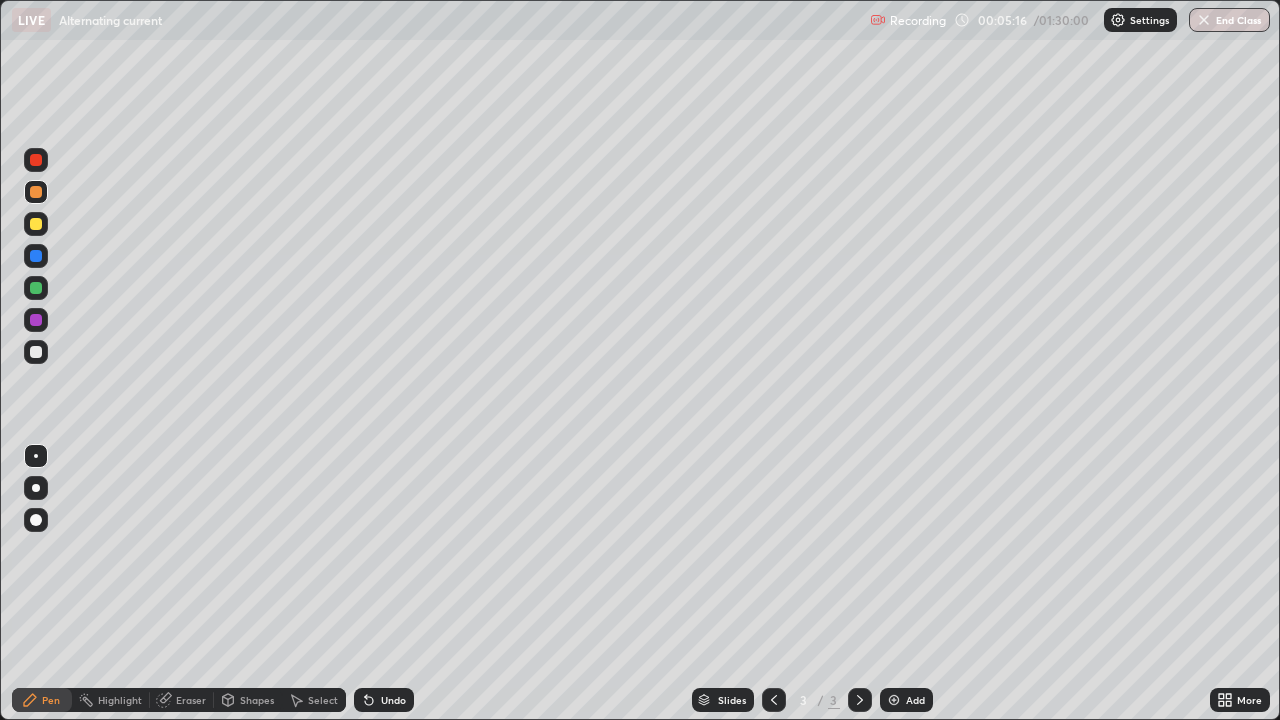 click on "Shapes" at bounding box center (248, 700) 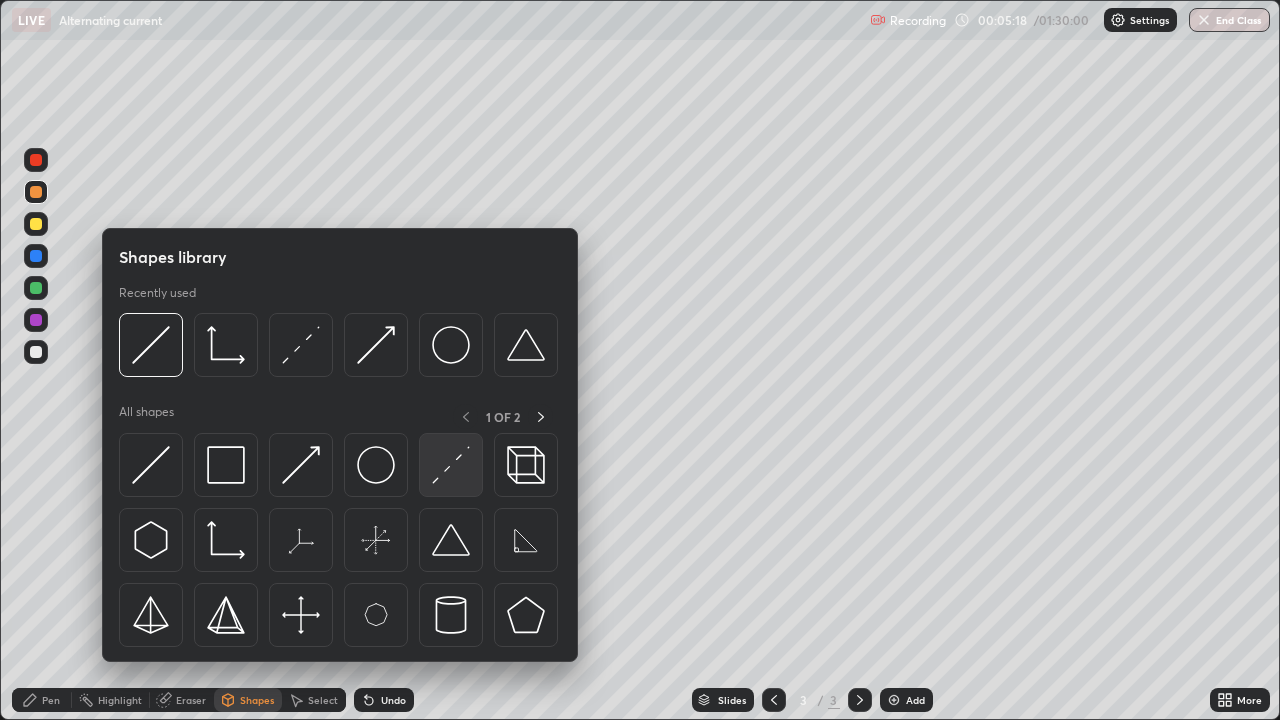 click at bounding box center (451, 465) 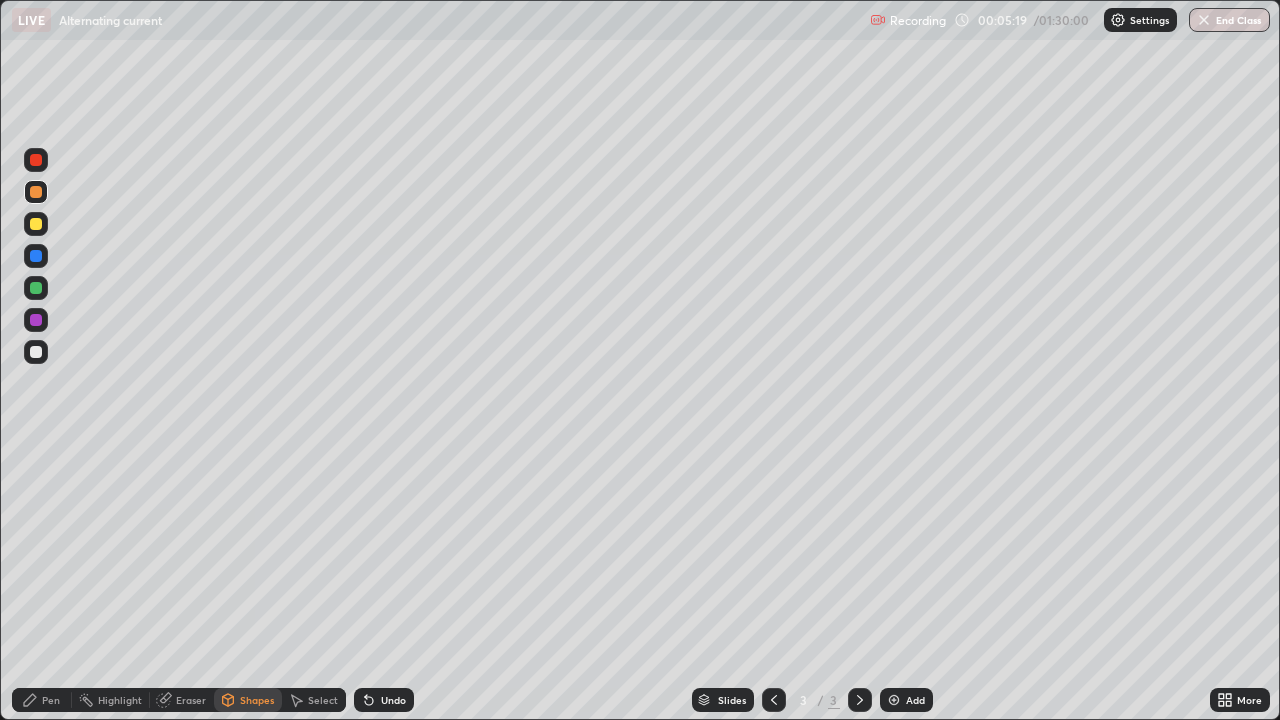 click at bounding box center (36, 352) 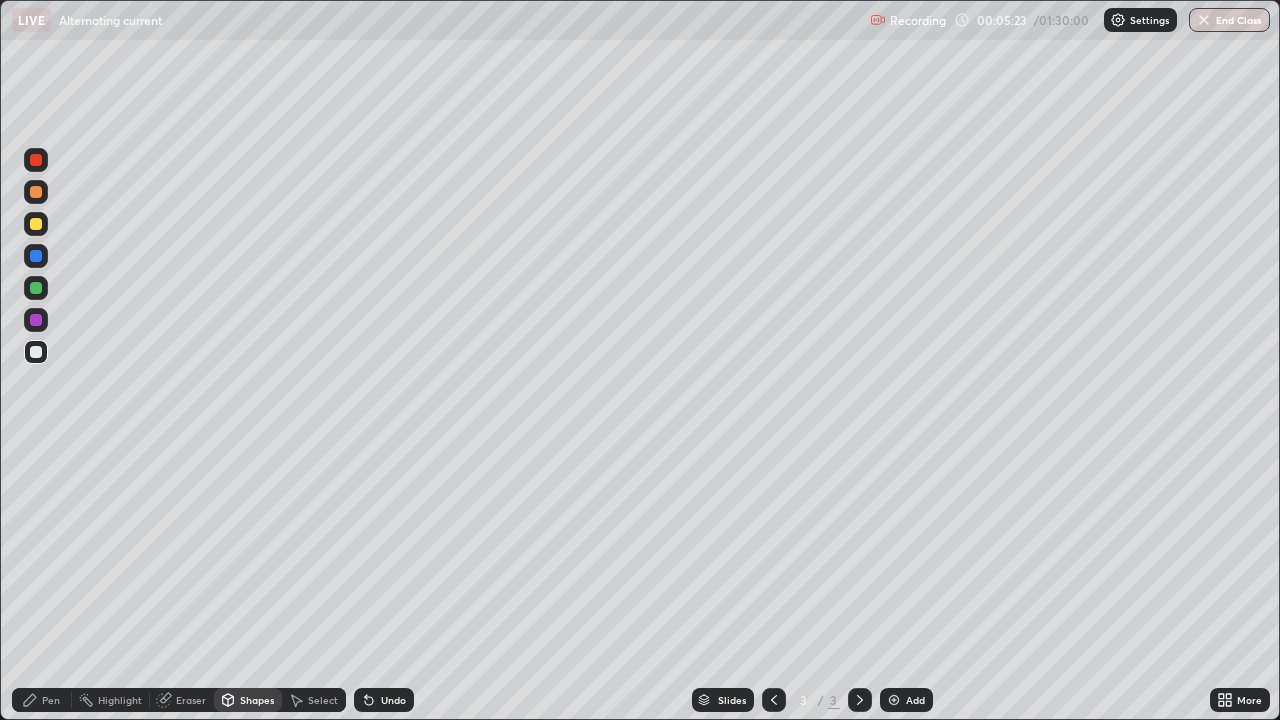 click on "Pen" at bounding box center [42, 700] 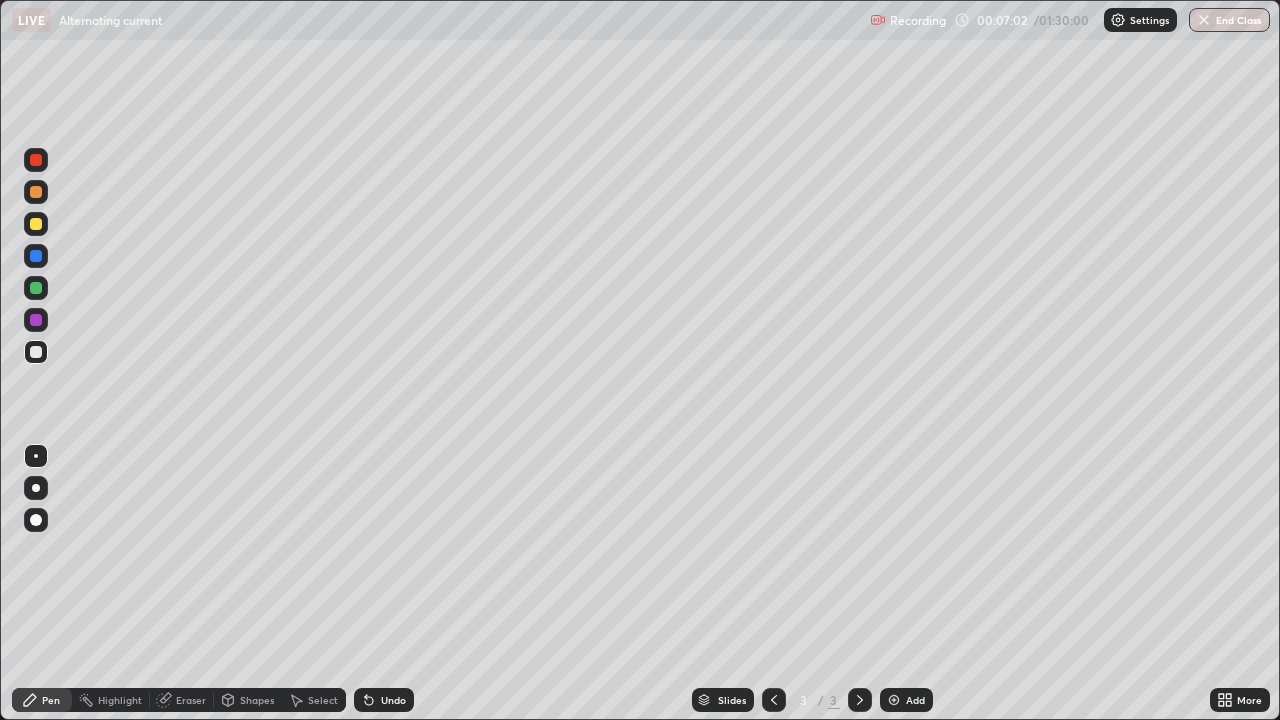 click on "Undo" at bounding box center (393, 700) 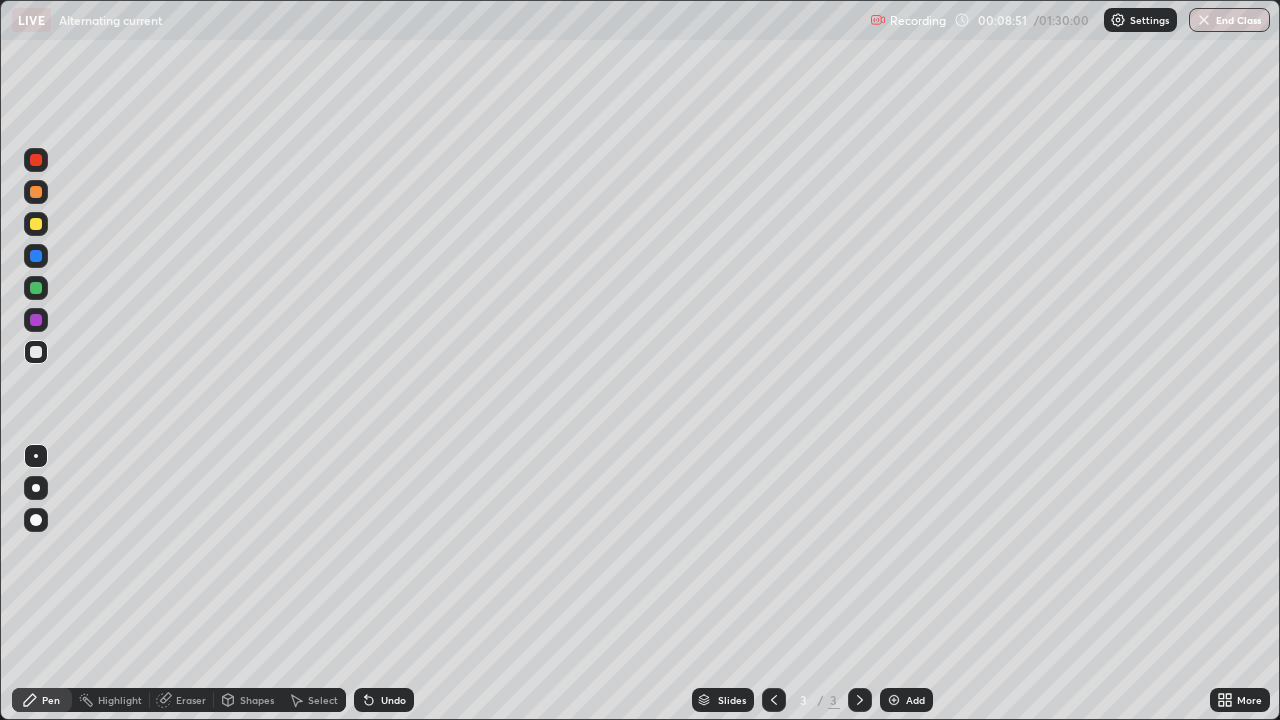 click on "Add" at bounding box center [915, 700] 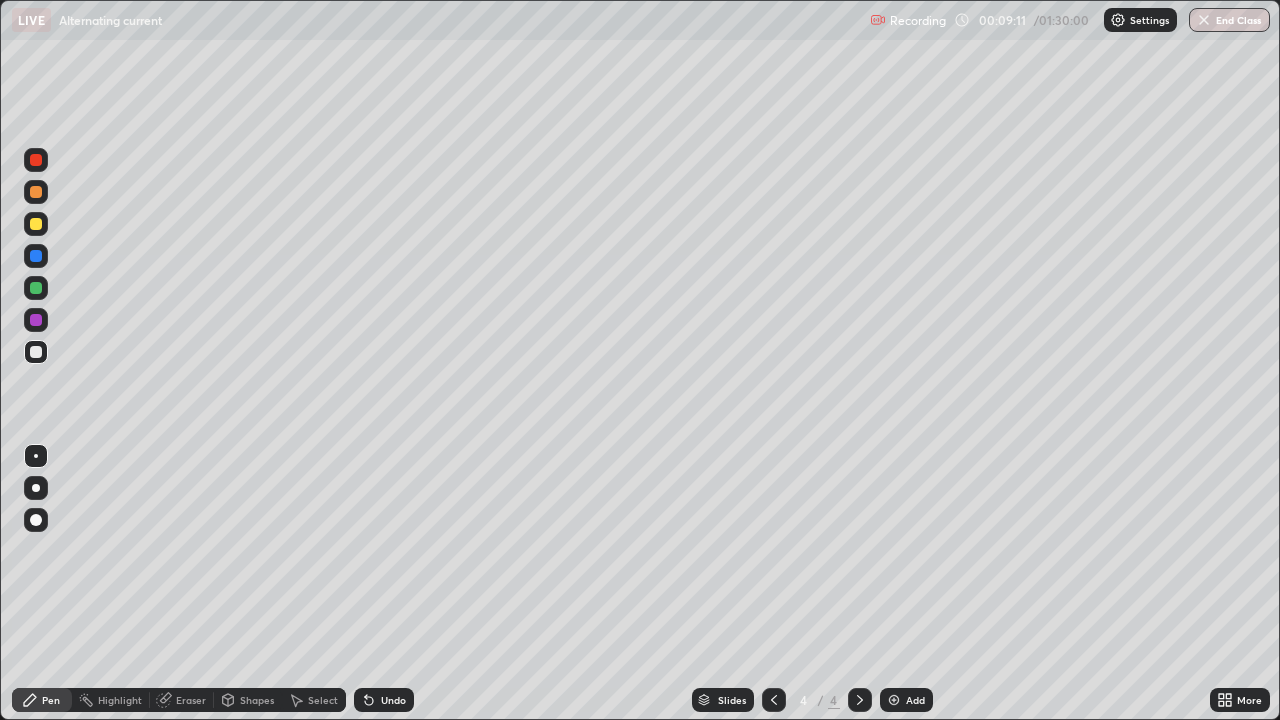 click on "Undo" at bounding box center (393, 700) 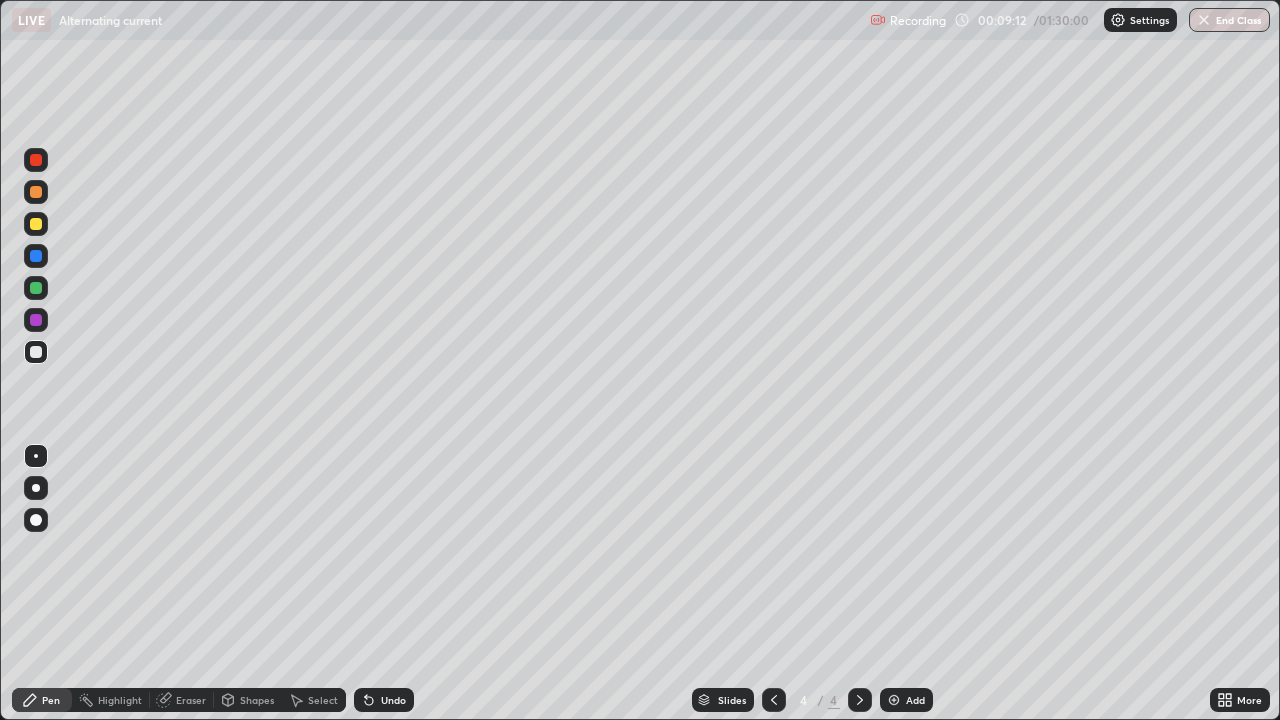 click 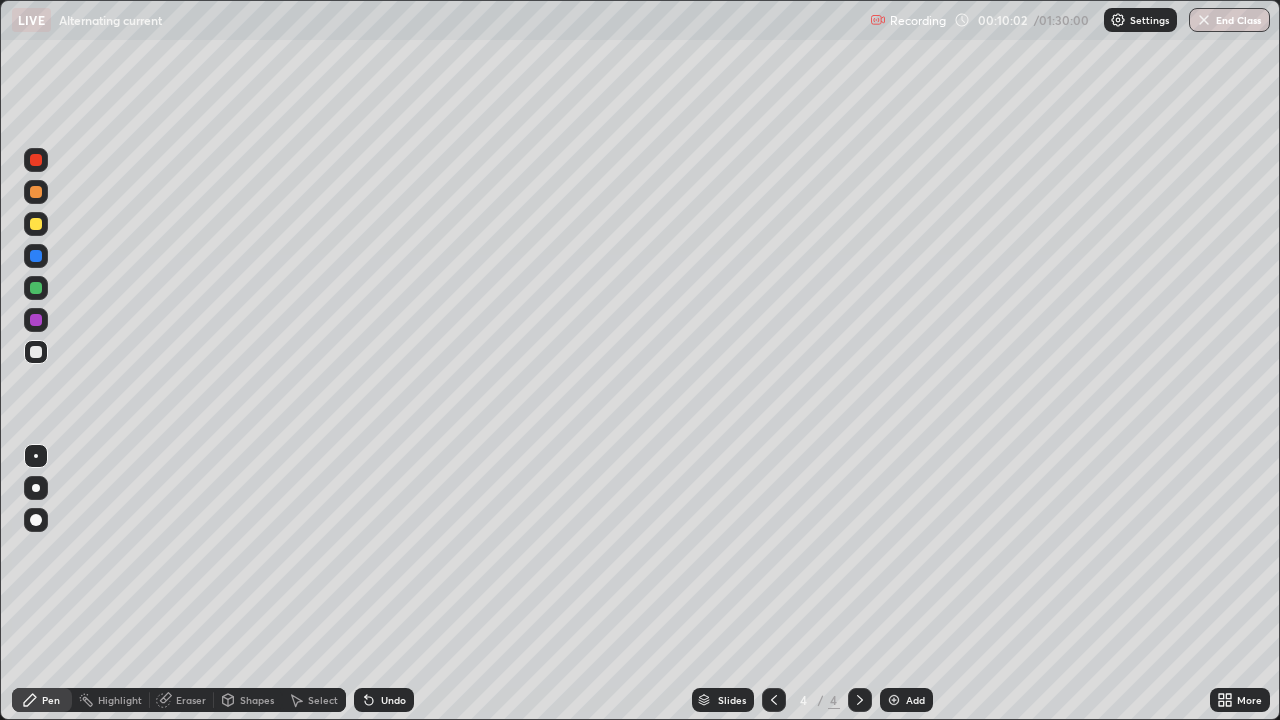 click at bounding box center (36, 224) 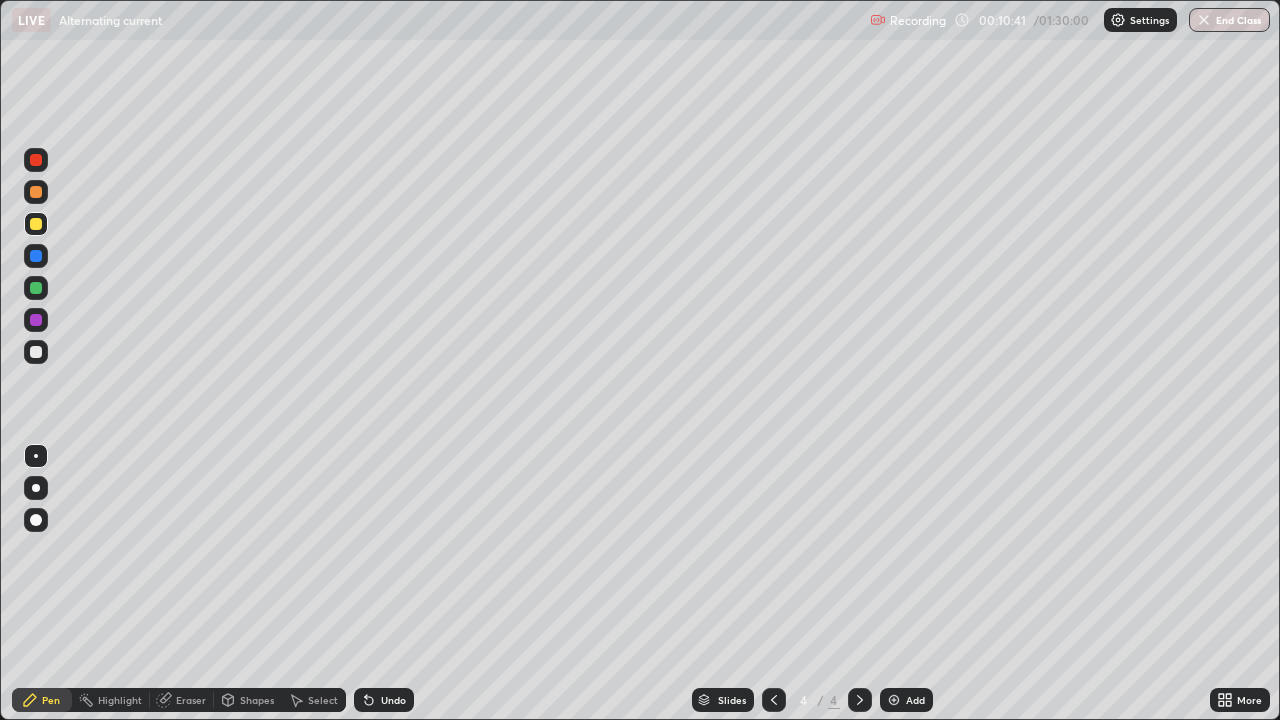 click 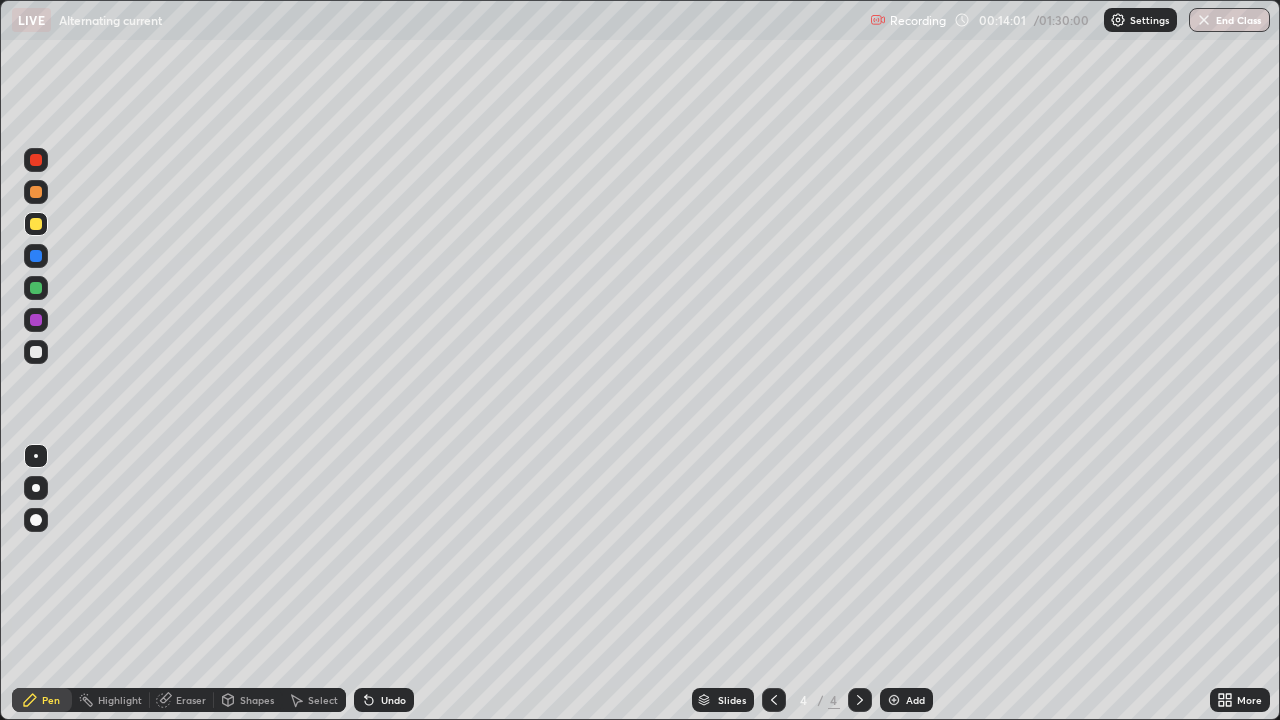 click at bounding box center [36, 320] 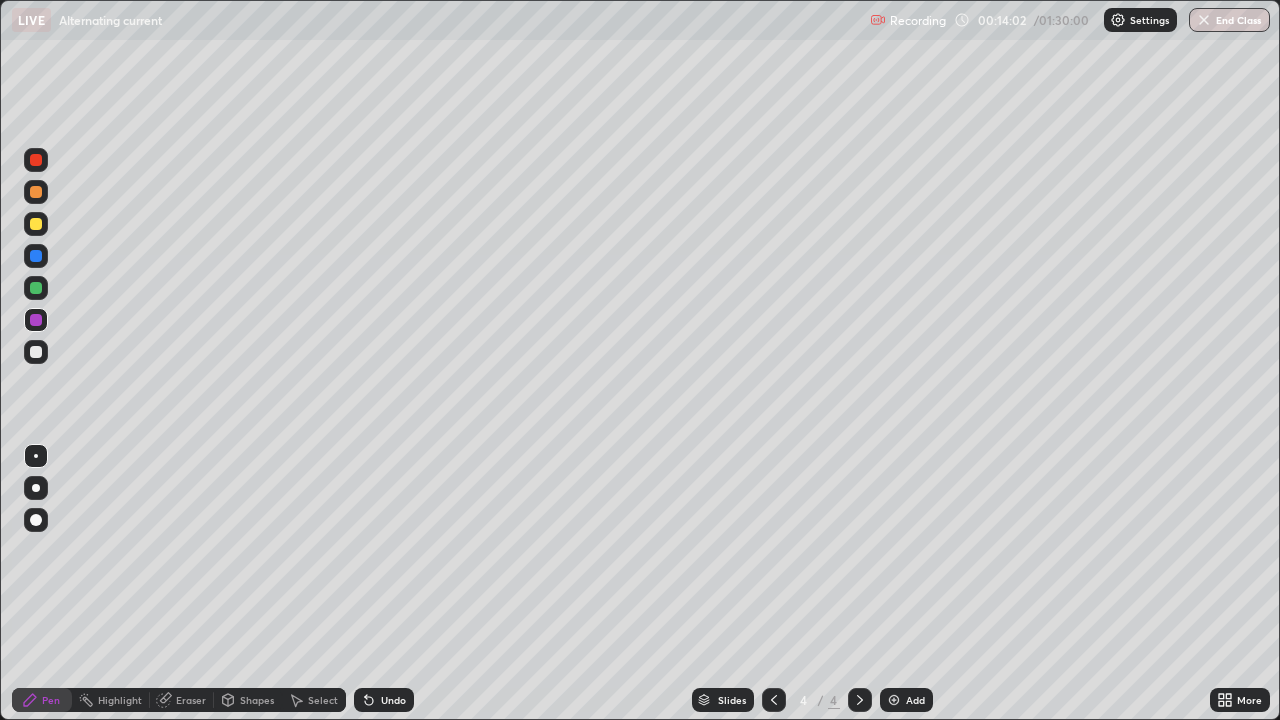 click at bounding box center [36, 352] 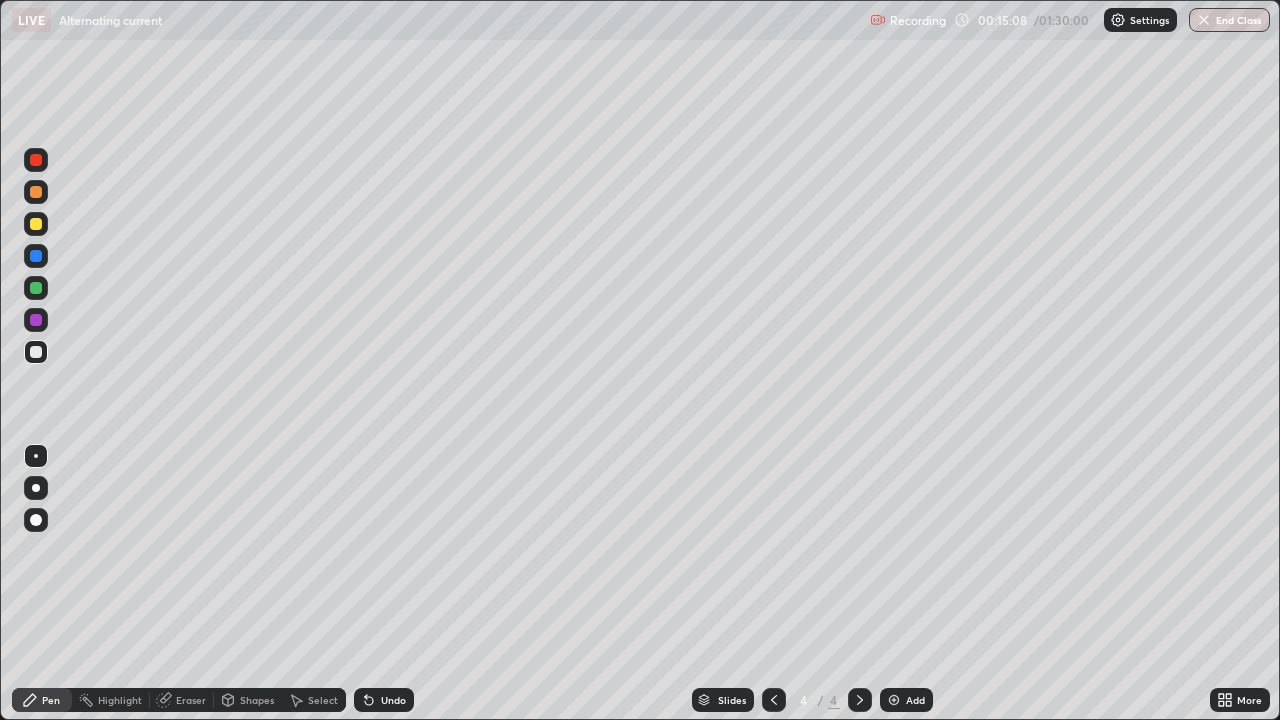 click on "Add" at bounding box center [915, 700] 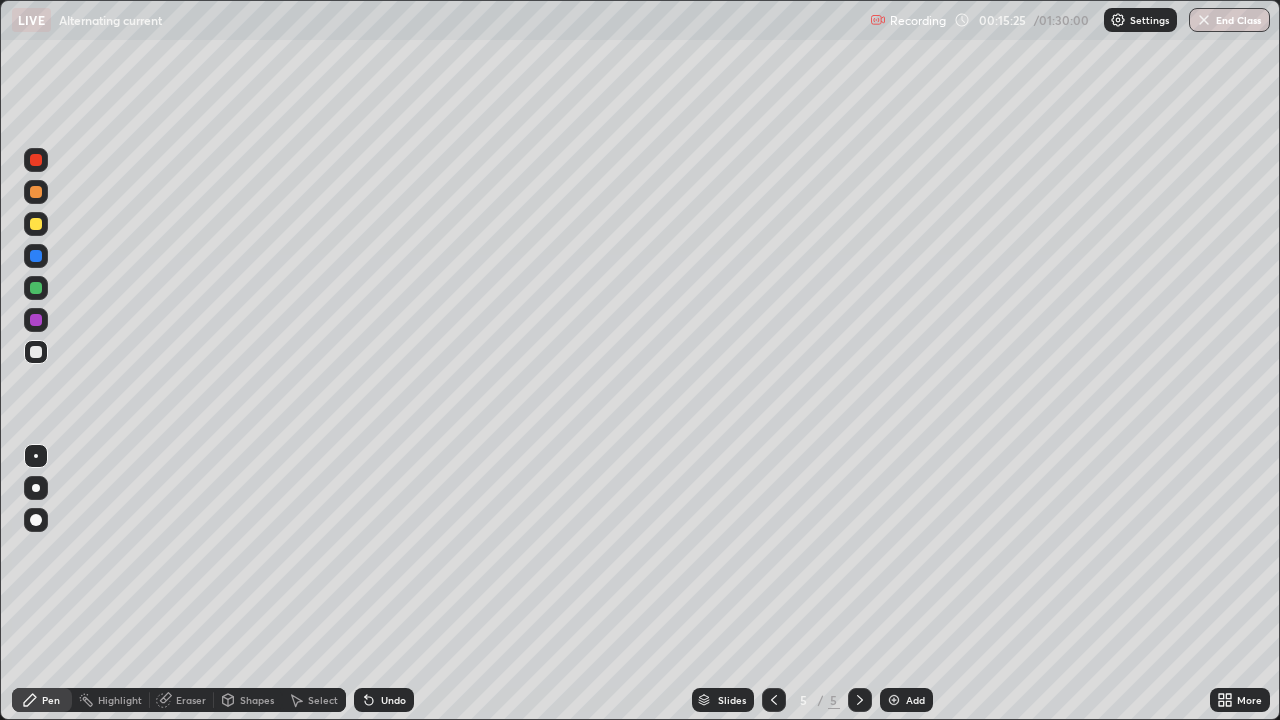 click 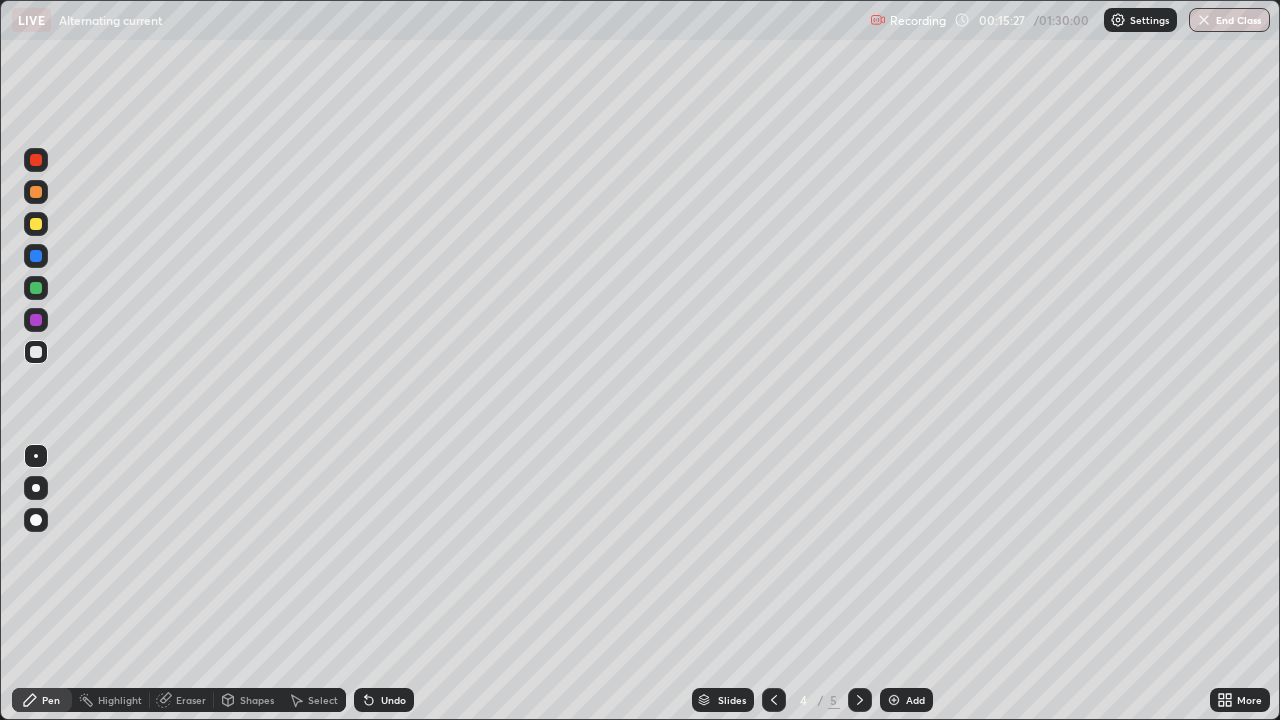 click 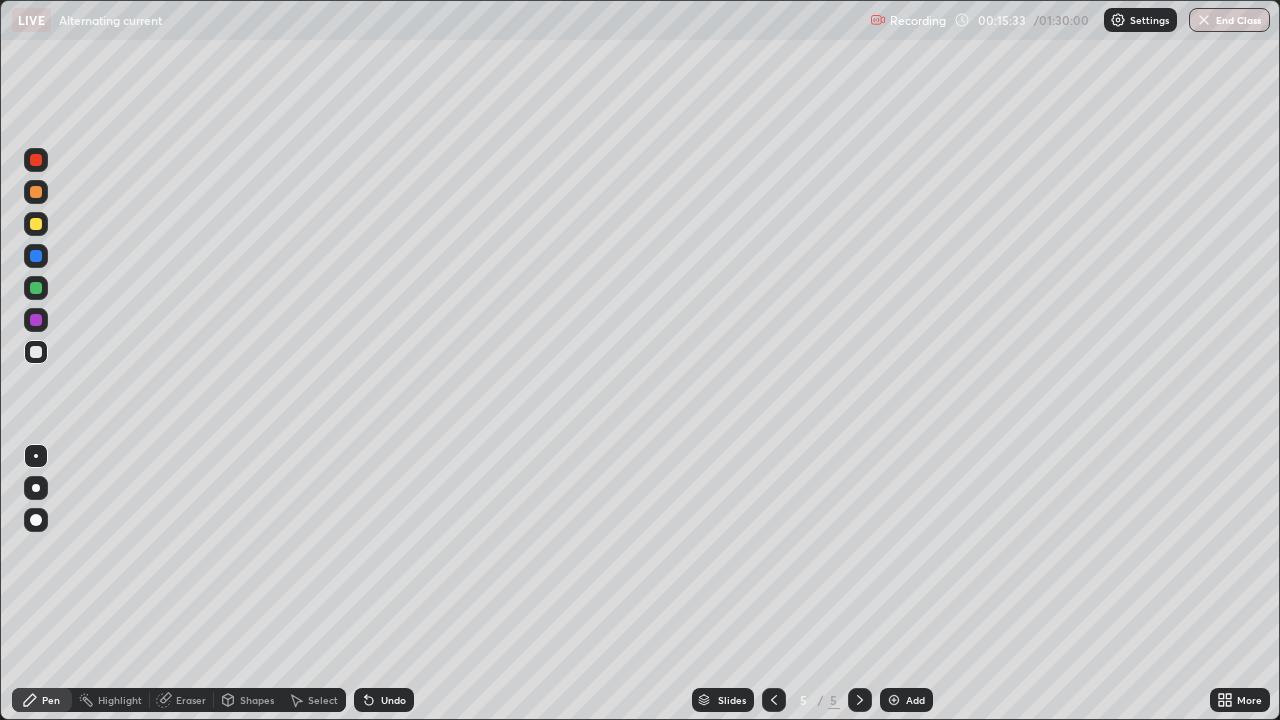 click 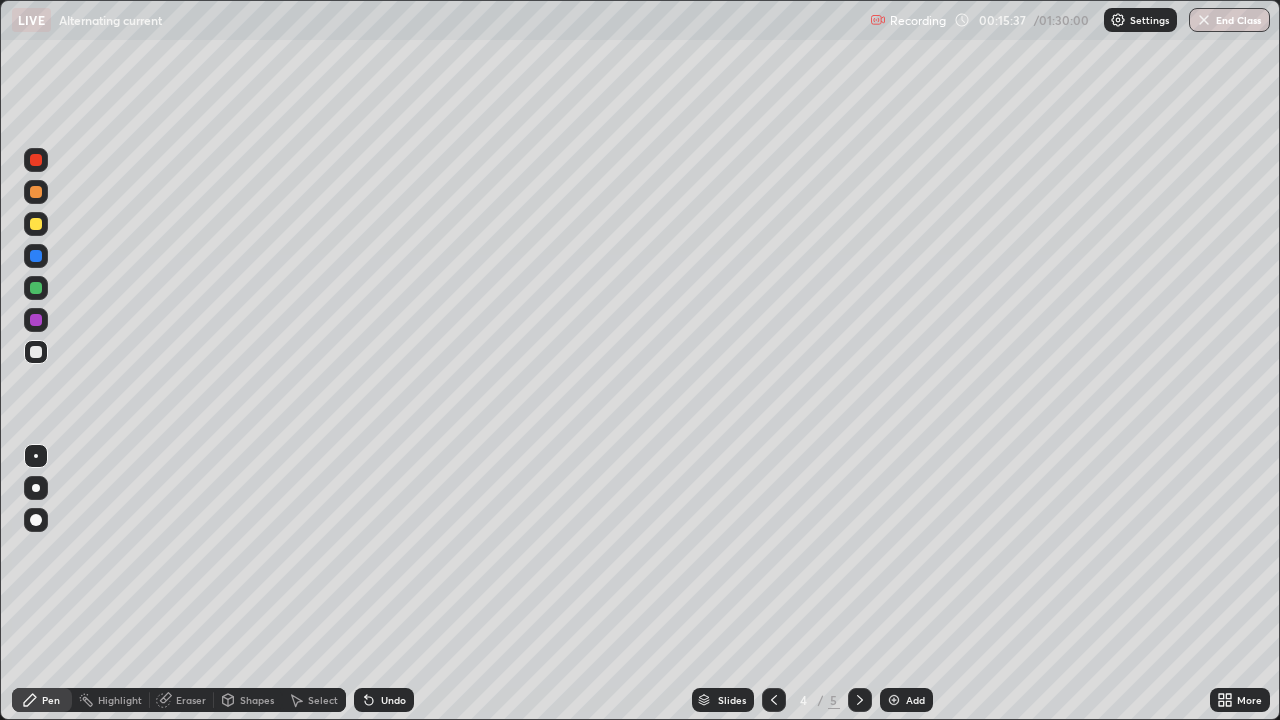click 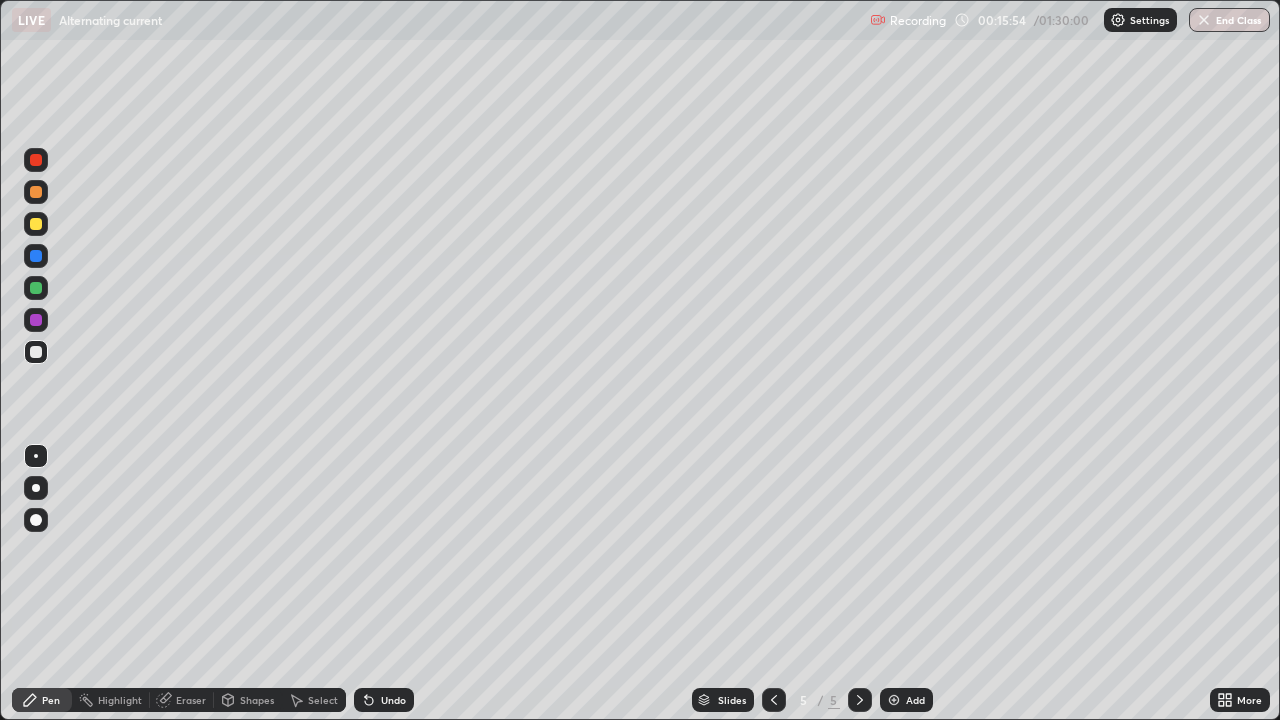 click 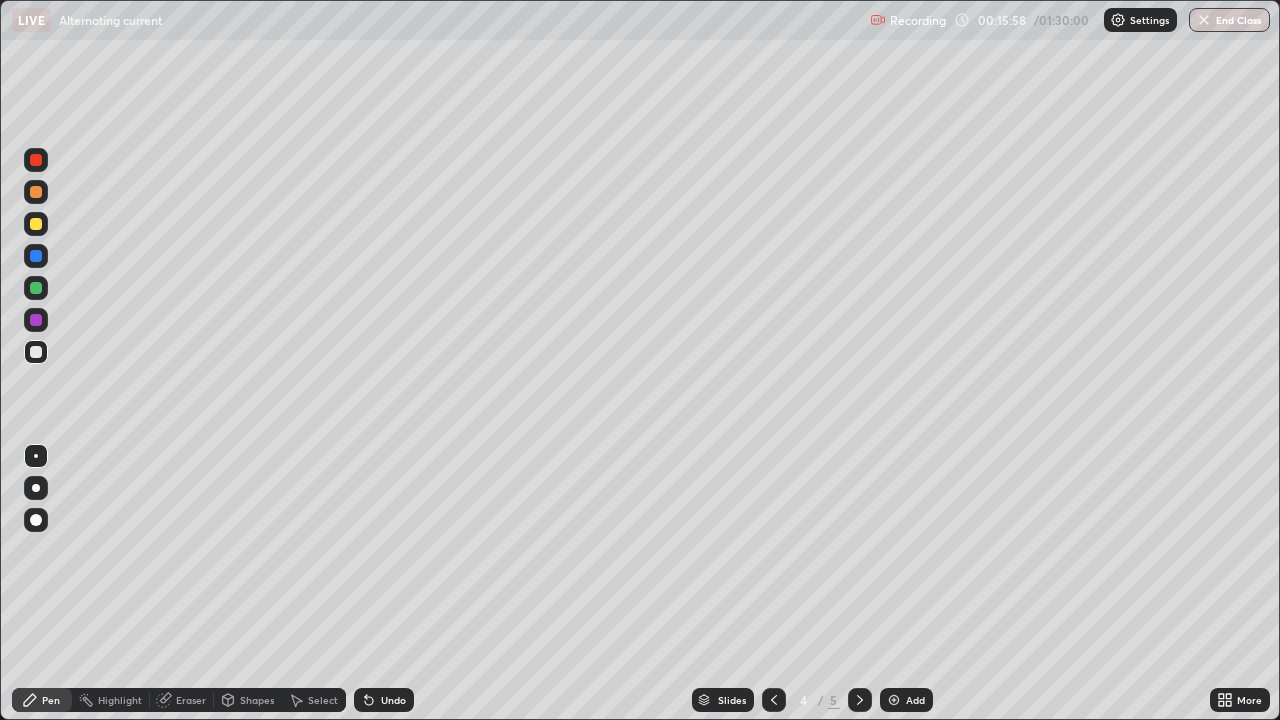 click at bounding box center (860, 700) 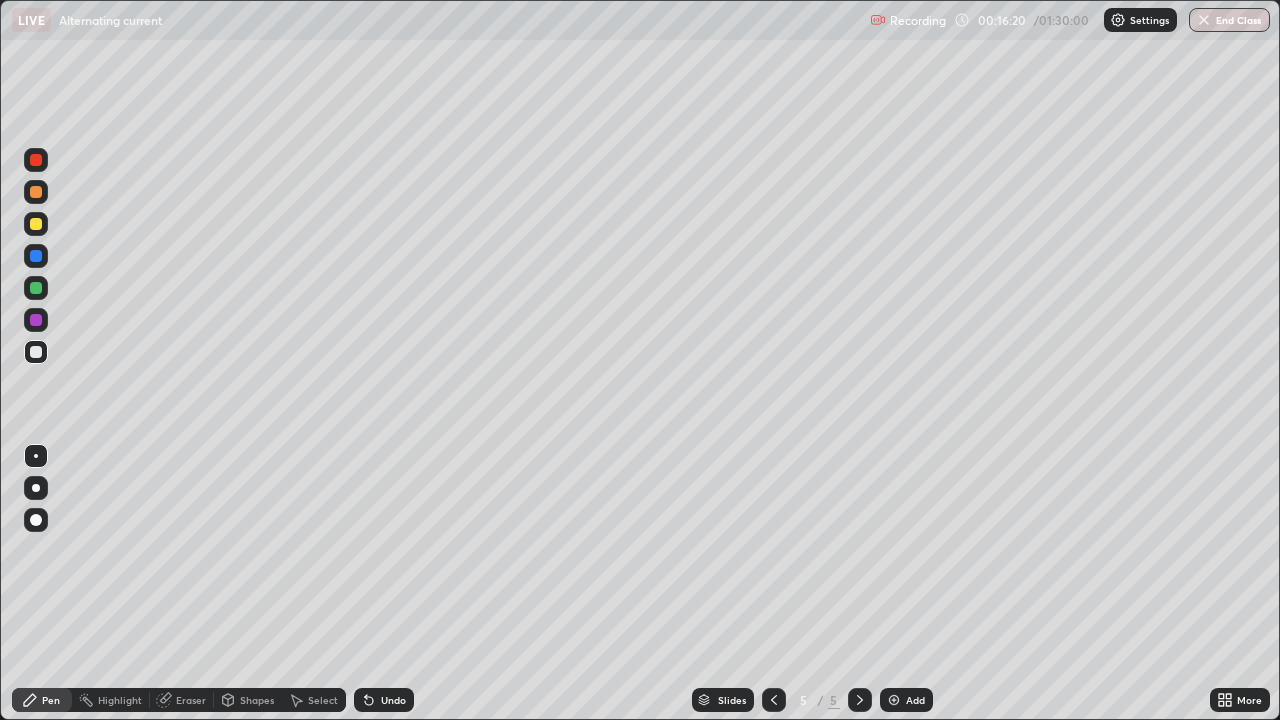 click 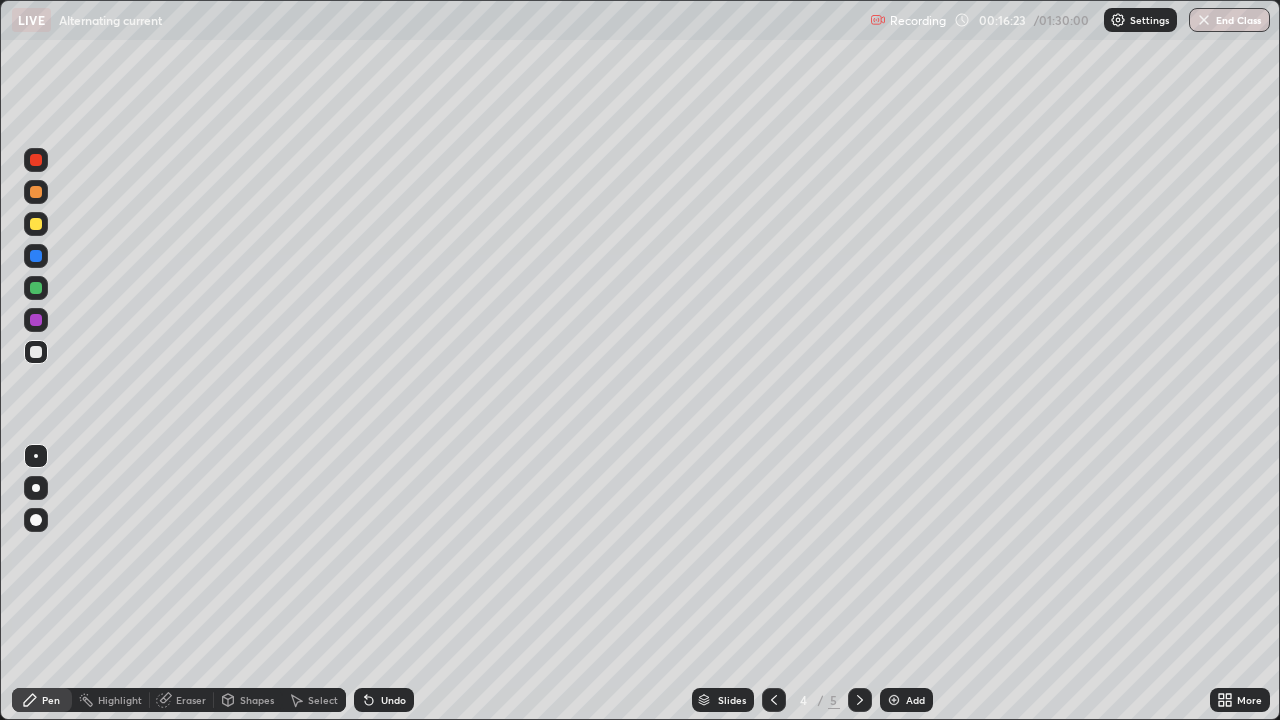 click 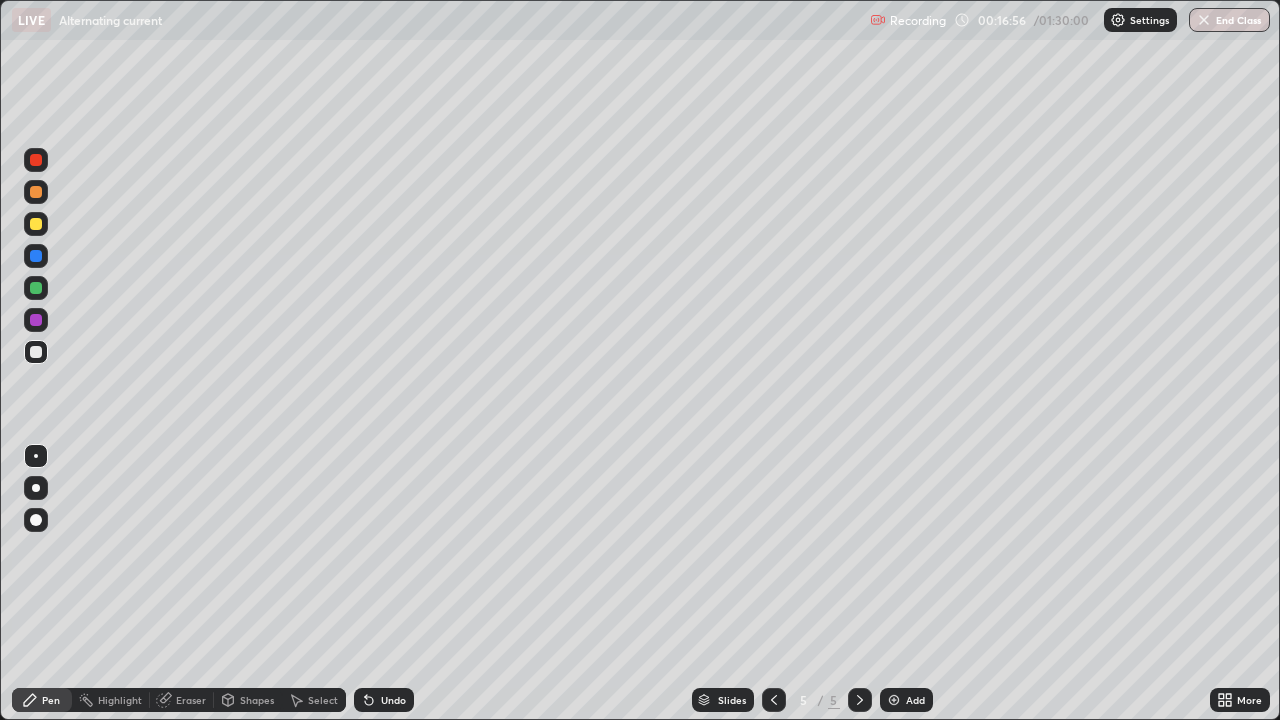 click 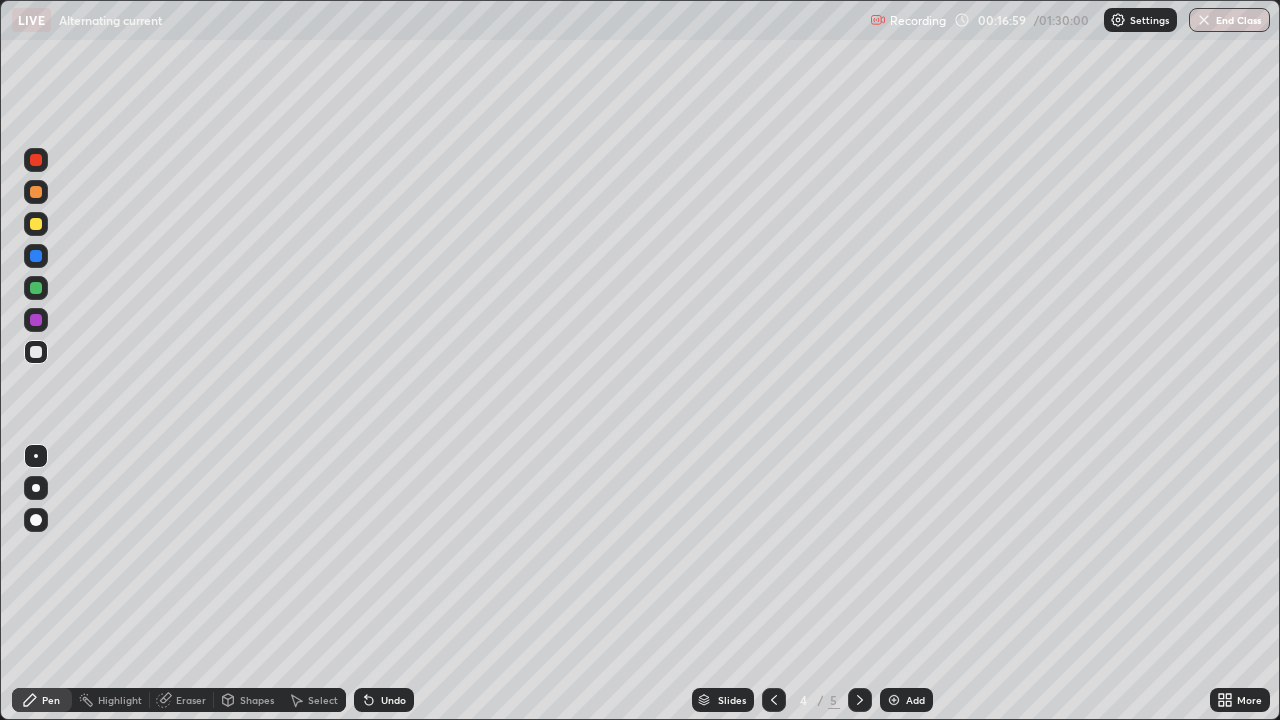 click 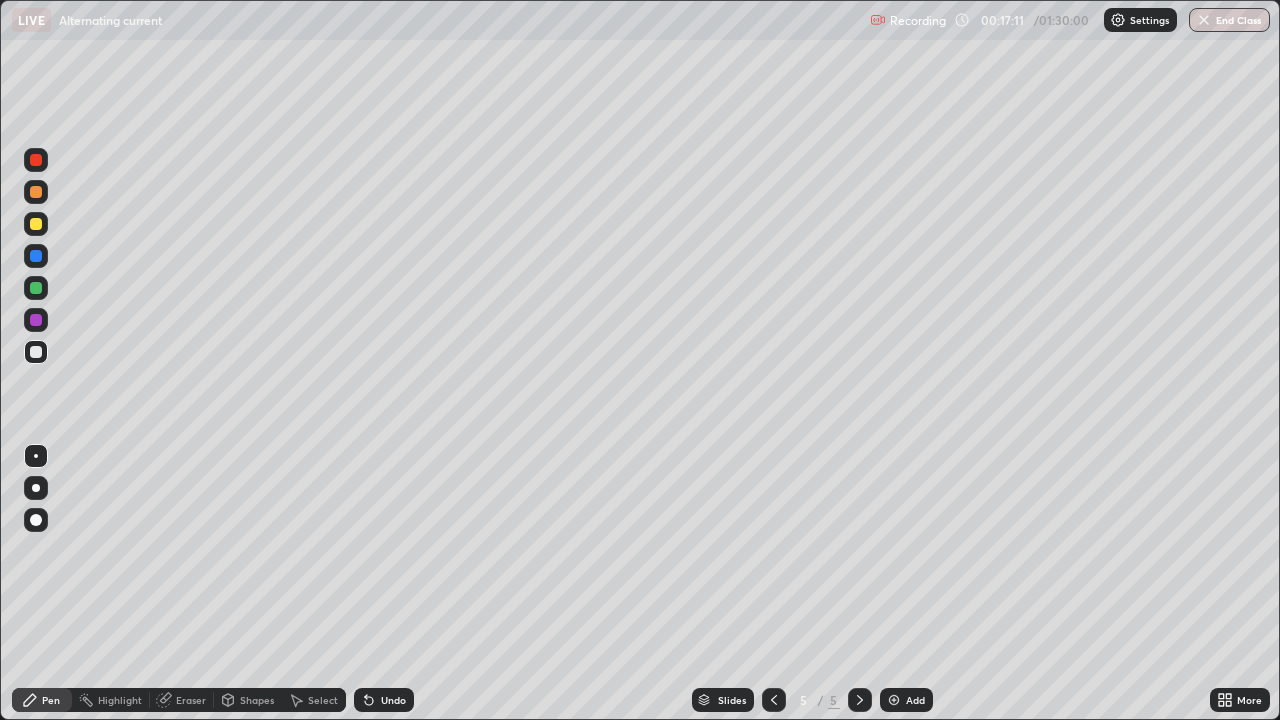 click at bounding box center (774, 700) 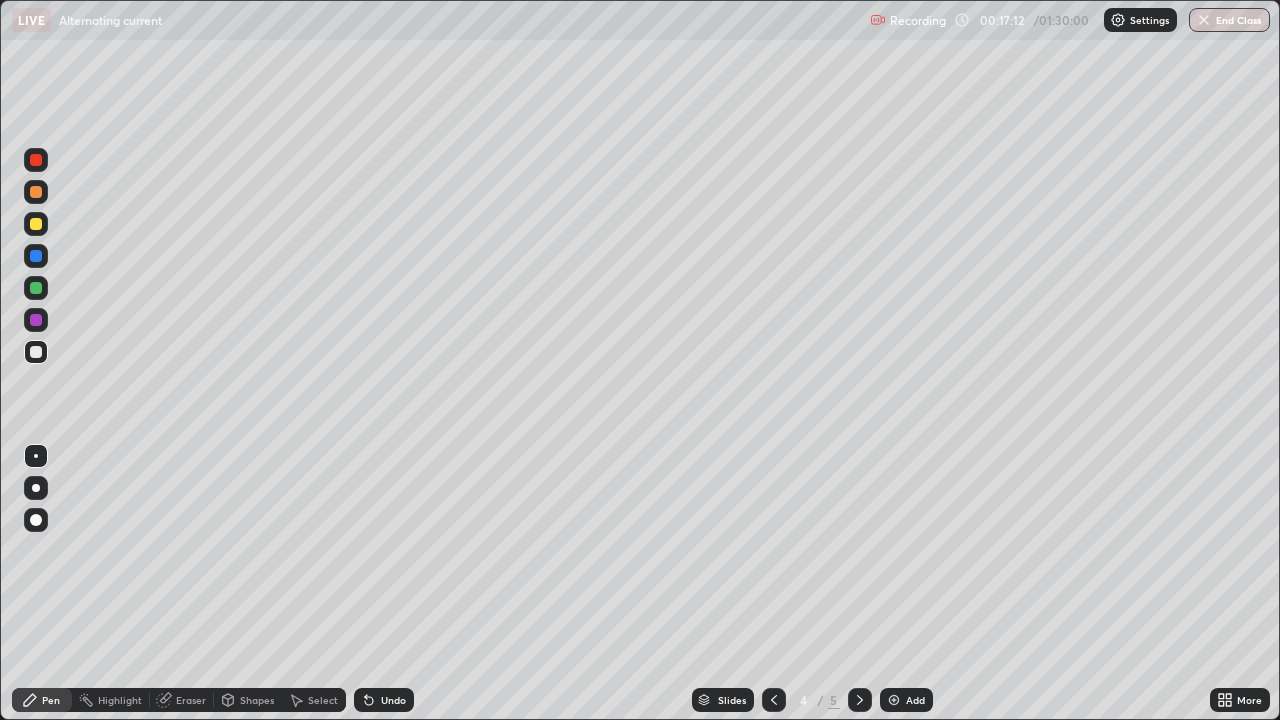 click 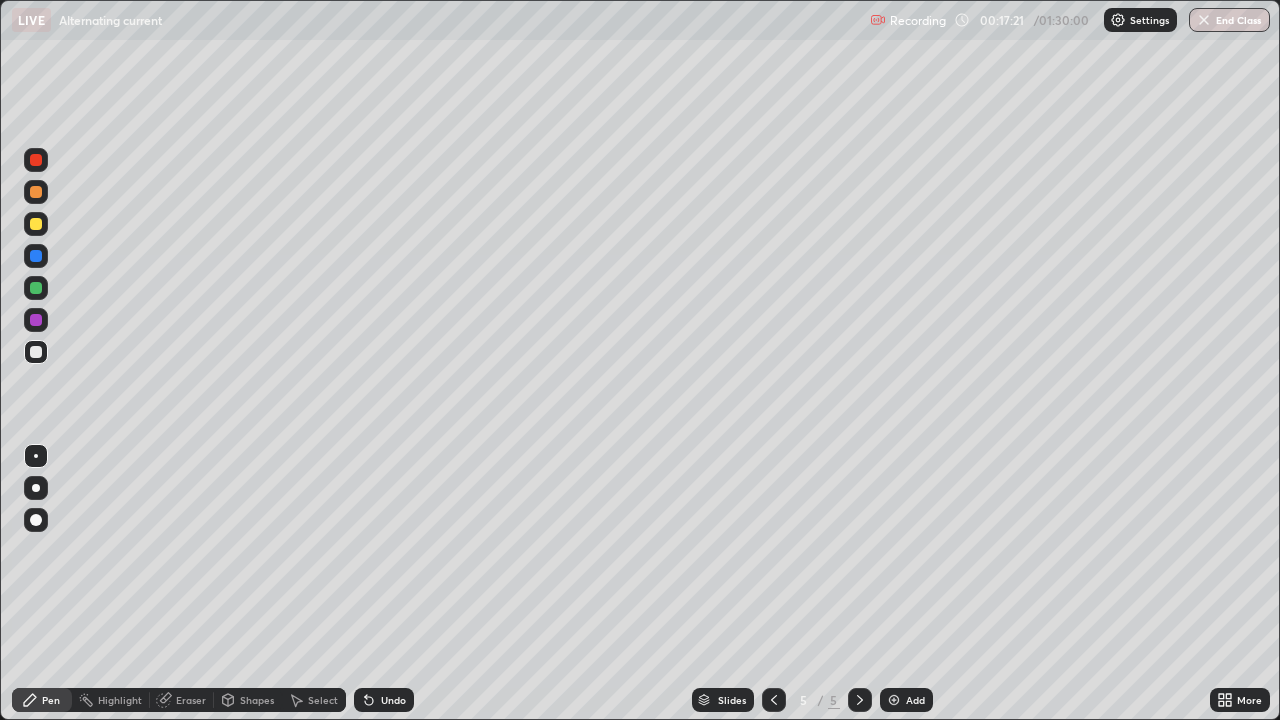 click at bounding box center (774, 700) 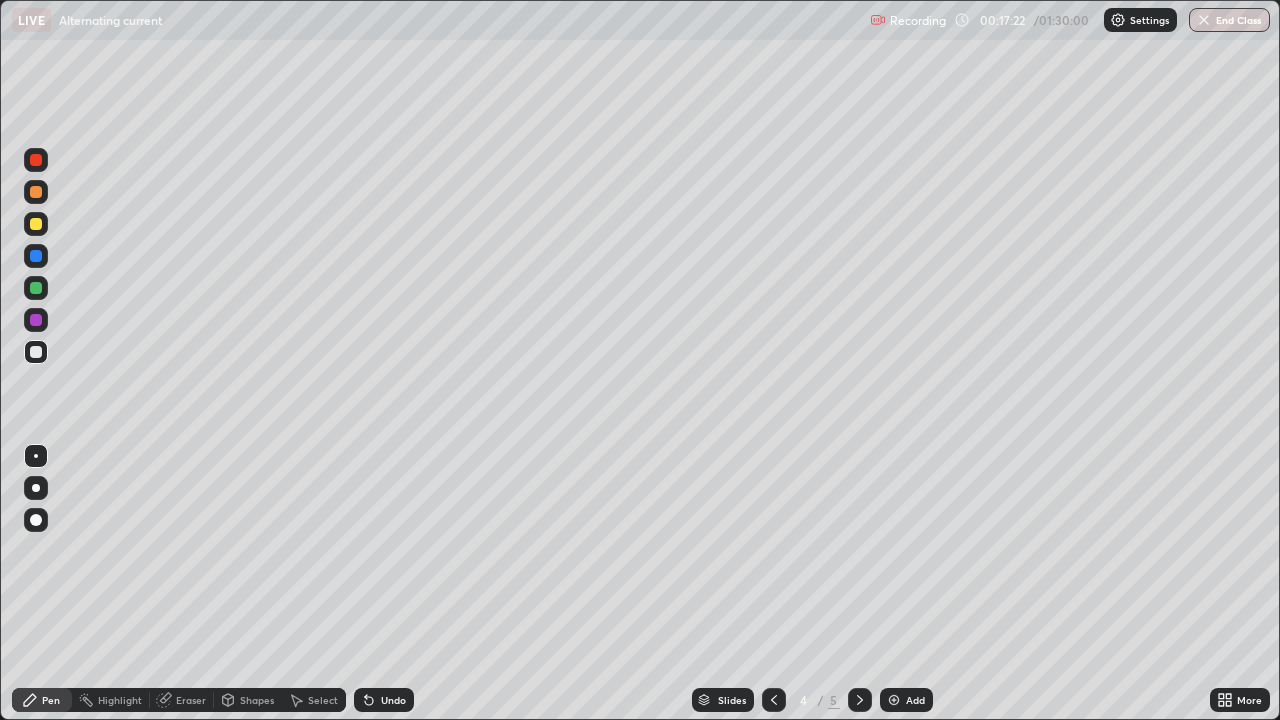 click 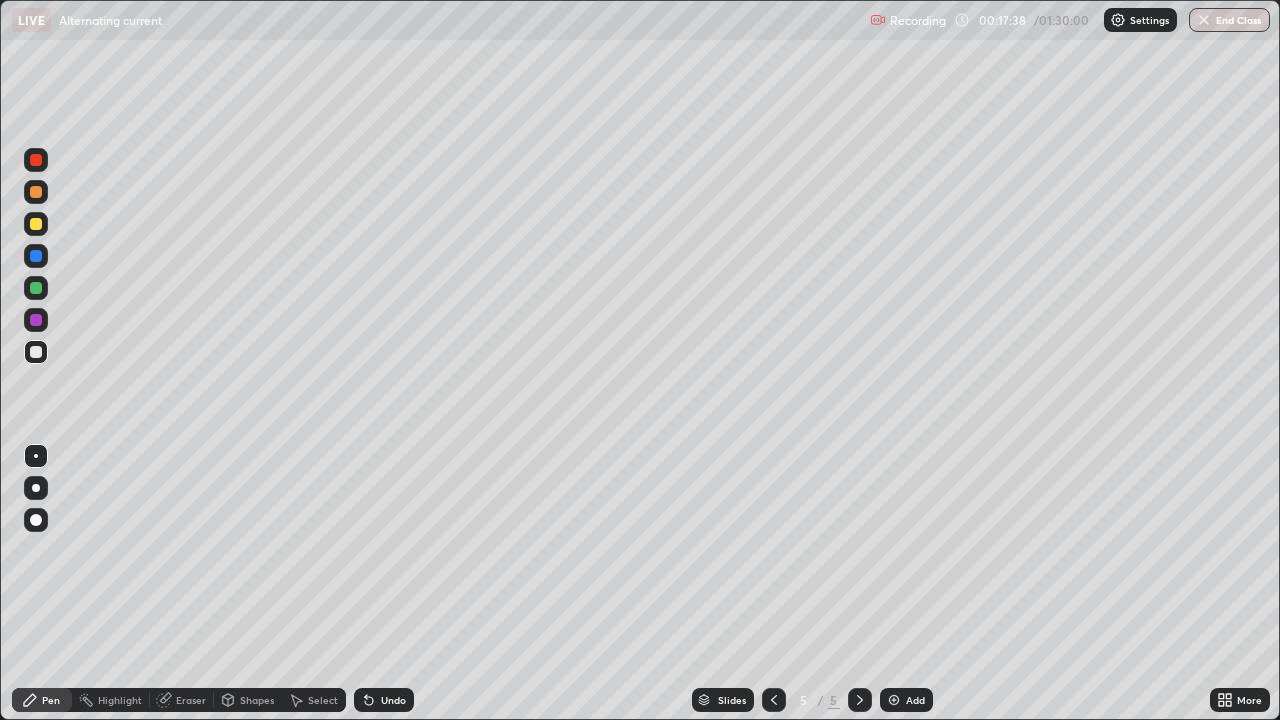 click 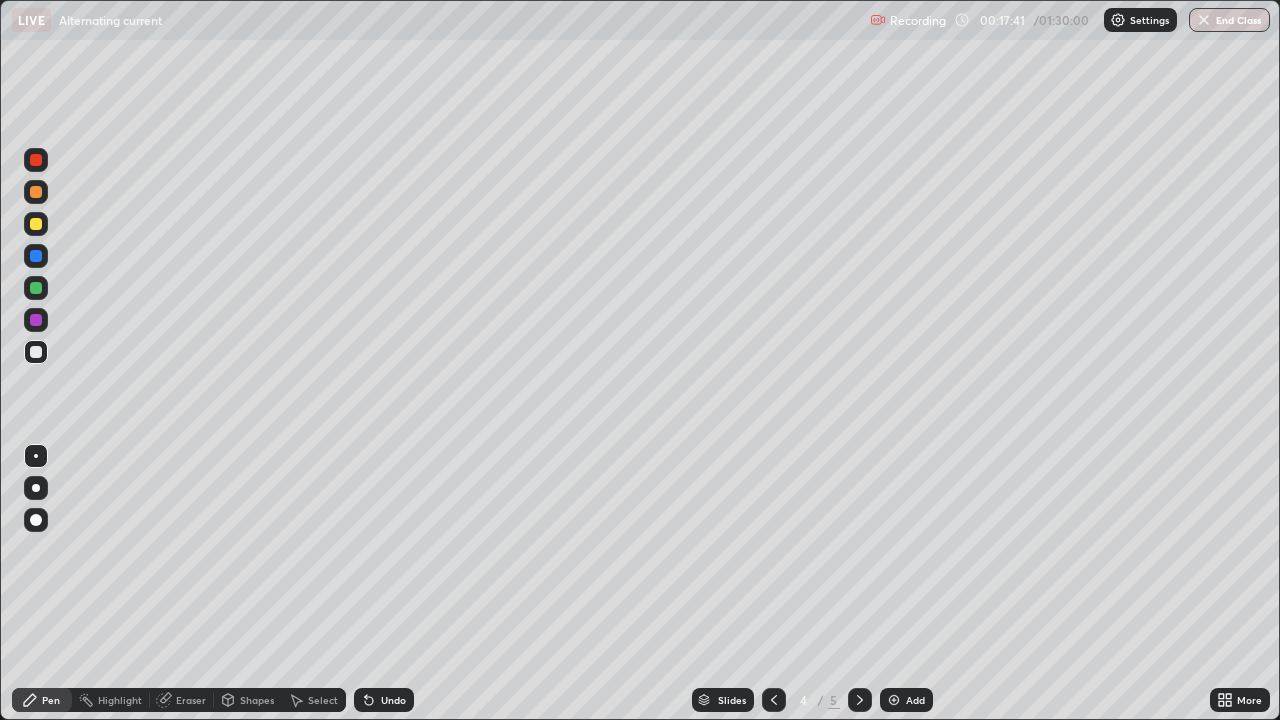 click 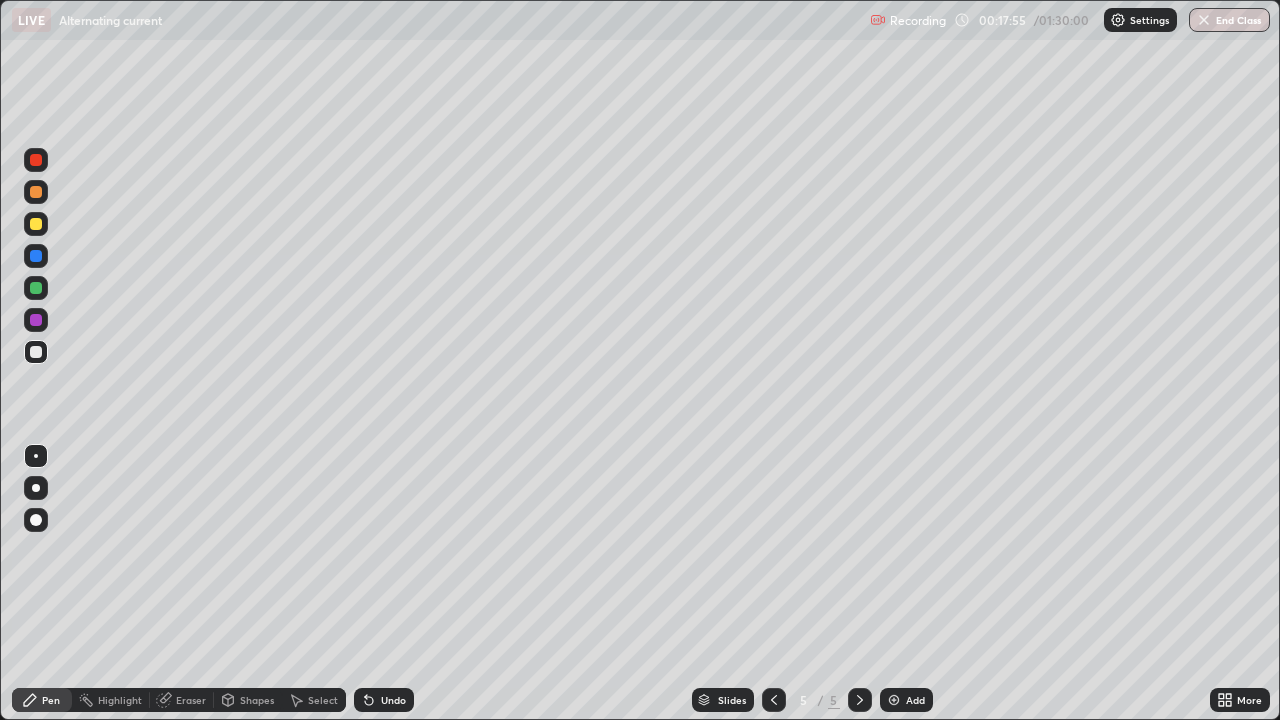 click 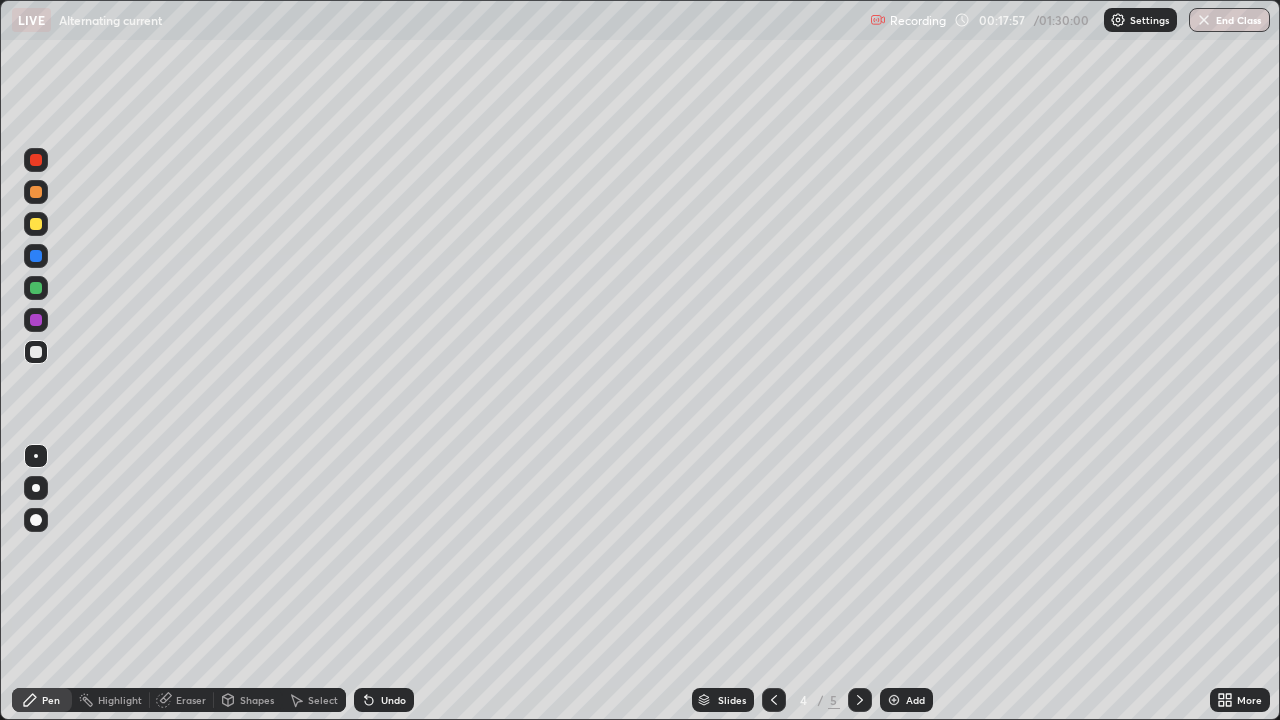 click 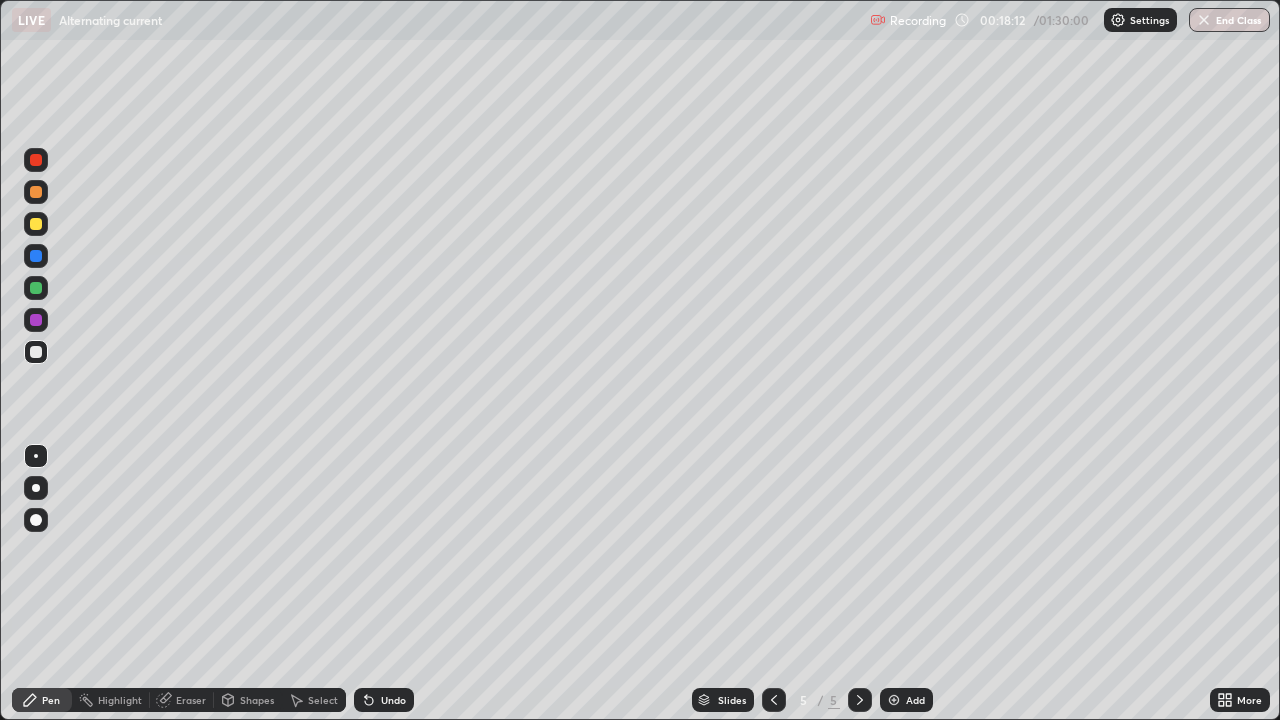 click 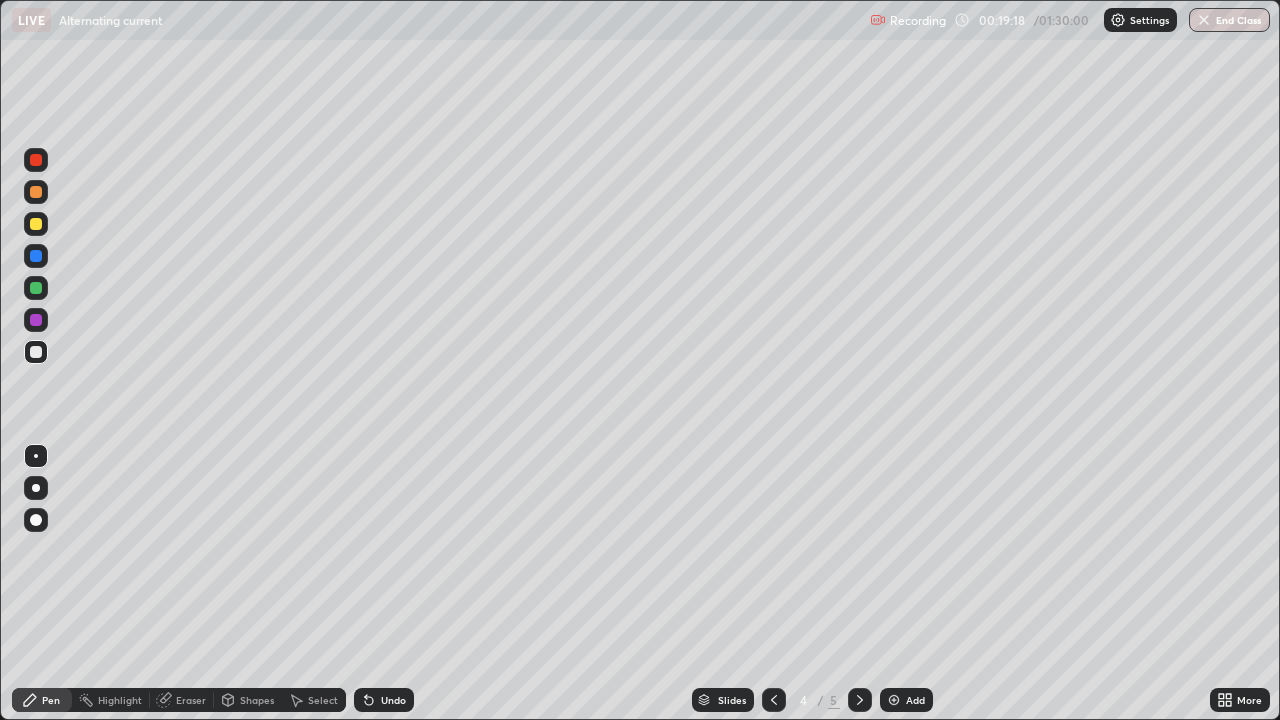 click 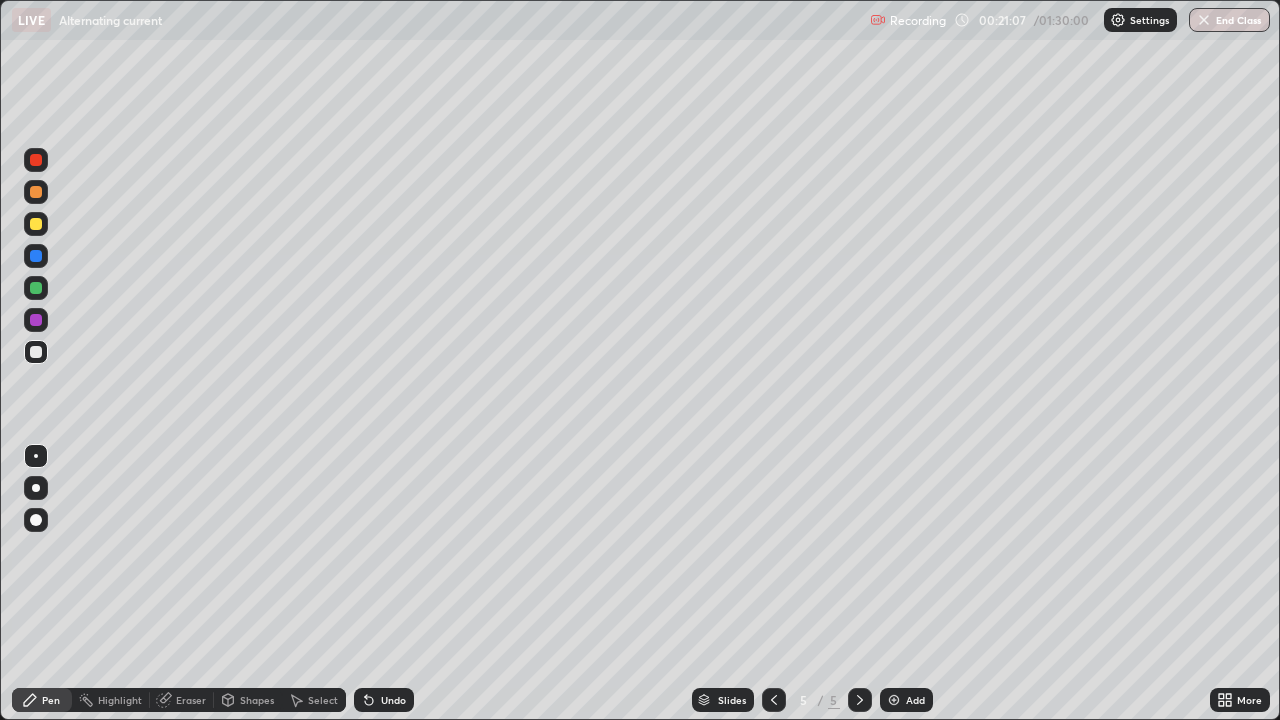 click on "Add" at bounding box center [906, 700] 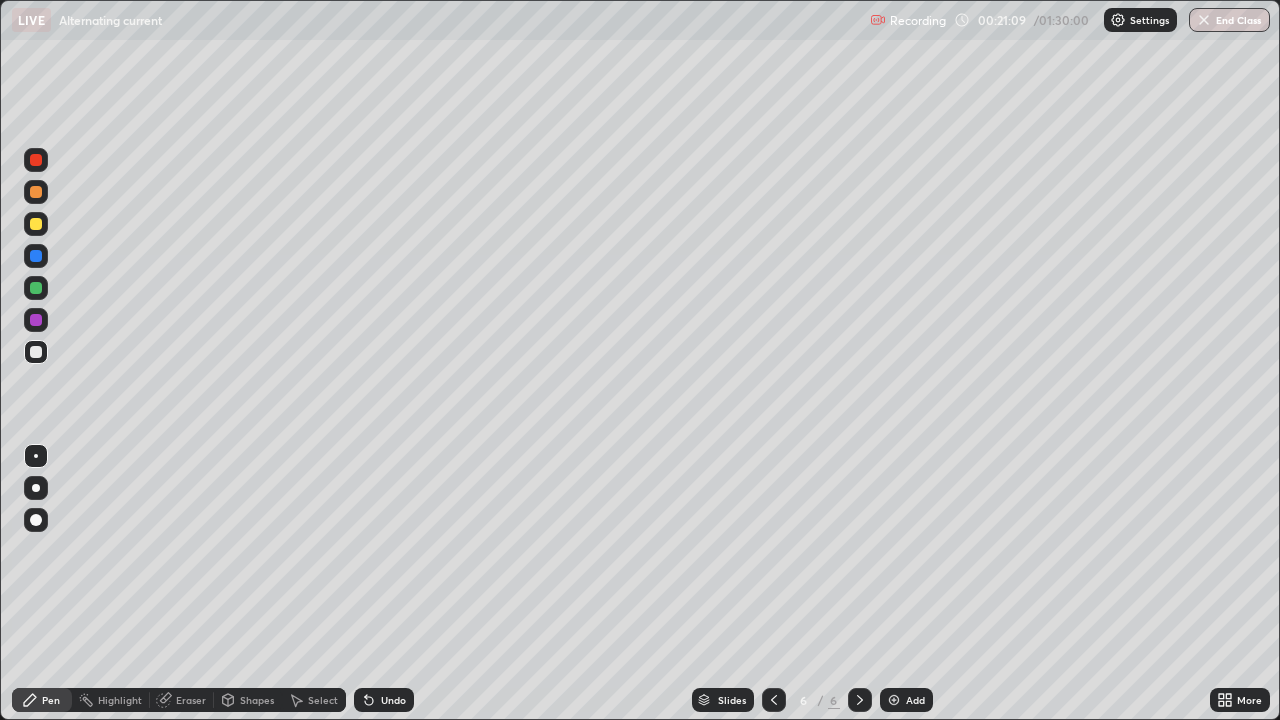 click 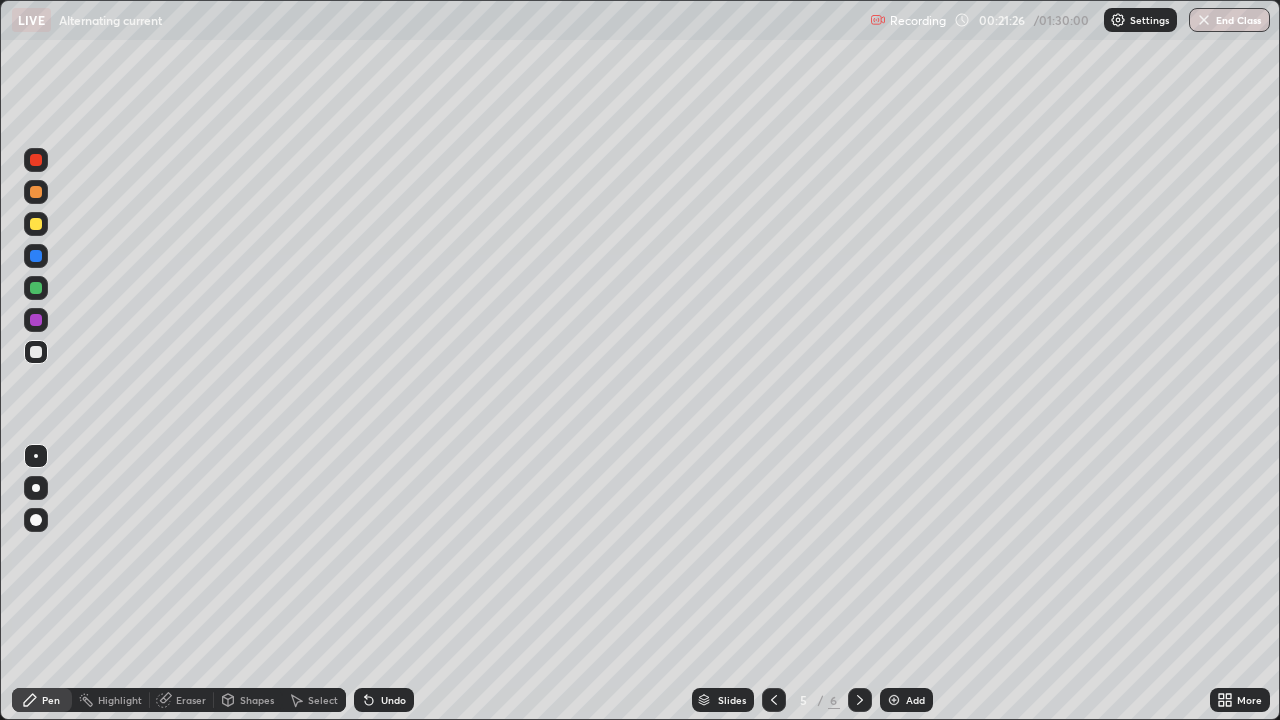 click 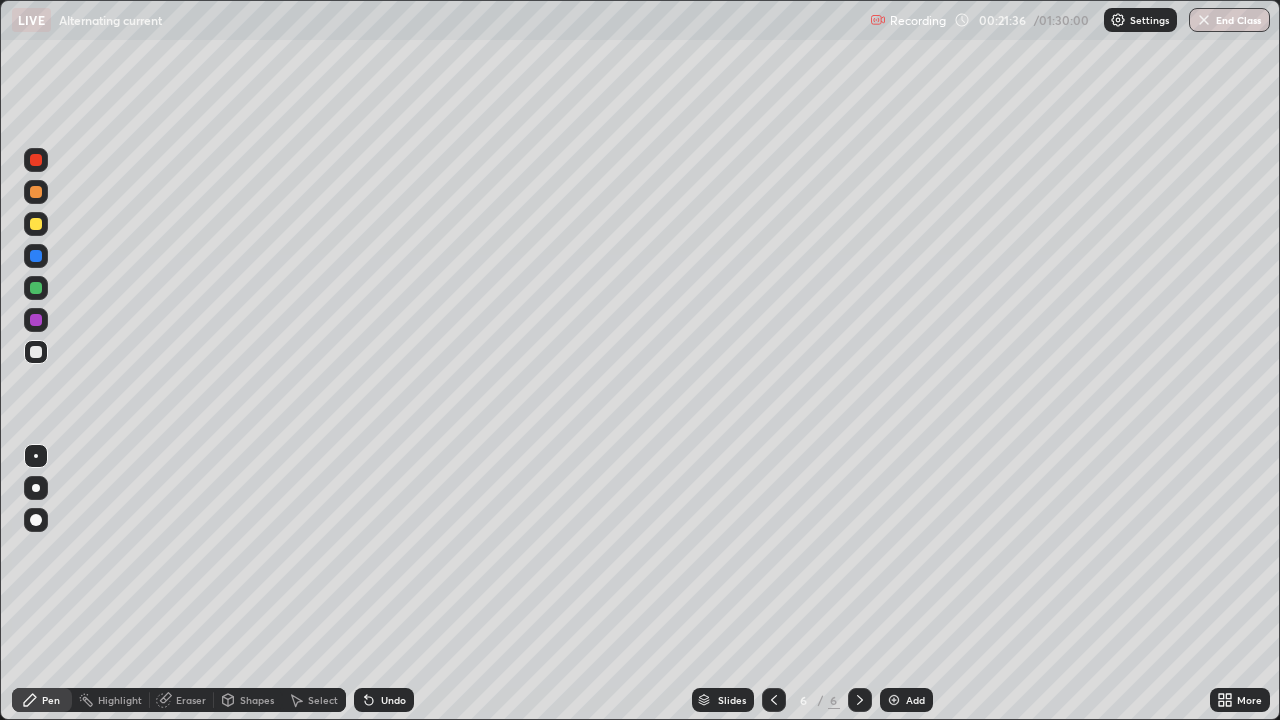 click at bounding box center (774, 700) 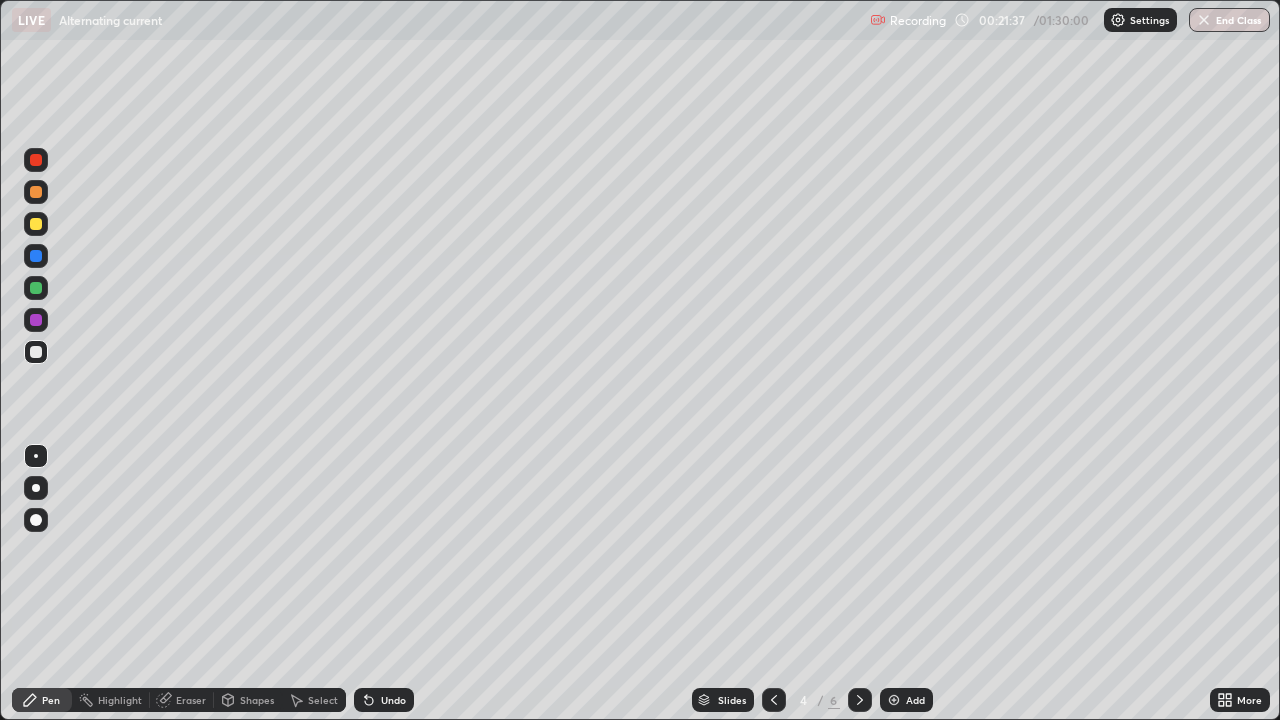 click at bounding box center (860, 700) 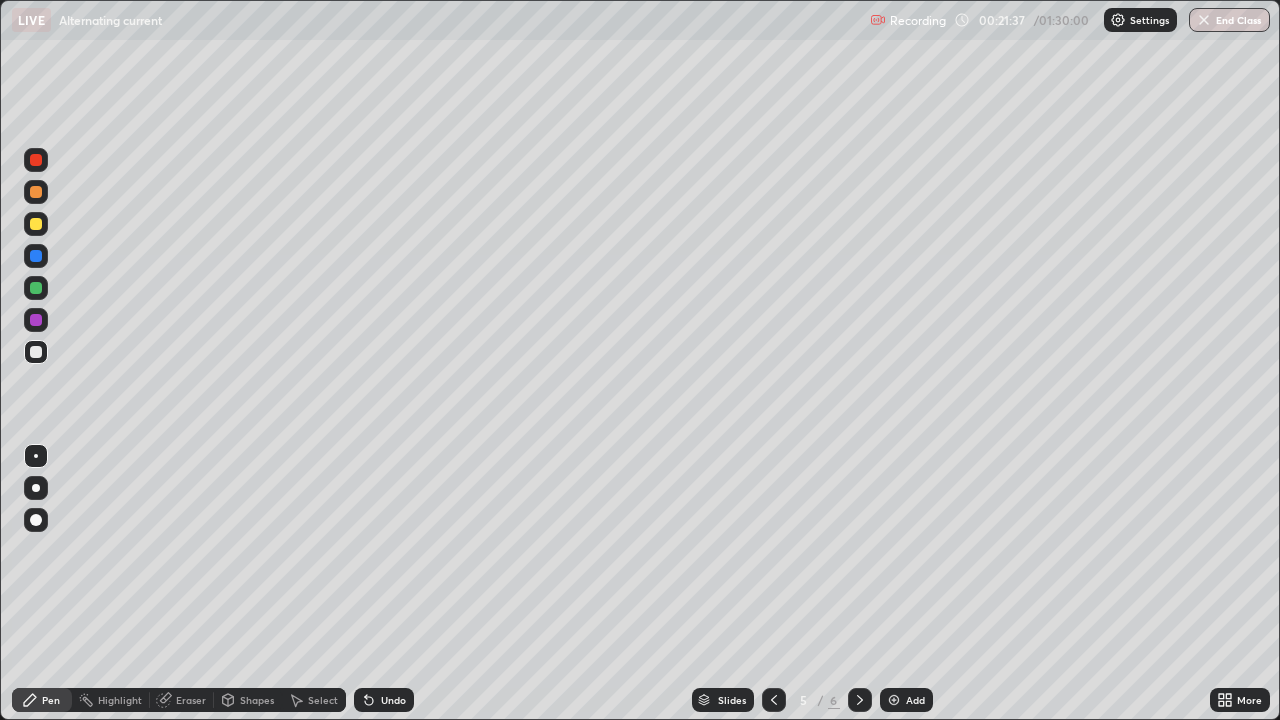 click 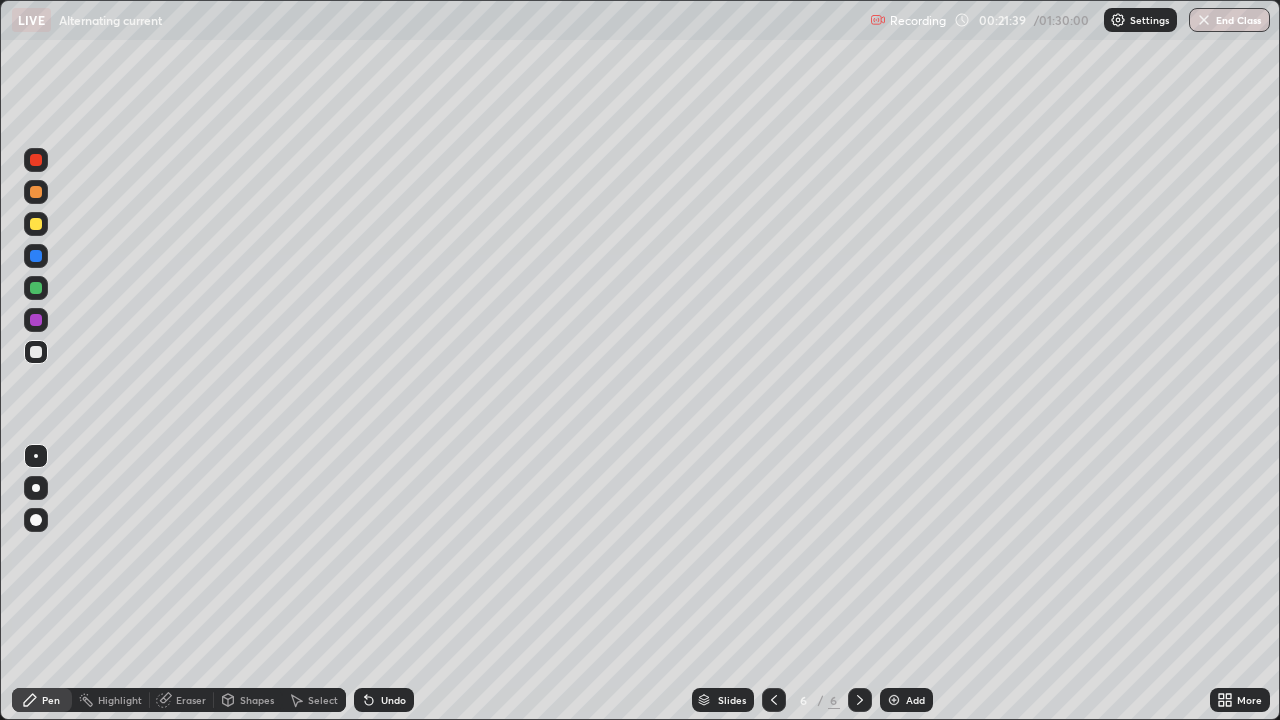 click on "Eraser" at bounding box center (191, 700) 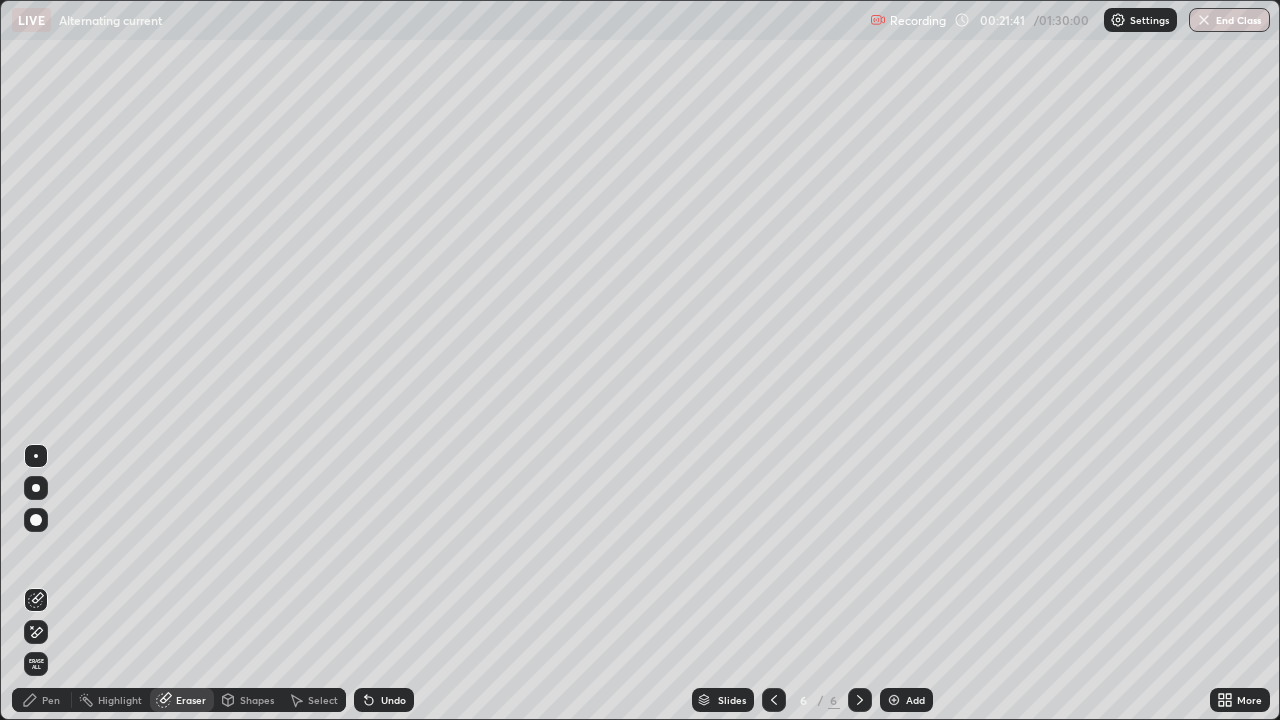 click on "Pen" at bounding box center [51, 700] 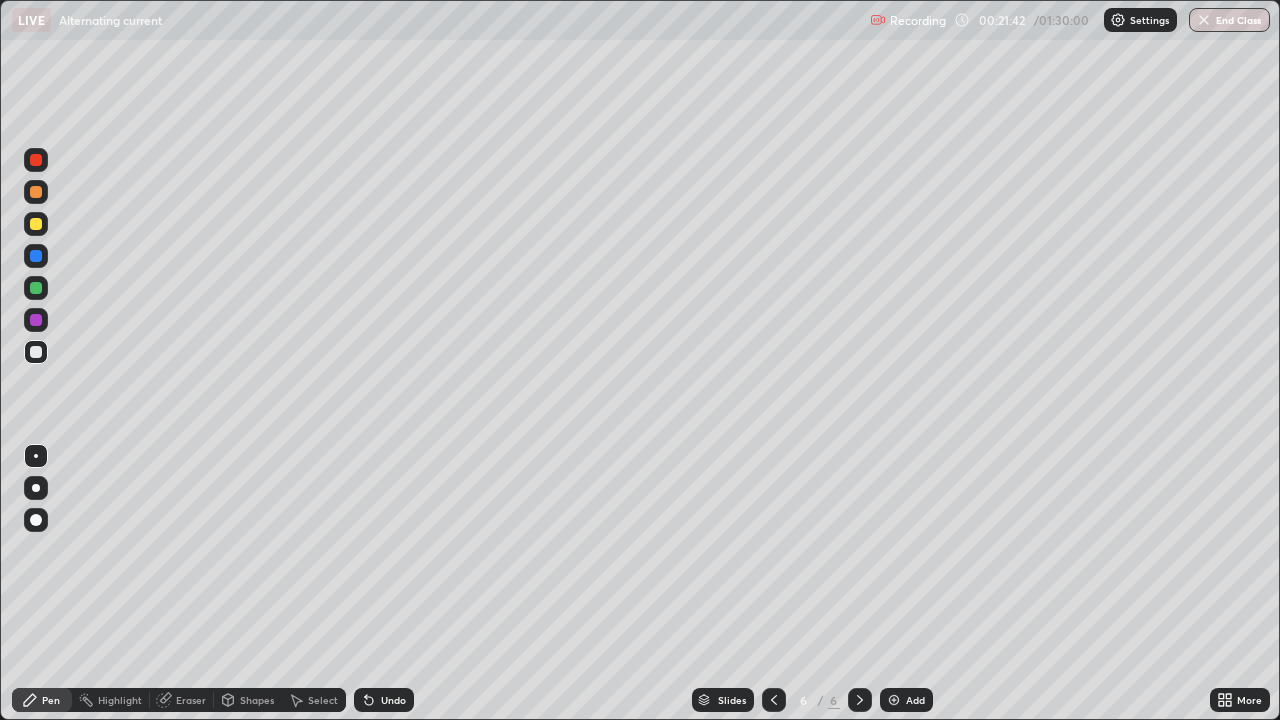 click at bounding box center [36, 224] 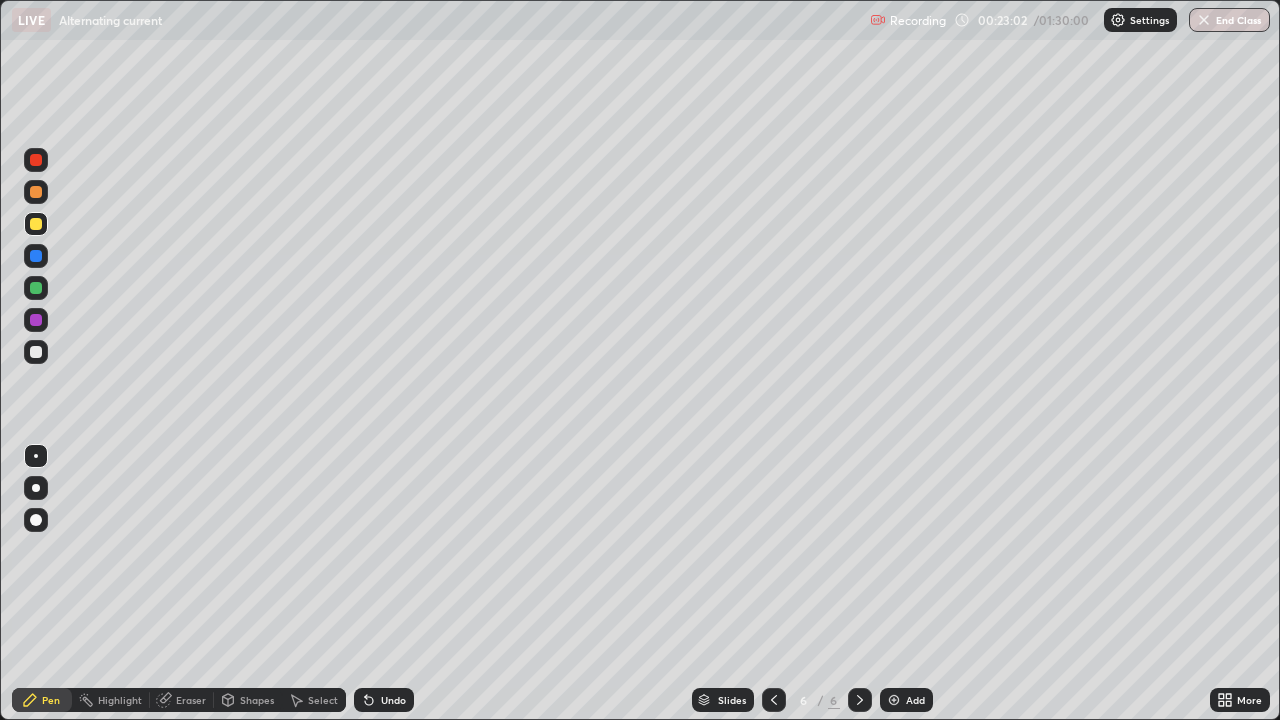 click 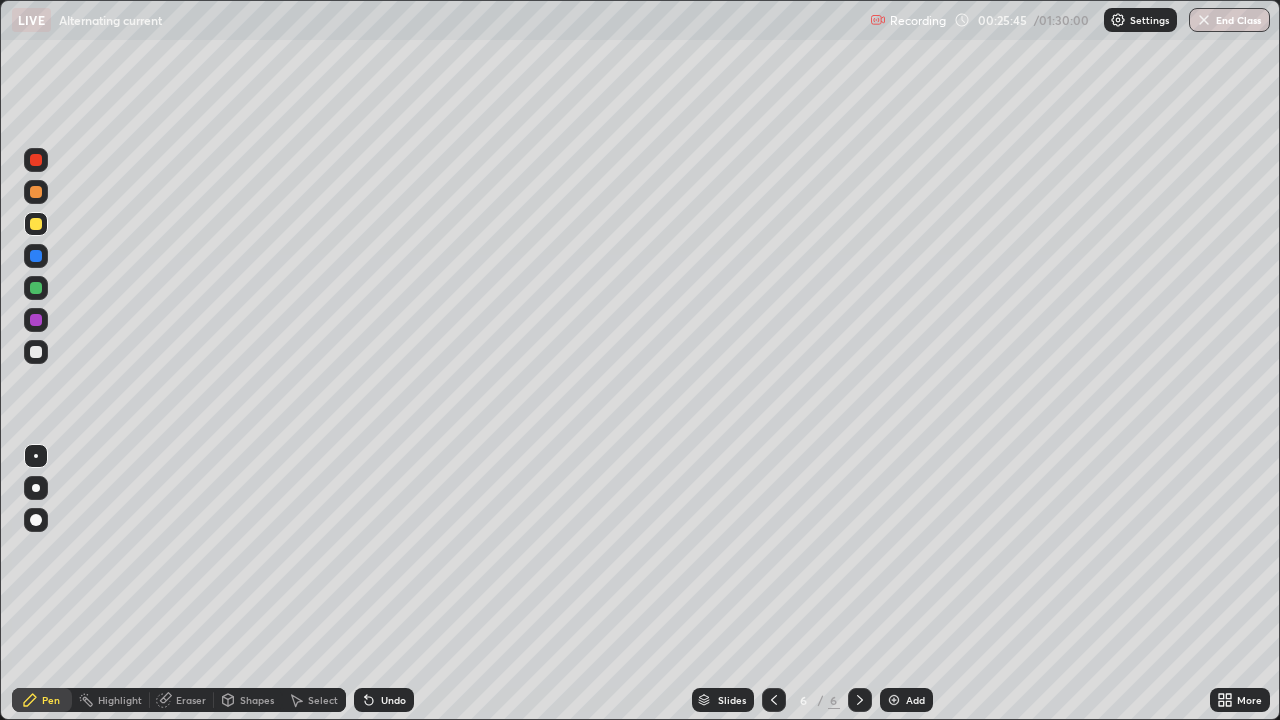 click on "Shapes" at bounding box center [257, 700] 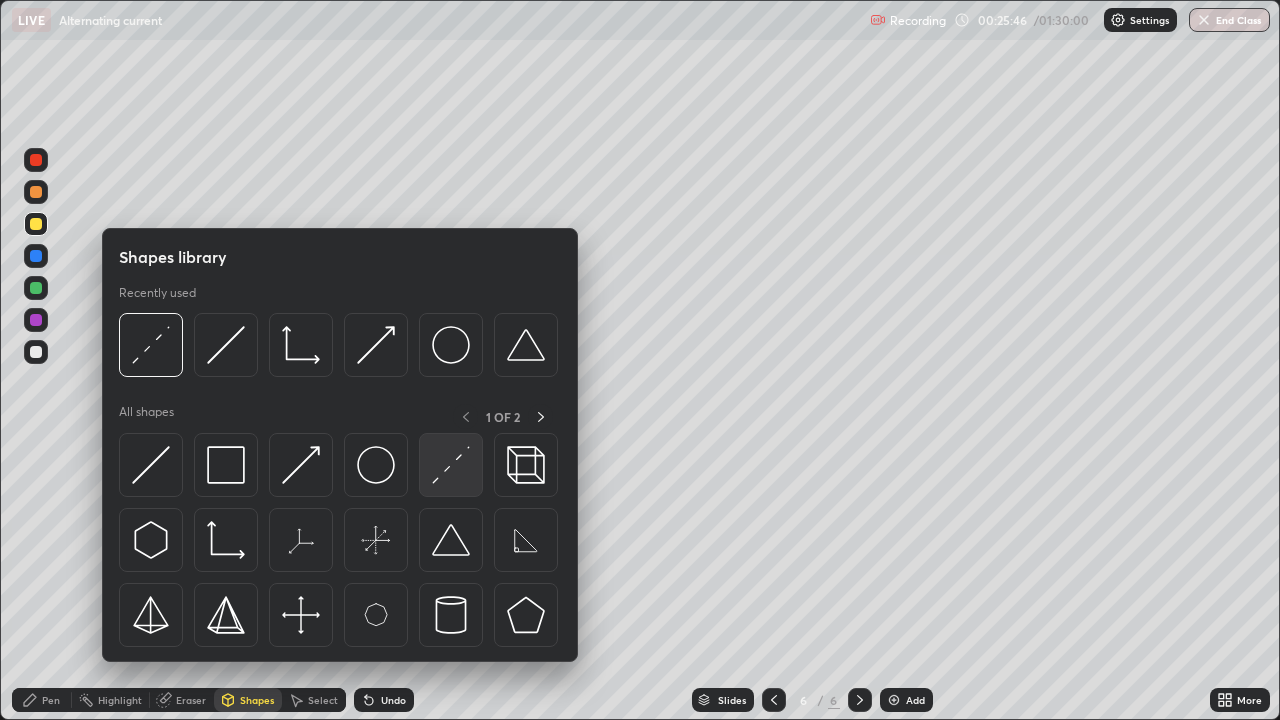 click at bounding box center [451, 465] 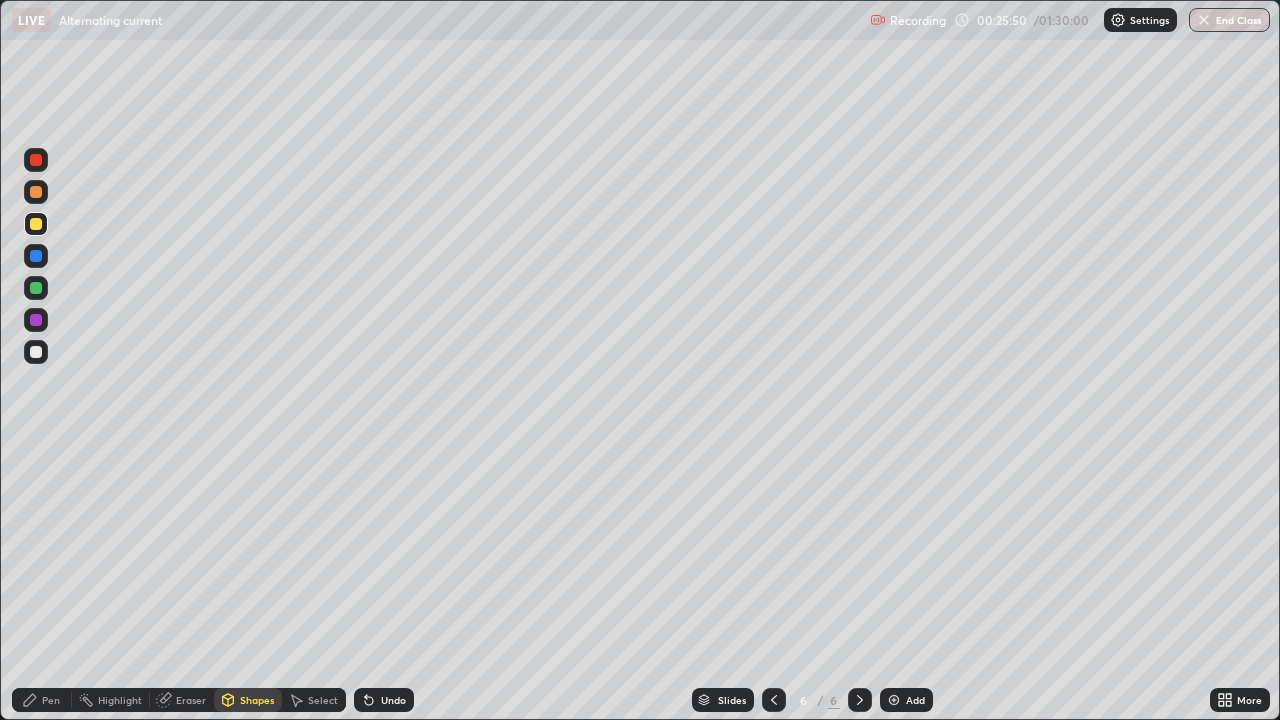 click on "Pen" at bounding box center [42, 700] 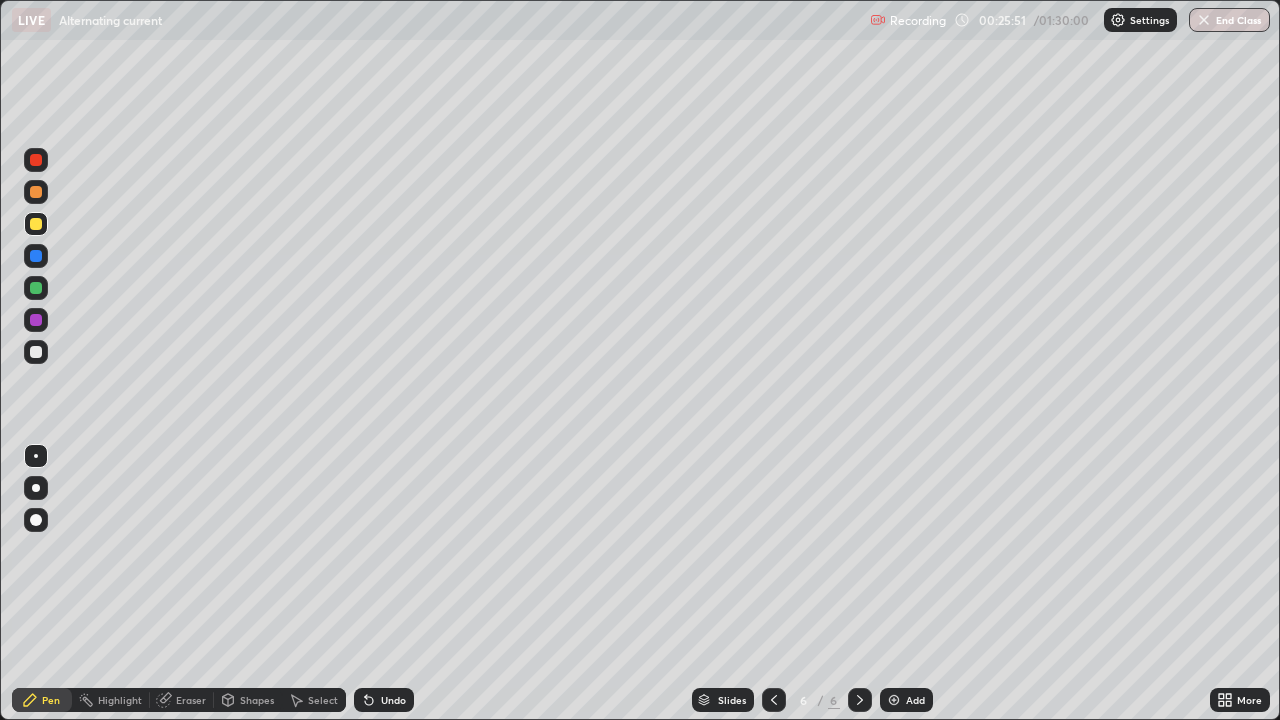 click at bounding box center (36, 352) 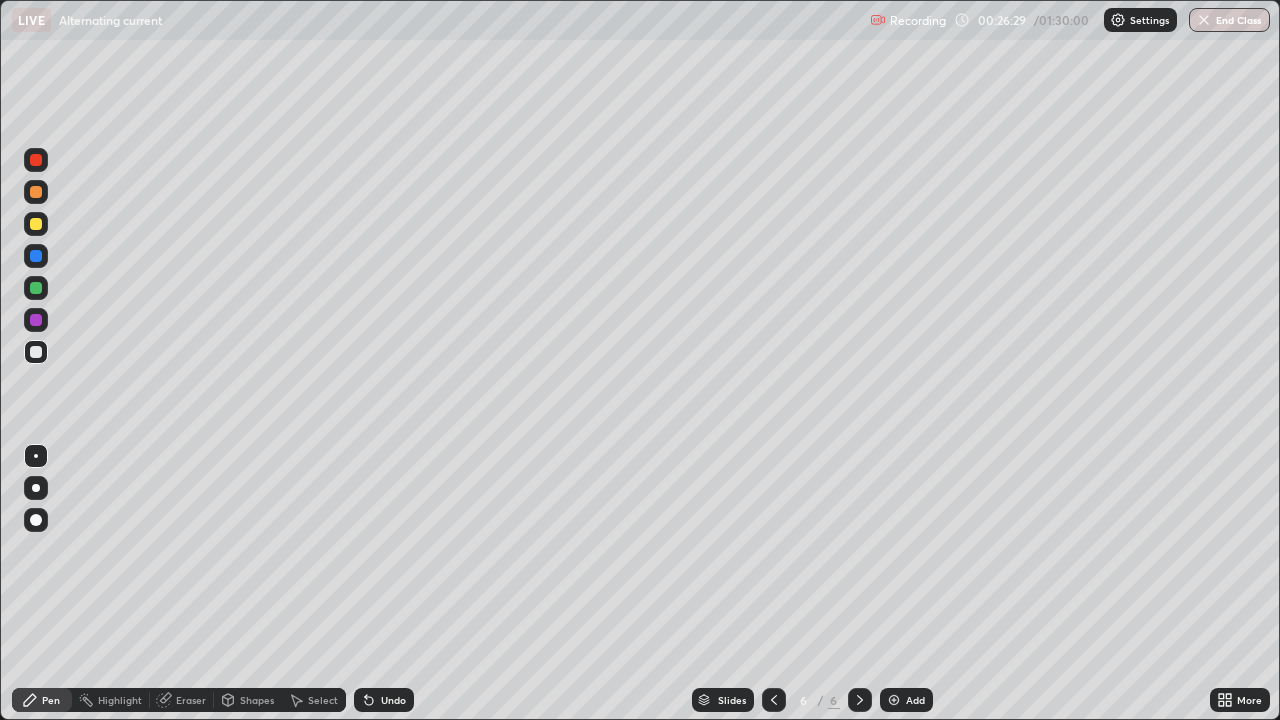 click on "Shapes" at bounding box center (257, 700) 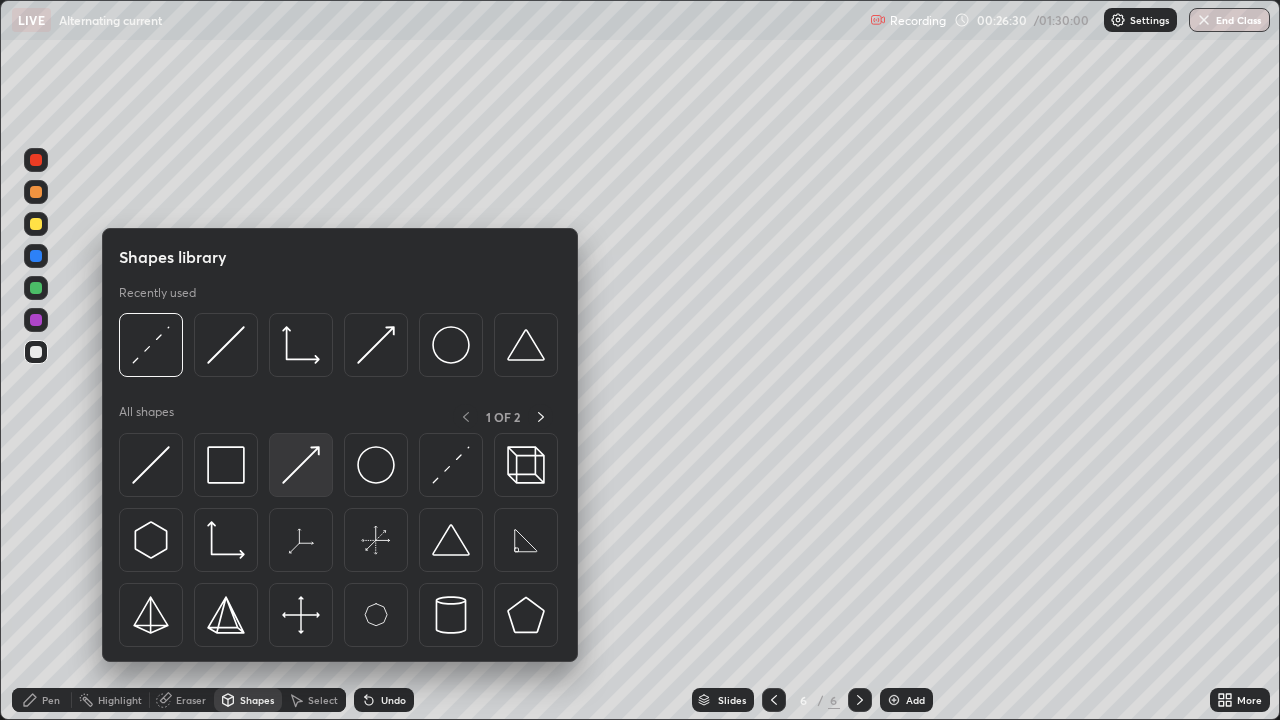 click at bounding box center (301, 465) 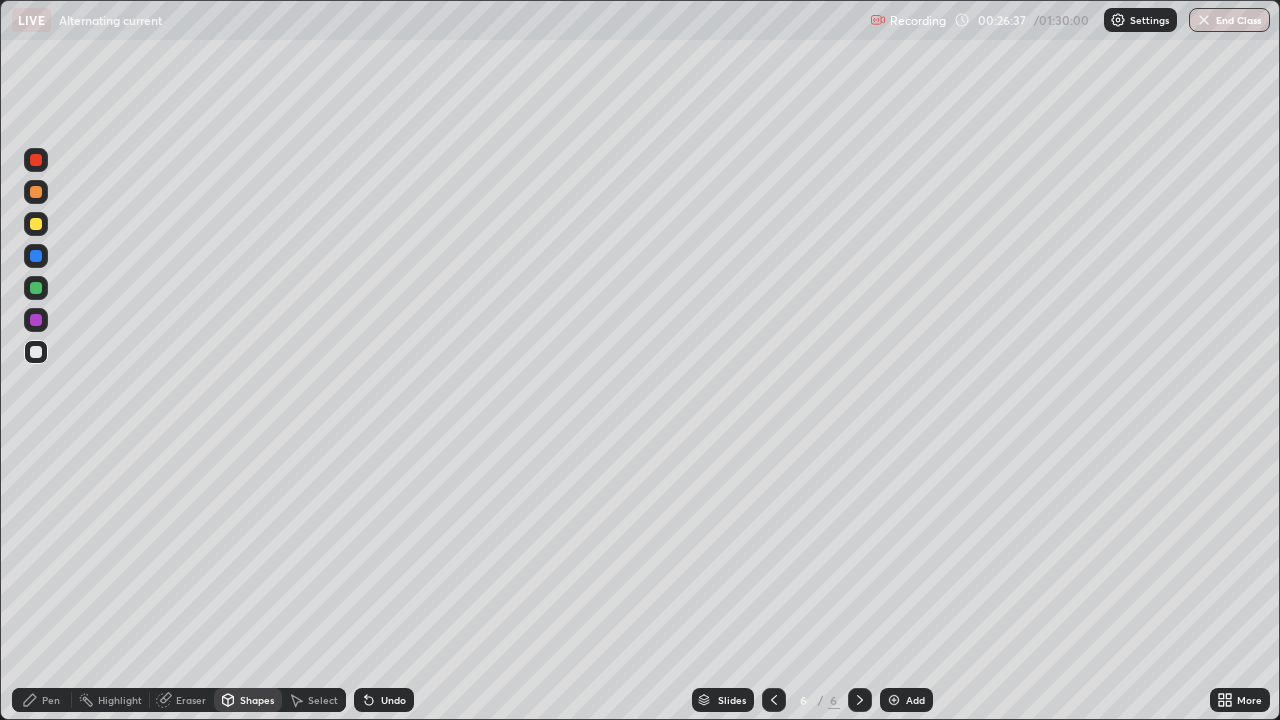 click on "Undo" at bounding box center [393, 700] 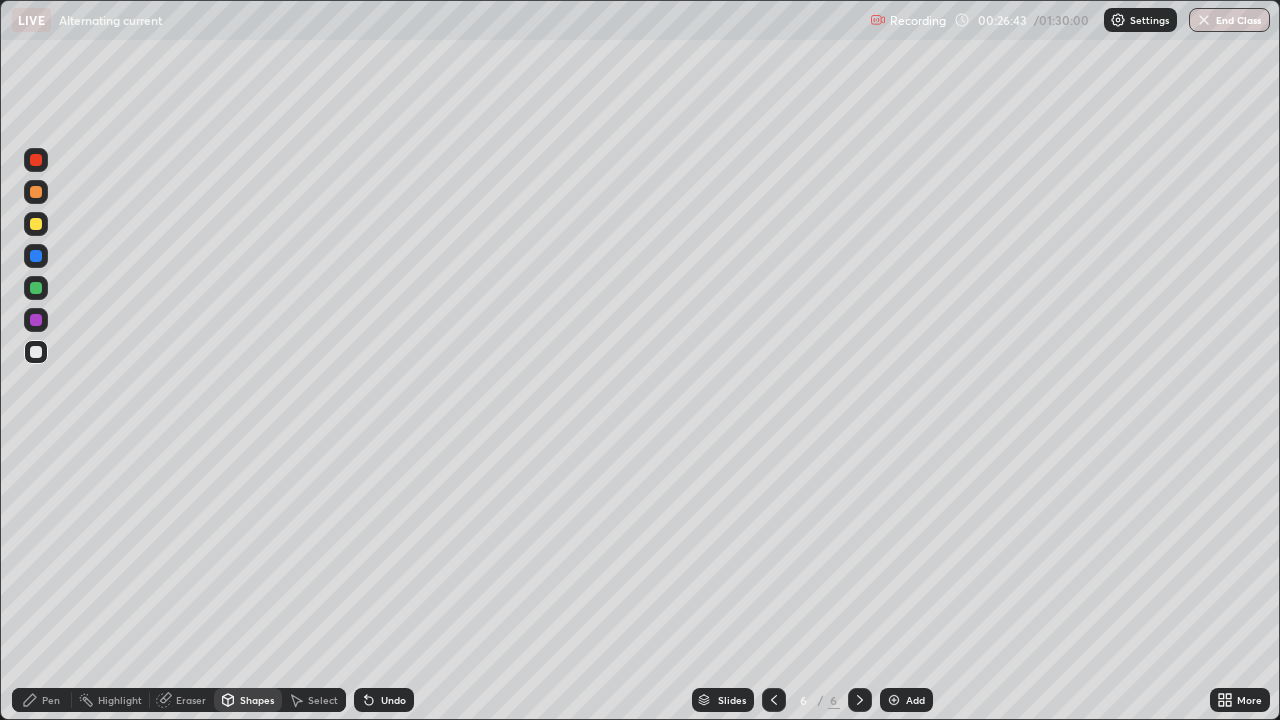 click on "Shapes" at bounding box center (257, 700) 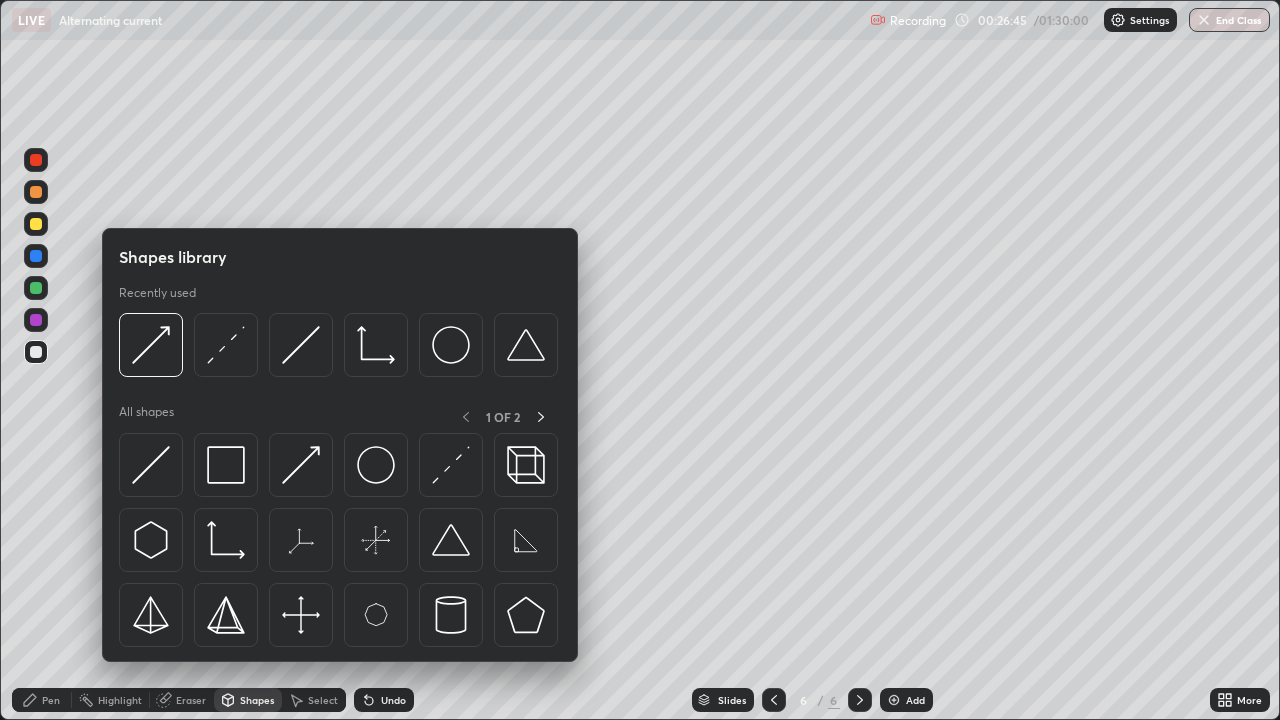 click at bounding box center [36, 224] 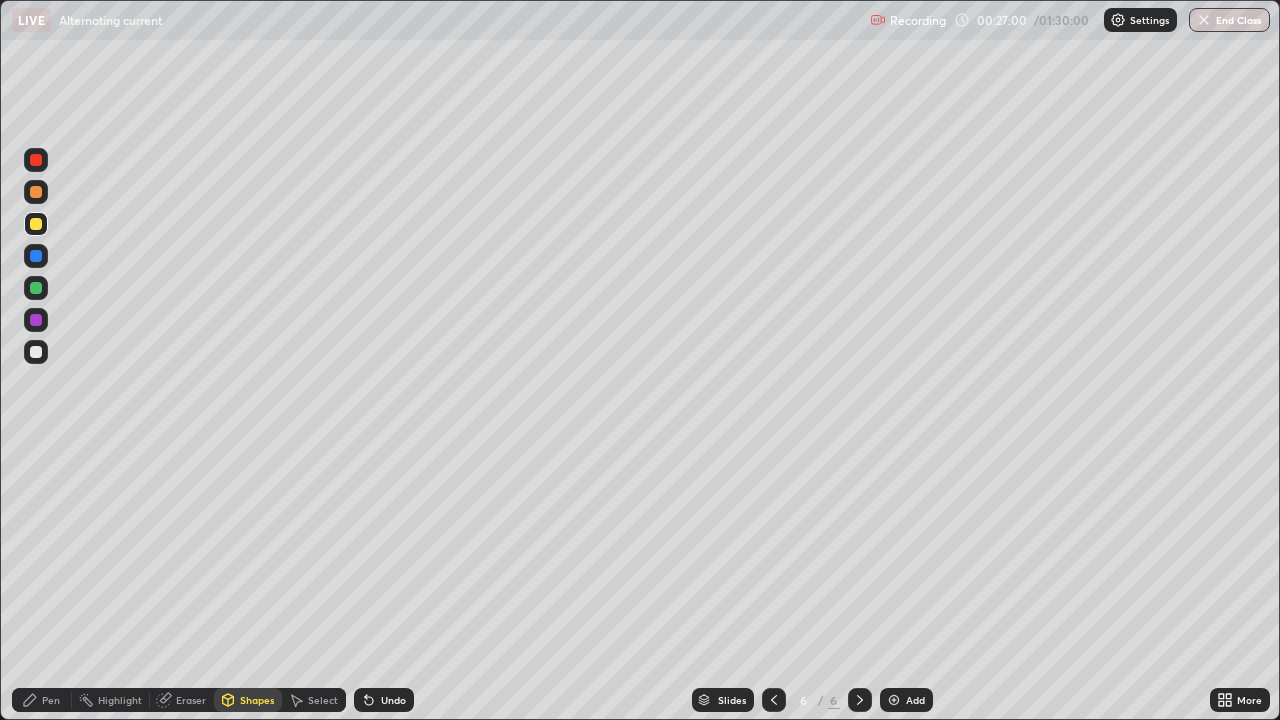 click on "Pen" at bounding box center (51, 700) 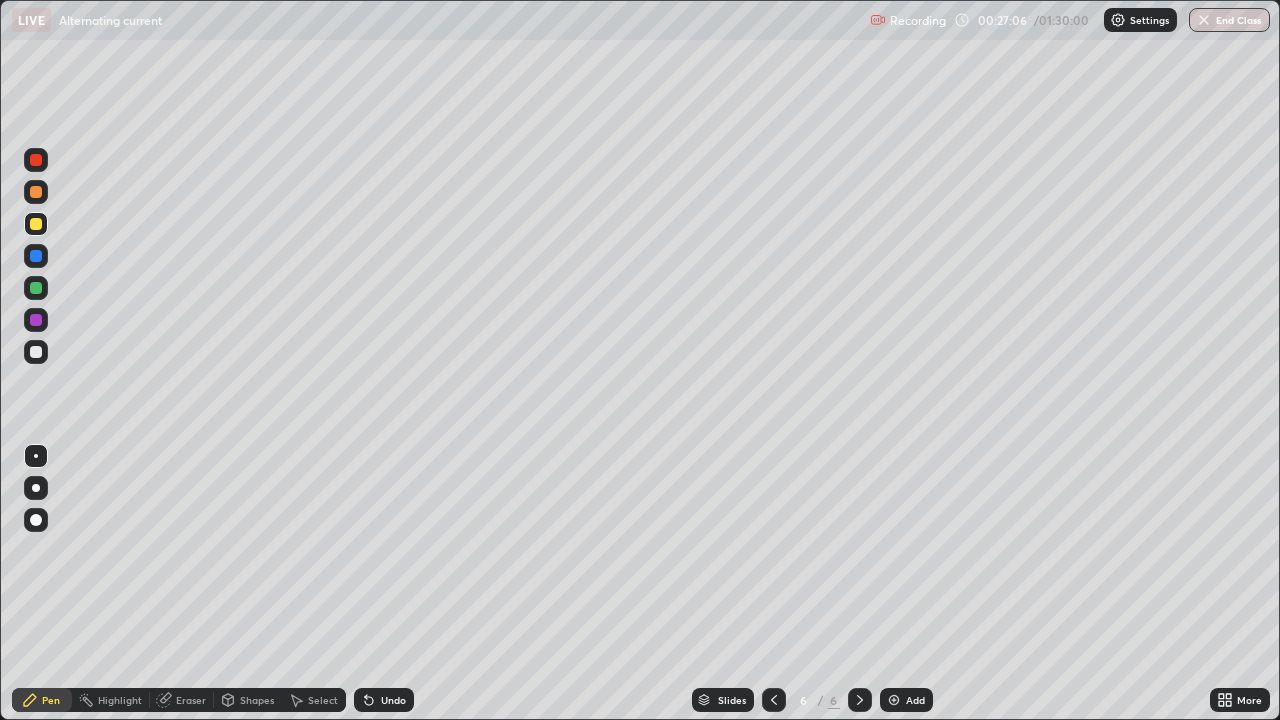 click 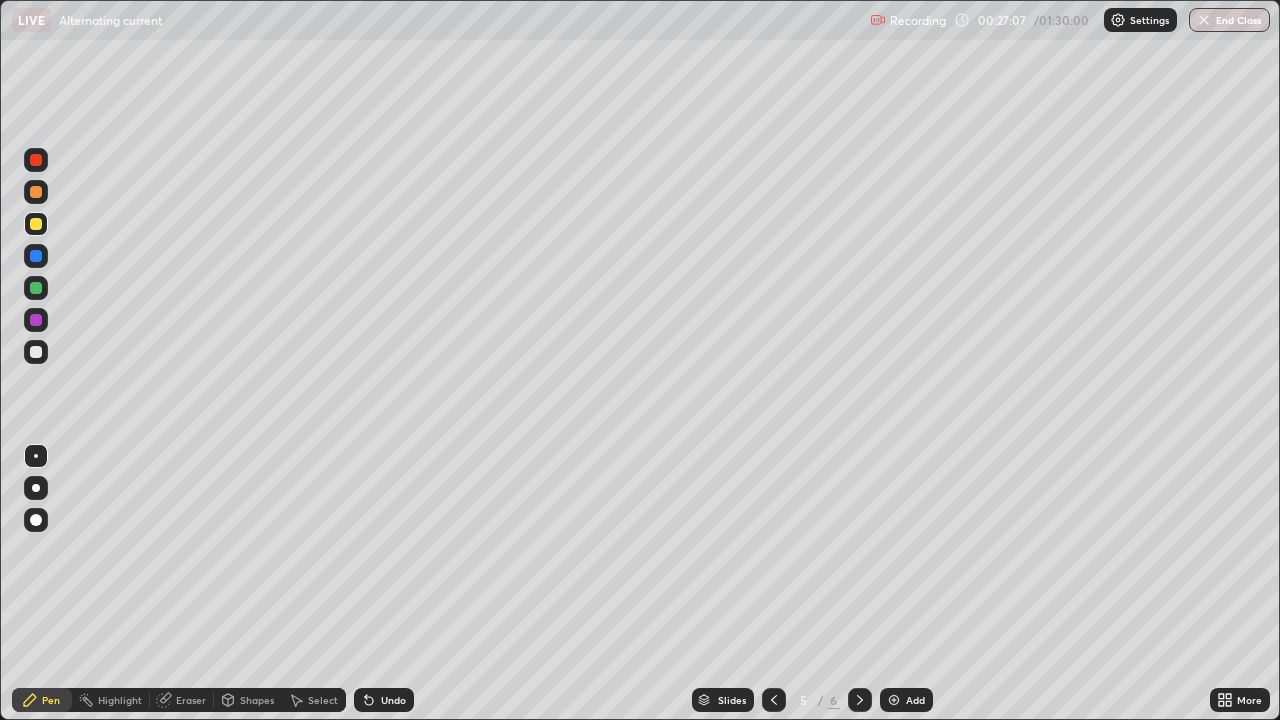 click 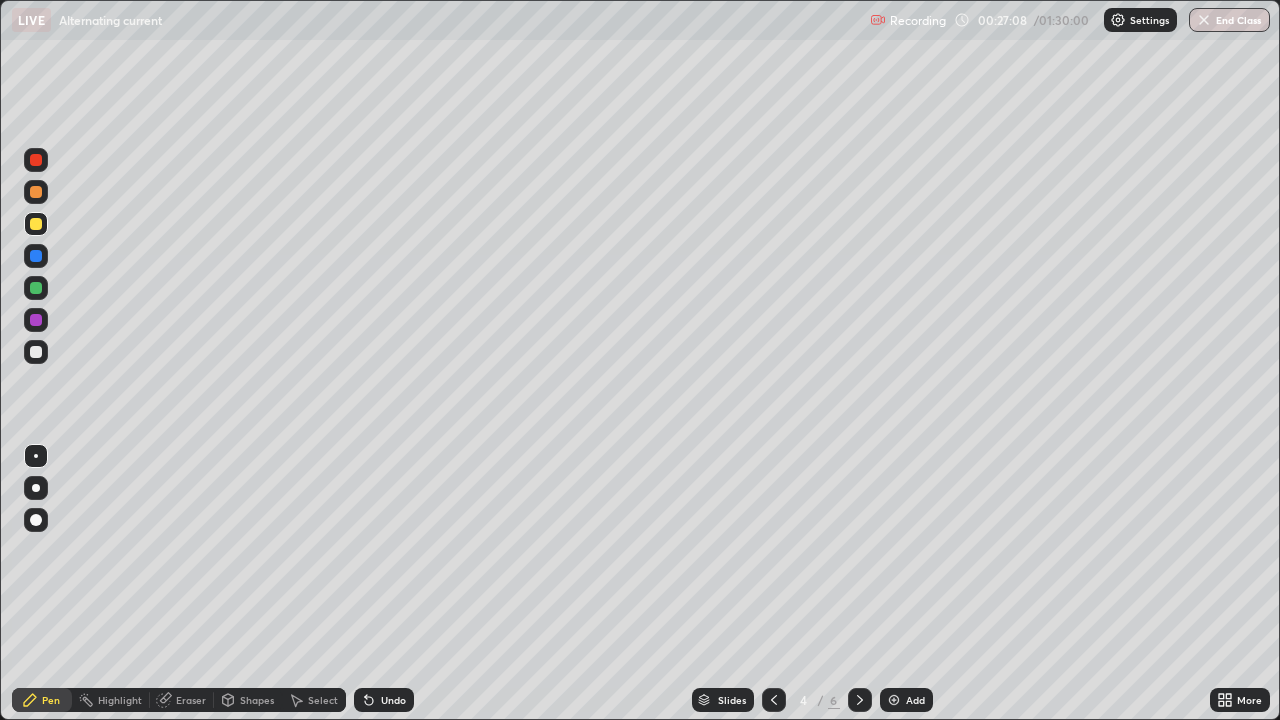 click 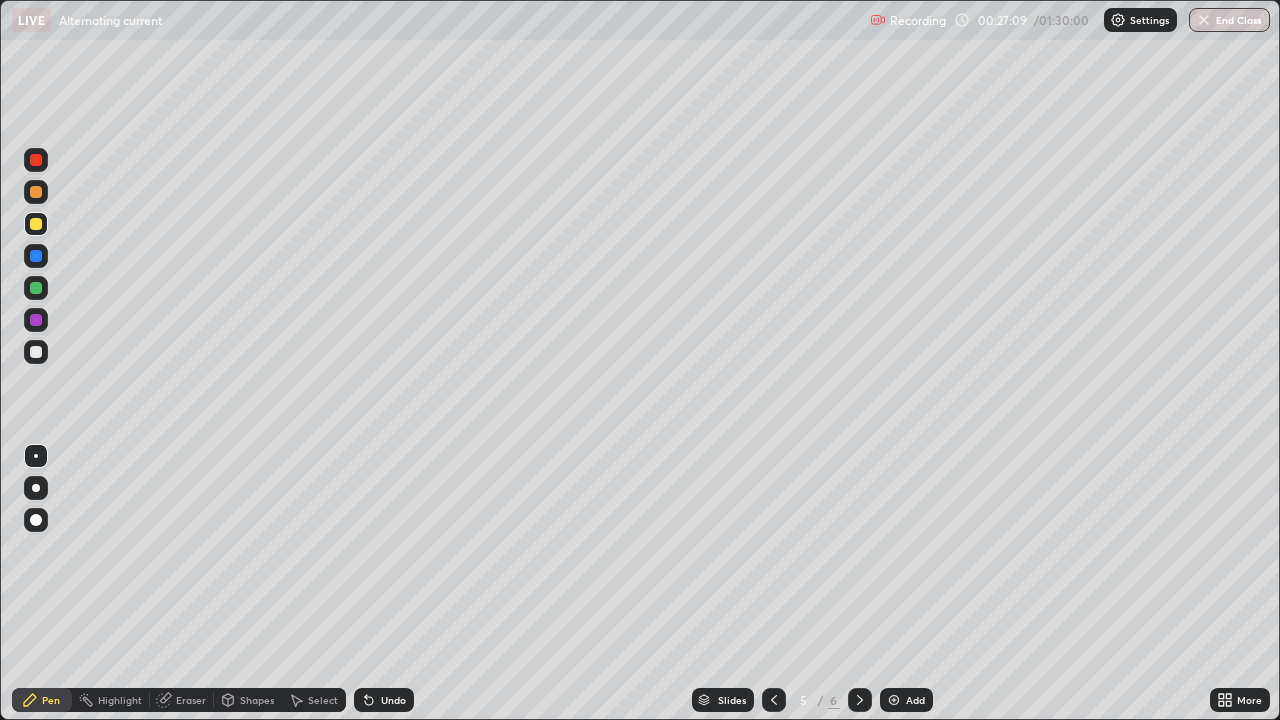 click 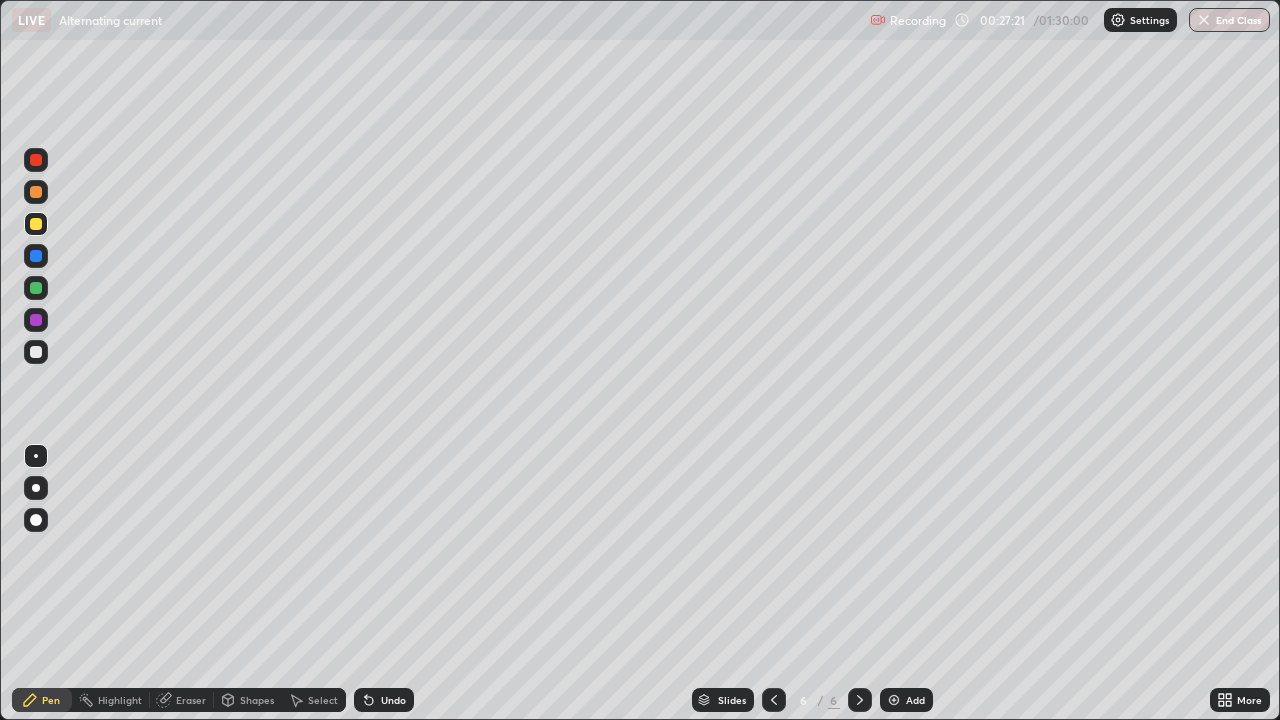 click on "Undo" at bounding box center [393, 700] 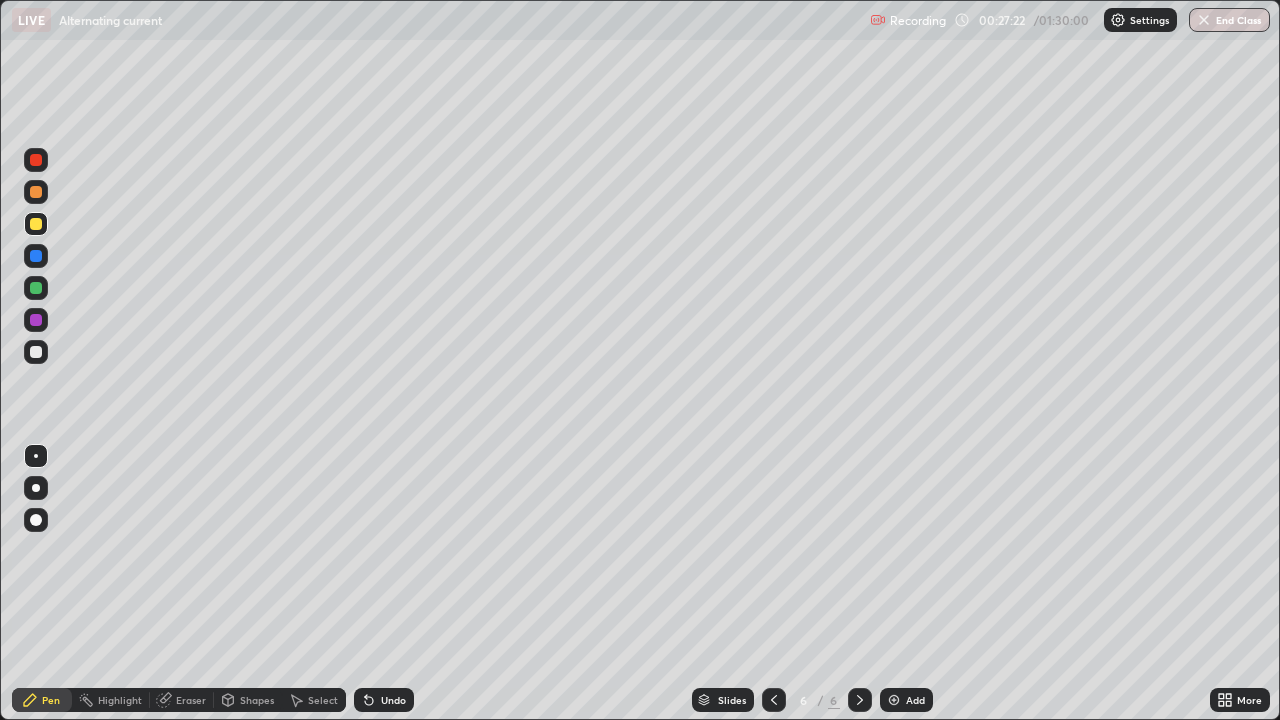click on "Undo" at bounding box center [393, 700] 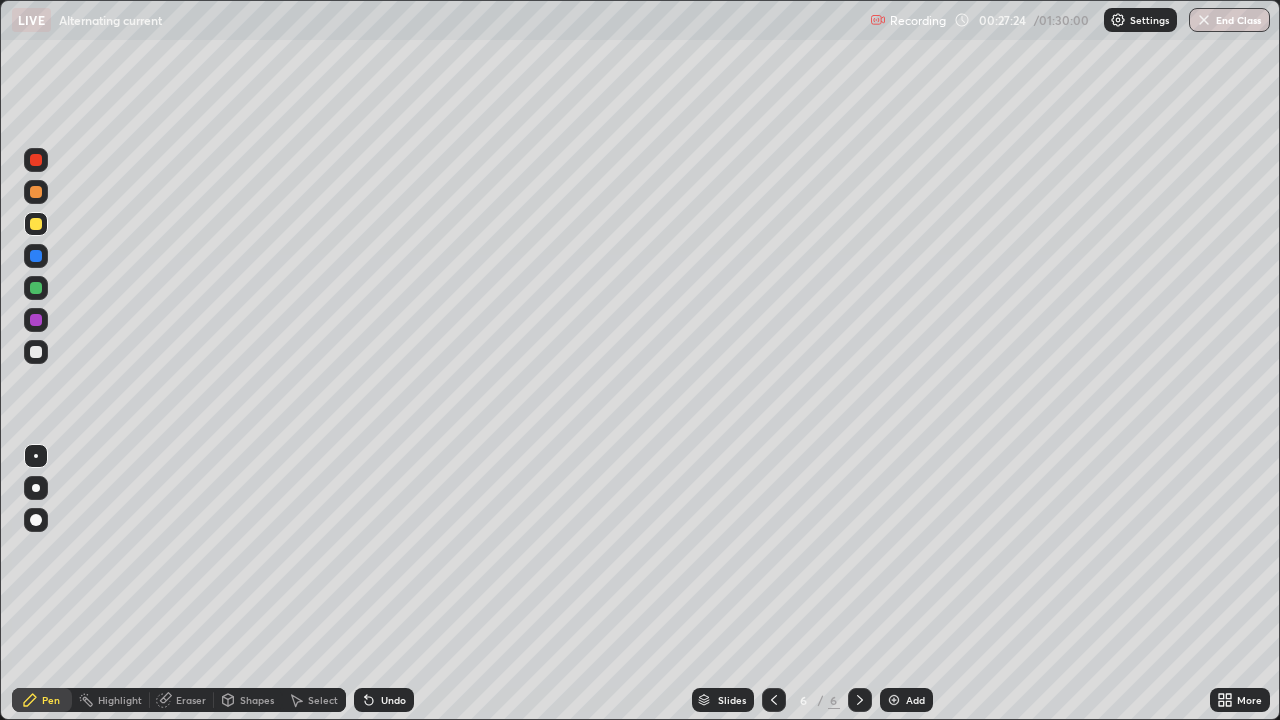 click 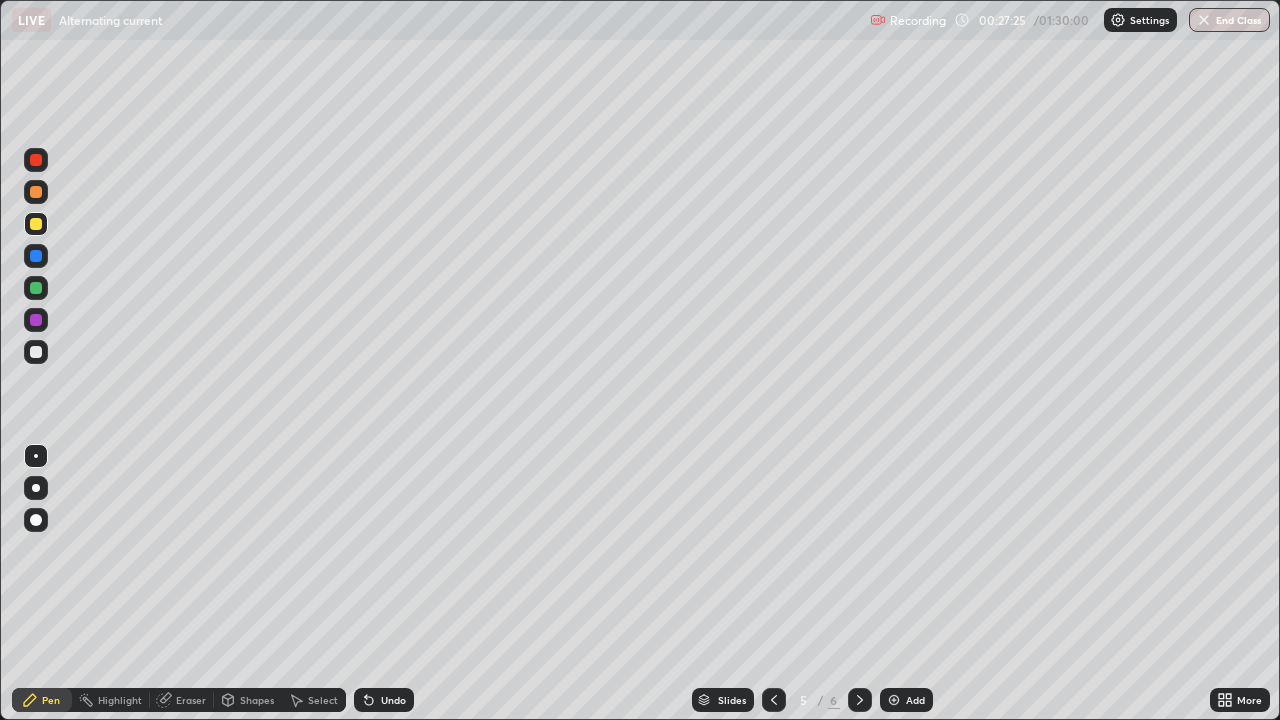 click 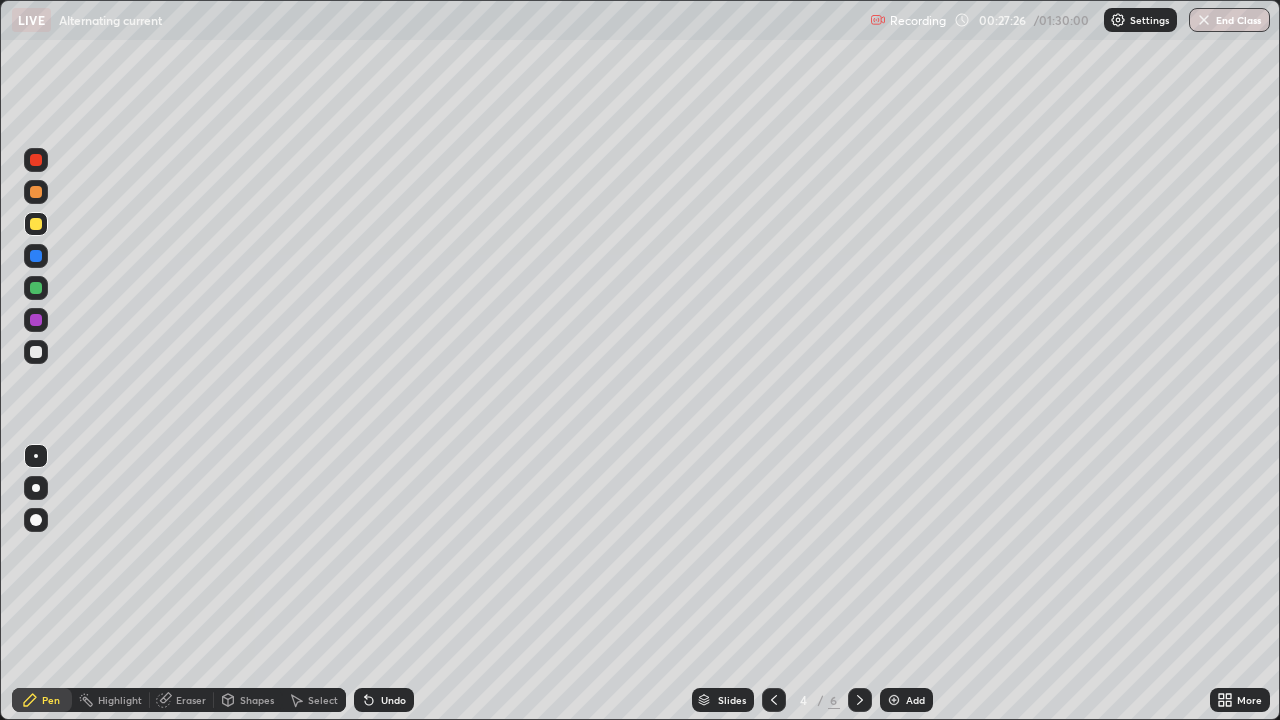 click 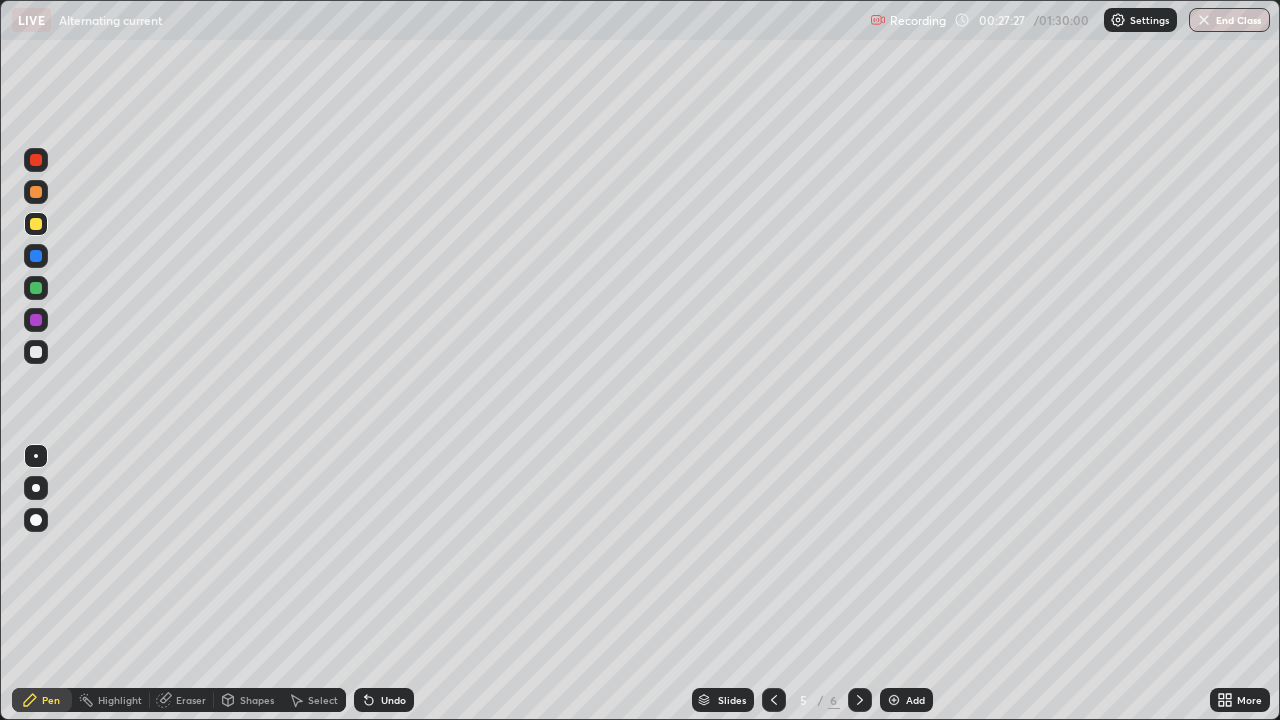click 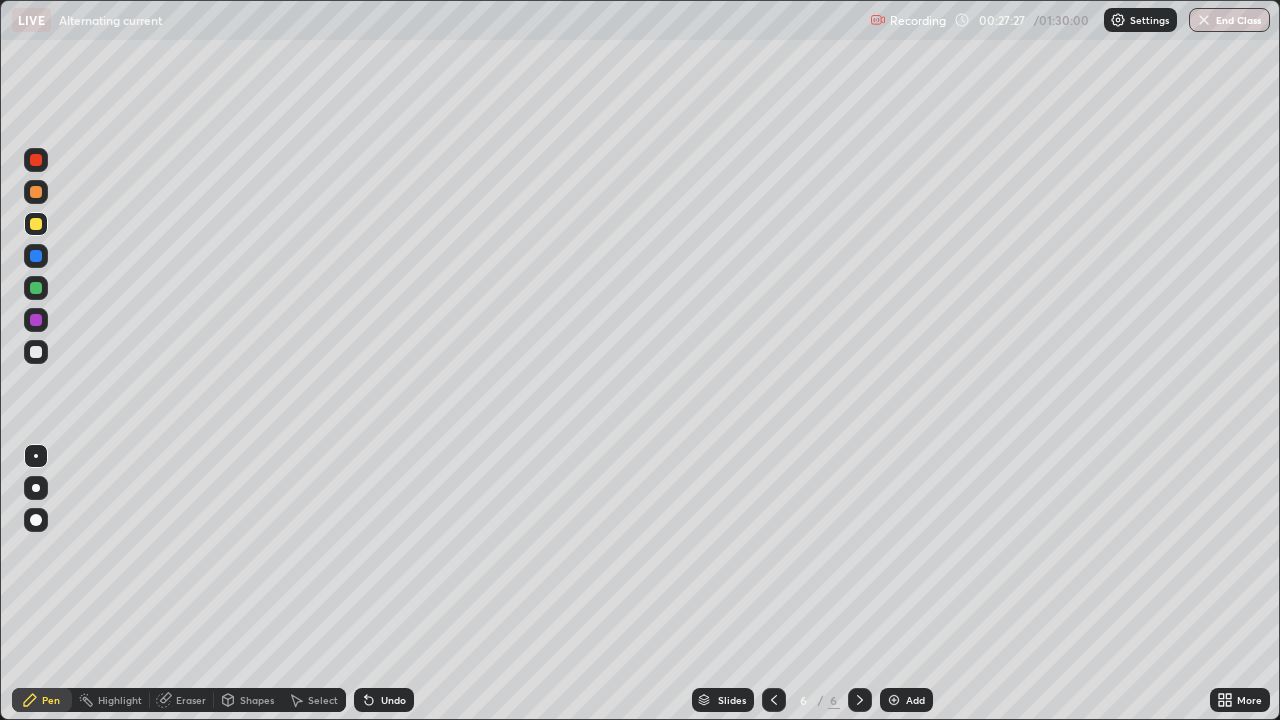 click 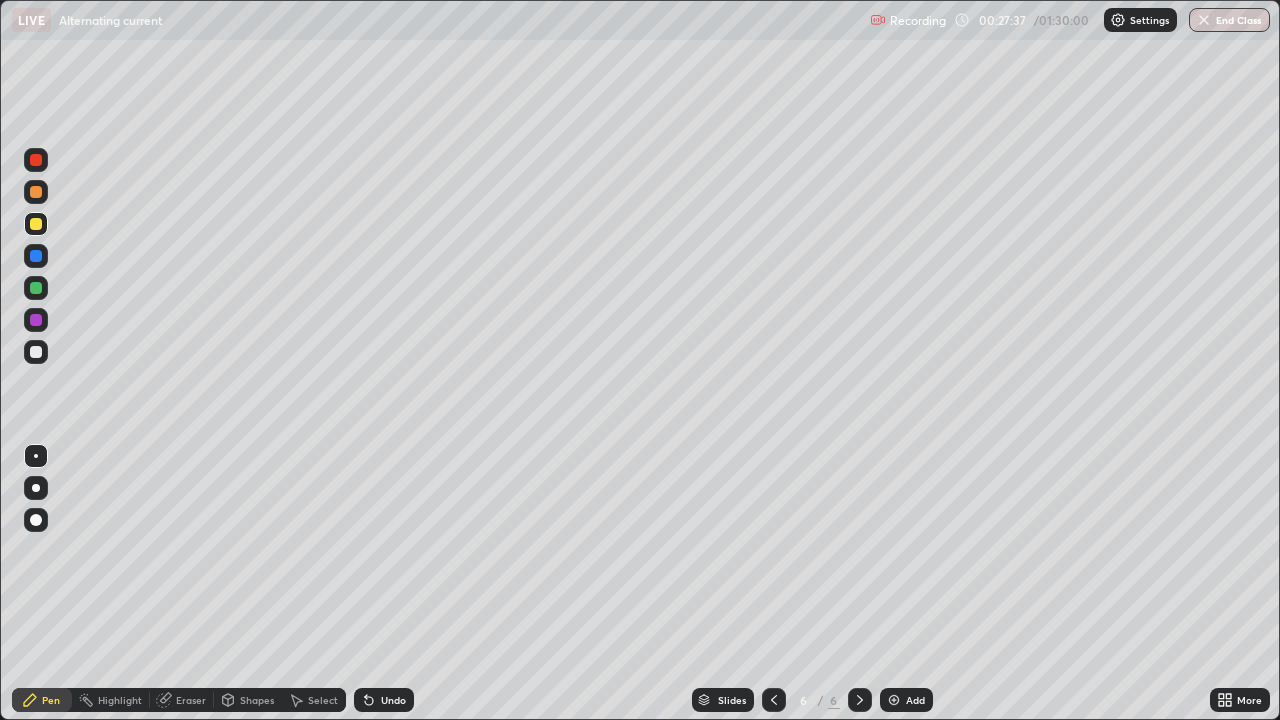 click 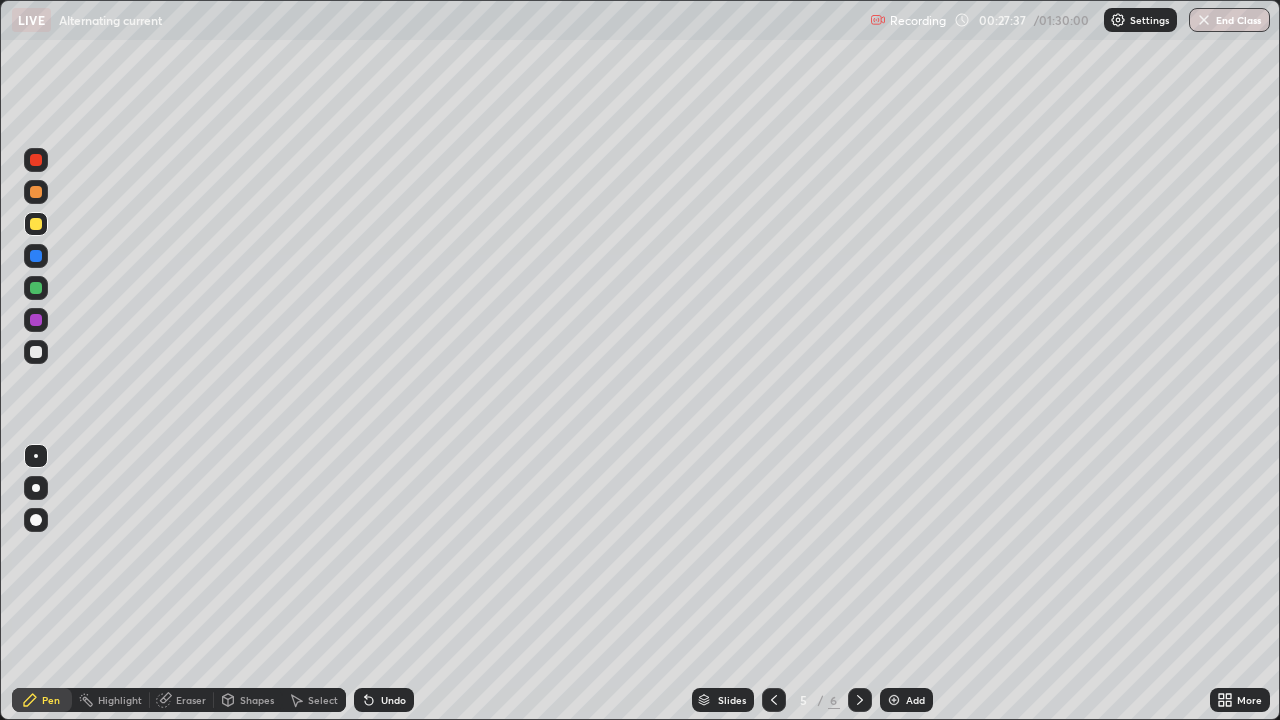 click 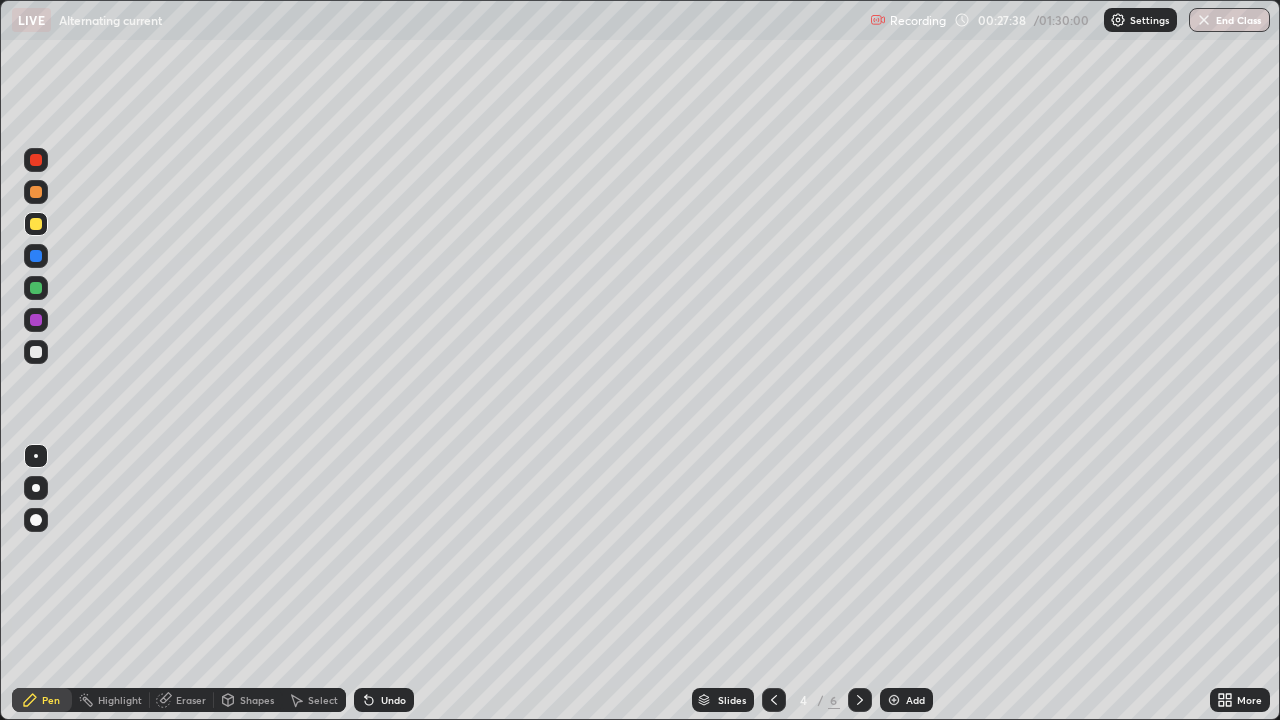 click 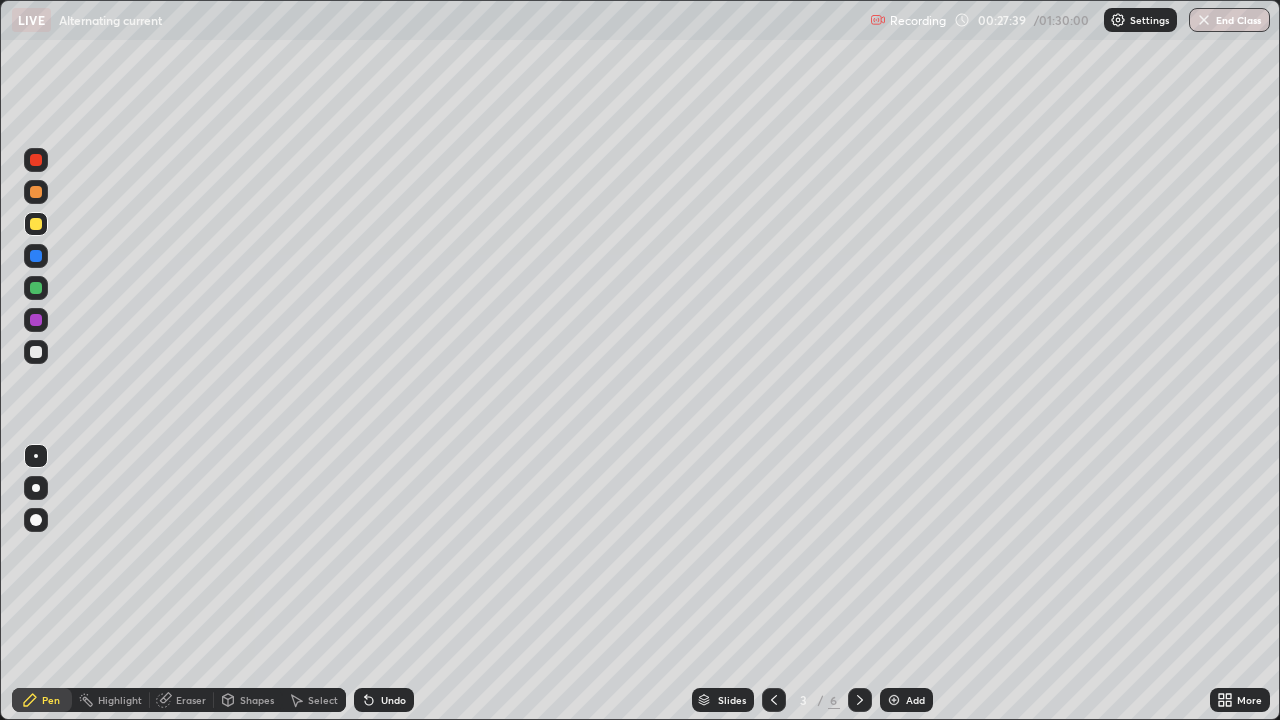 click at bounding box center (860, 700) 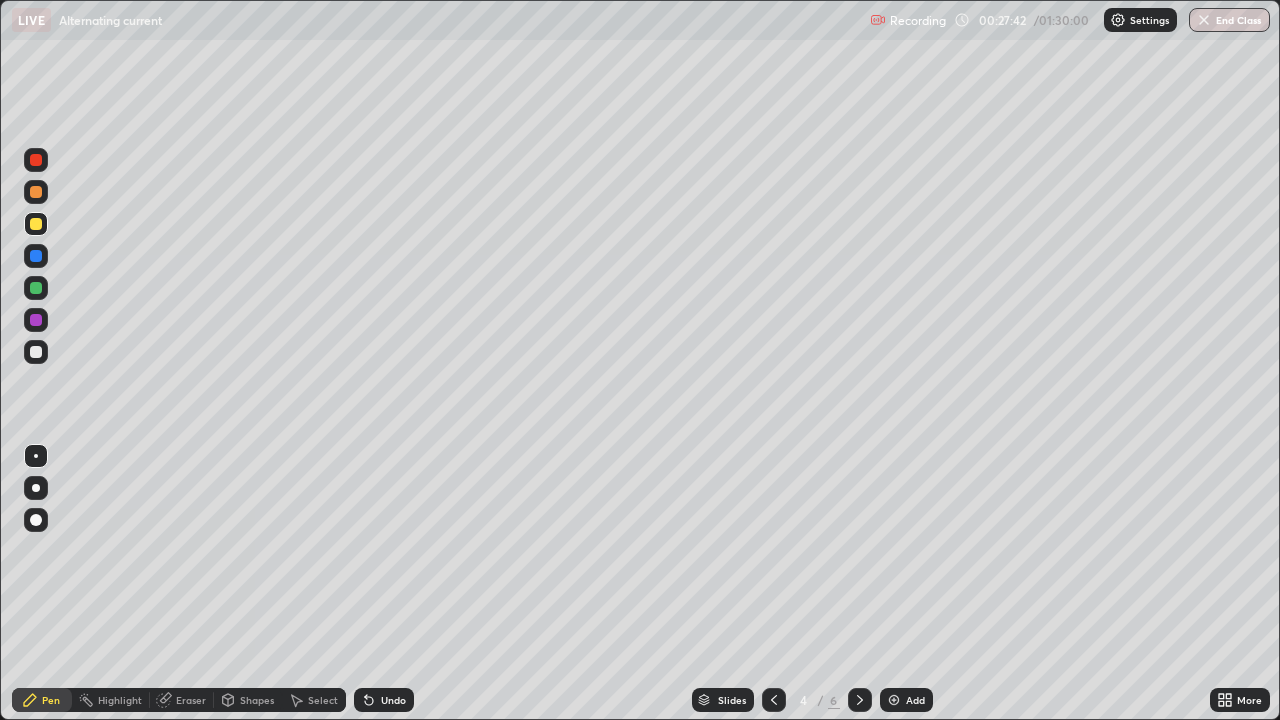 click 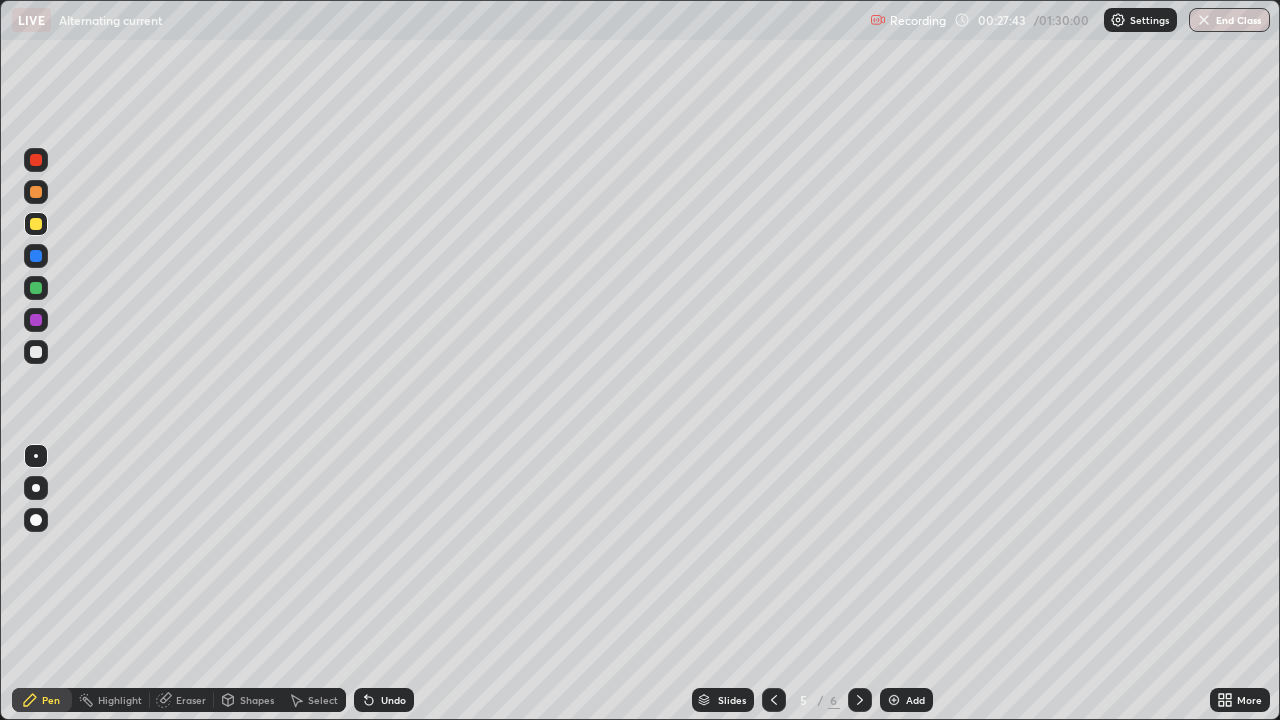 click 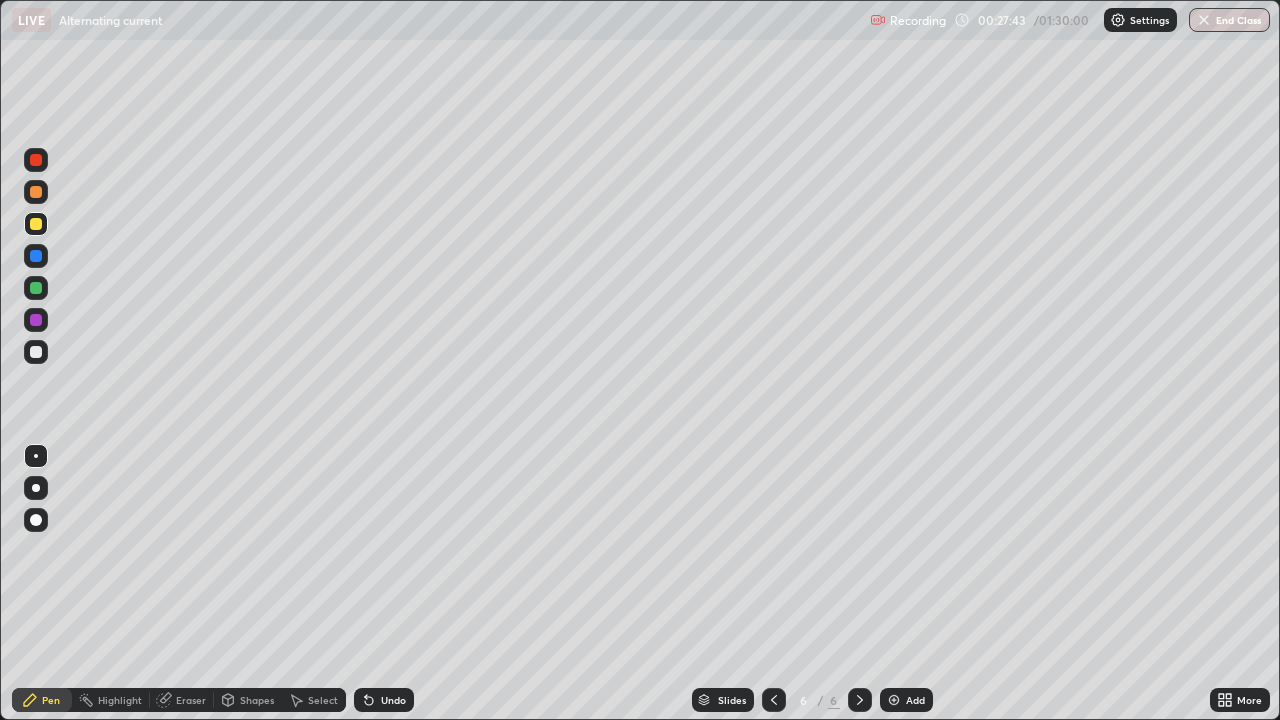 click 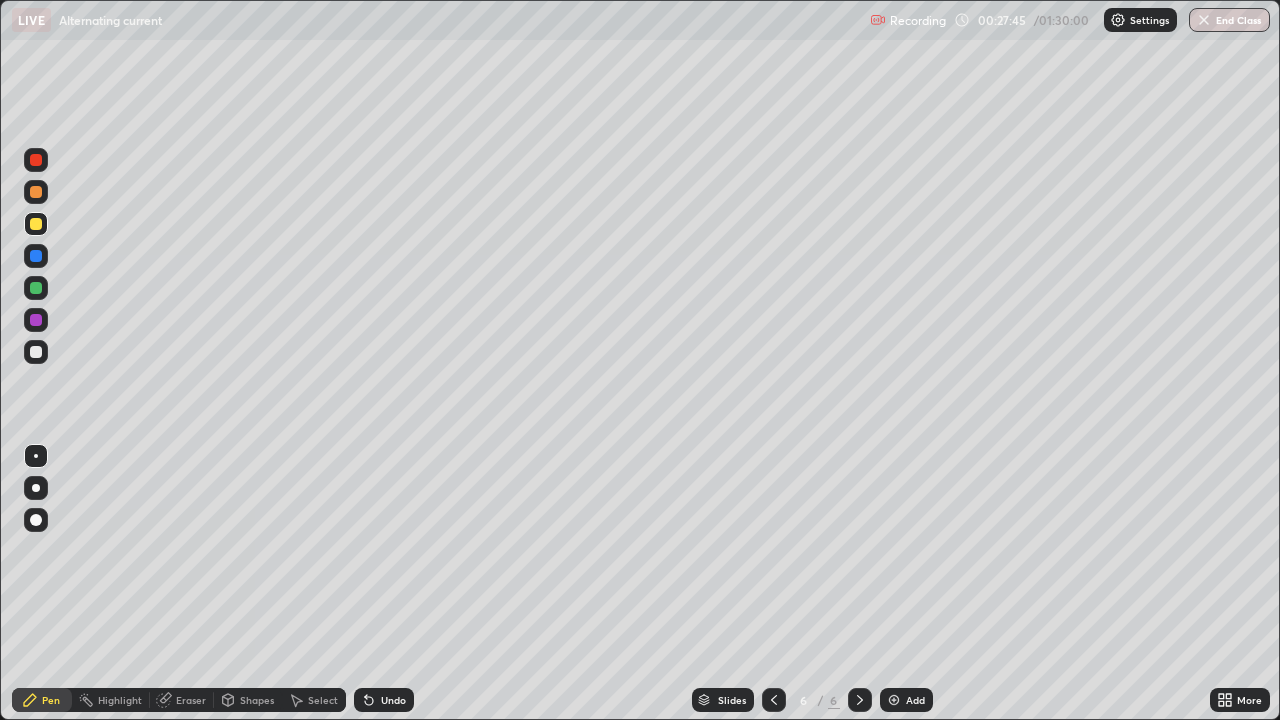 click on "Eraser" at bounding box center (191, 700) 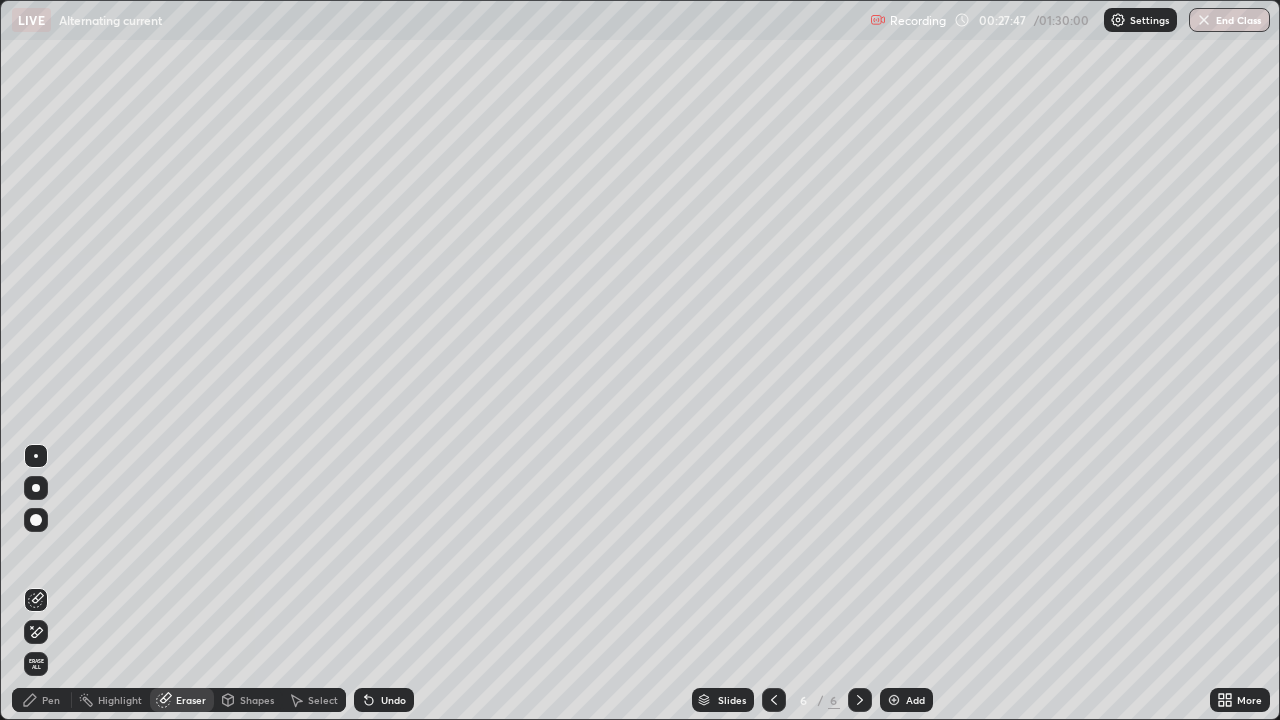 click on "Pen" at bounding box center [51, 700] 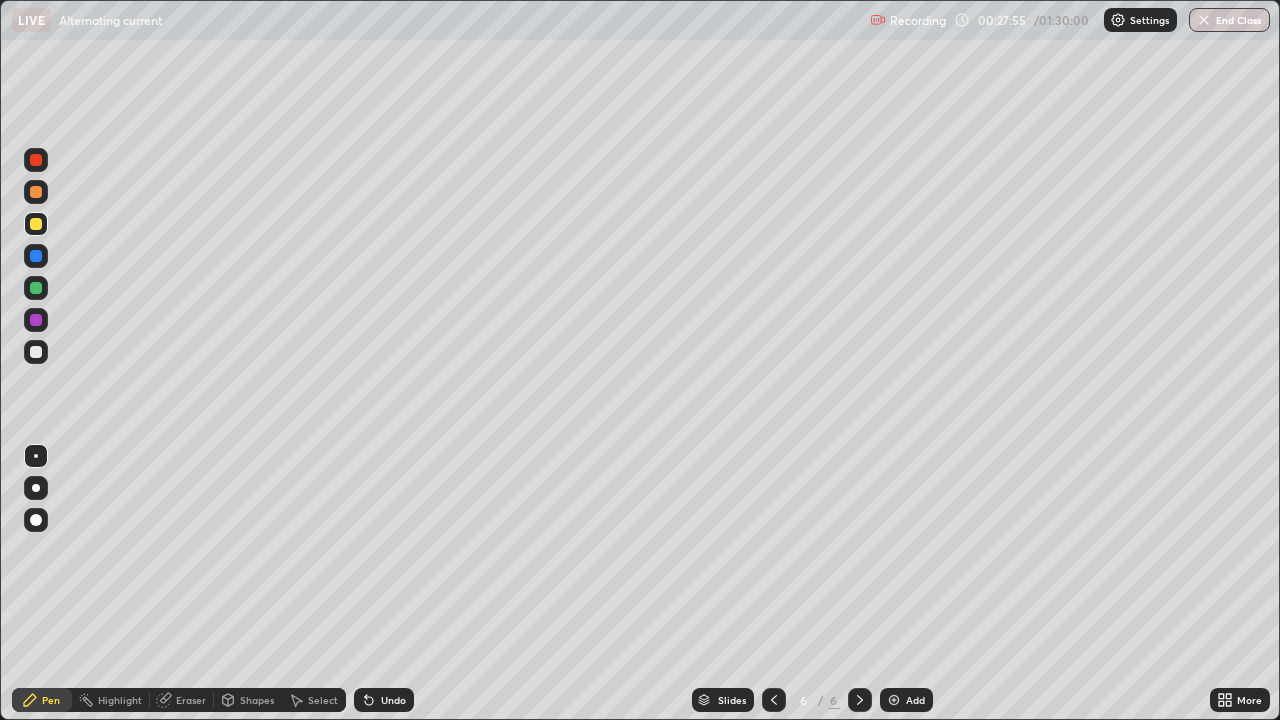 click on "Shapes" at bounding box center (248, 700) 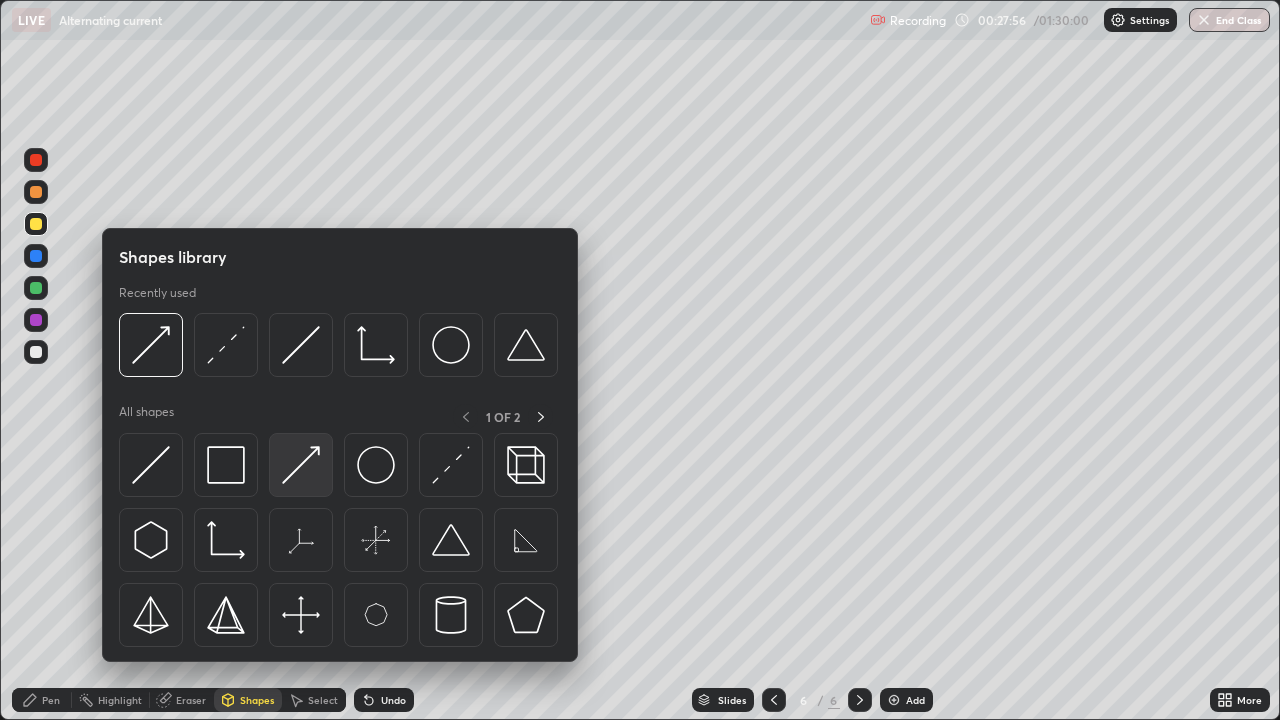 click at bounding box center [301, 465] 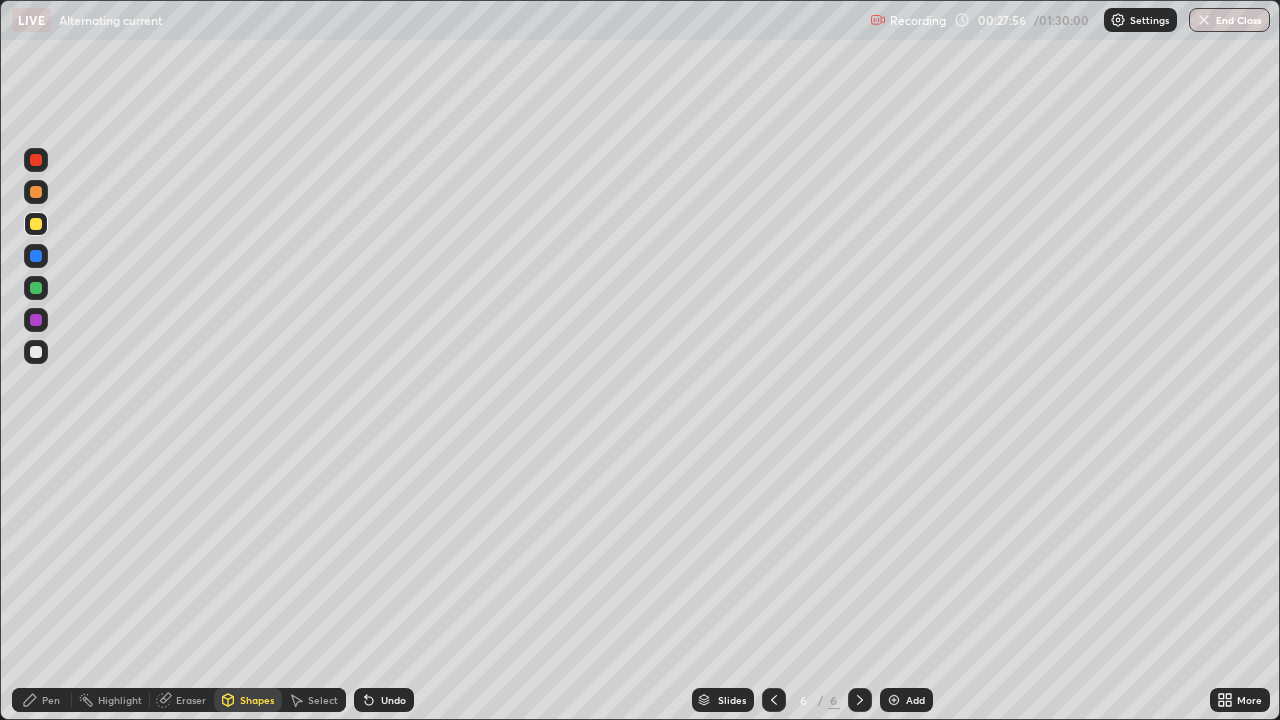 click at bounding box center [36, 288] 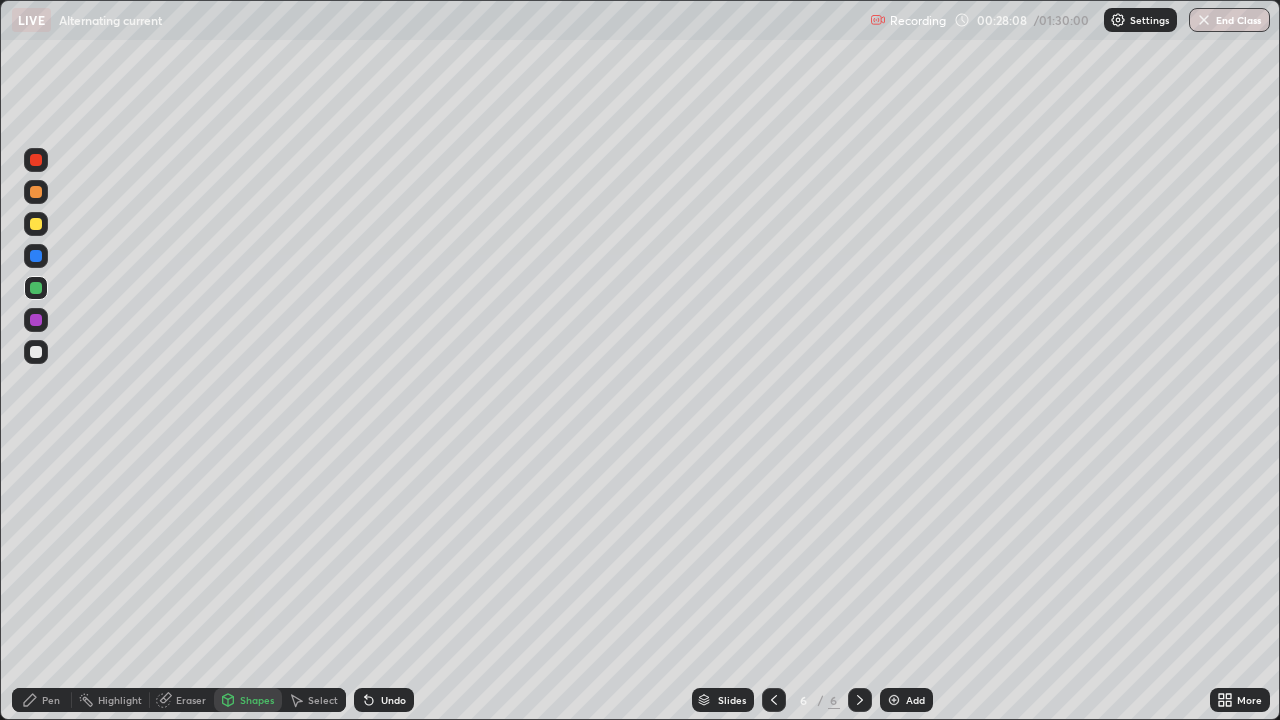 click at bounding box center (894, 700) 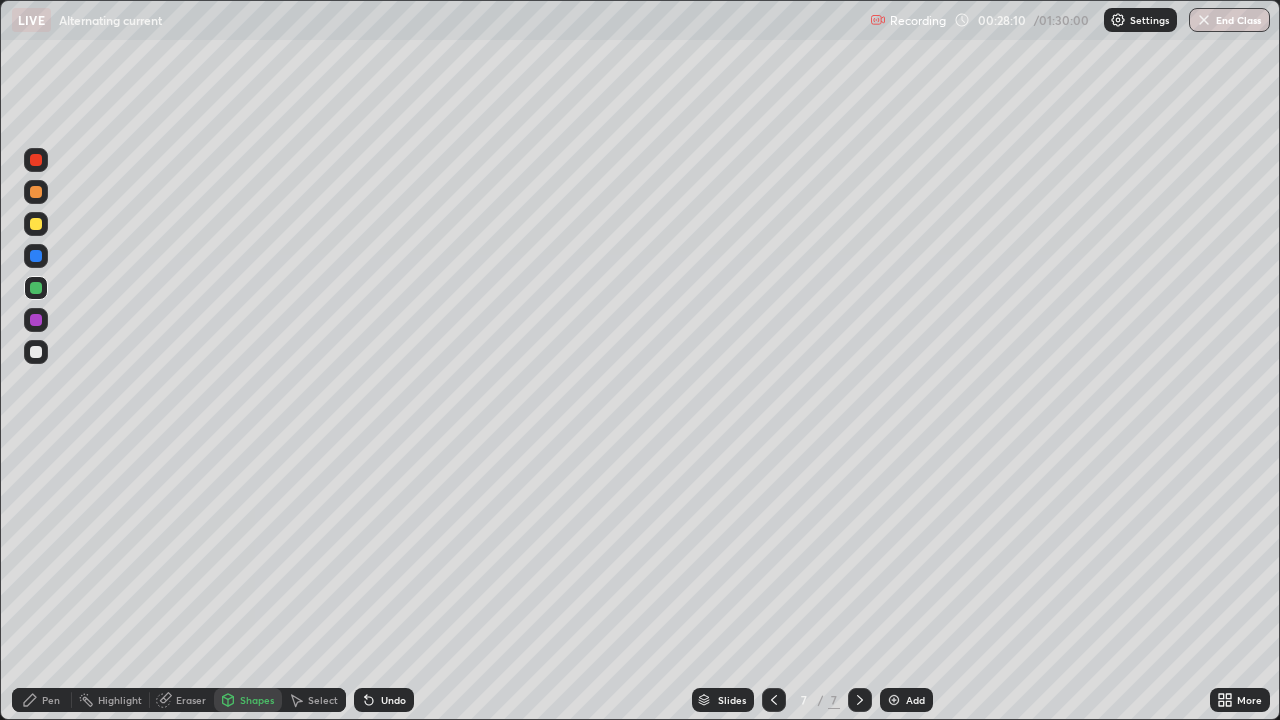 click at bounding box center (36, 352) 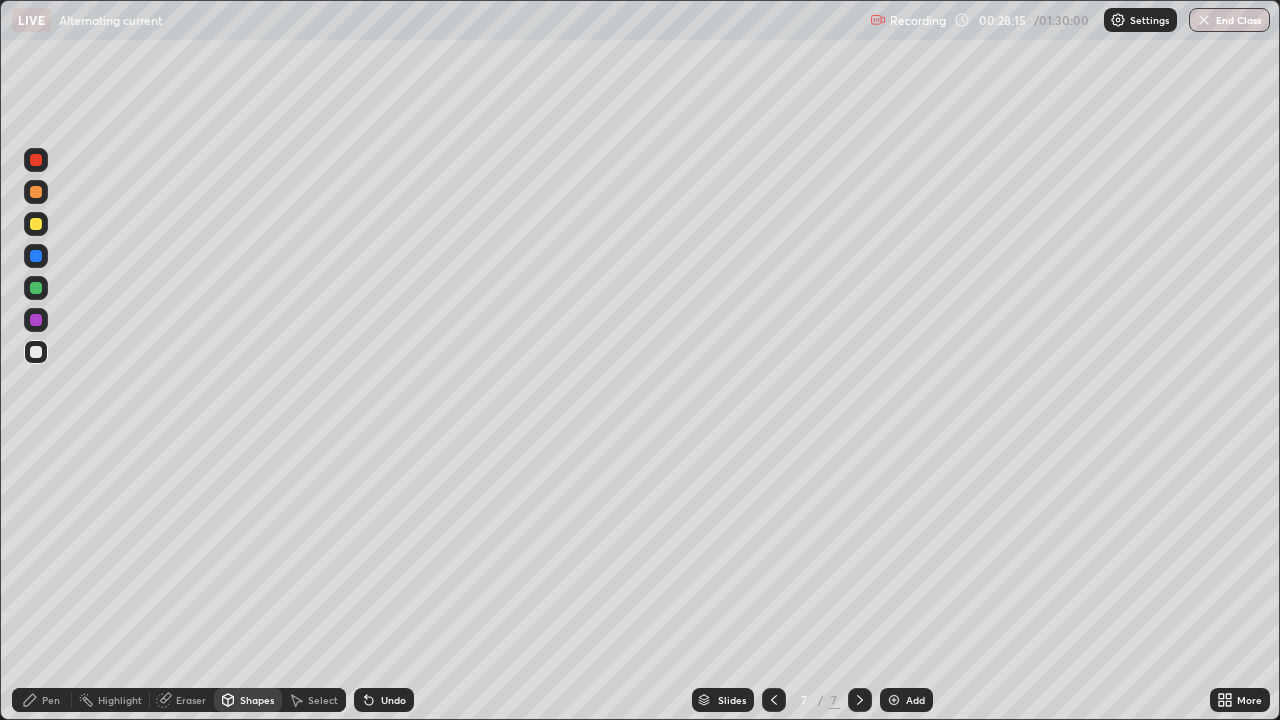 click at bounding box center (36, 192) 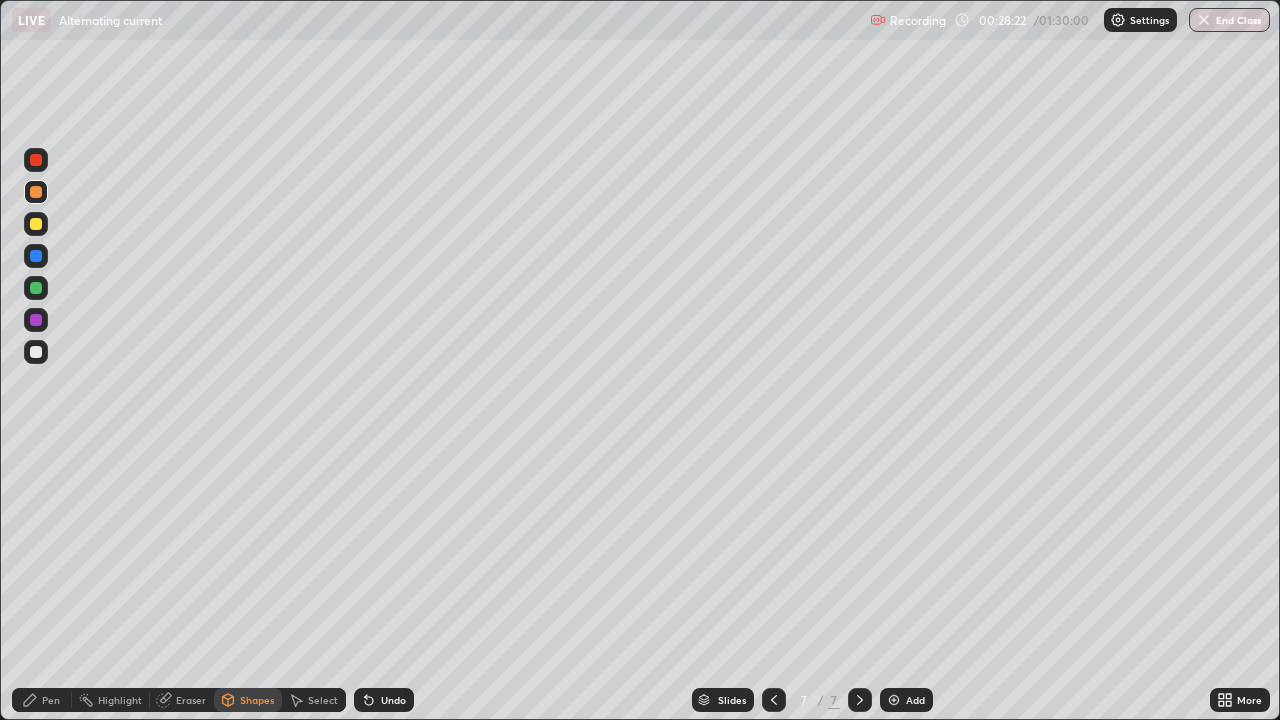 click at bounding box center (36, 224) 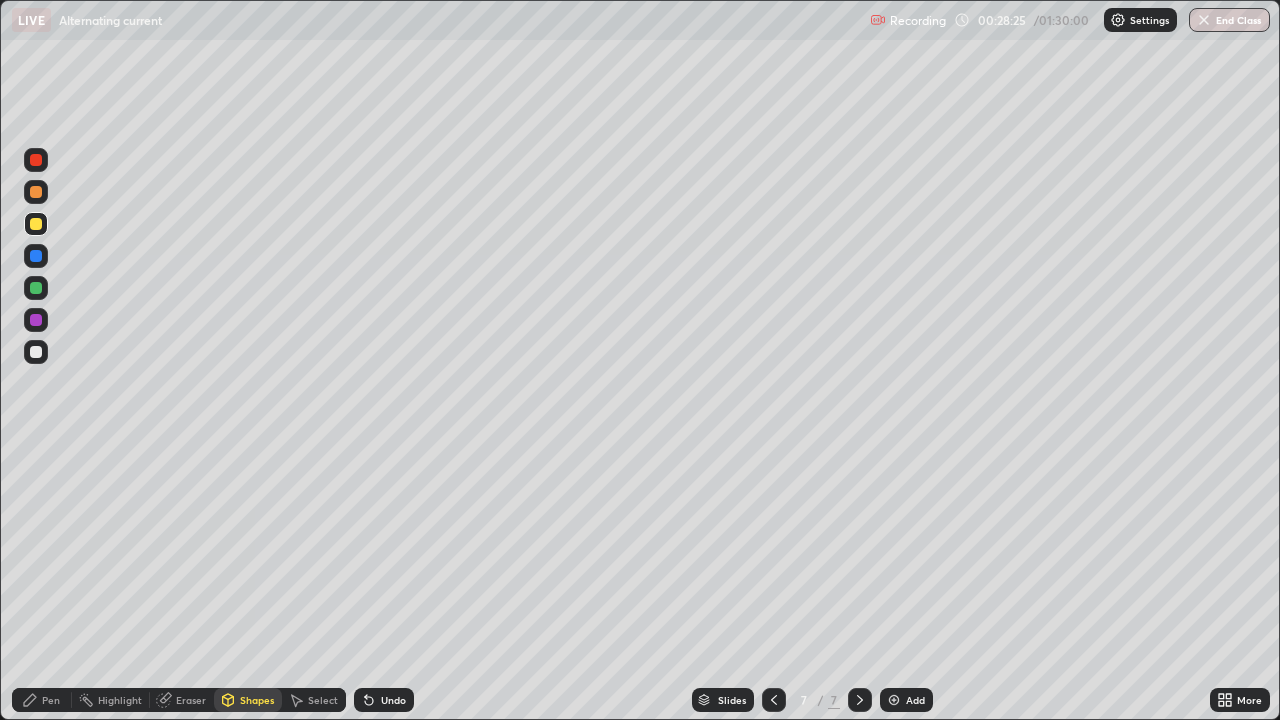 click on "Pen" at bounding box center (42, 700) 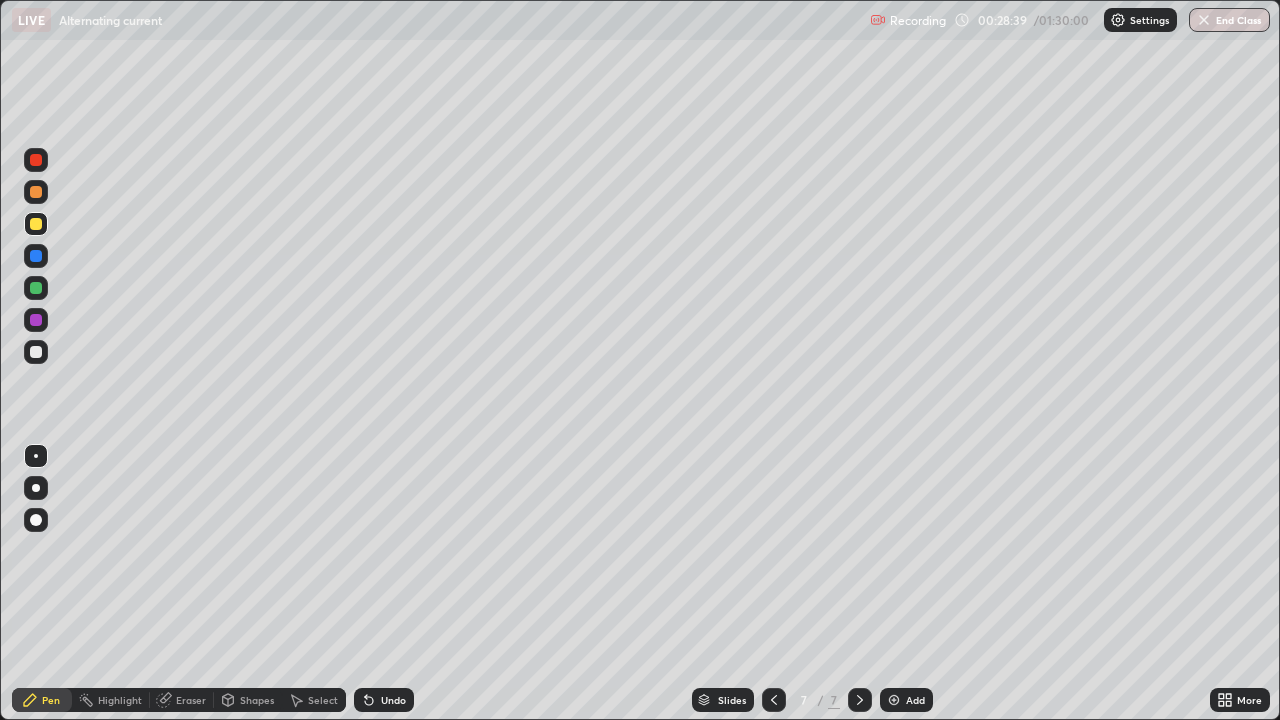 click on "Undo" at bounding box center (393, 700) 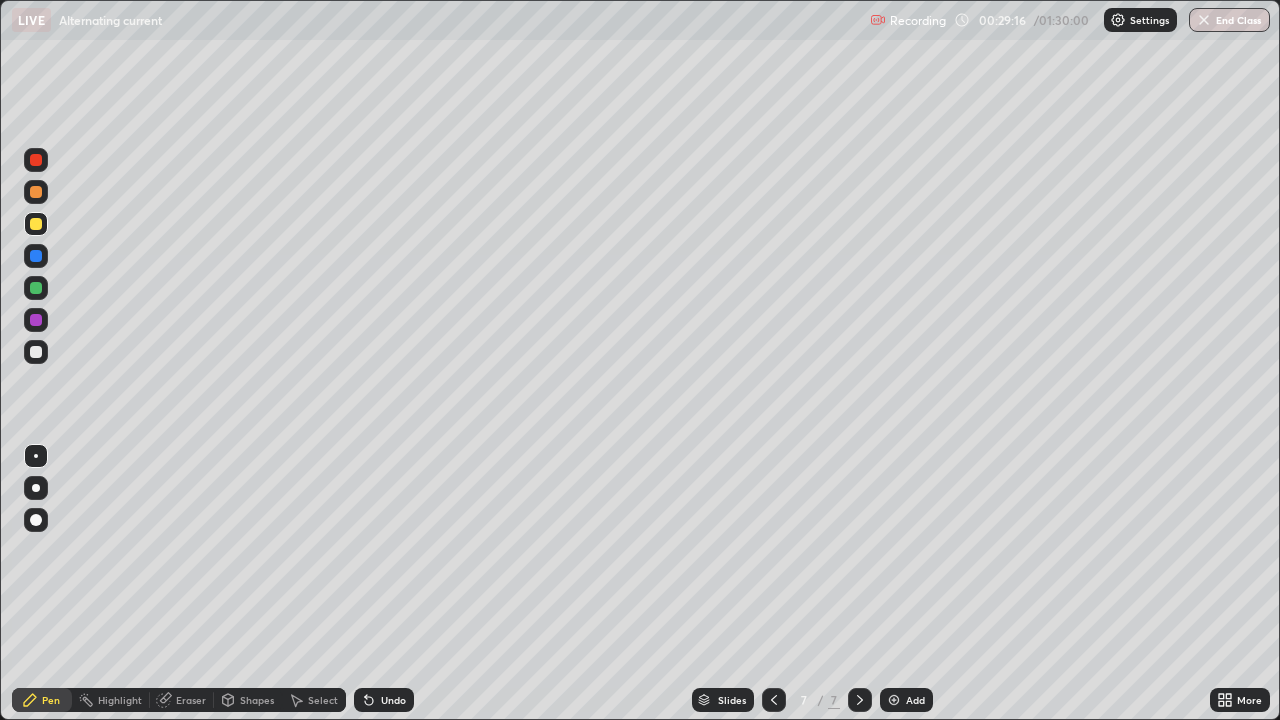 click 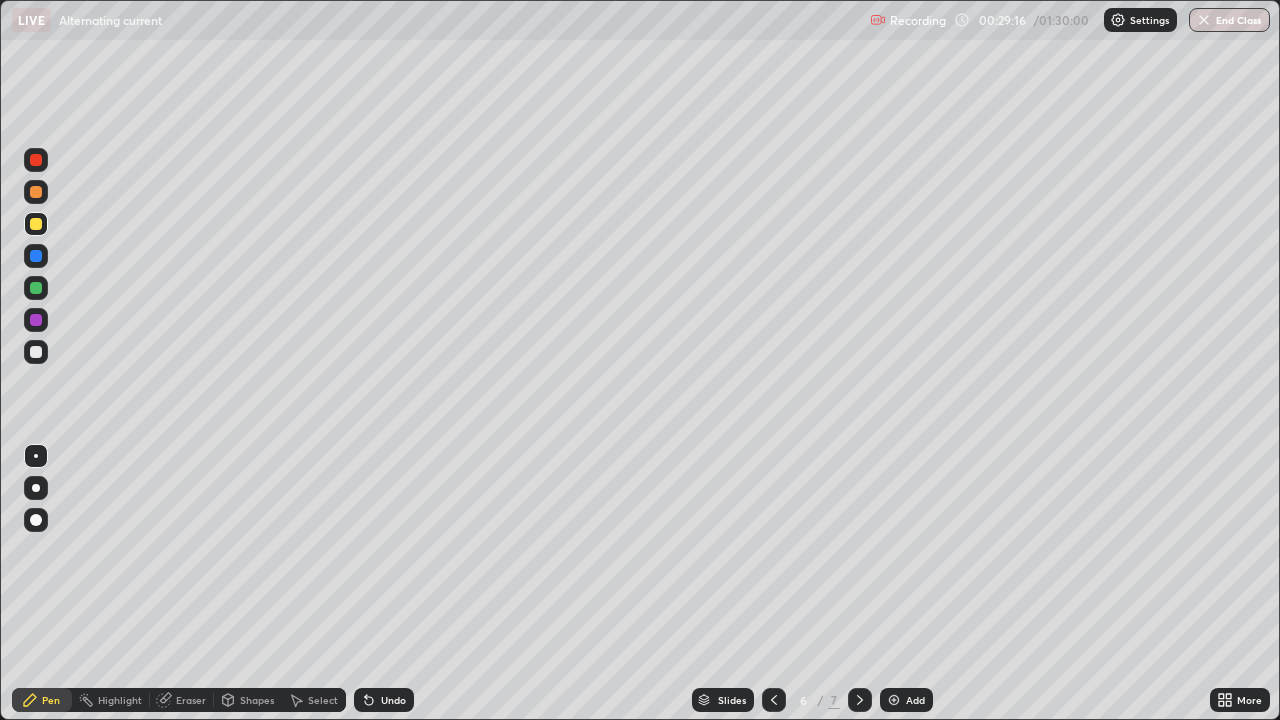 click 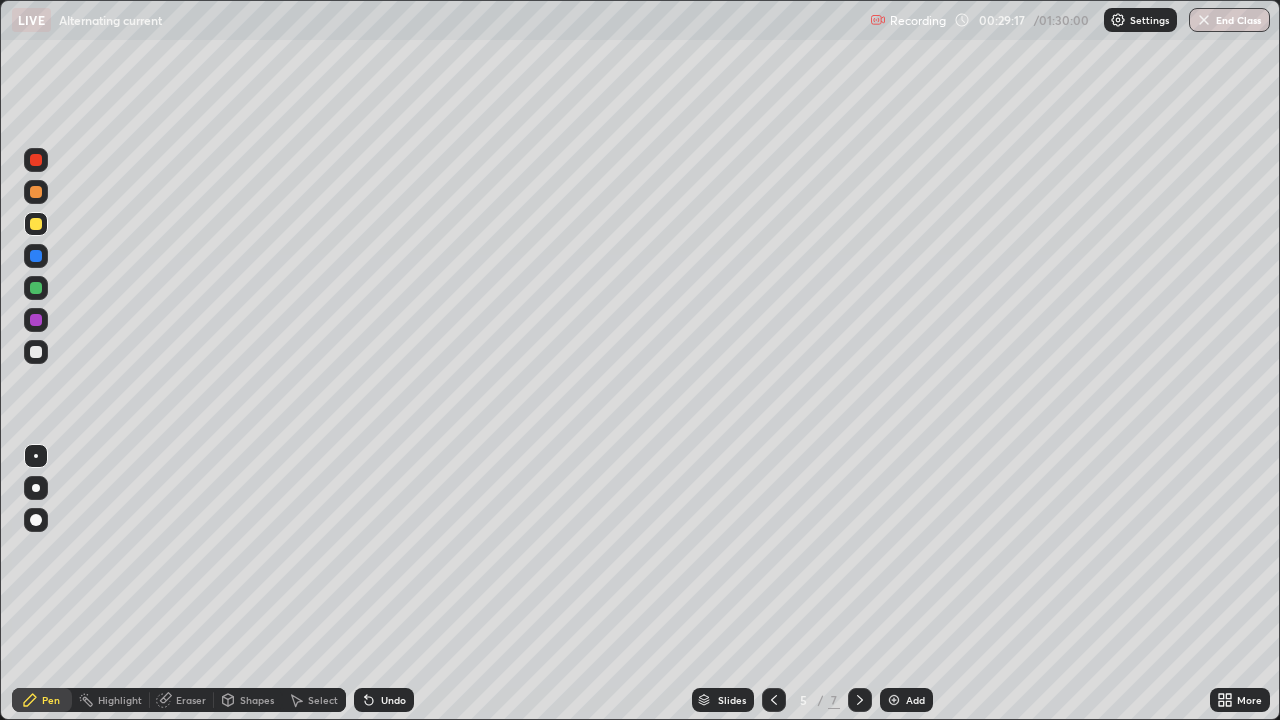click 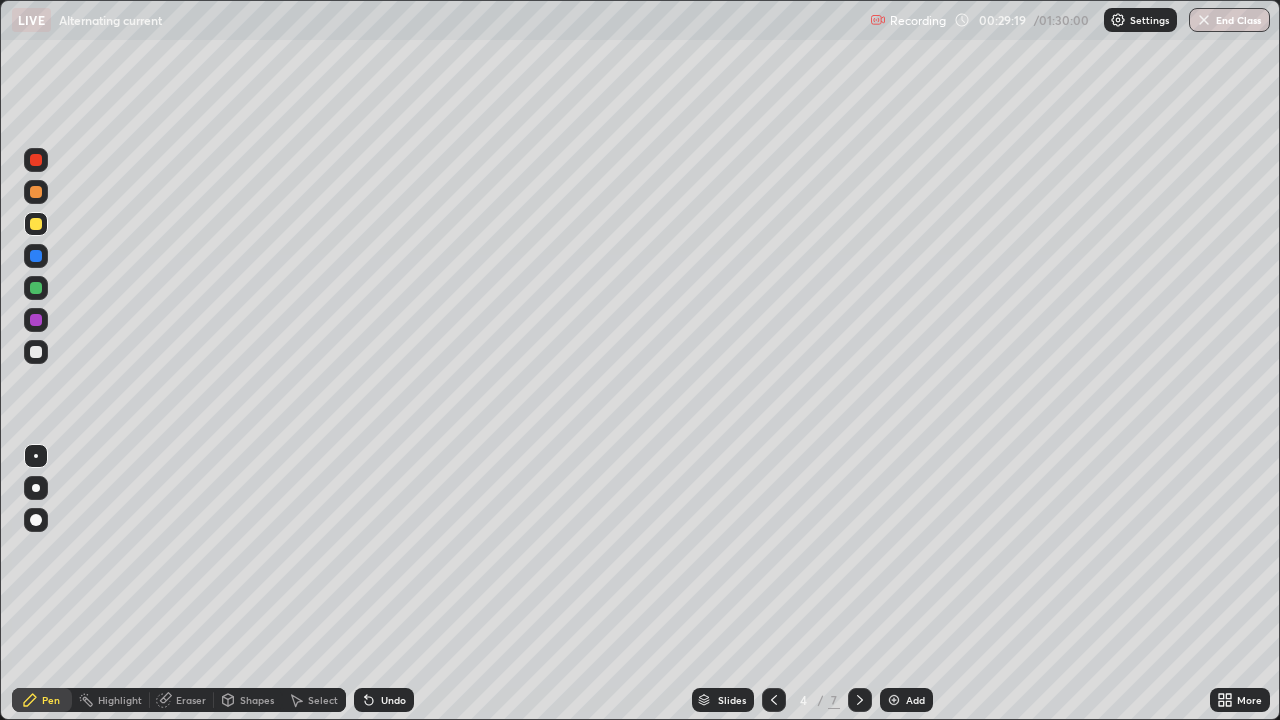 click 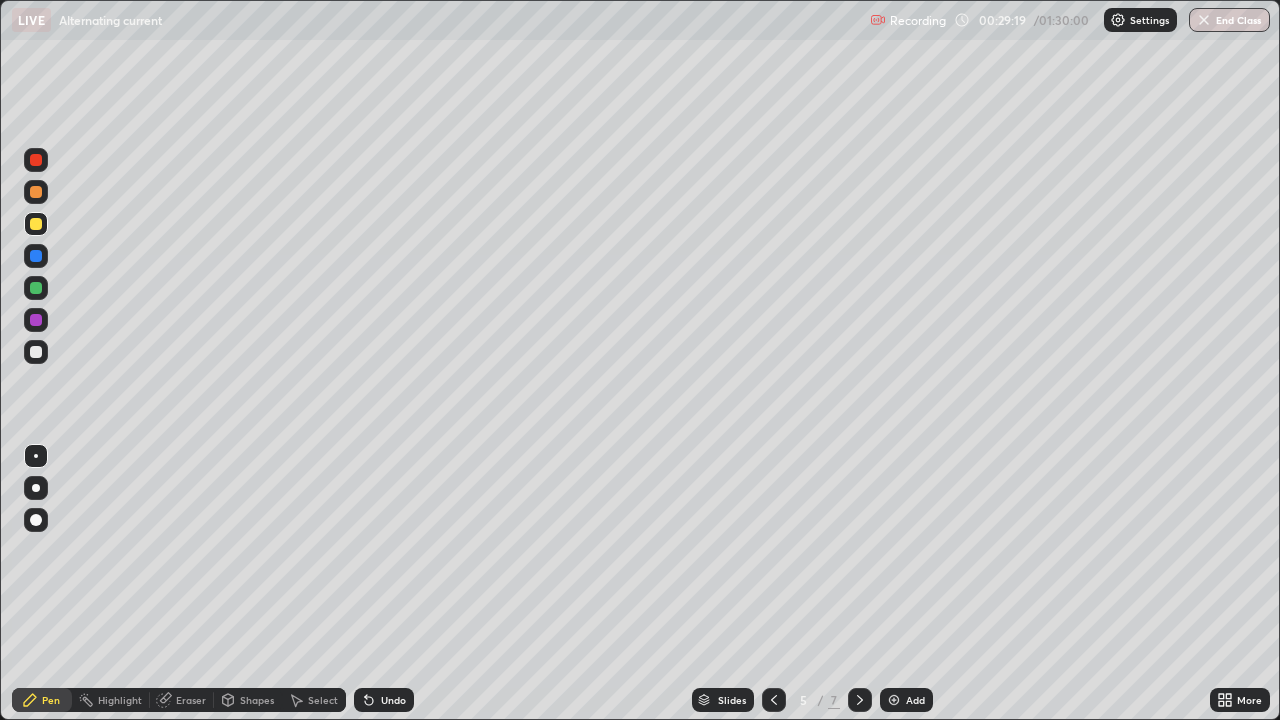 click at bounding box center [860, 700] 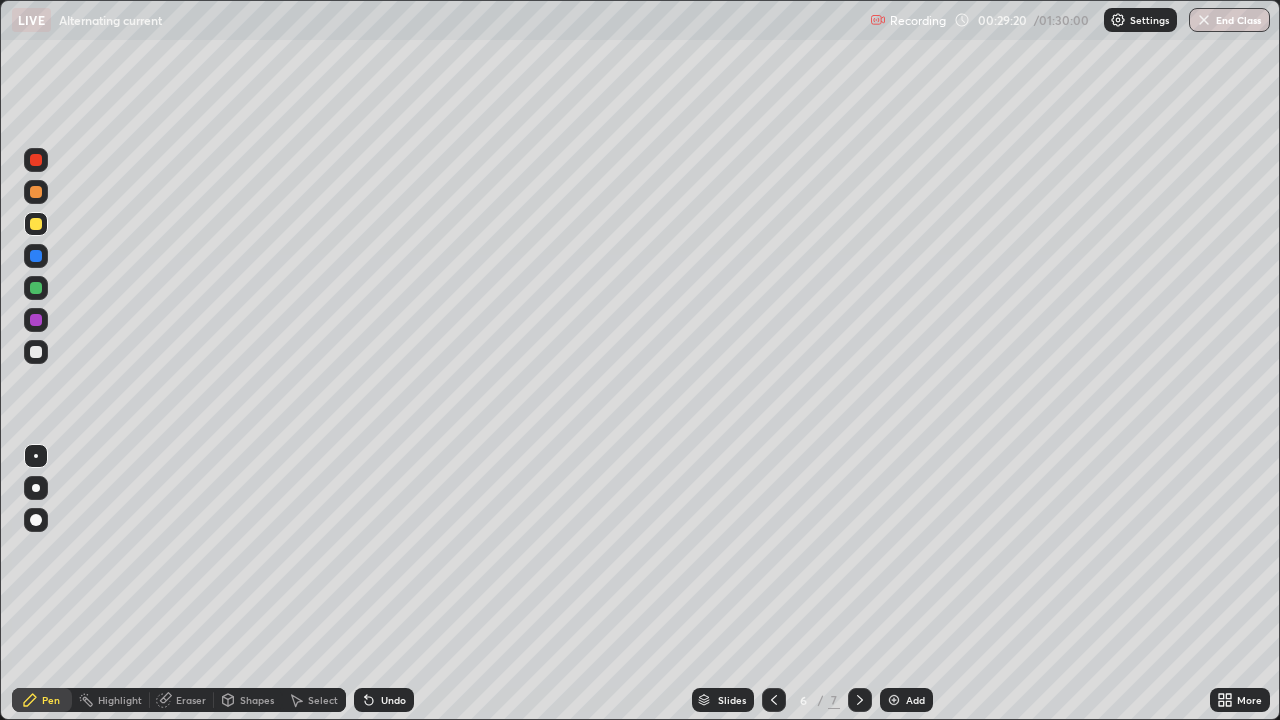click 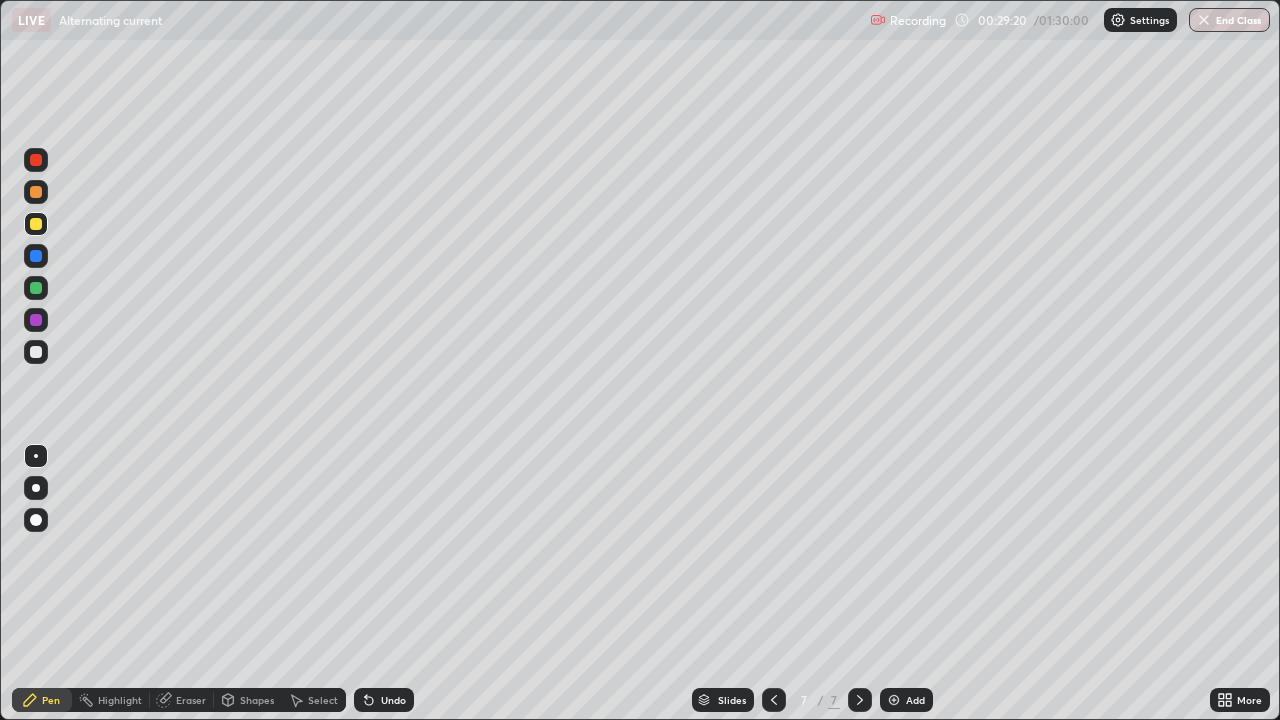 click 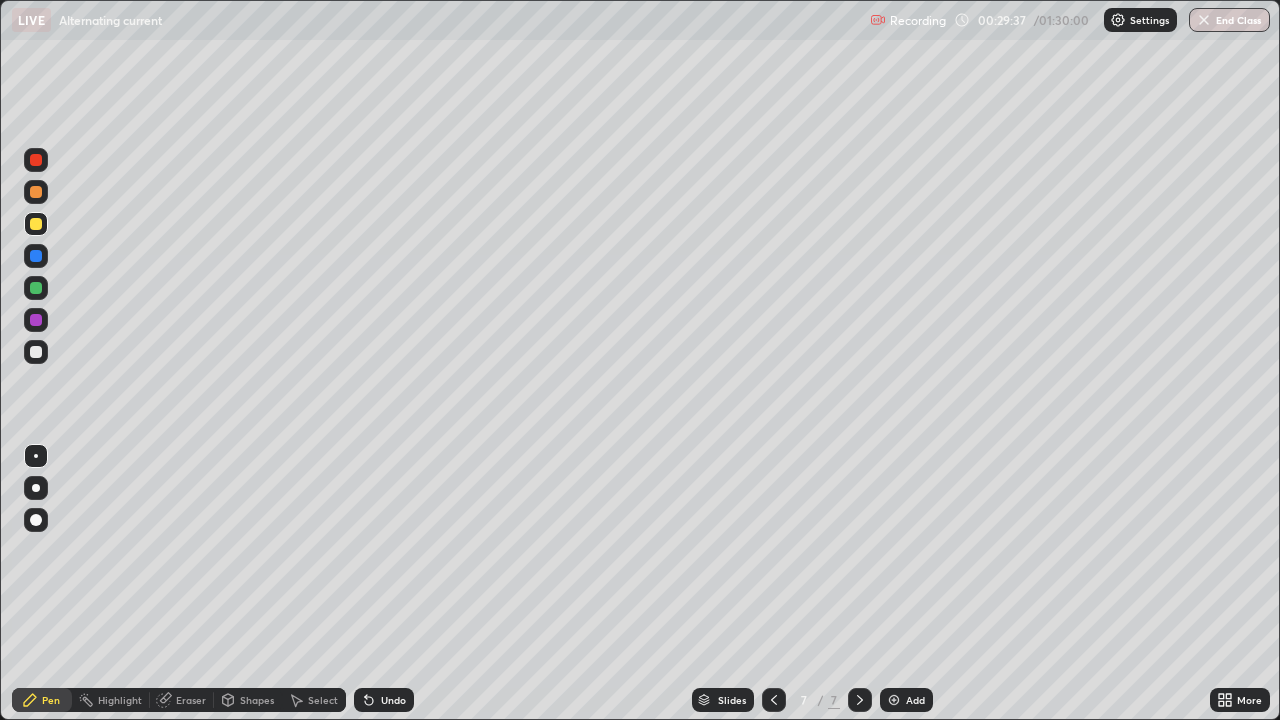 click 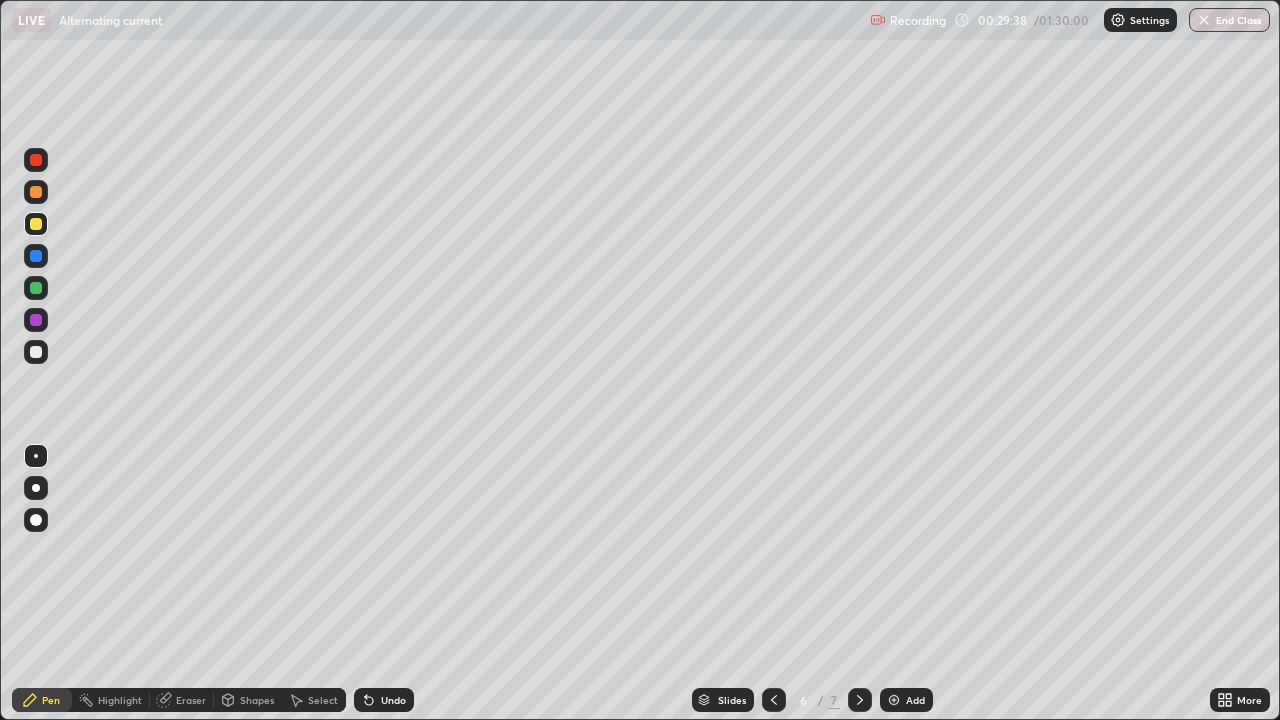 click 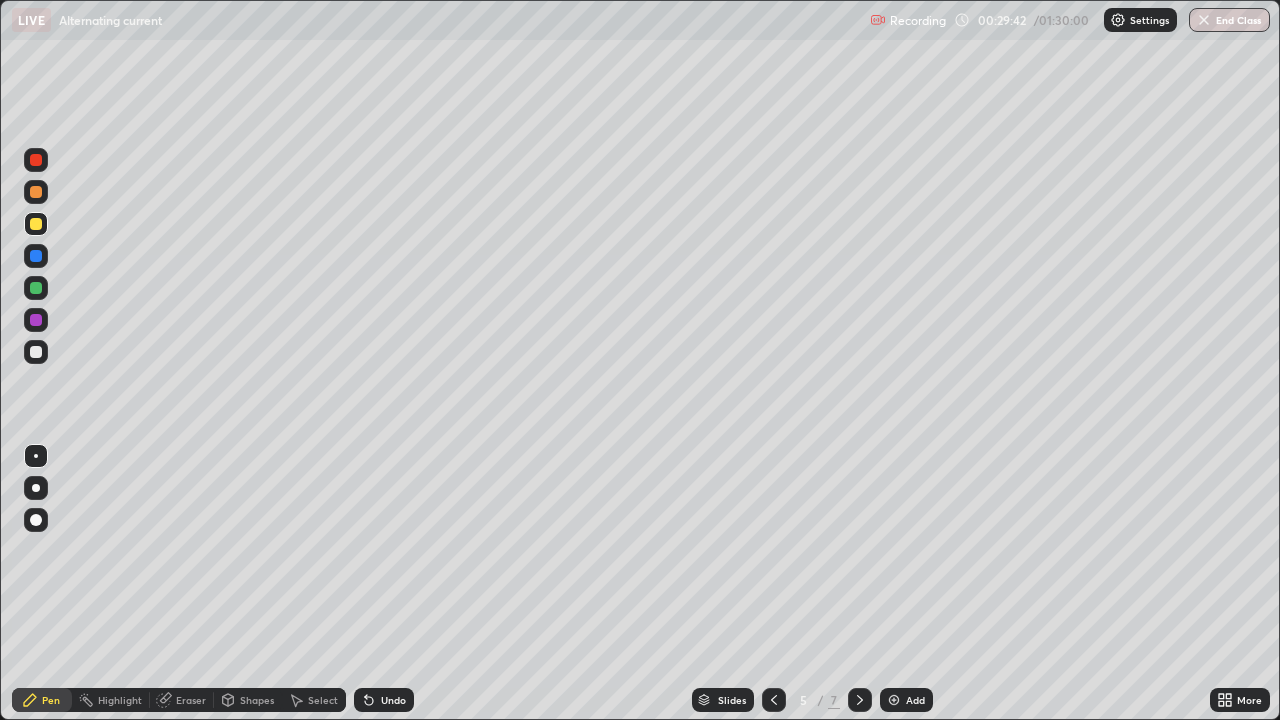 click 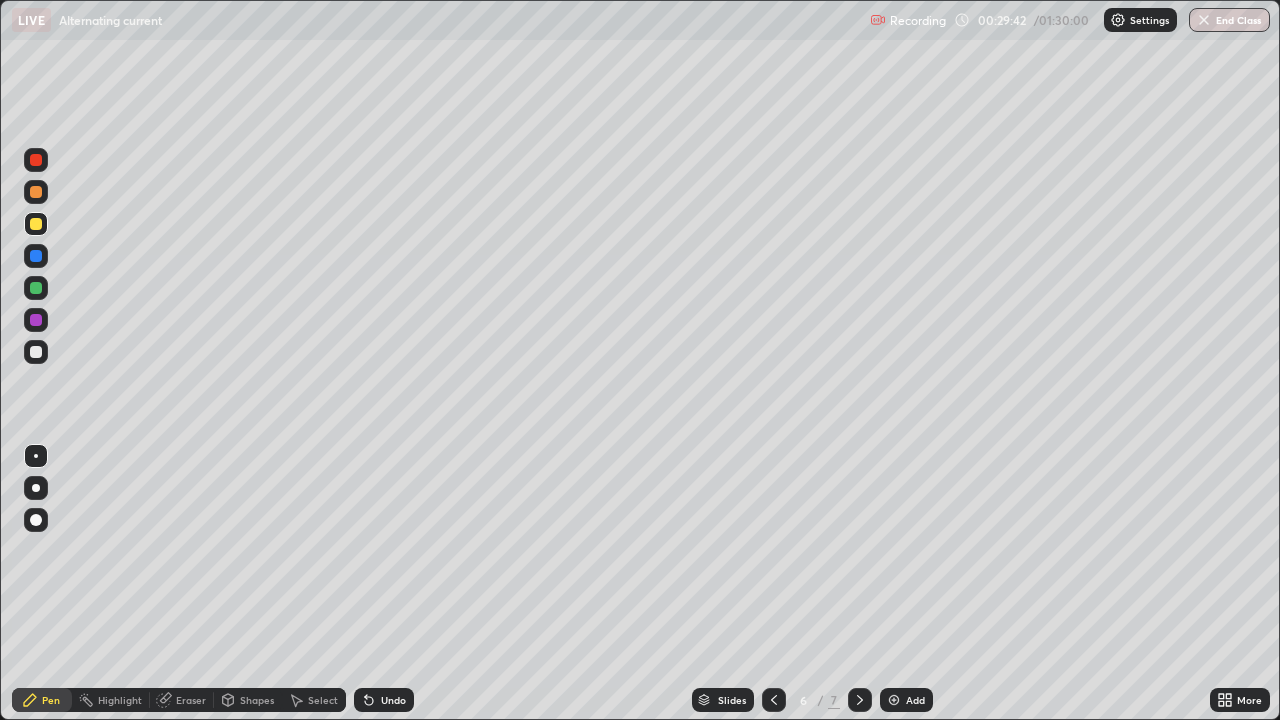 click 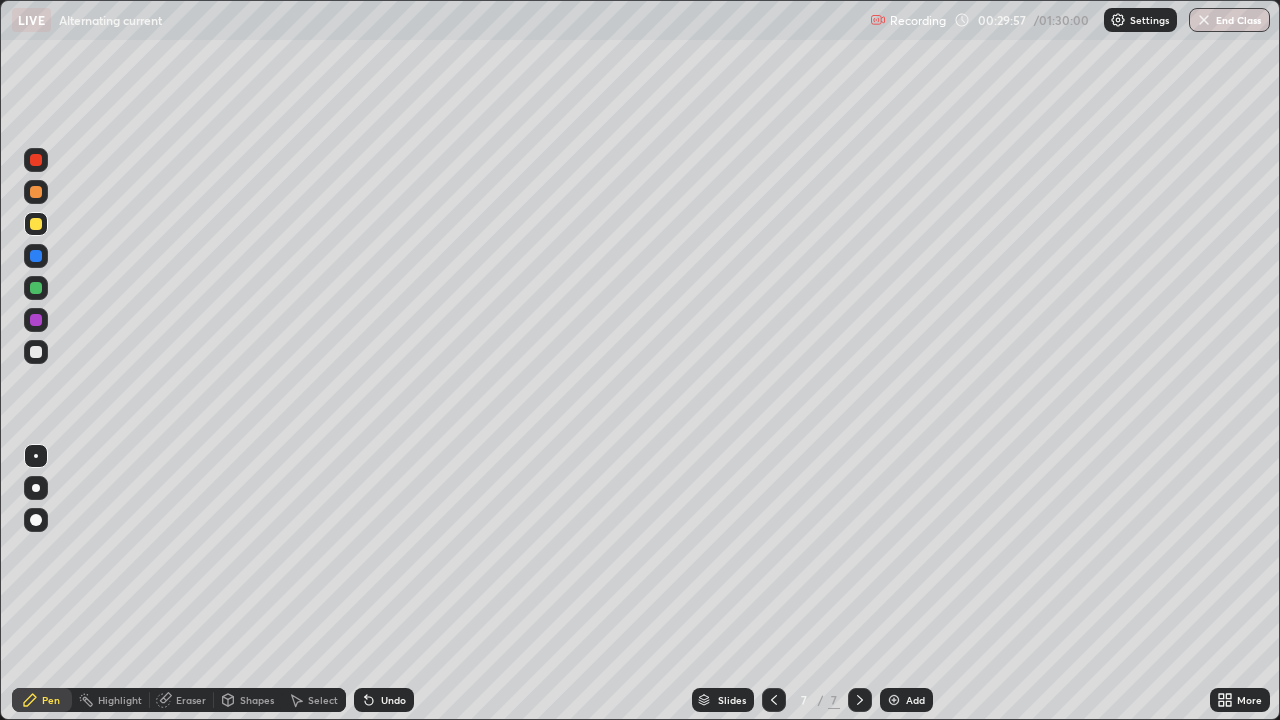 click 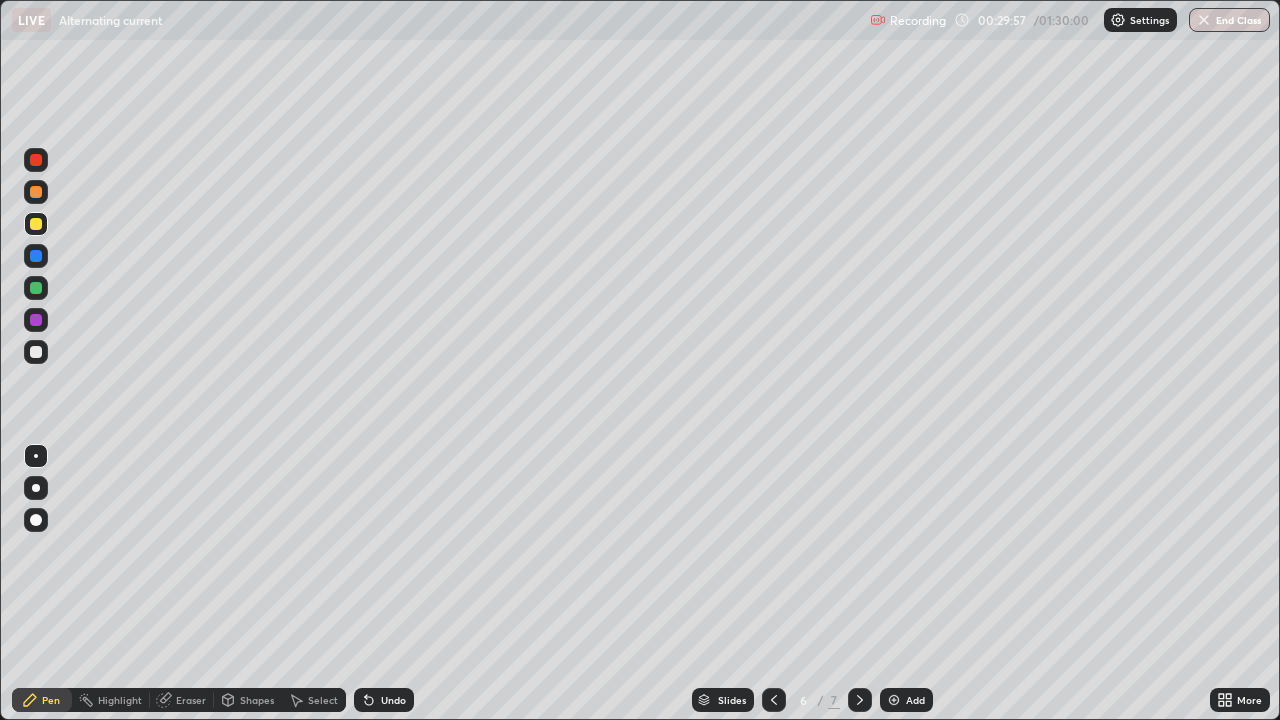 click 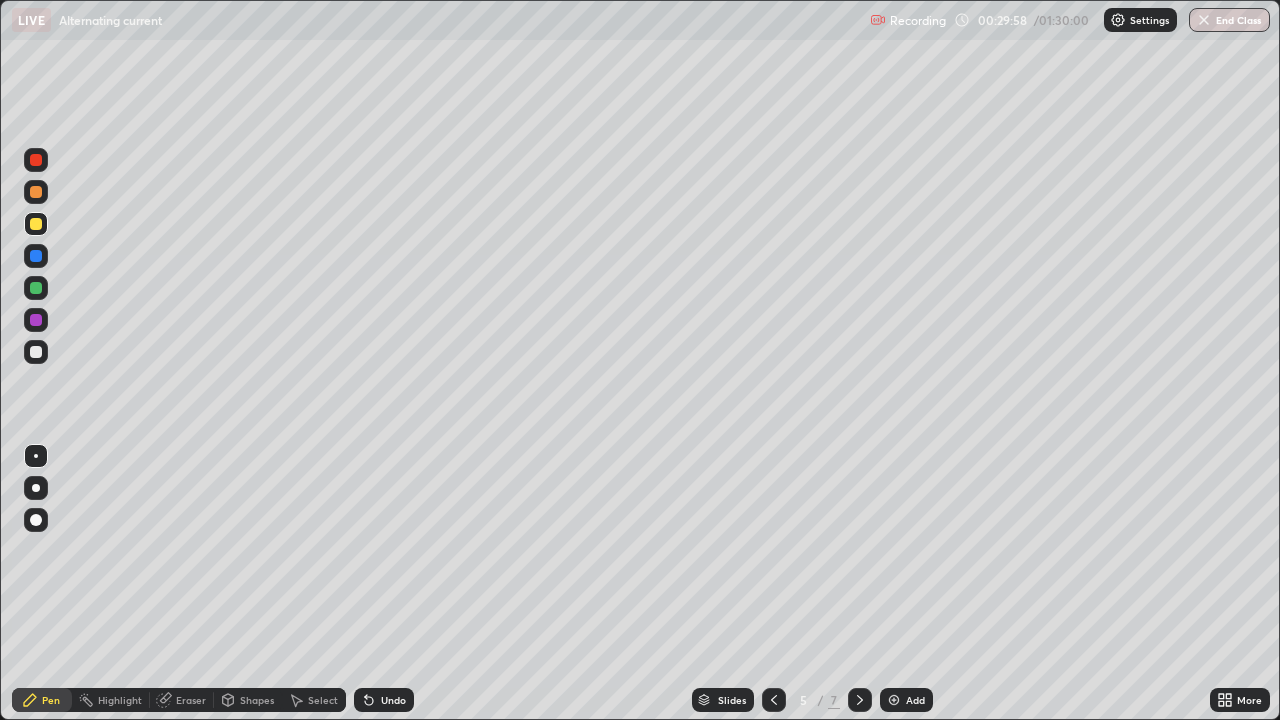 click 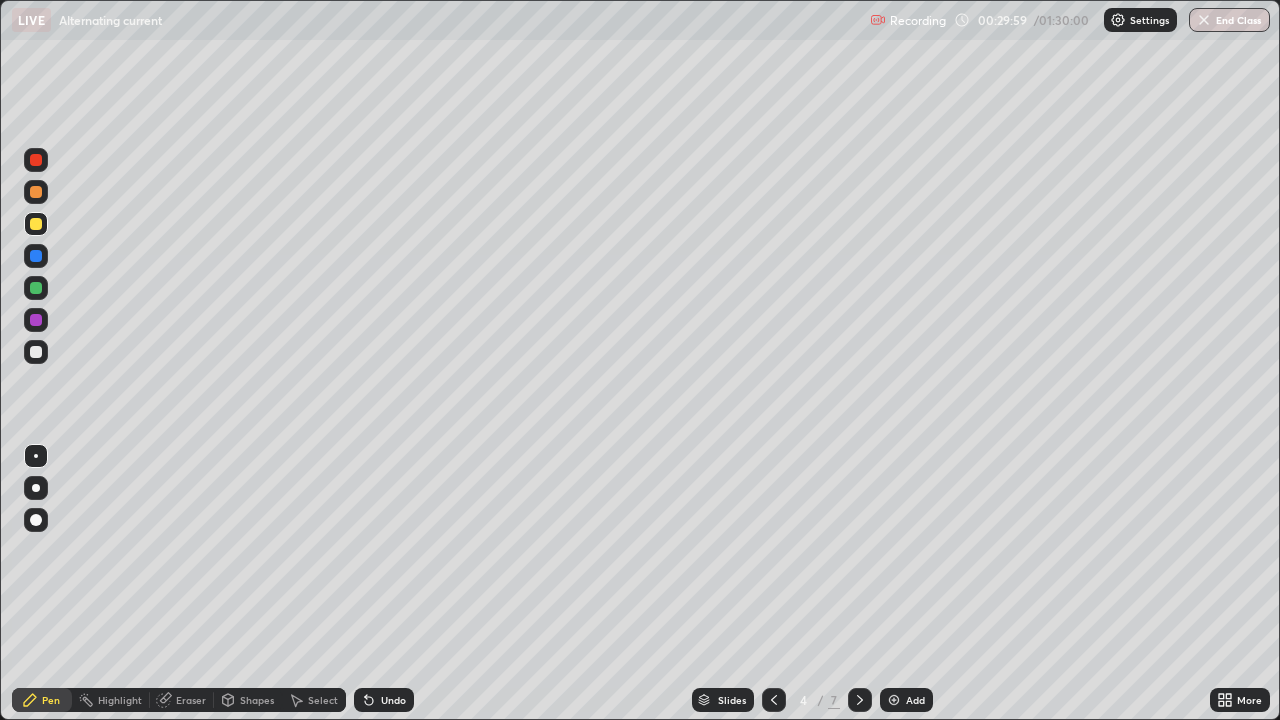 click 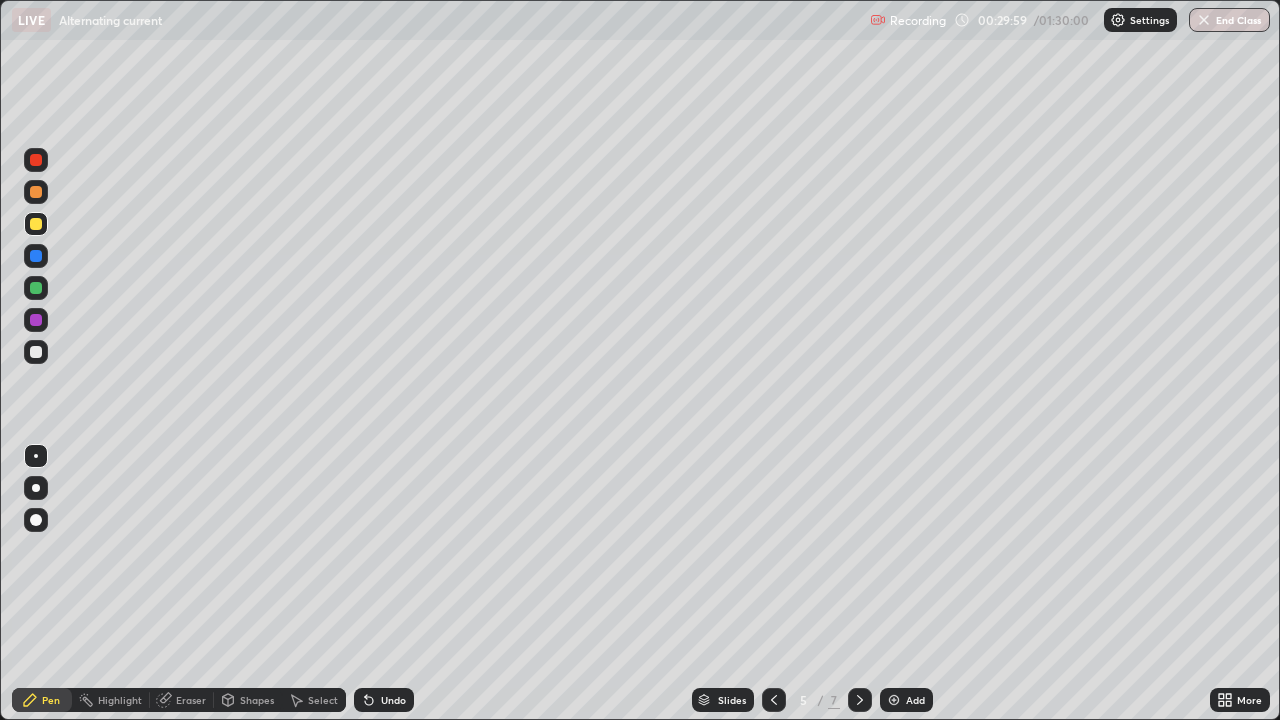 click 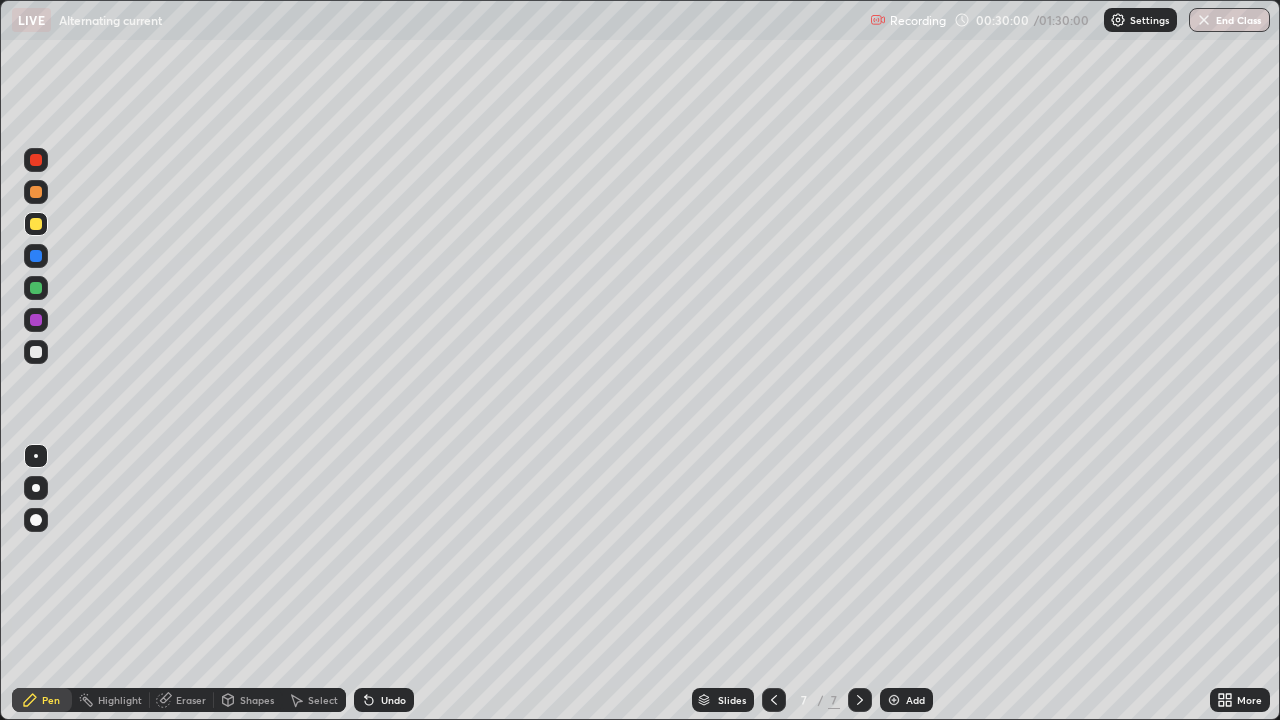 click 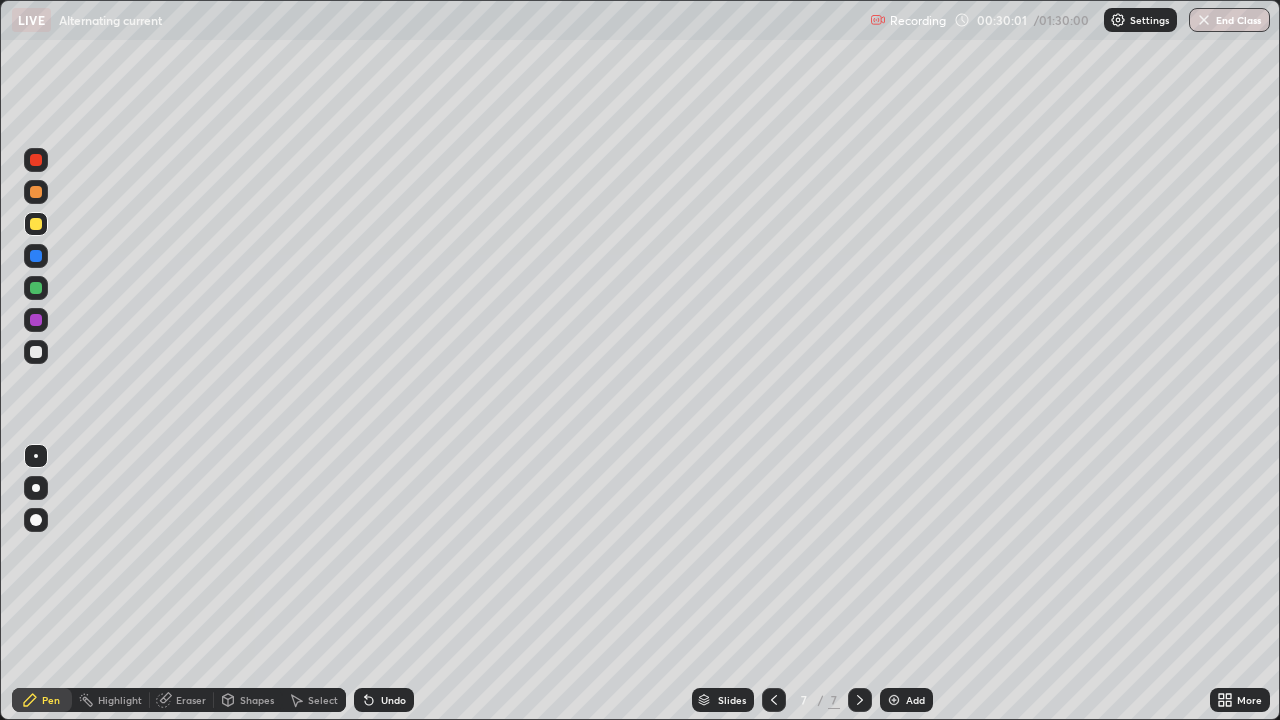 click on "Eraser" at bounding box center (191, 700) 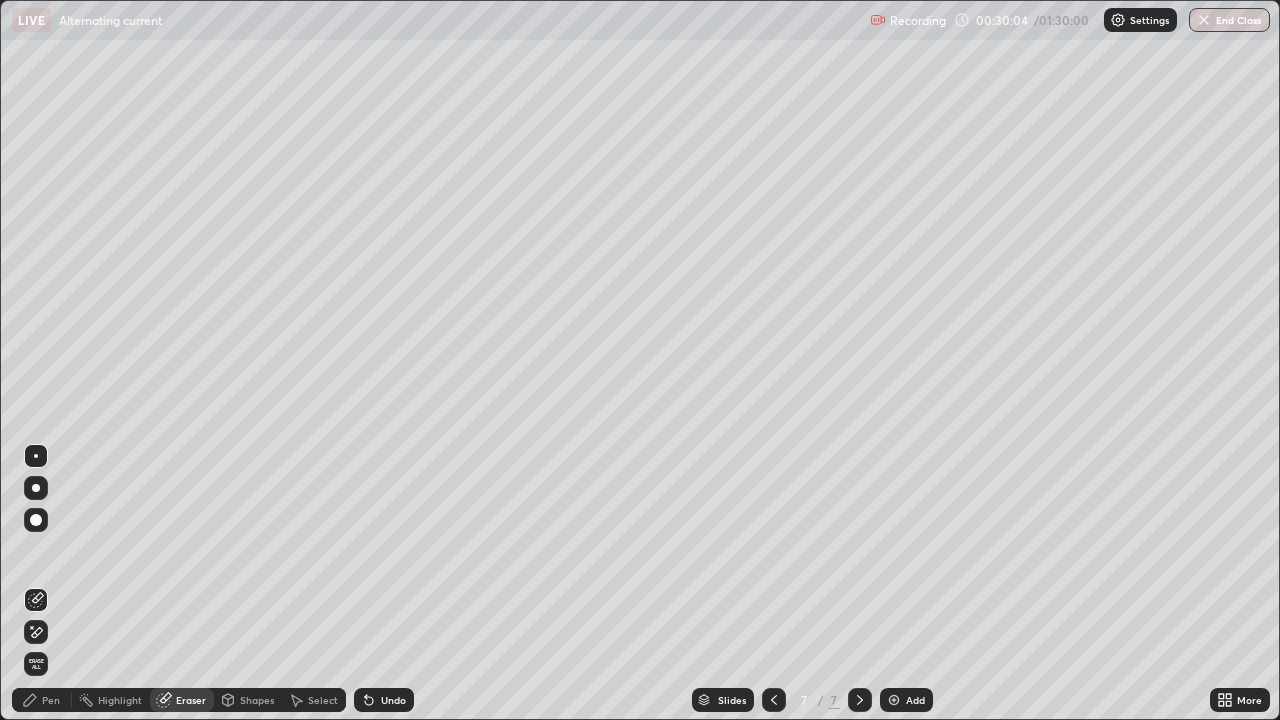 click on "Pen" at bounding box center [51, 700] 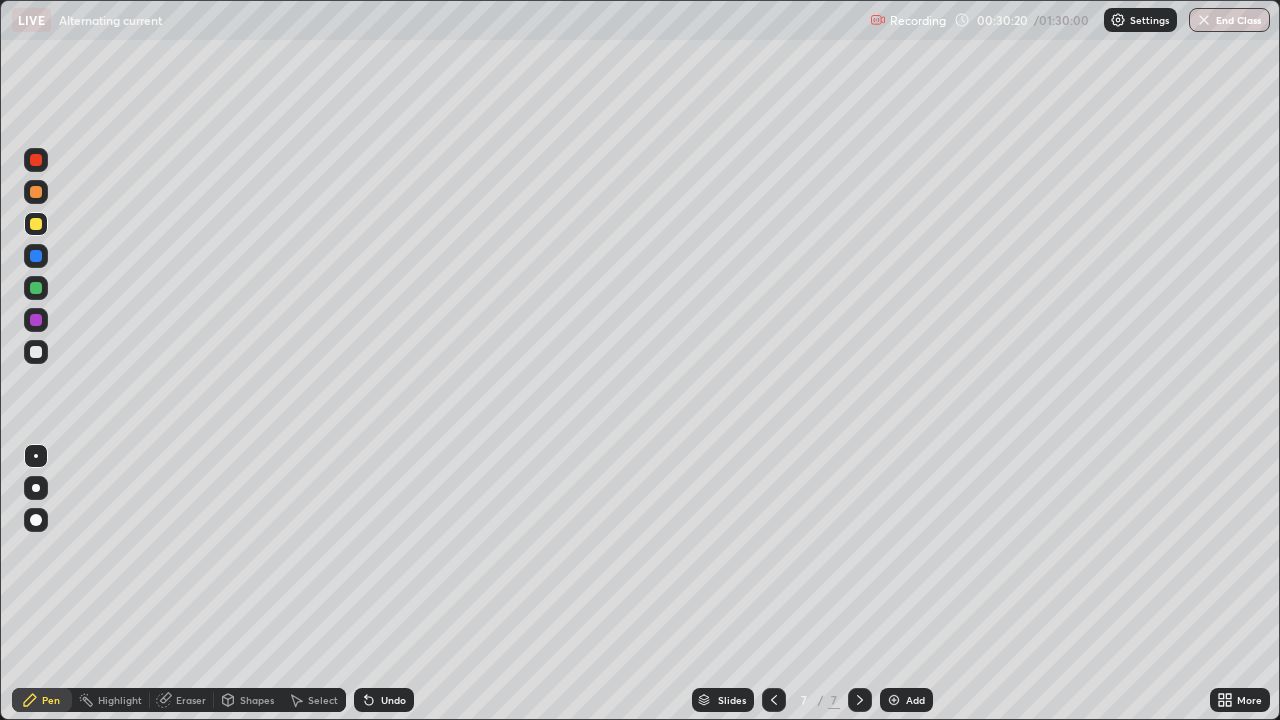 click 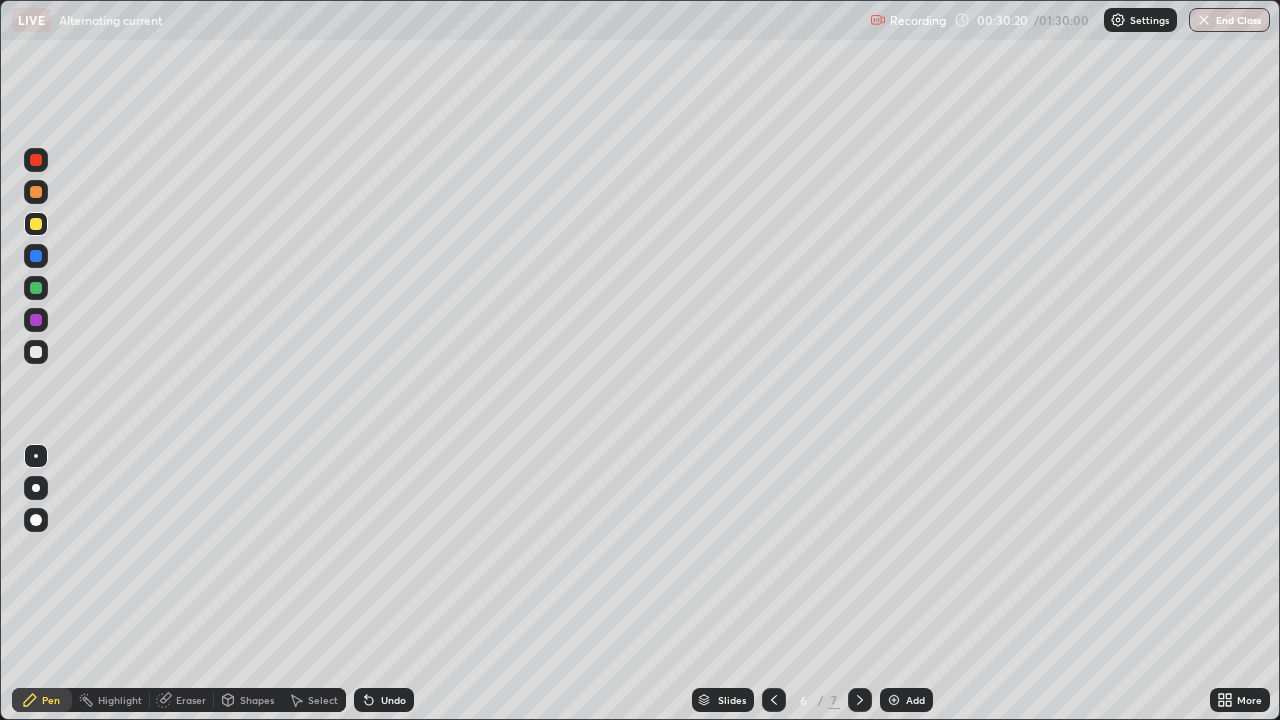 click 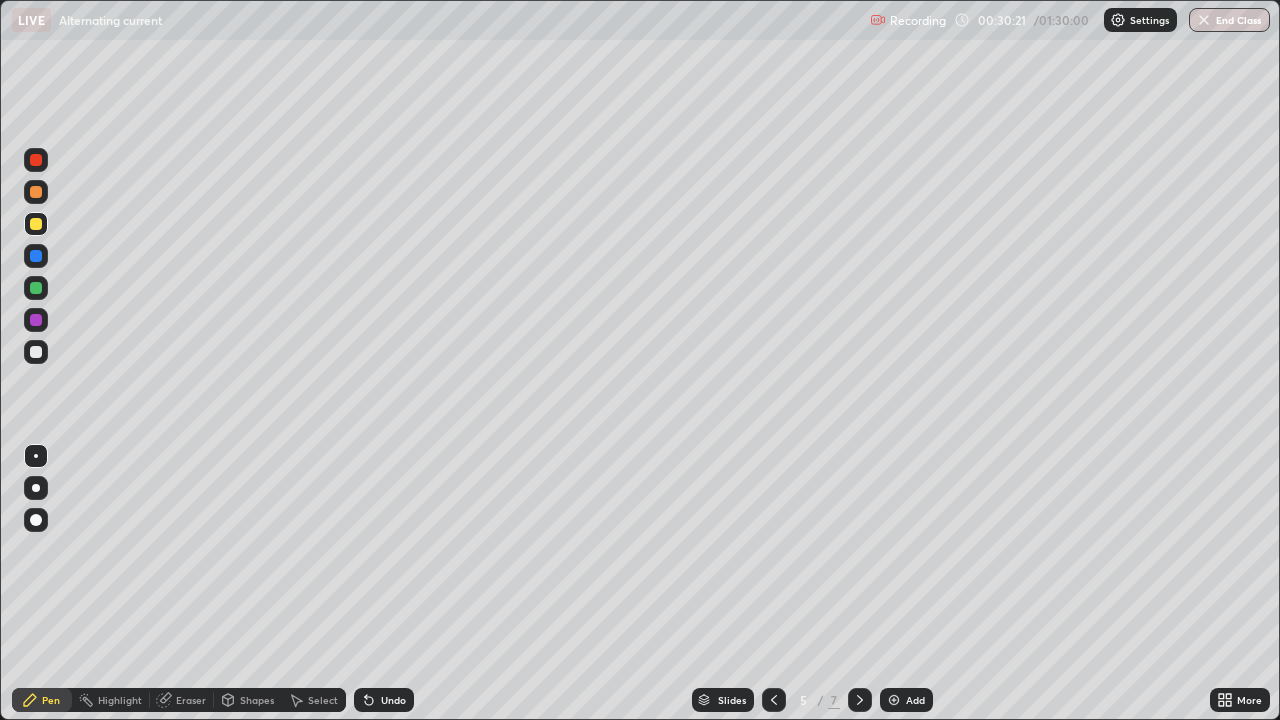 click 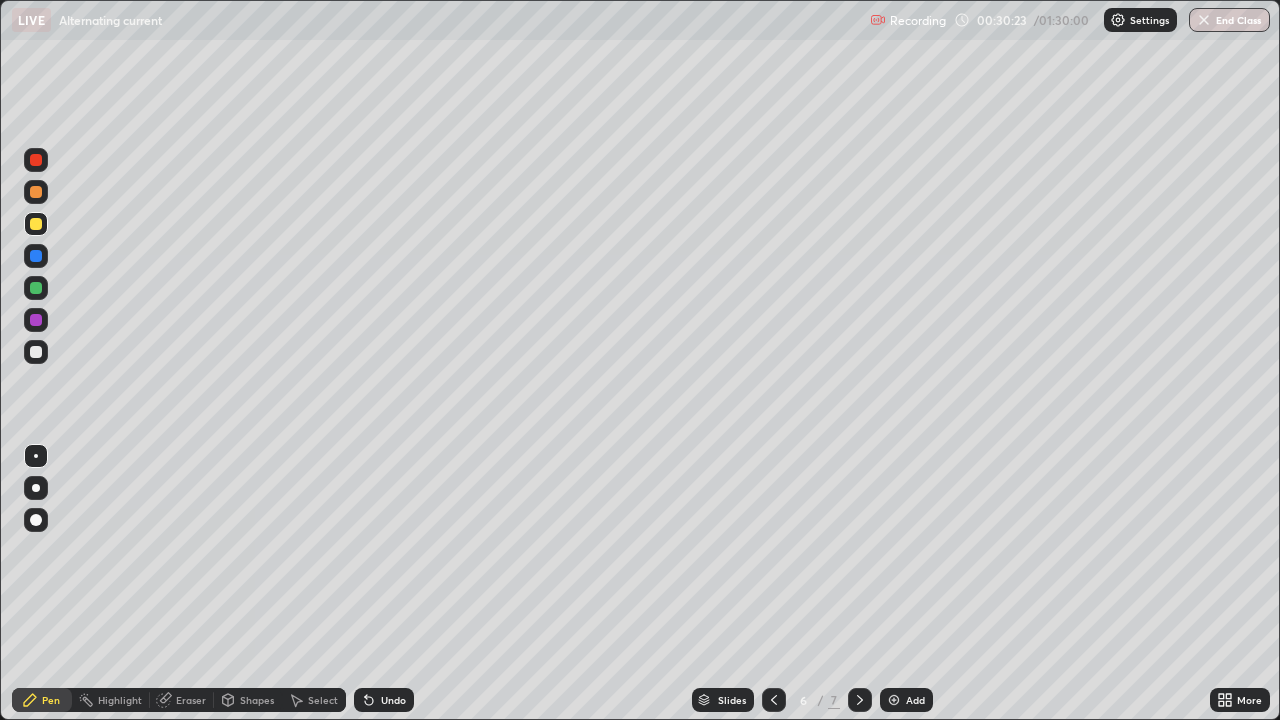click 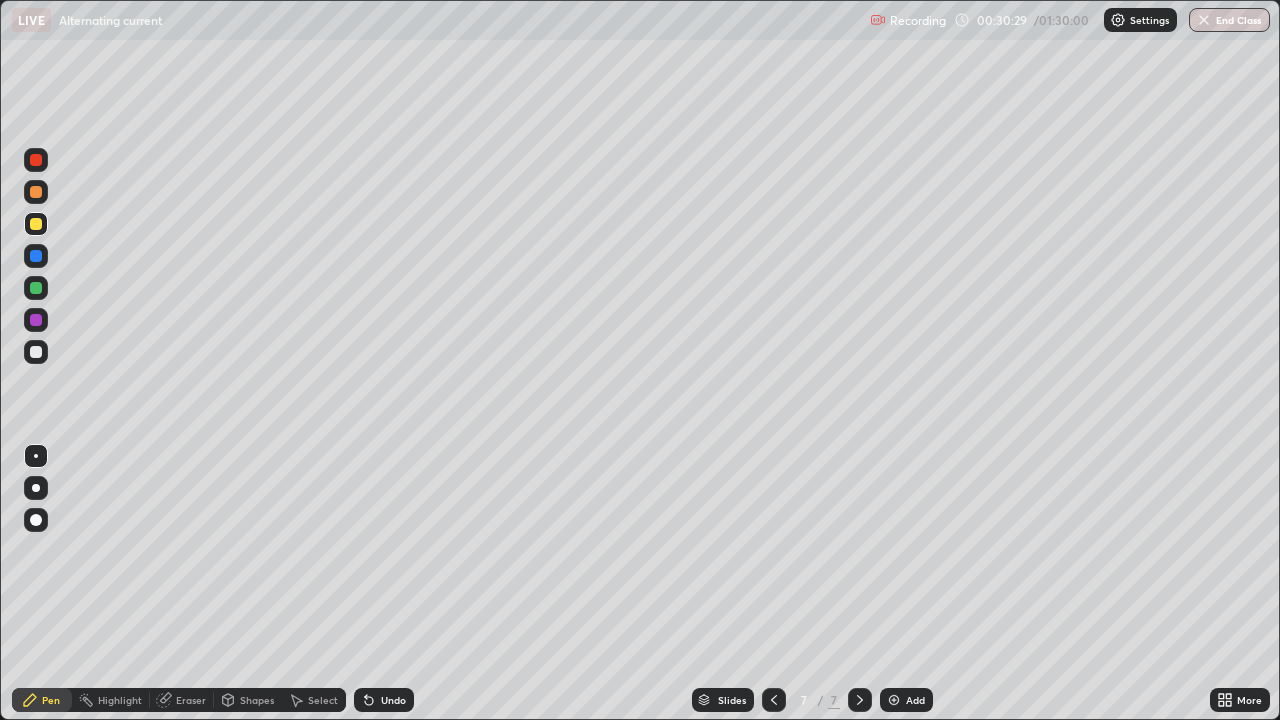 click 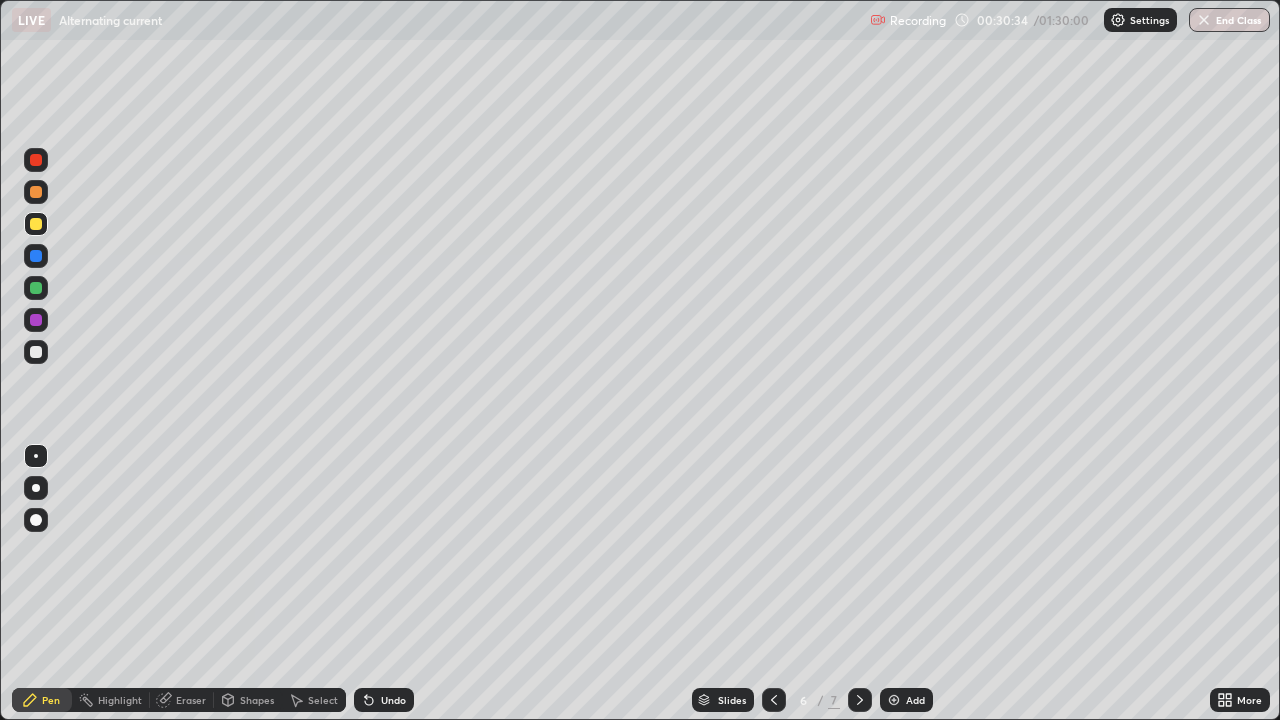 click at bounding box center [774, 700] 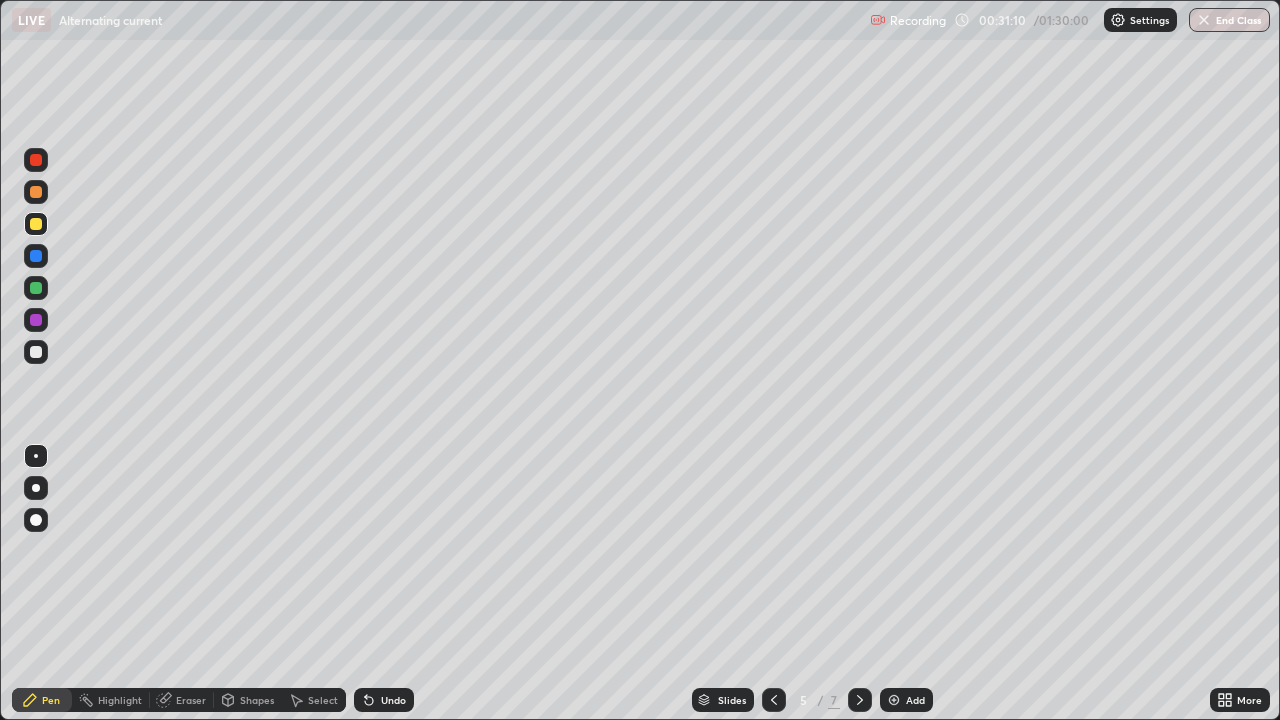 click 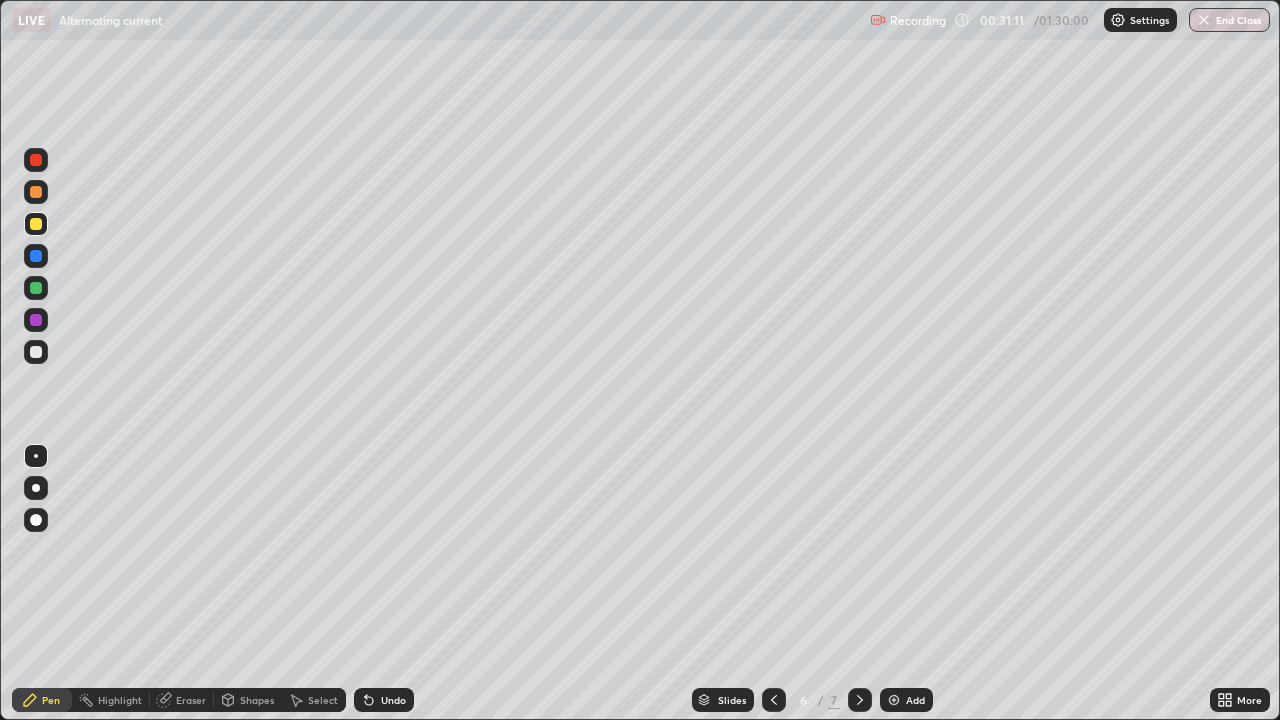 click 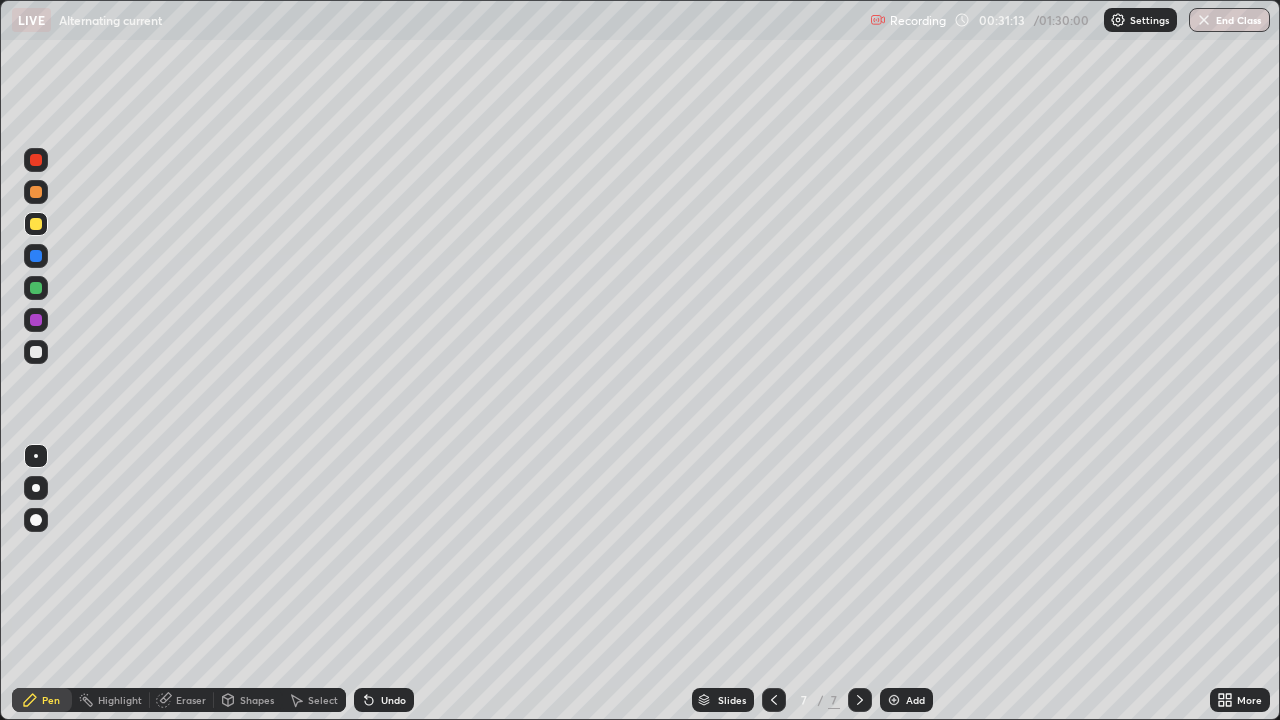 click 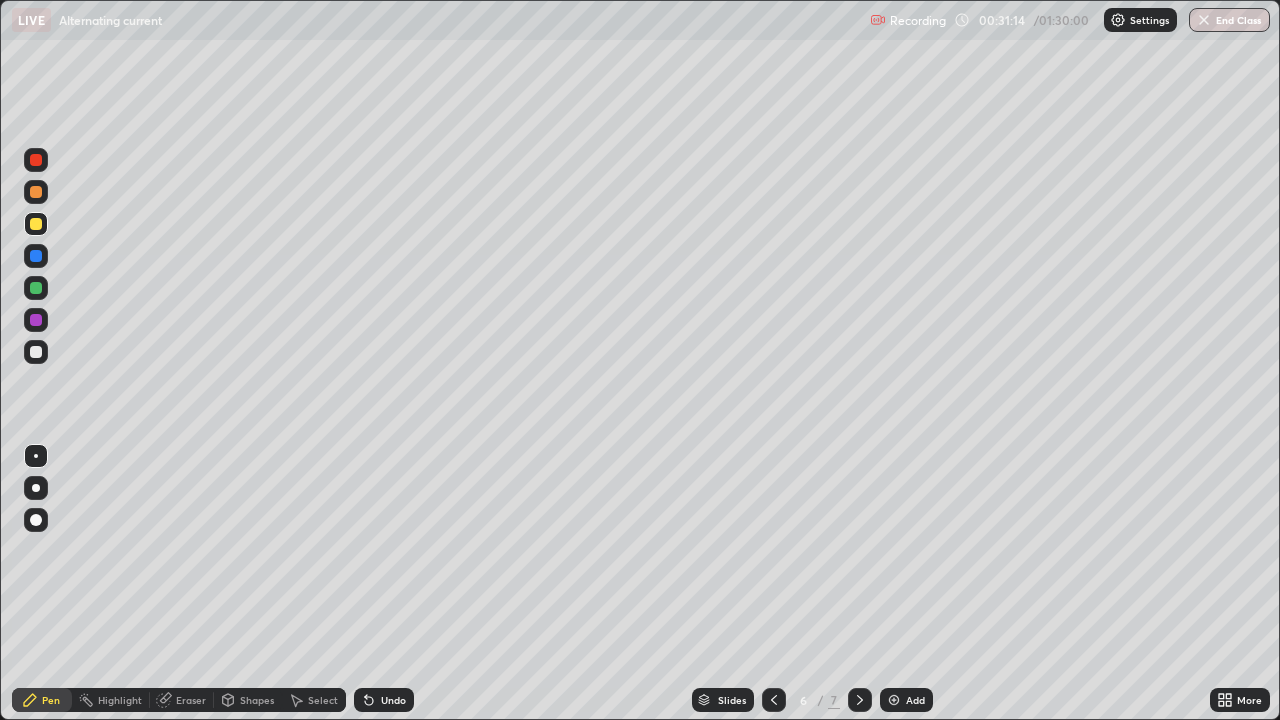 click 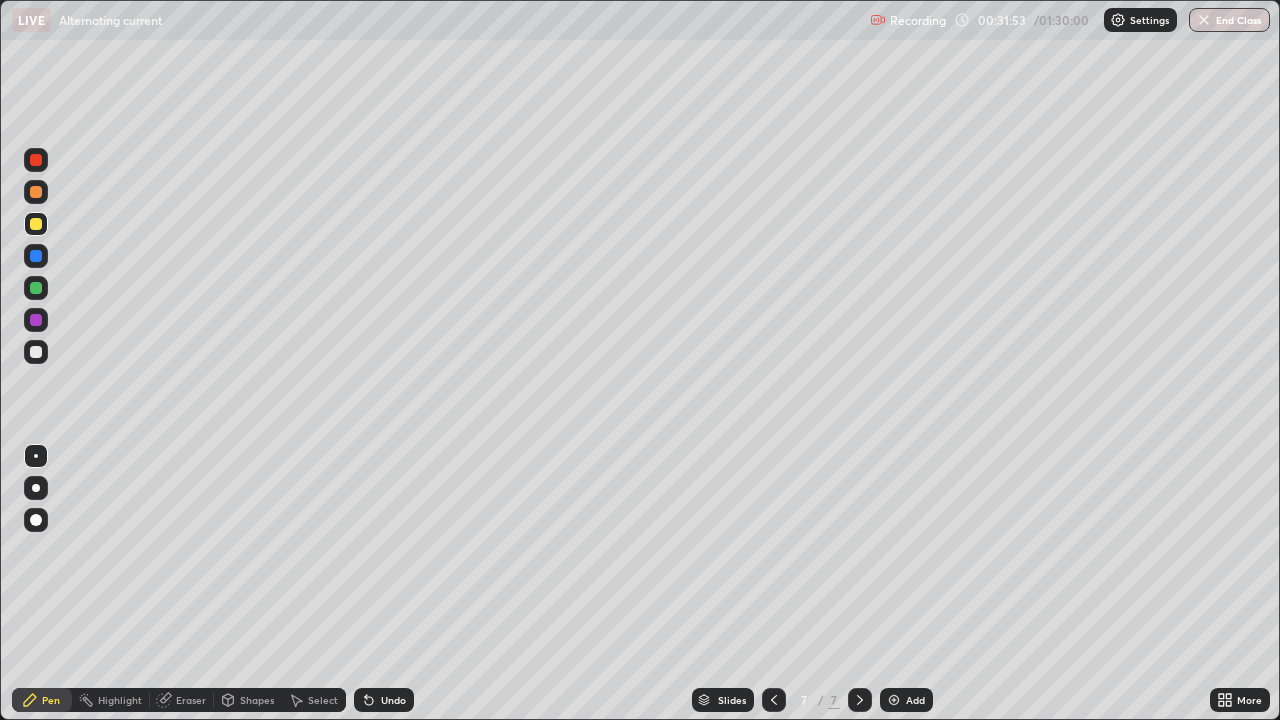 click at bounding box center [774, 700] 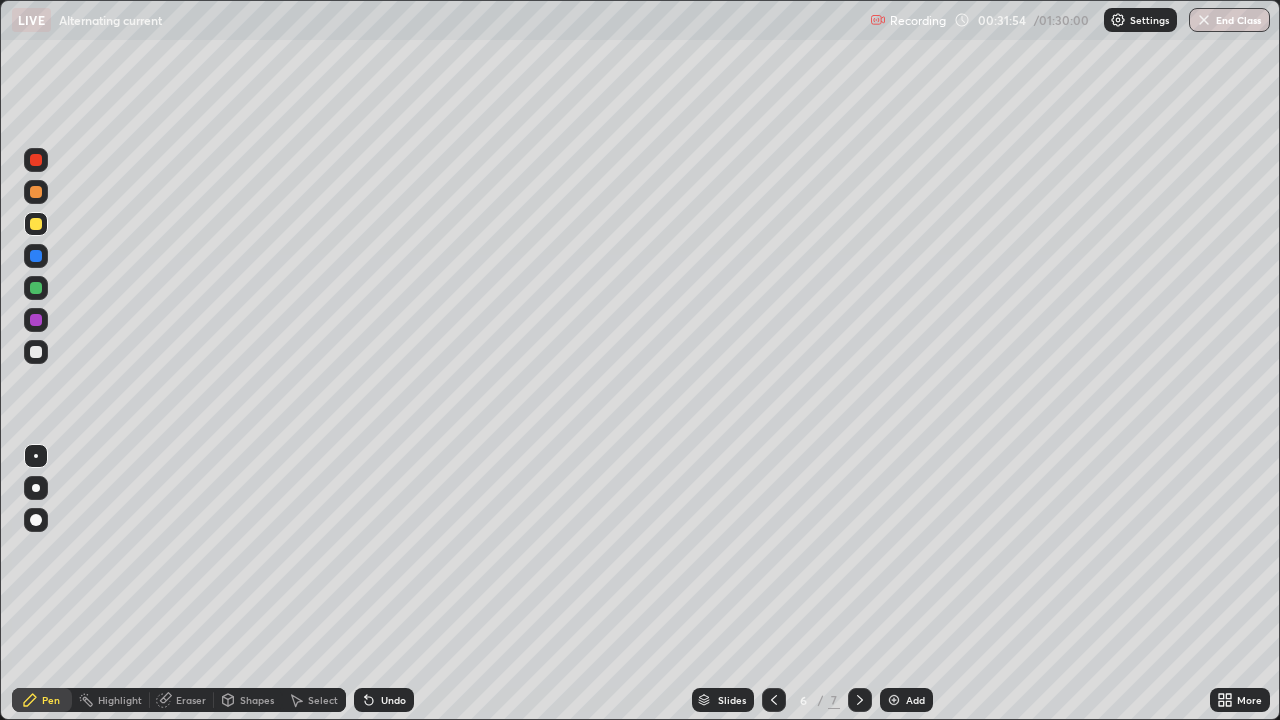 click 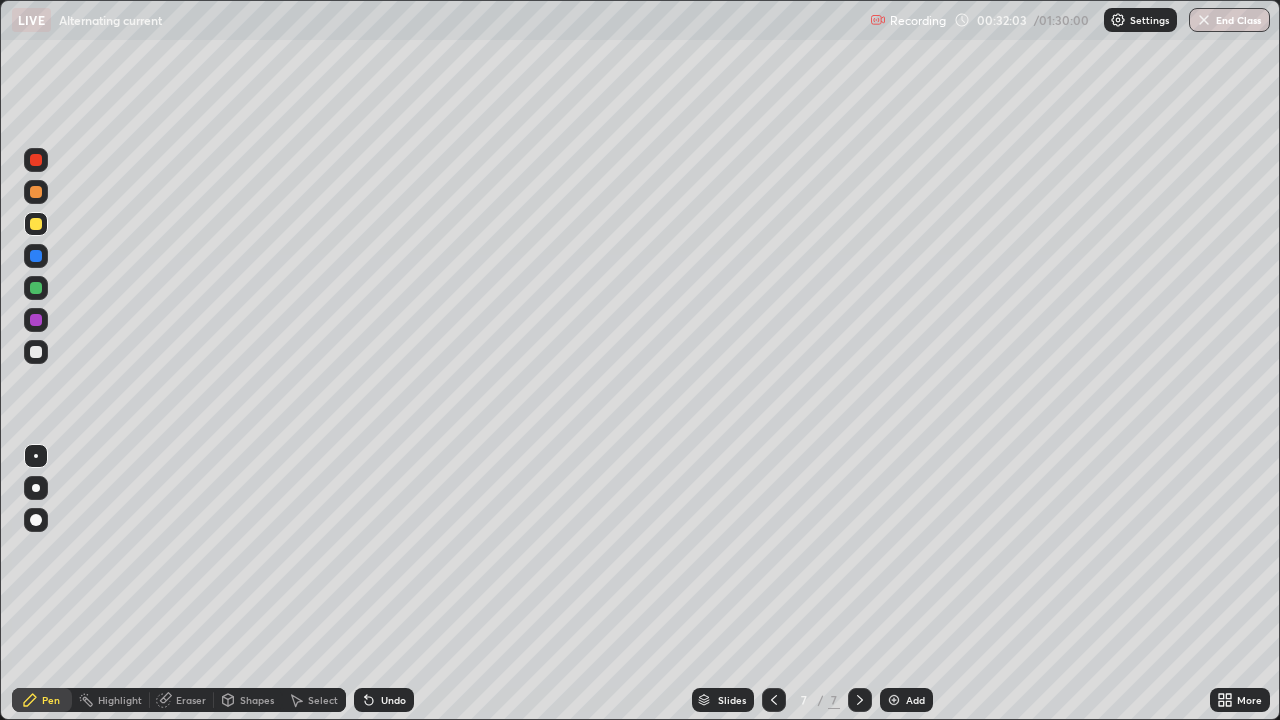 click on "Undo" at bounding box center (393, 700) 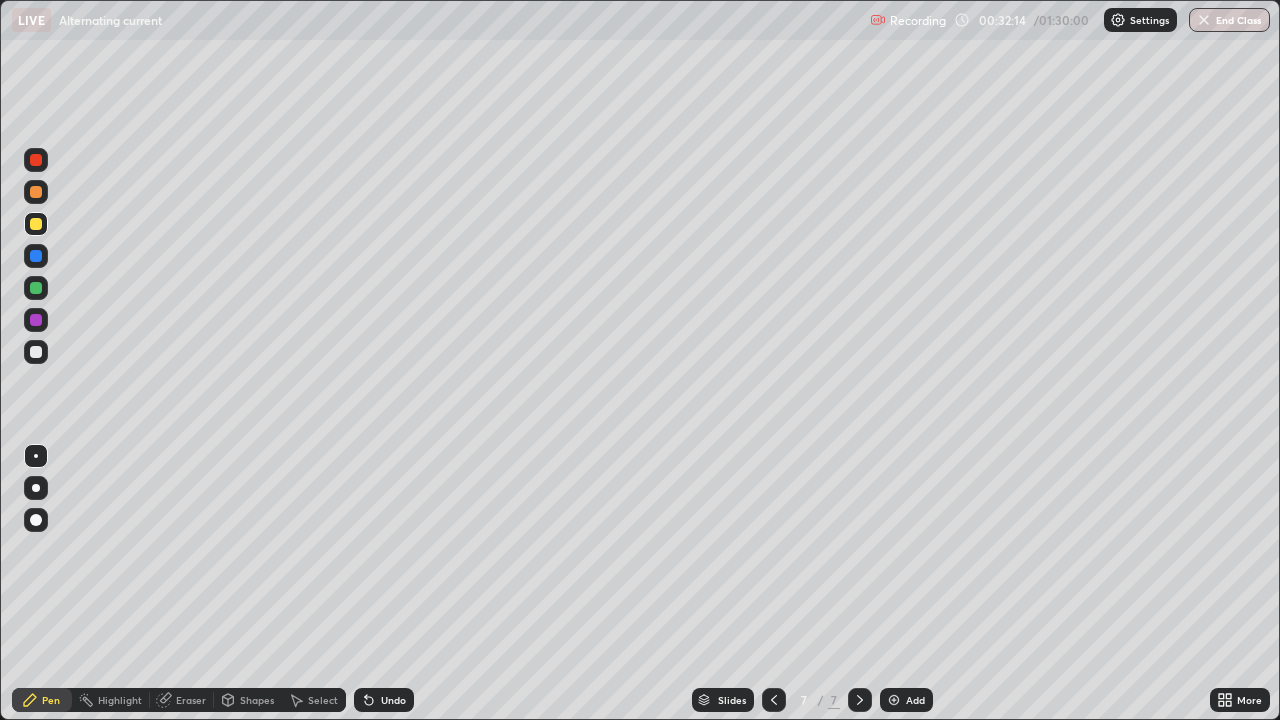 click 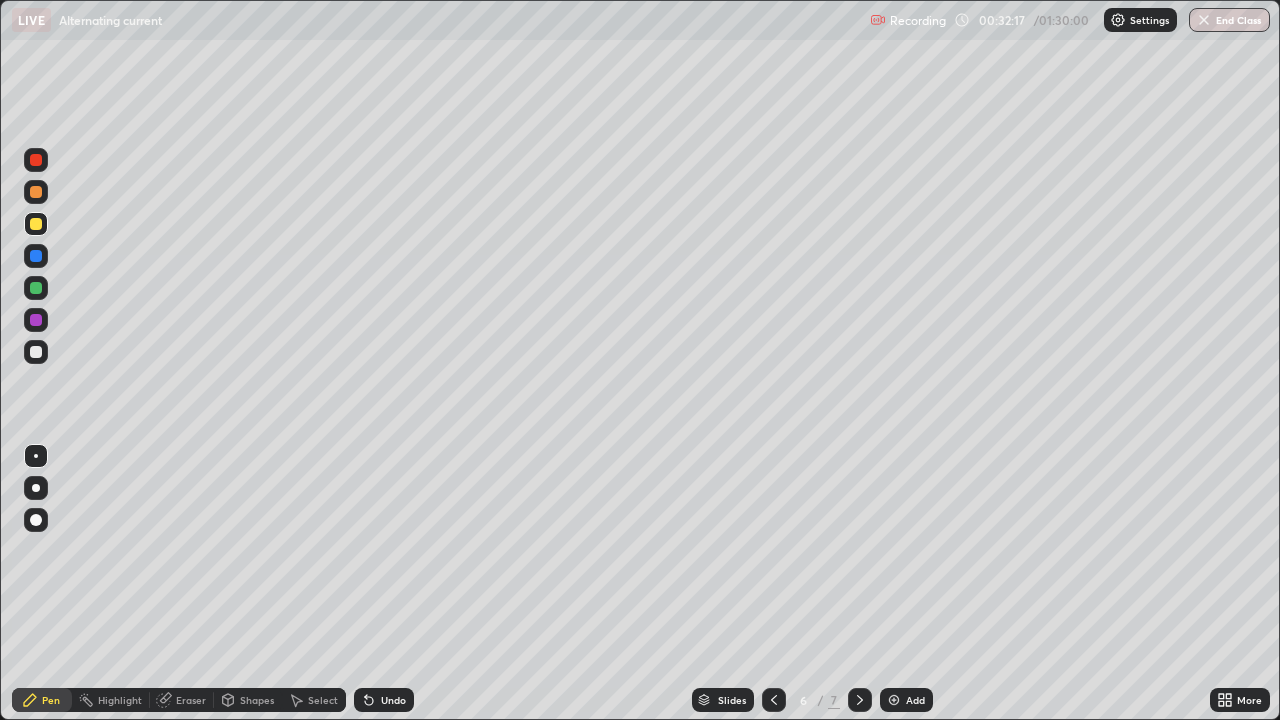click 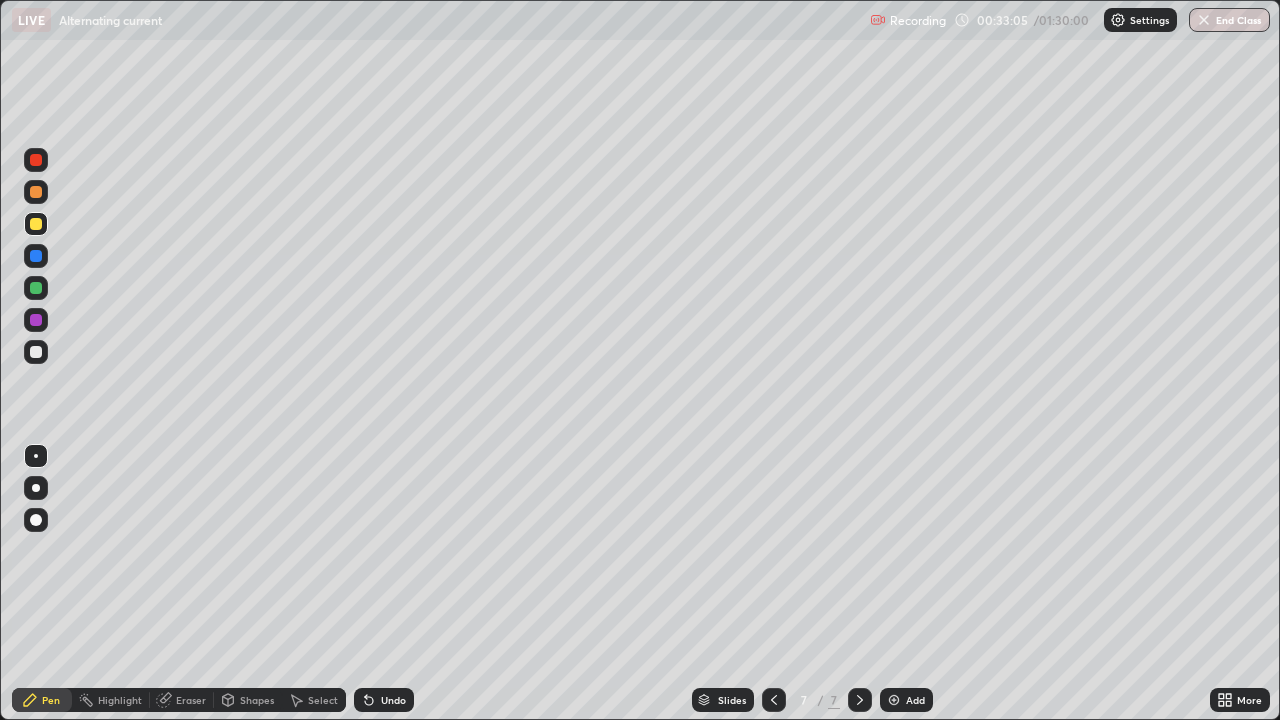 click on "Add" at bounding box center [915, 700] 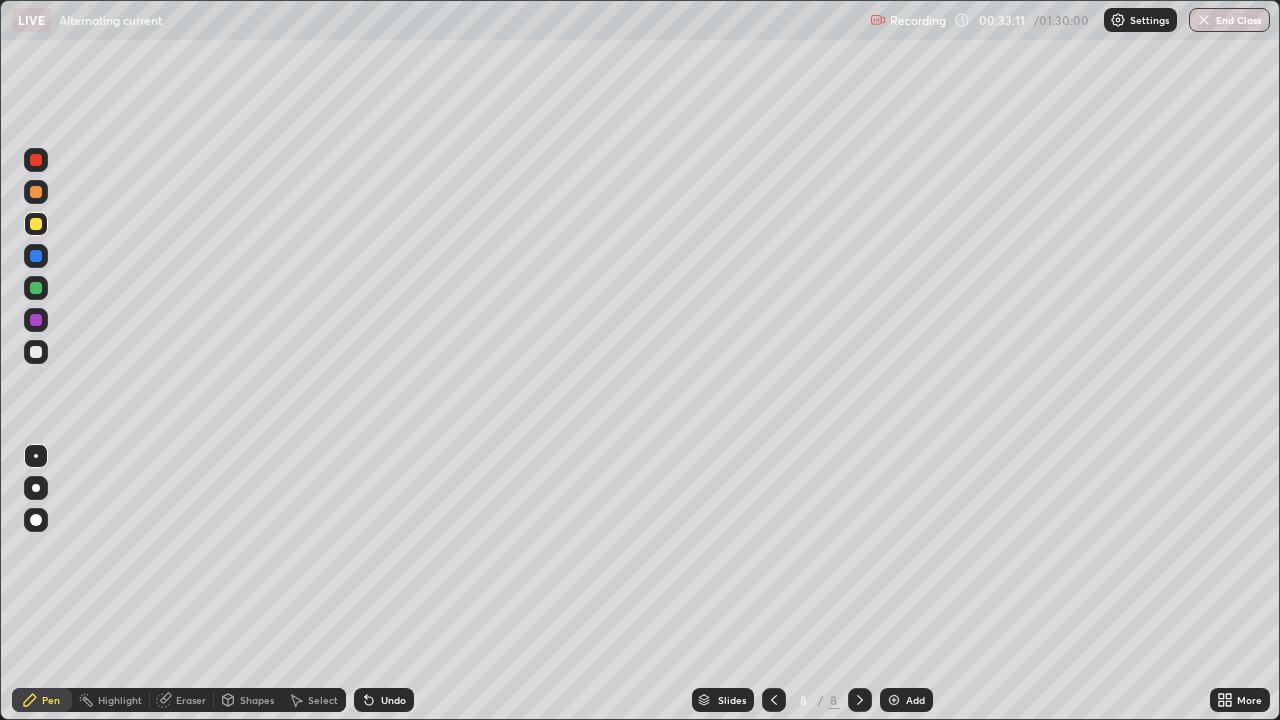 click on "Undo" at bounding box center (384, 700) 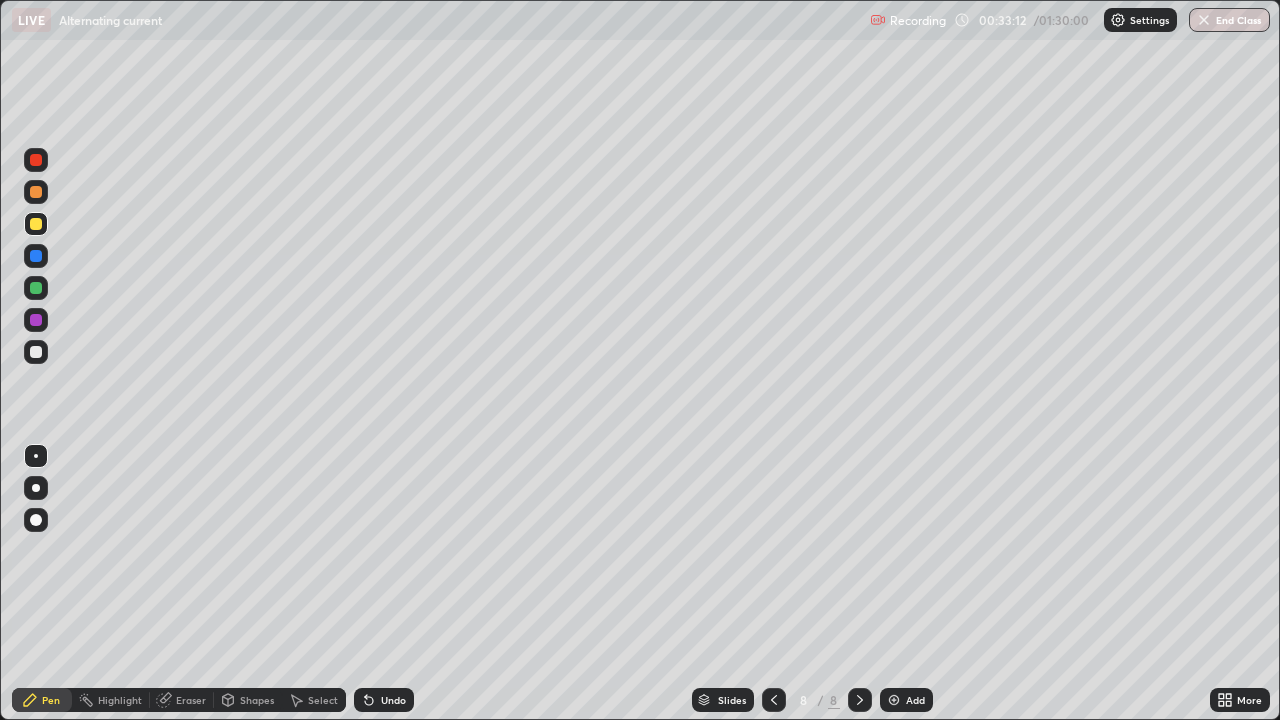click at bounding box center (774, 700) 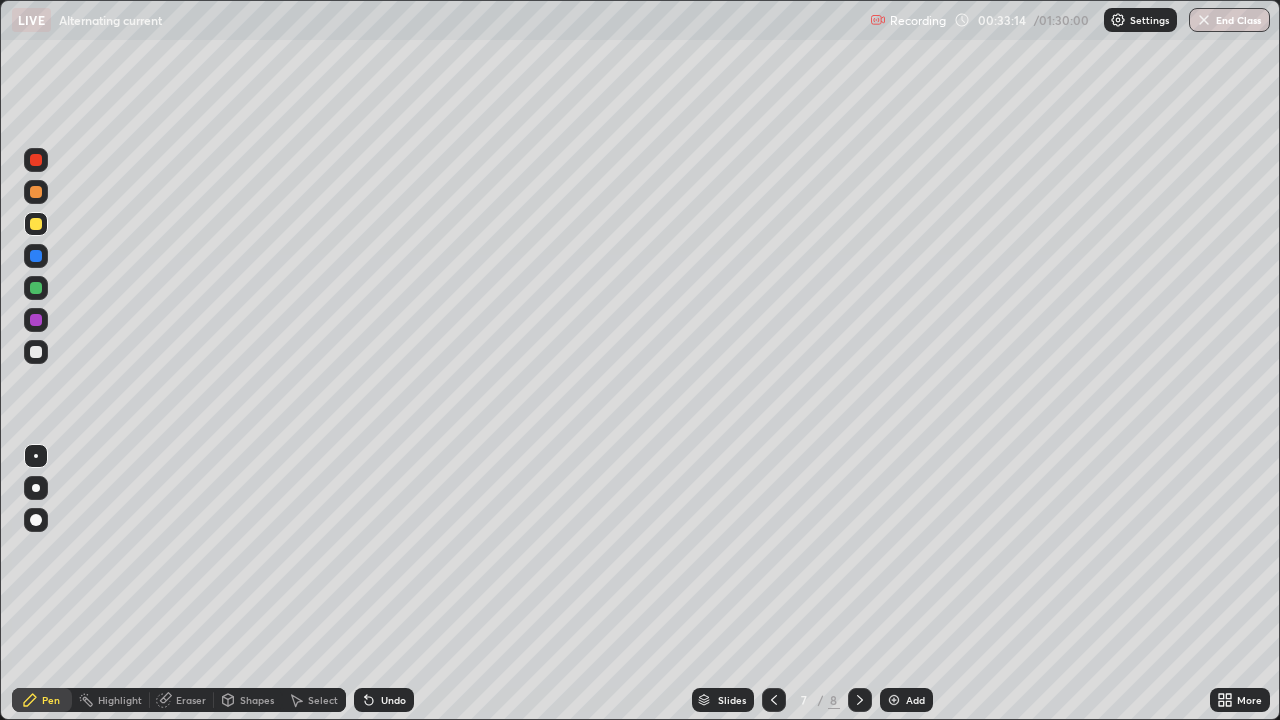 click at bounding box center [860, 700] 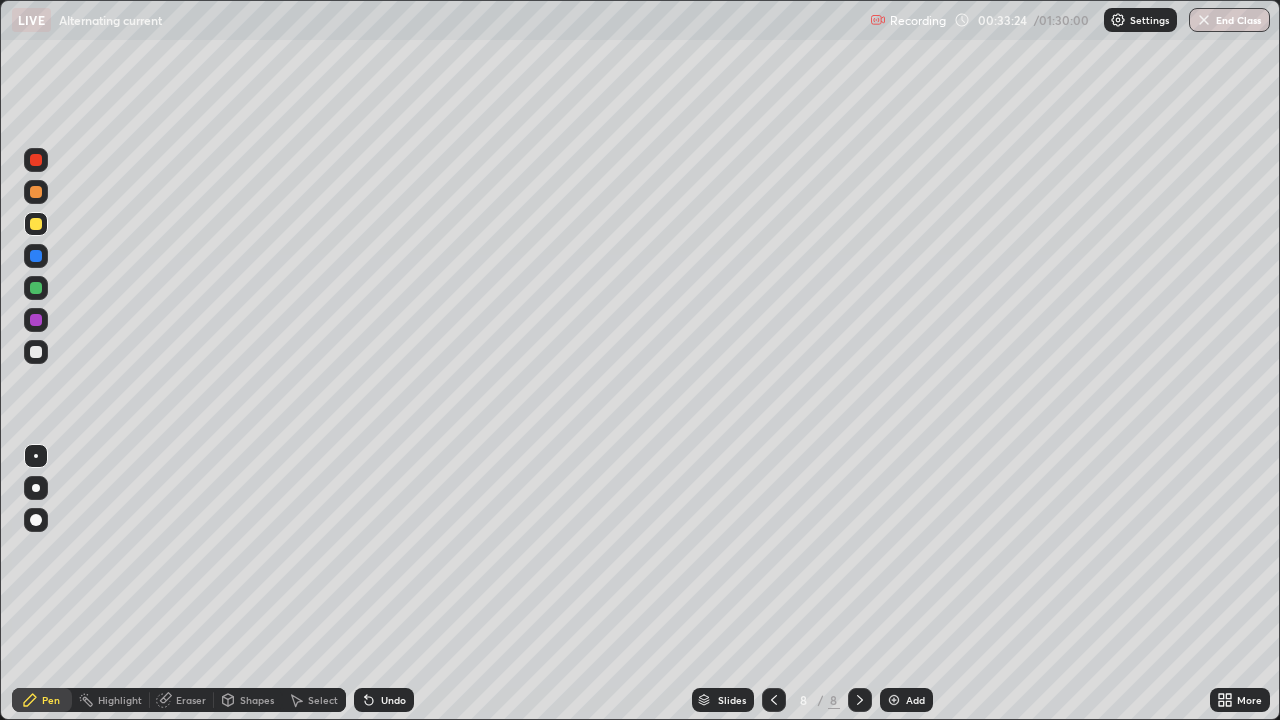 click 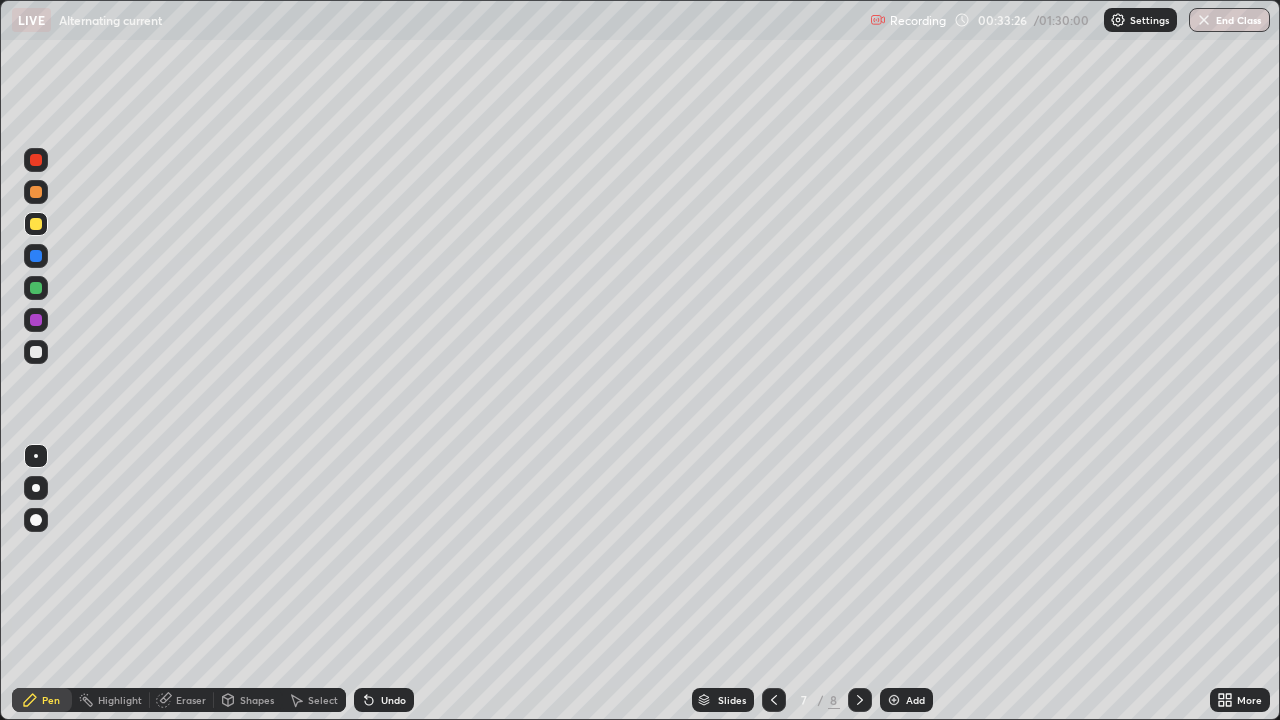 click at bounding box center (860, 700) 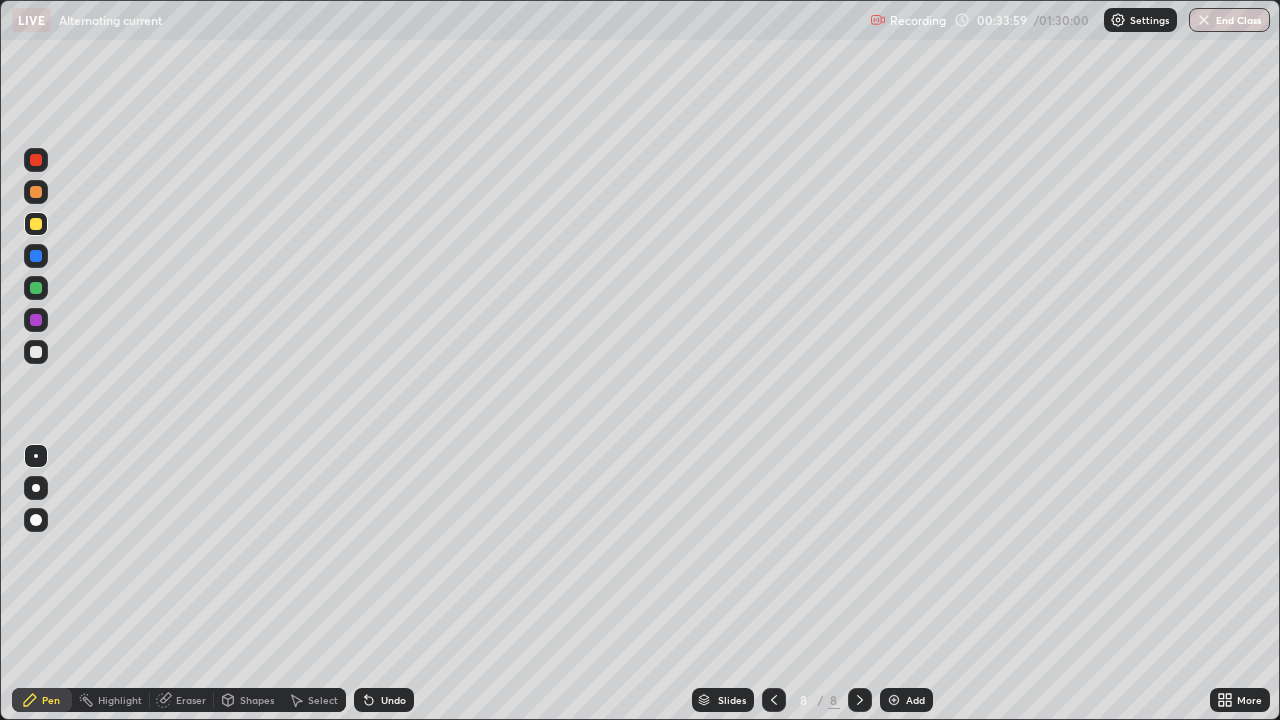 click 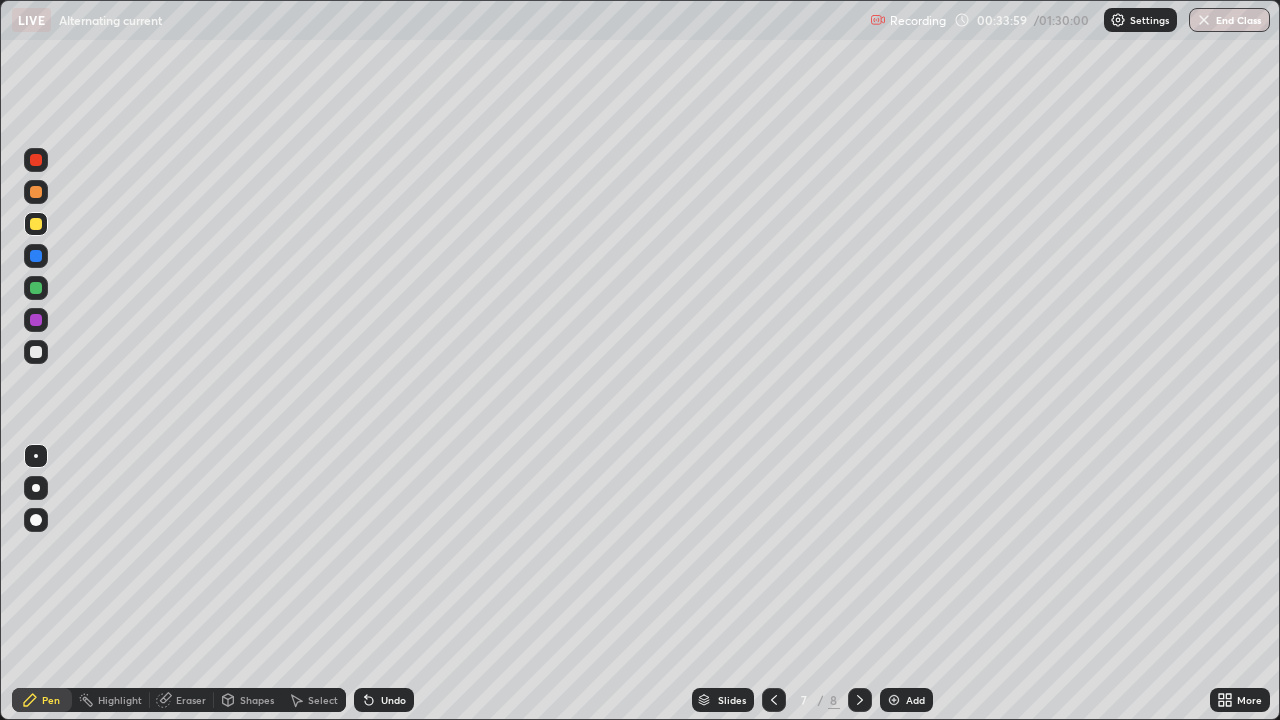 click 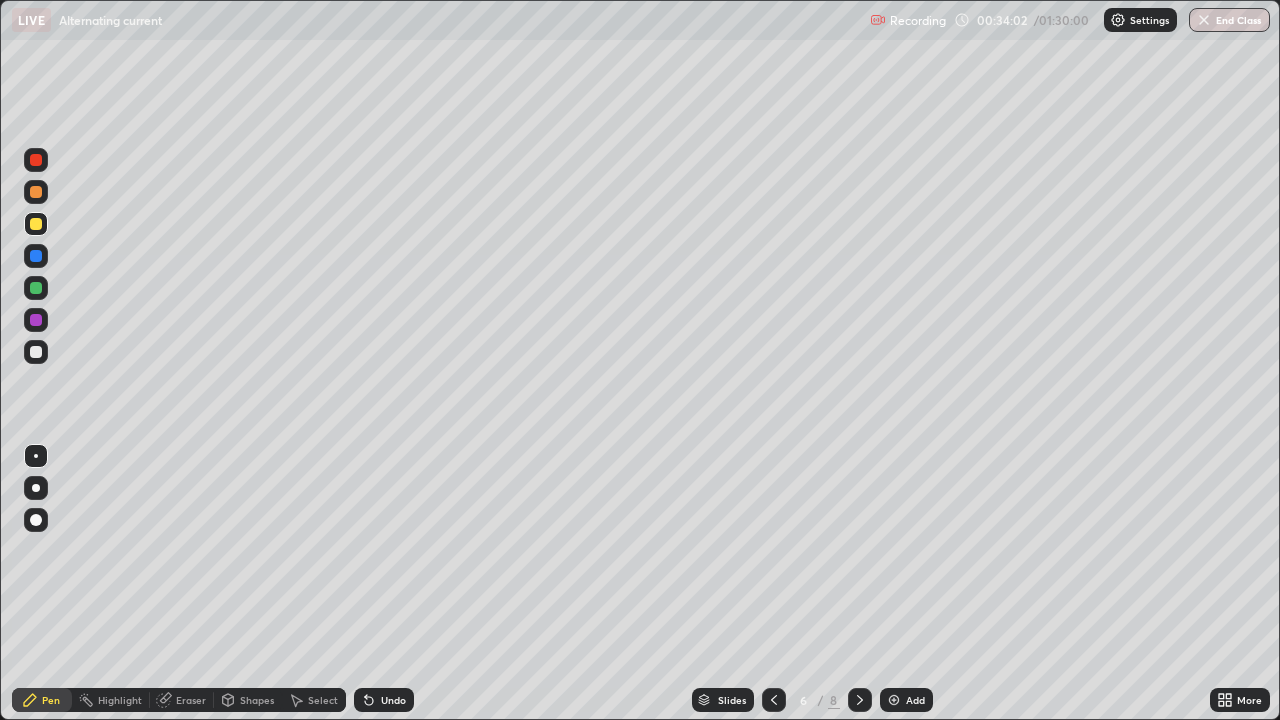 click 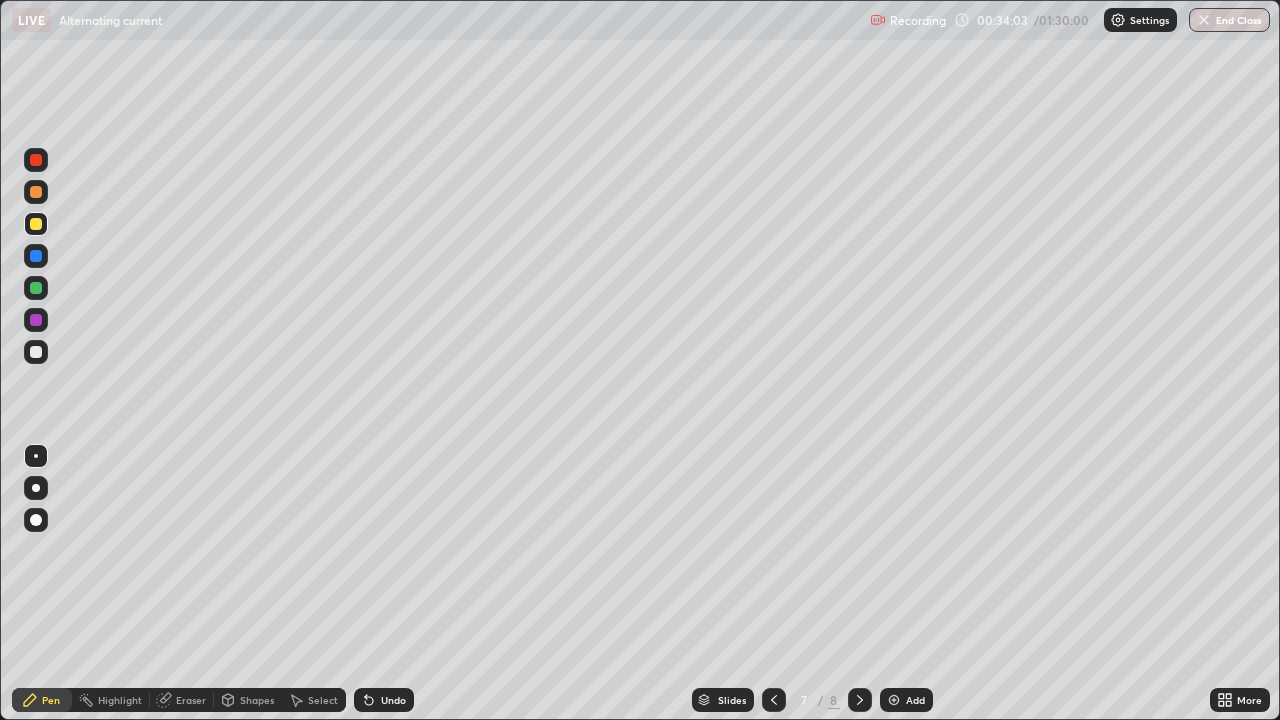 click 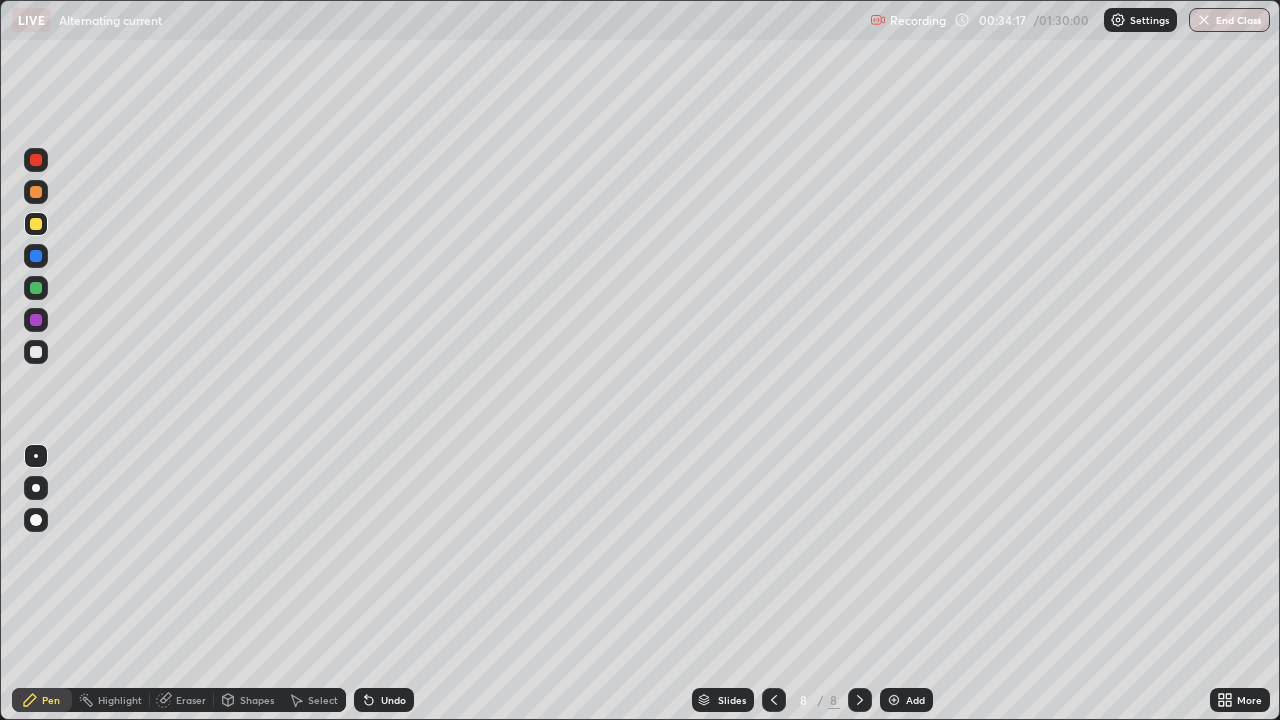 click 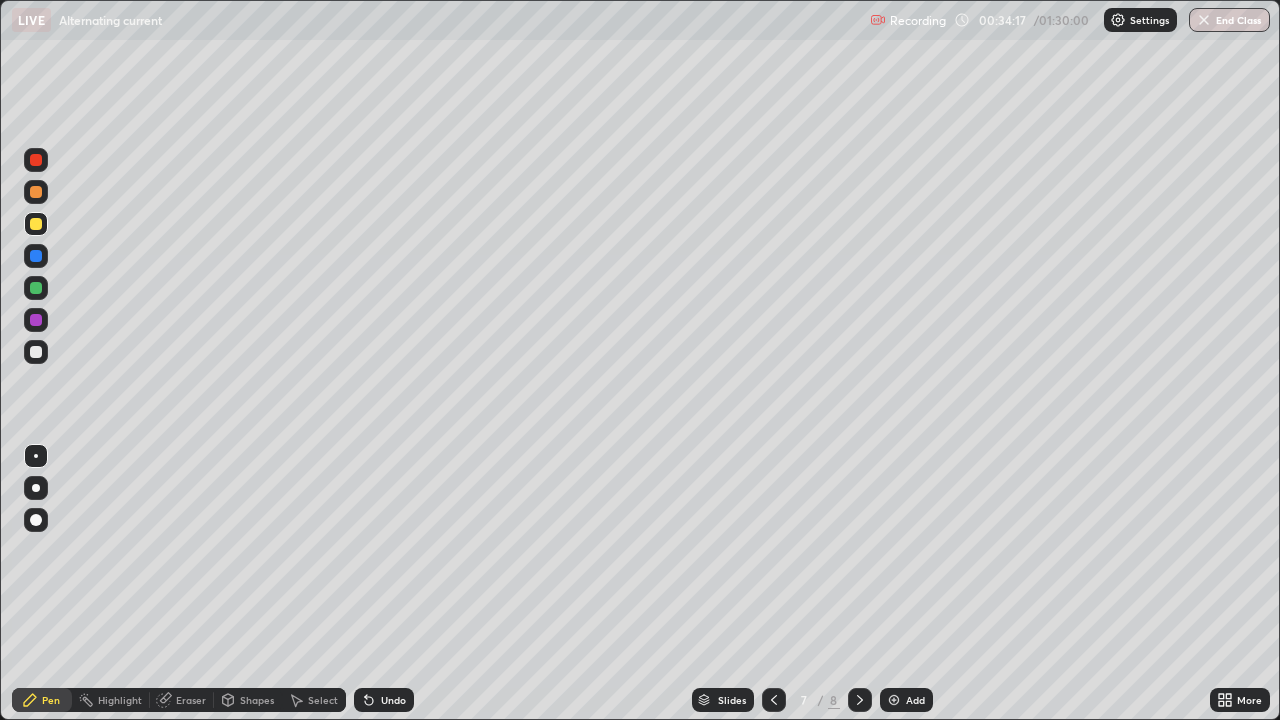click at bounding box center [774, 700] 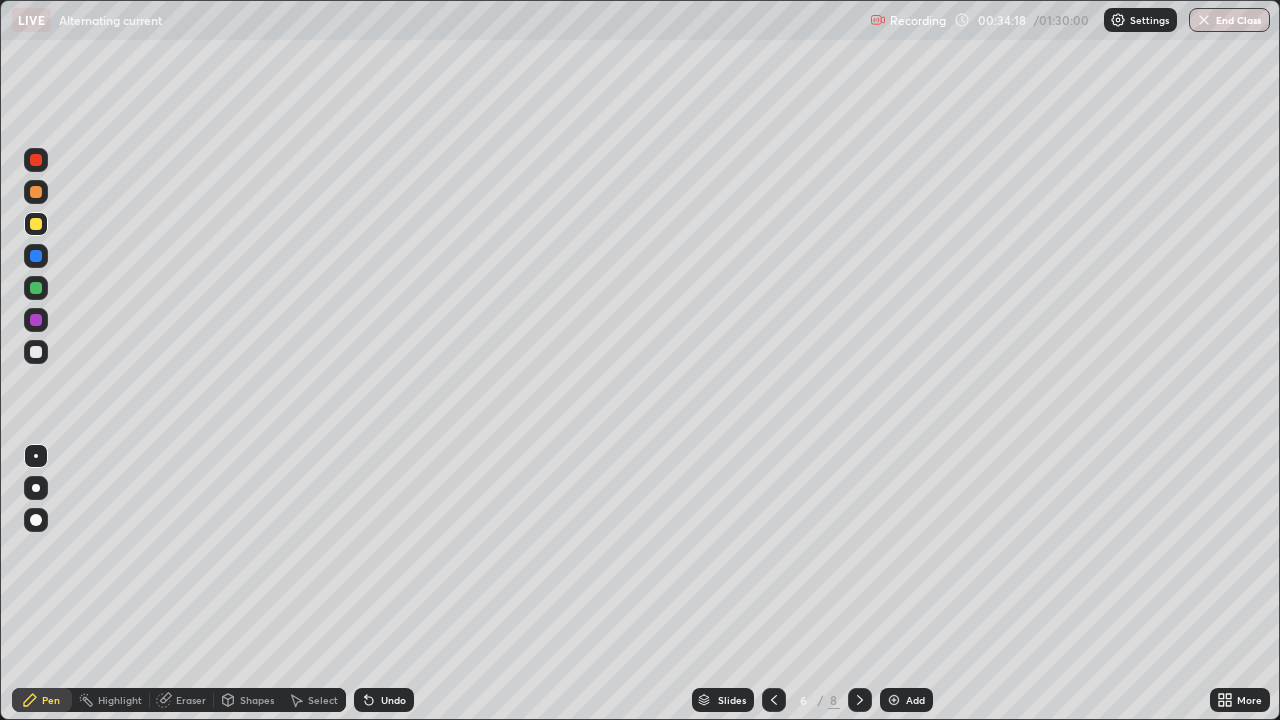 click 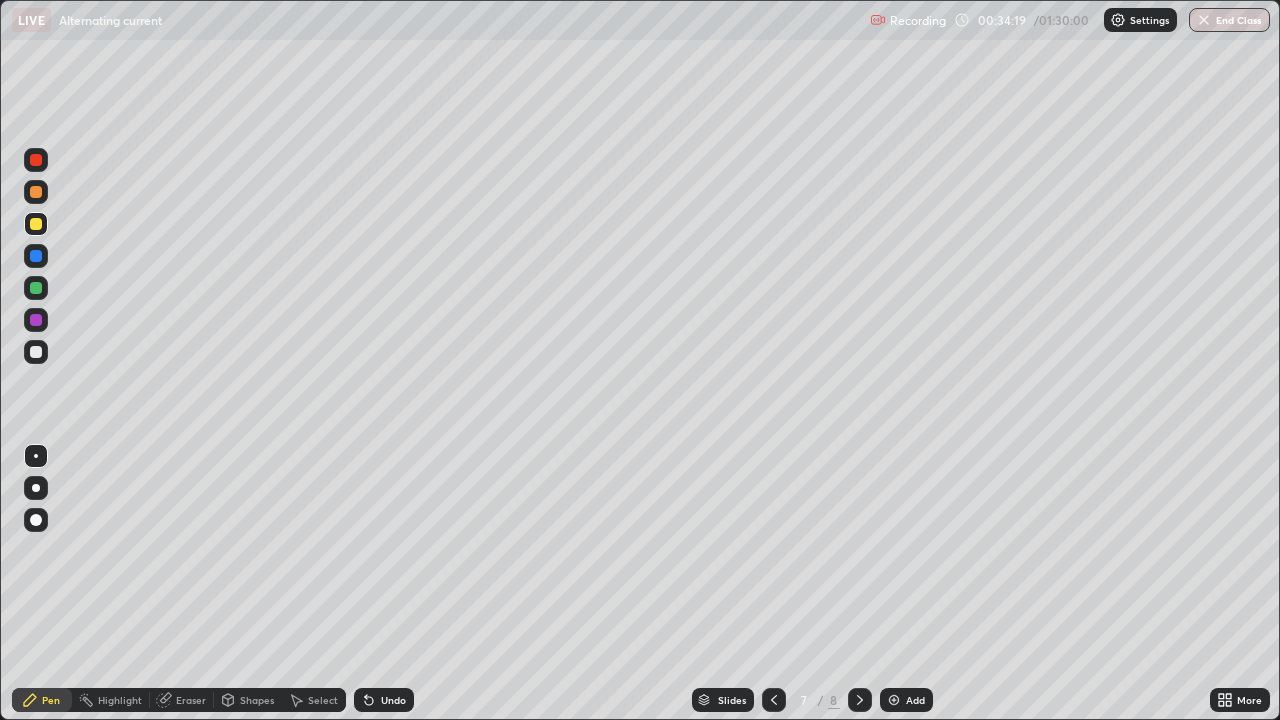 click 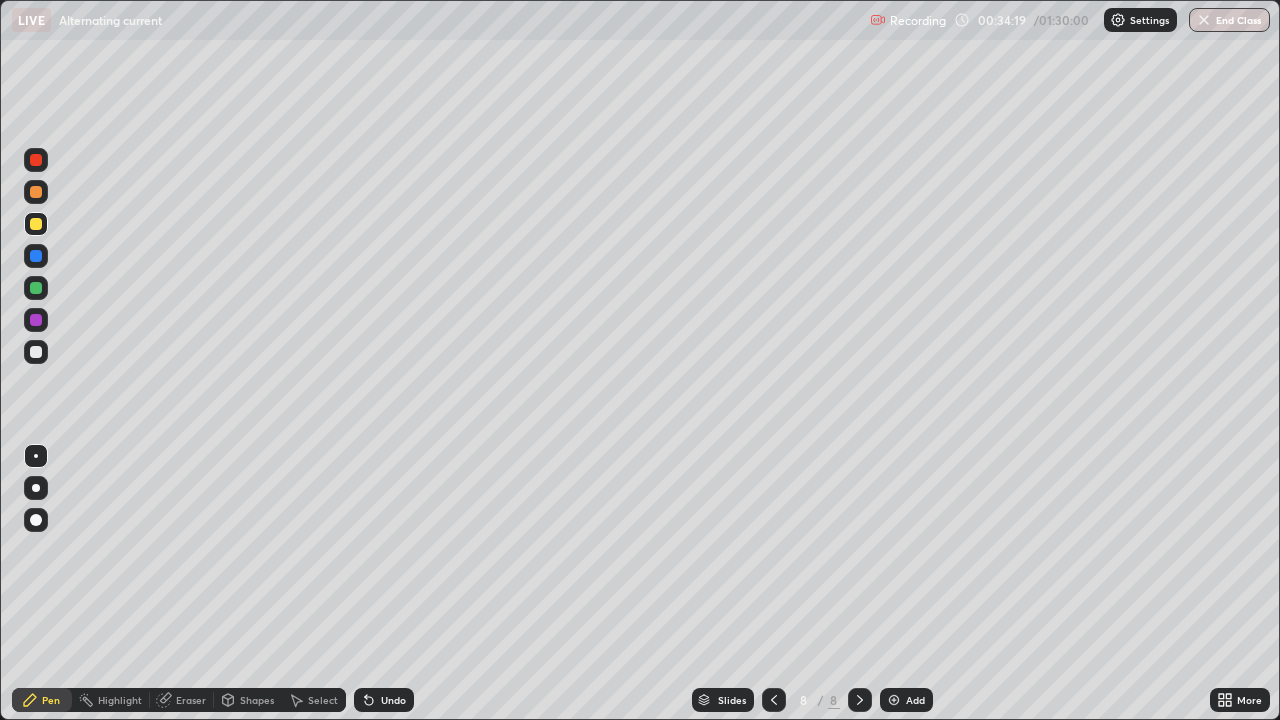 click 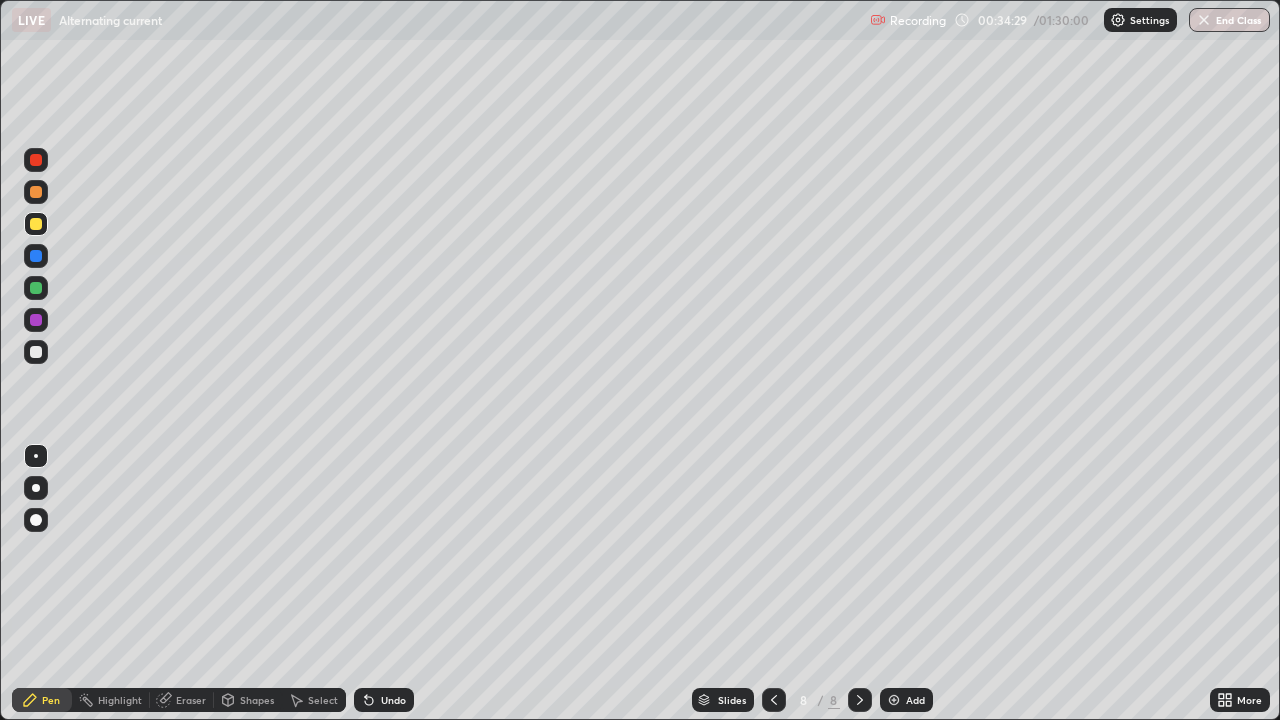 click 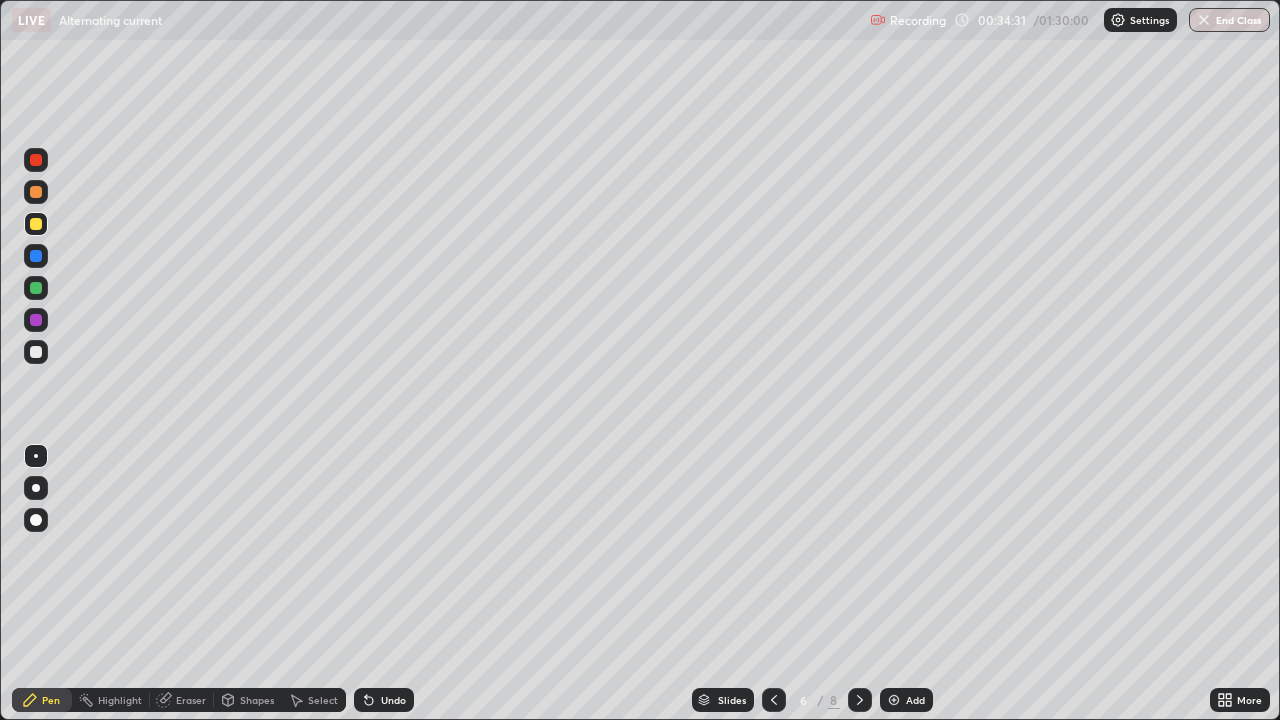 click 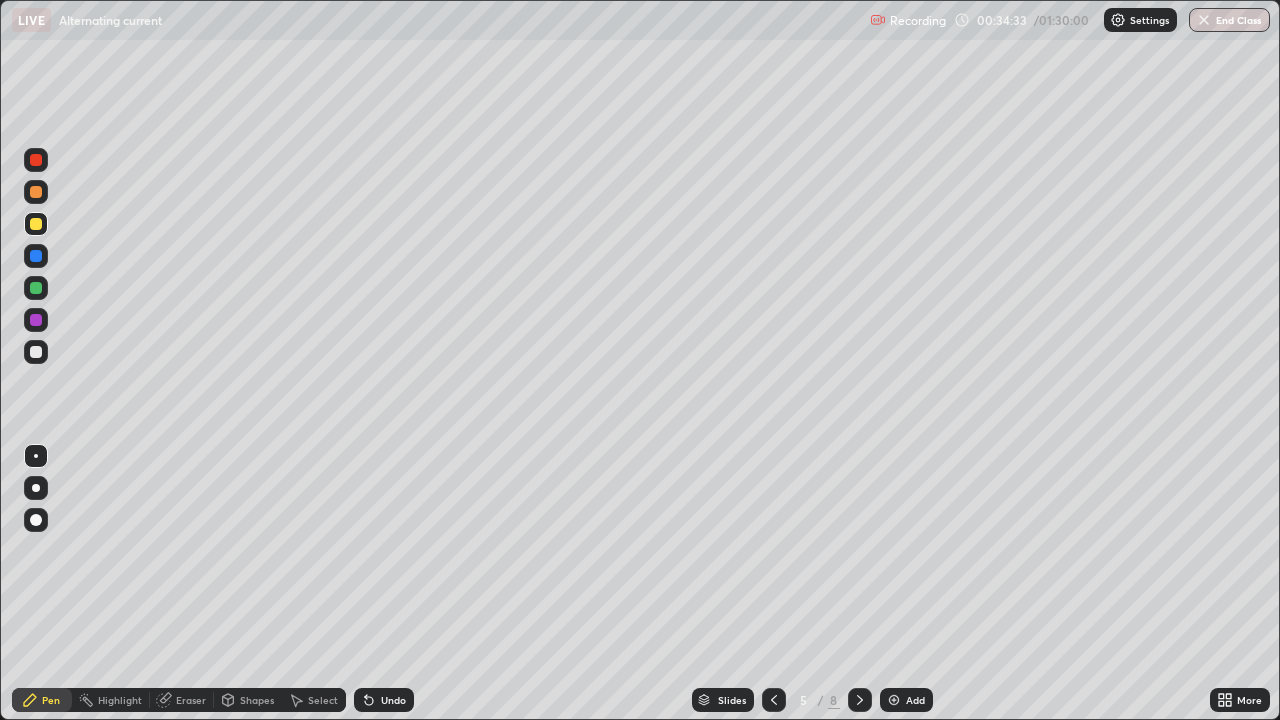 click 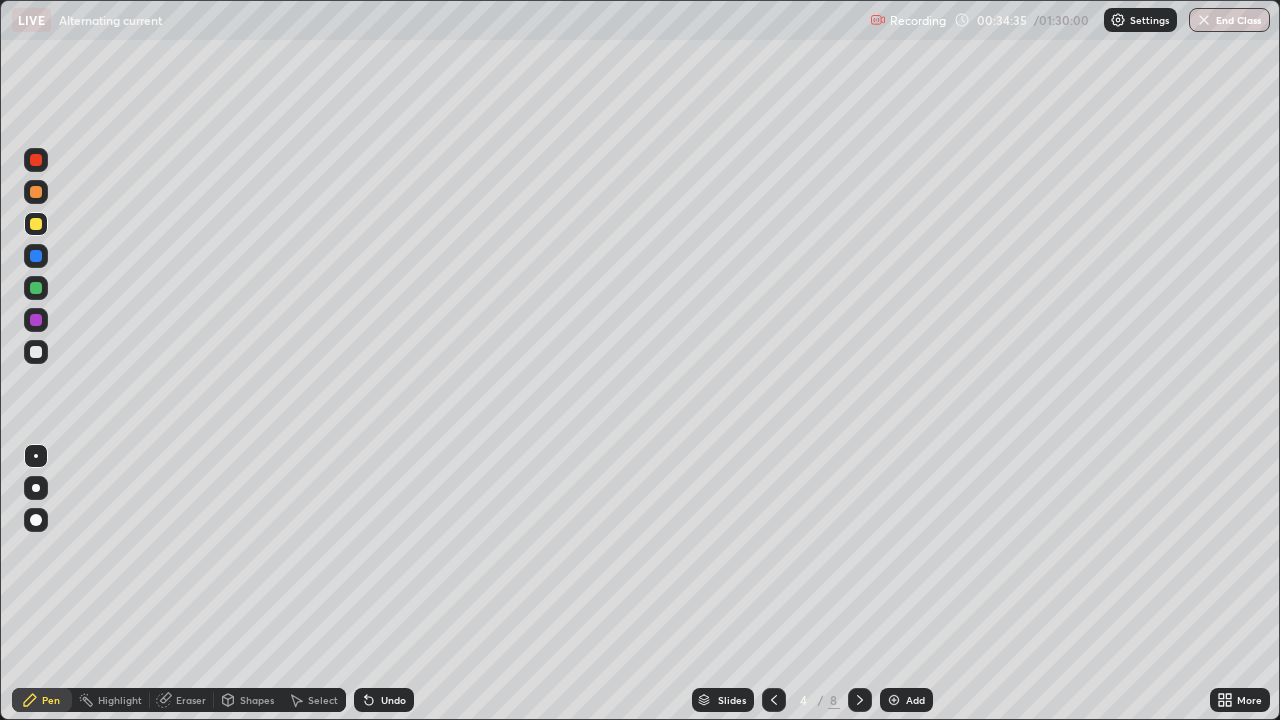 click 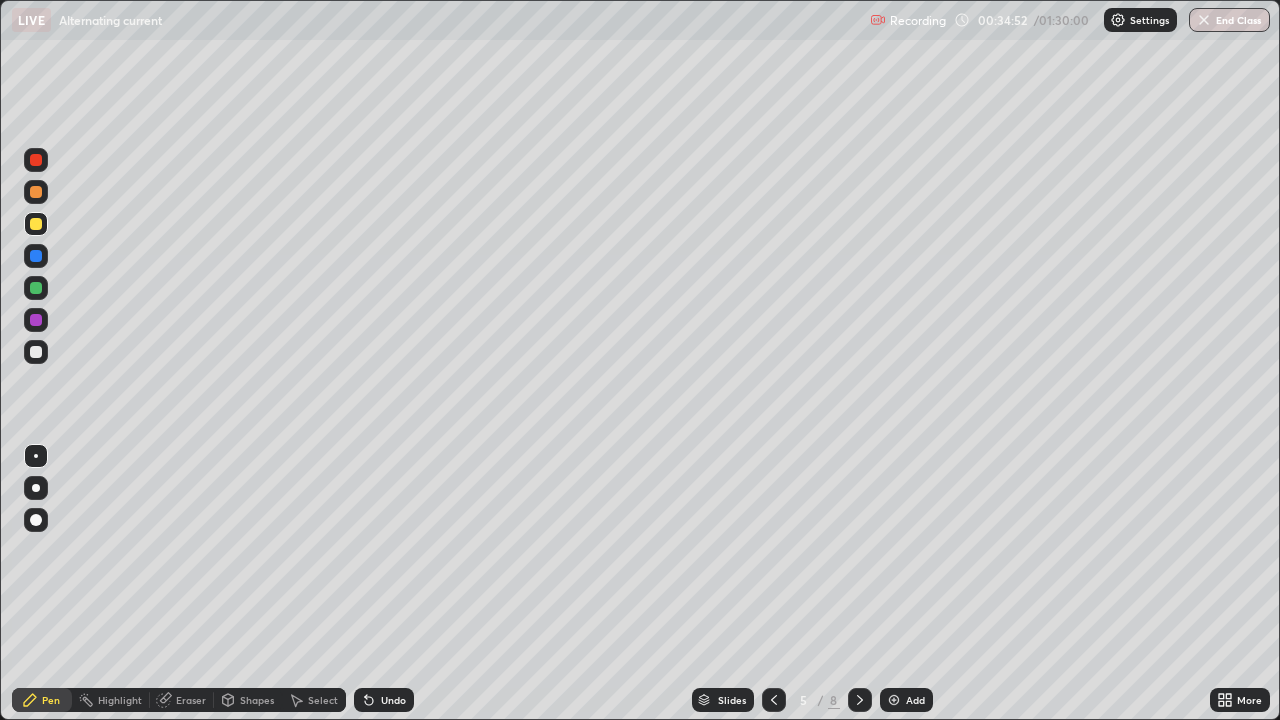 click 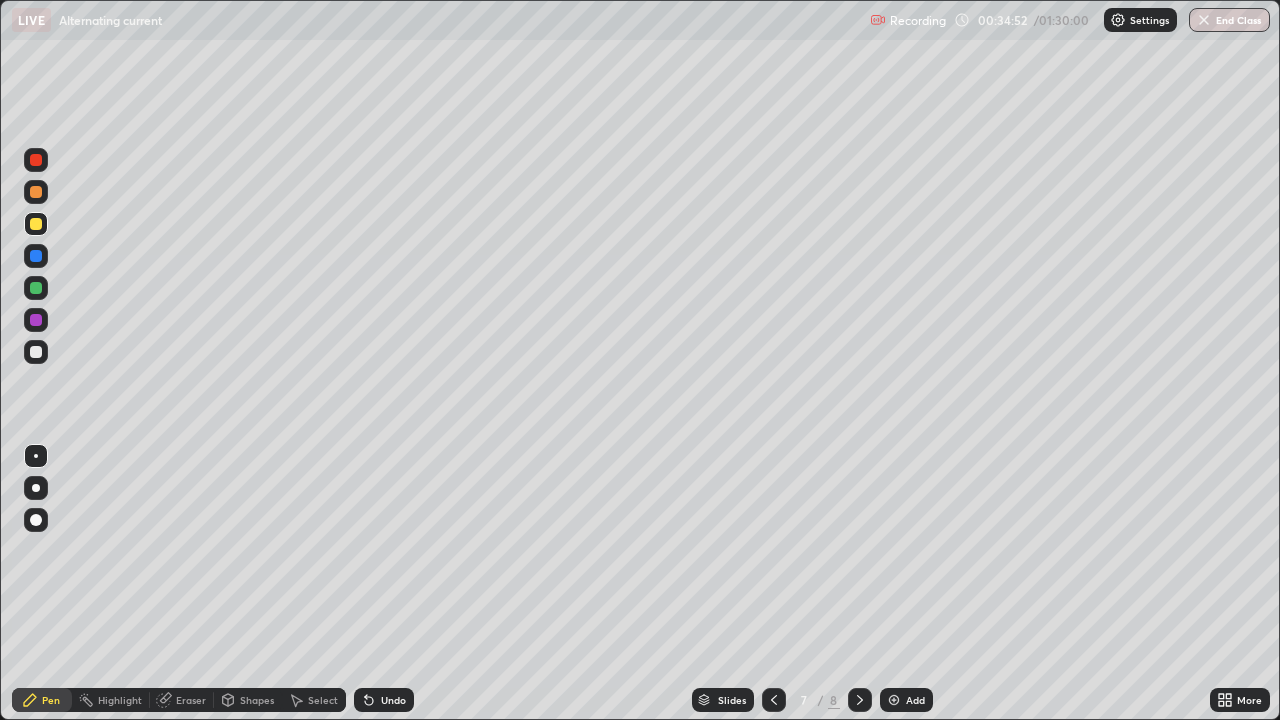 click 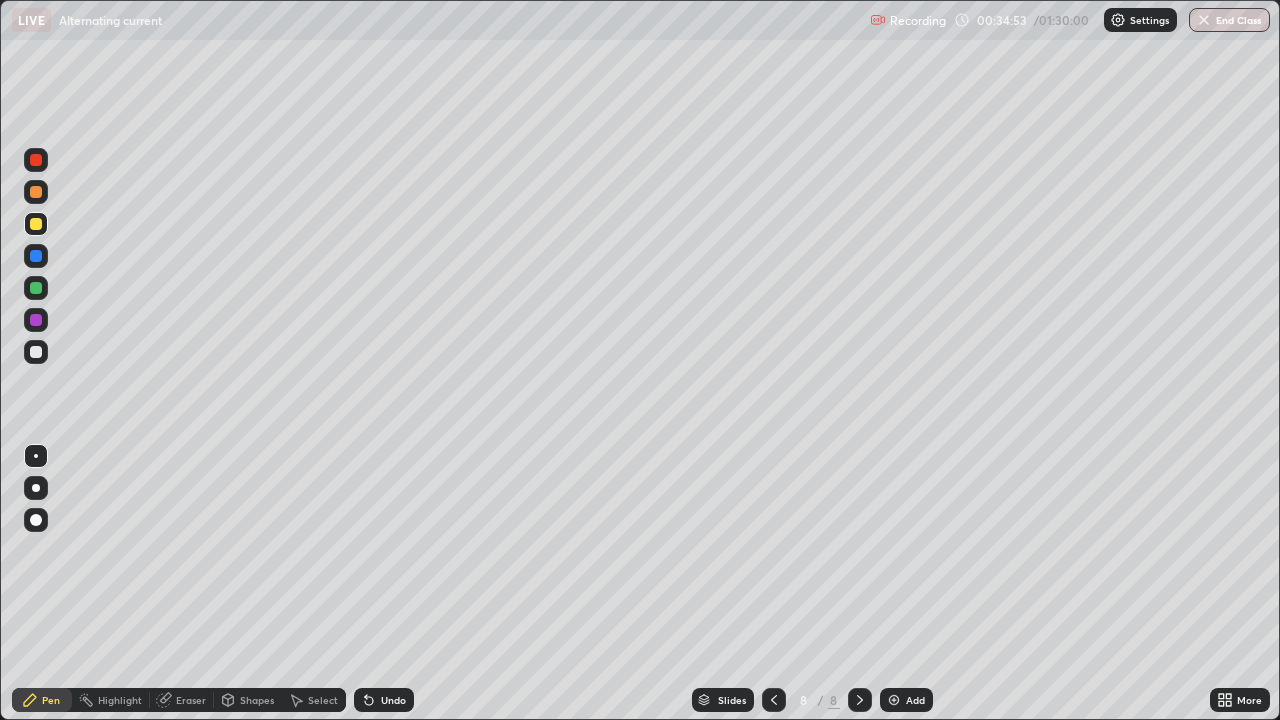 click at bounding box center [860, 700] 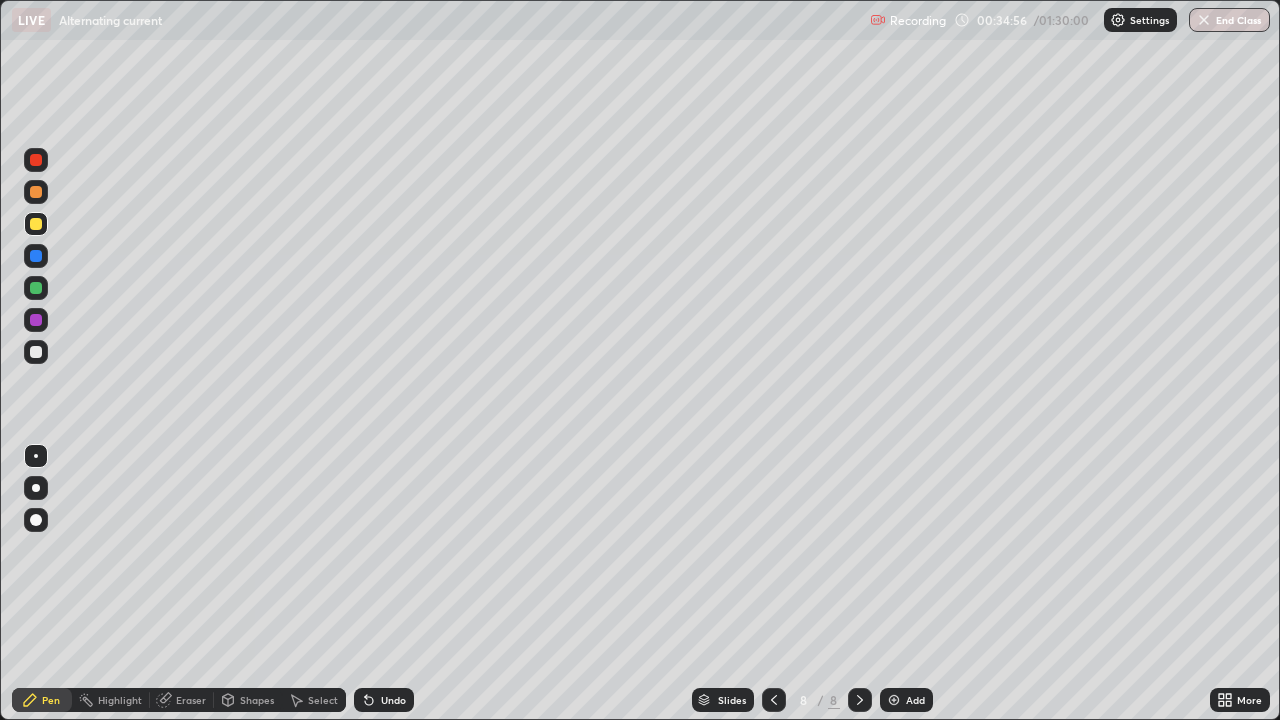 click on "Undo" at bounding box center [384, 700] 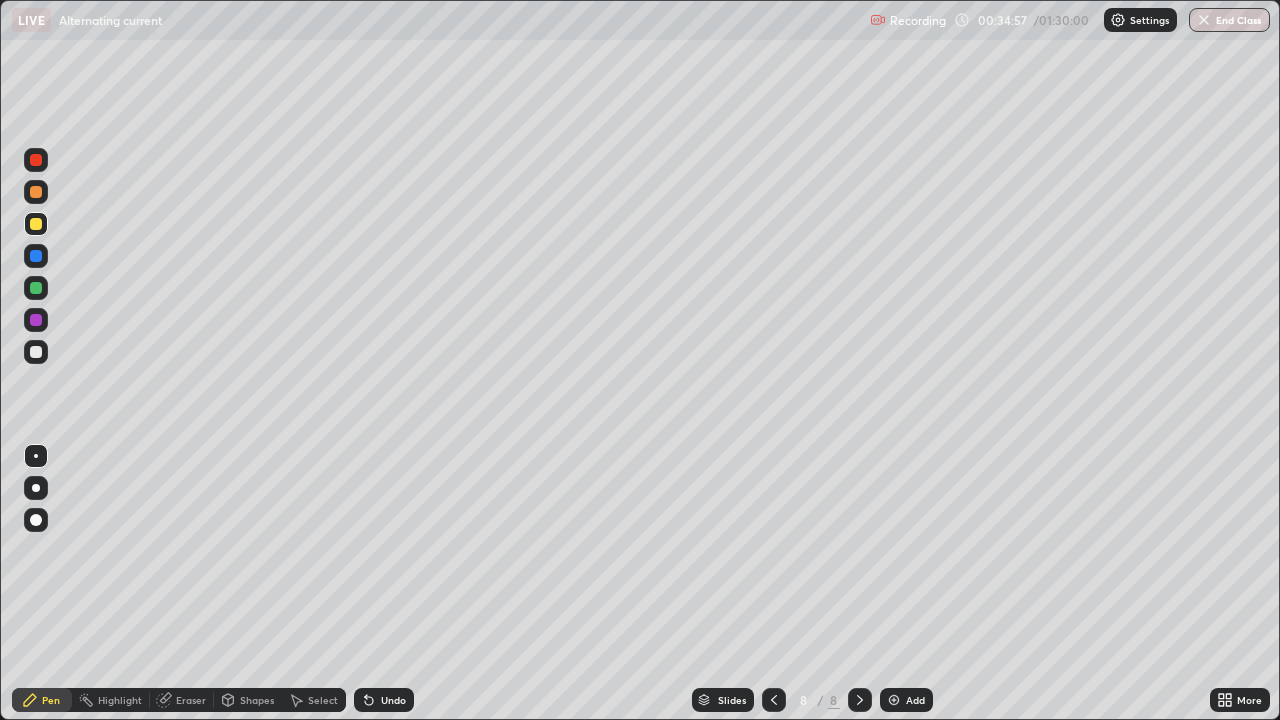 click on "Undo" at bounding box center [384, 700] 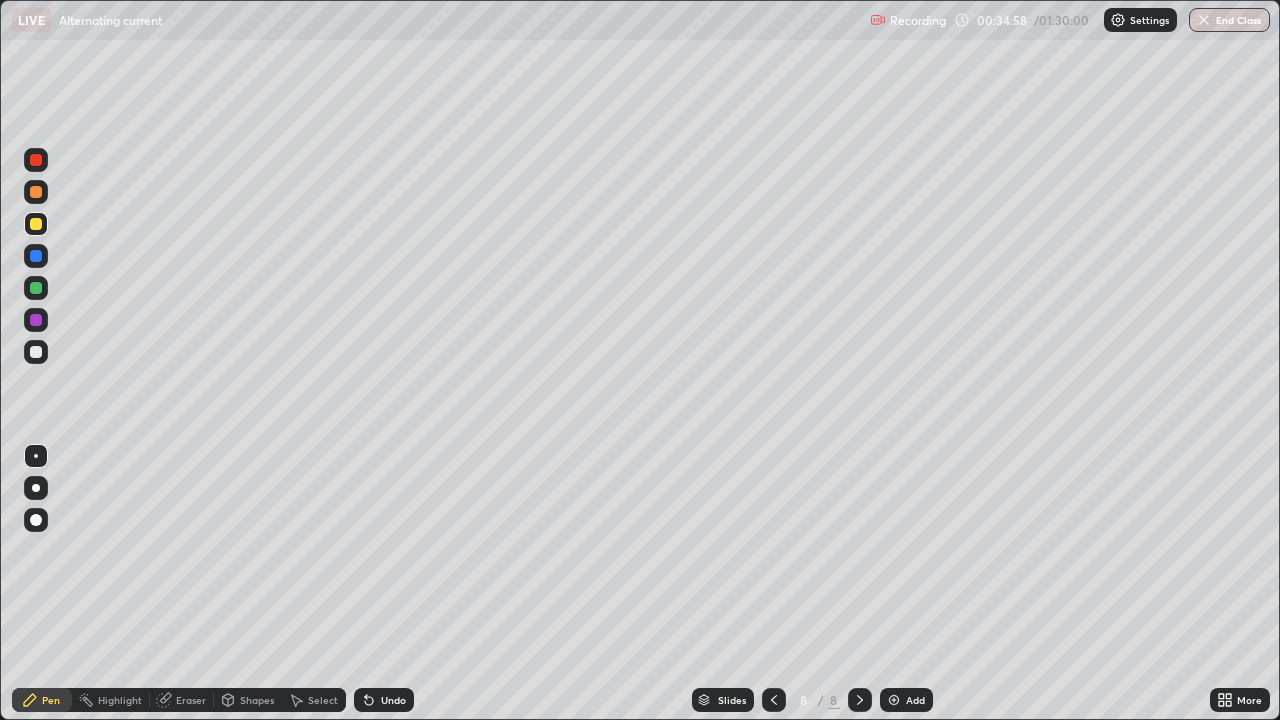 click at bounding box center [36, 352] 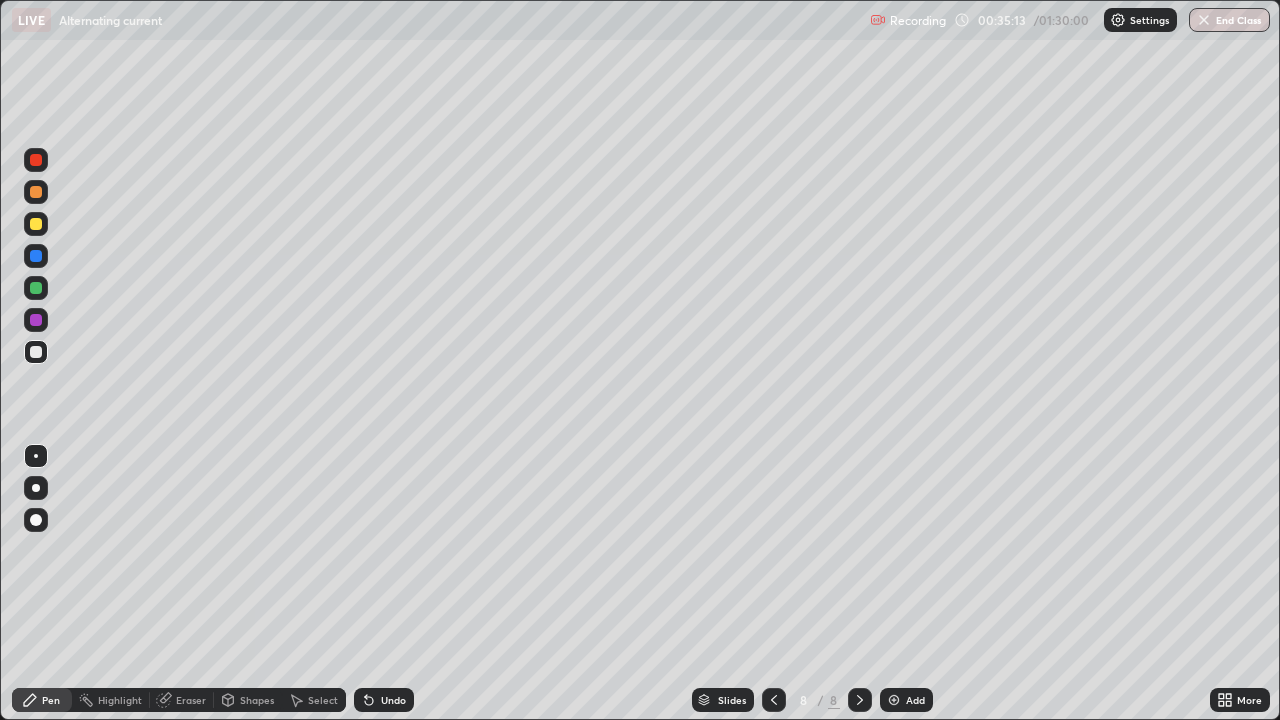 click 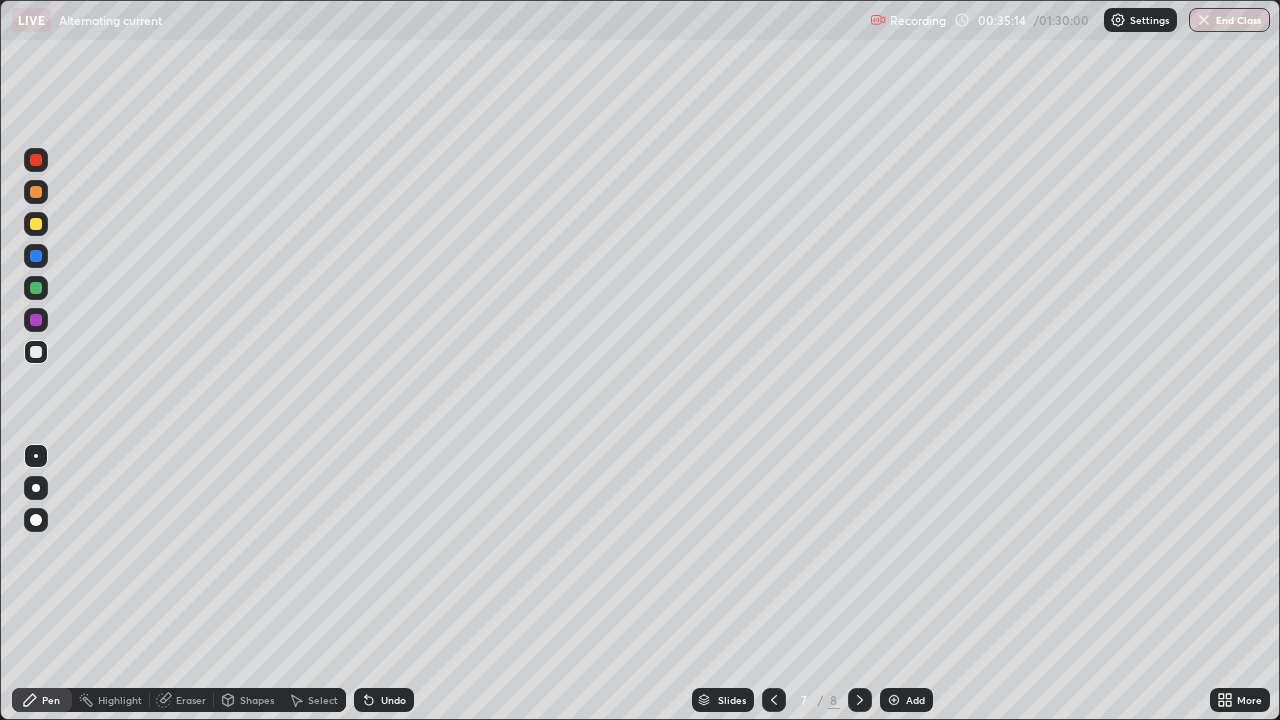 click 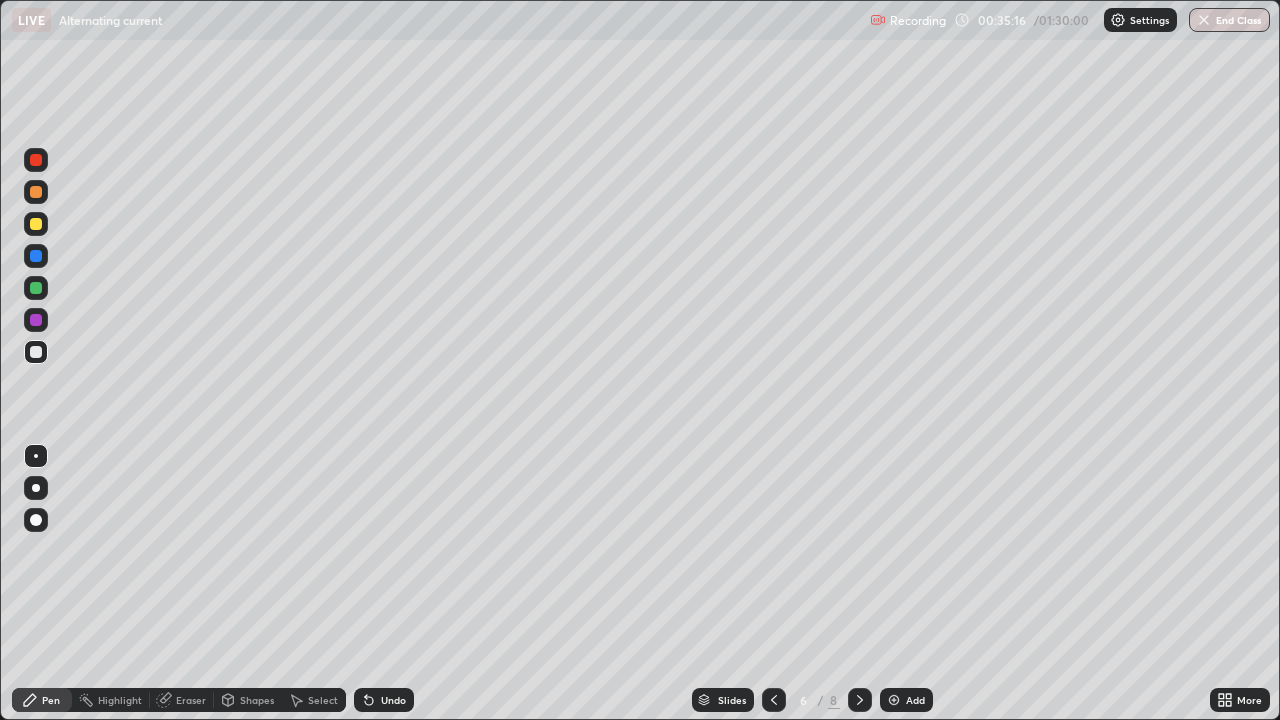 click 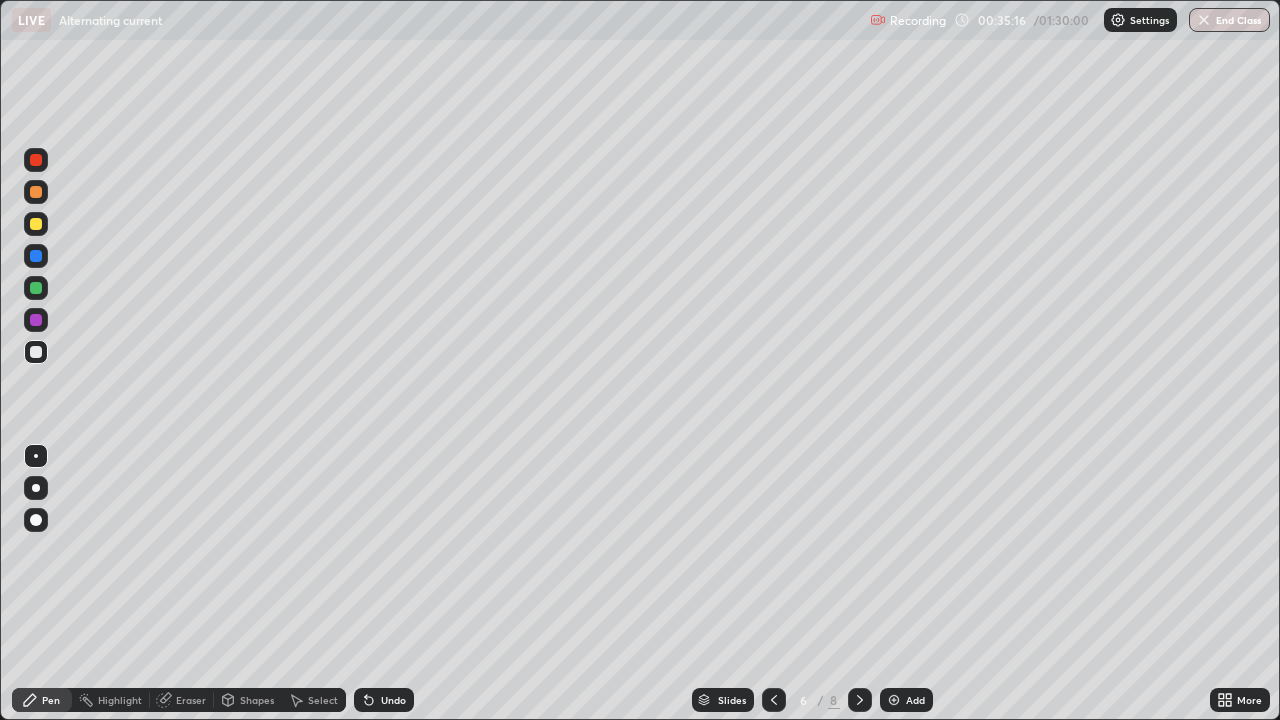 click 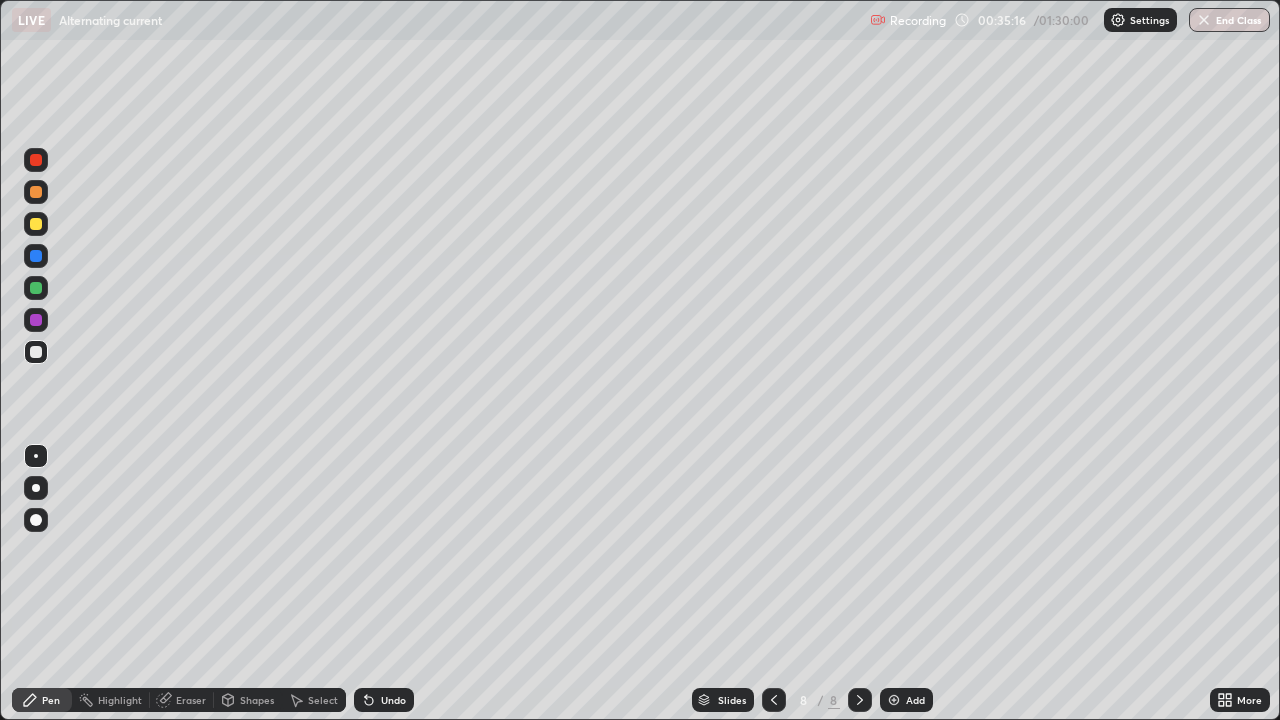 click 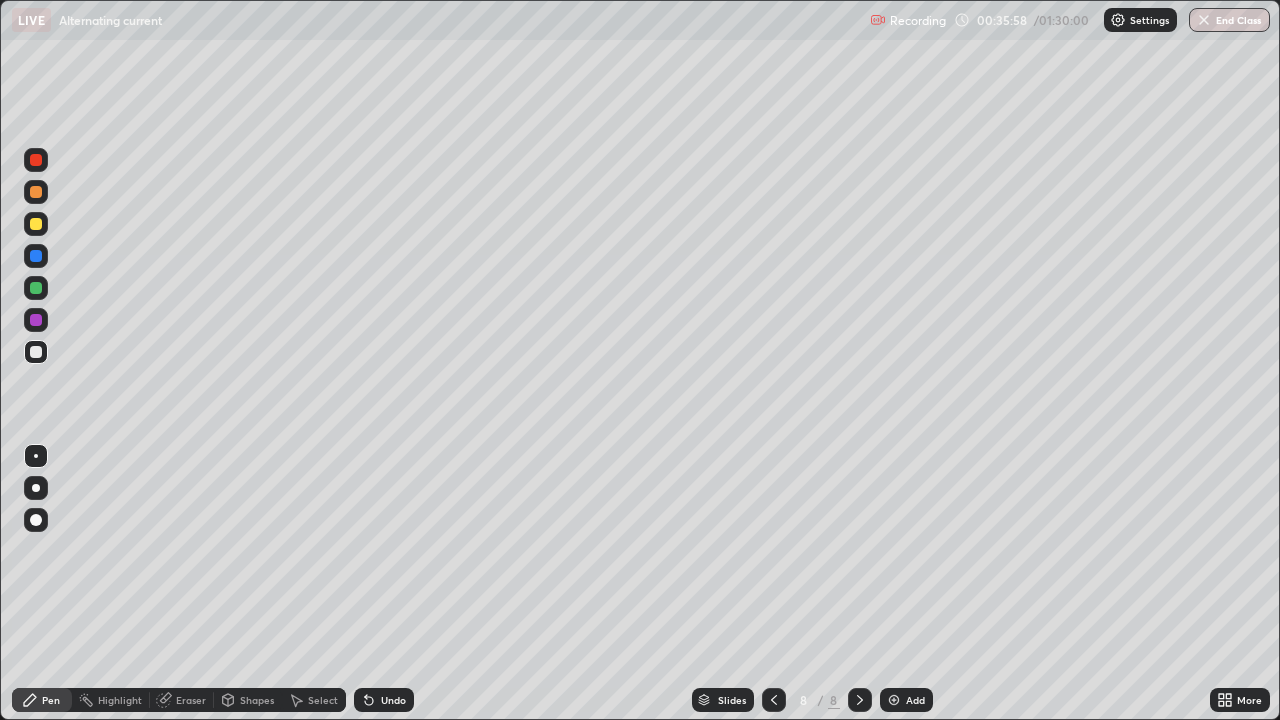 click at bounding box center [774, 700] 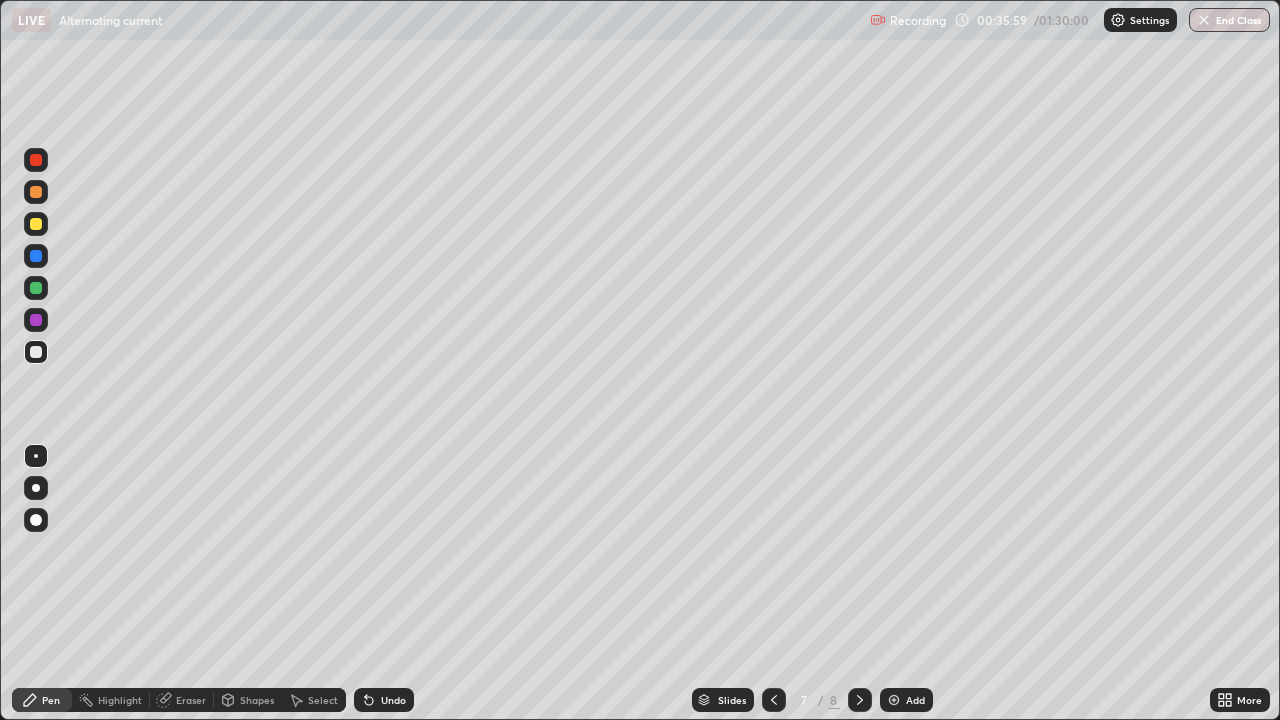 click at bounding box center [774, 700] 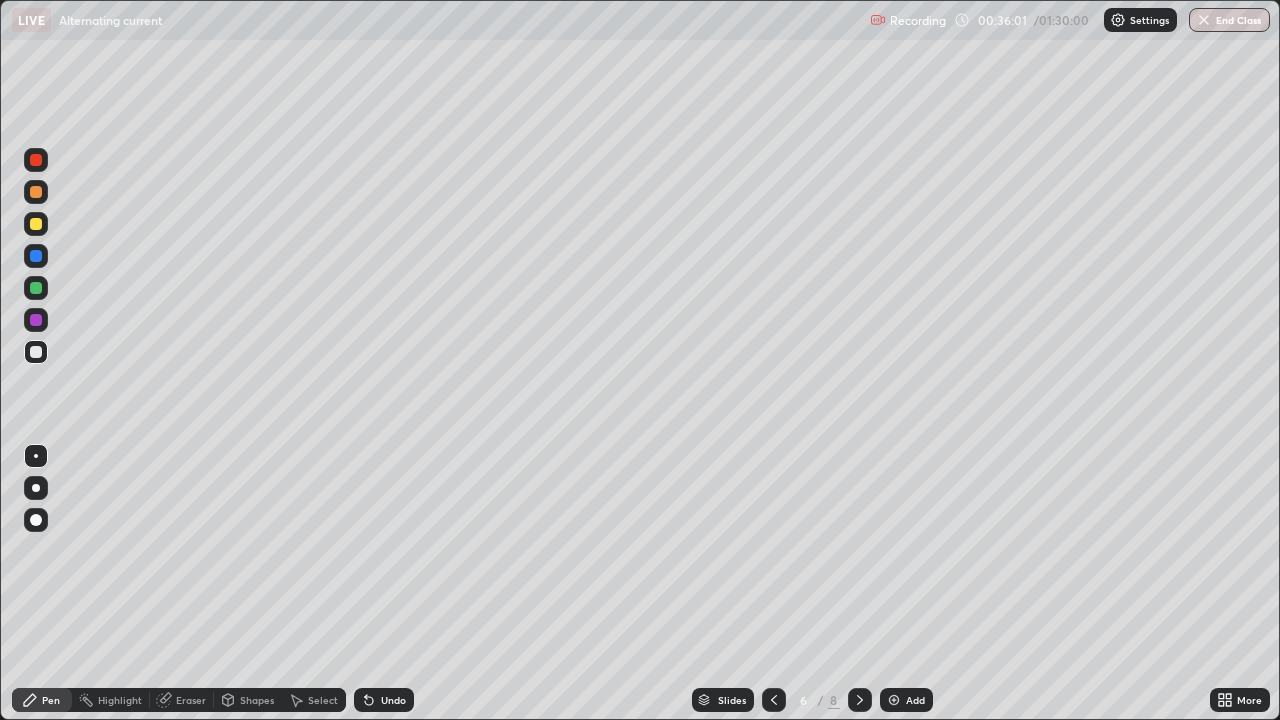 click 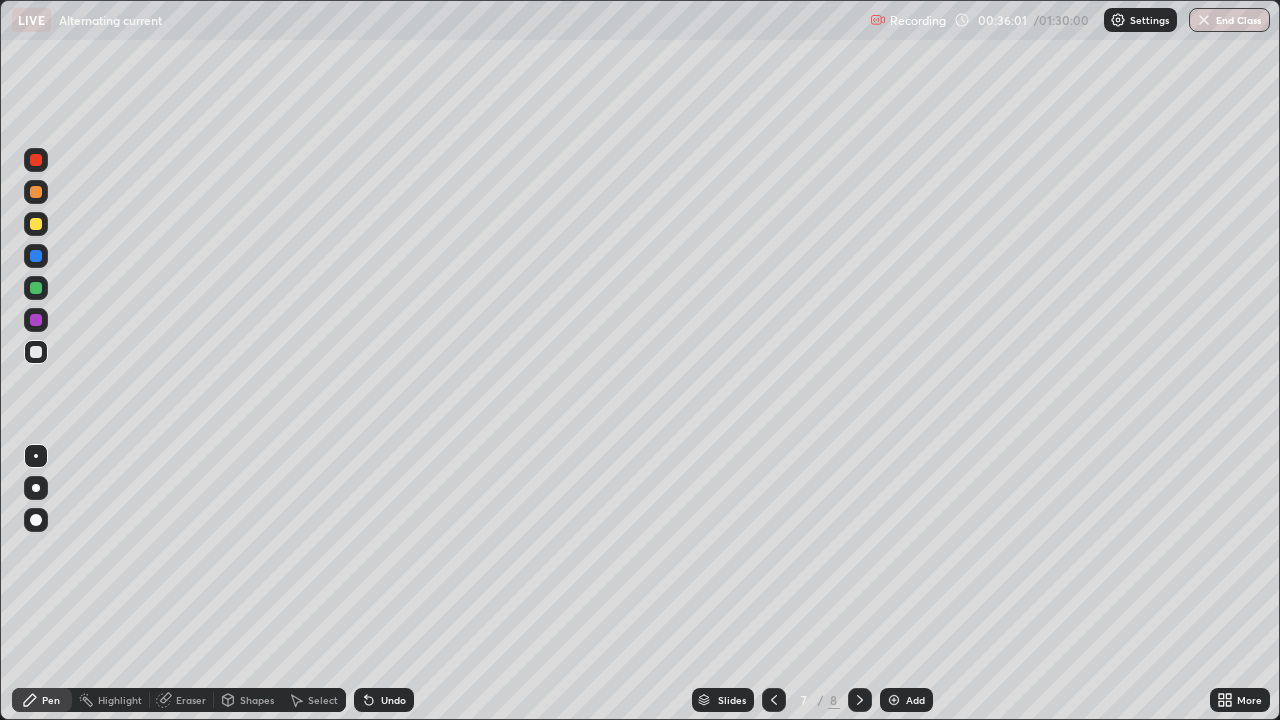 click 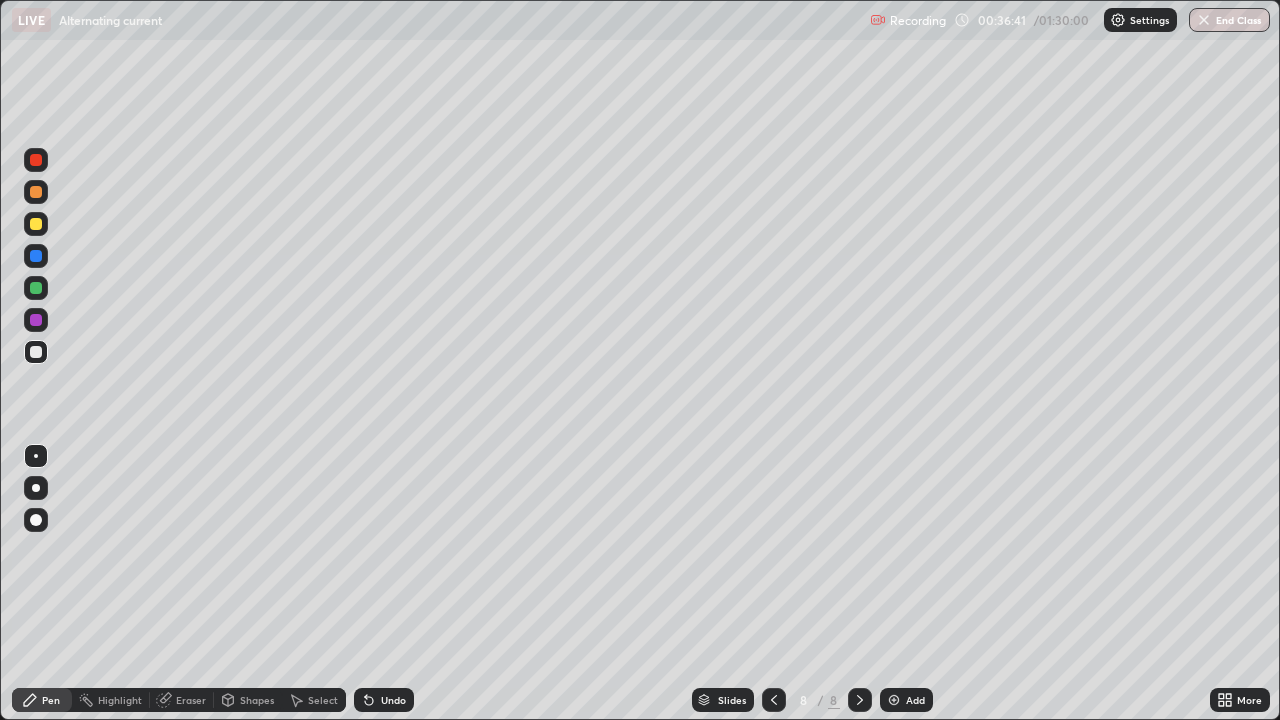 click 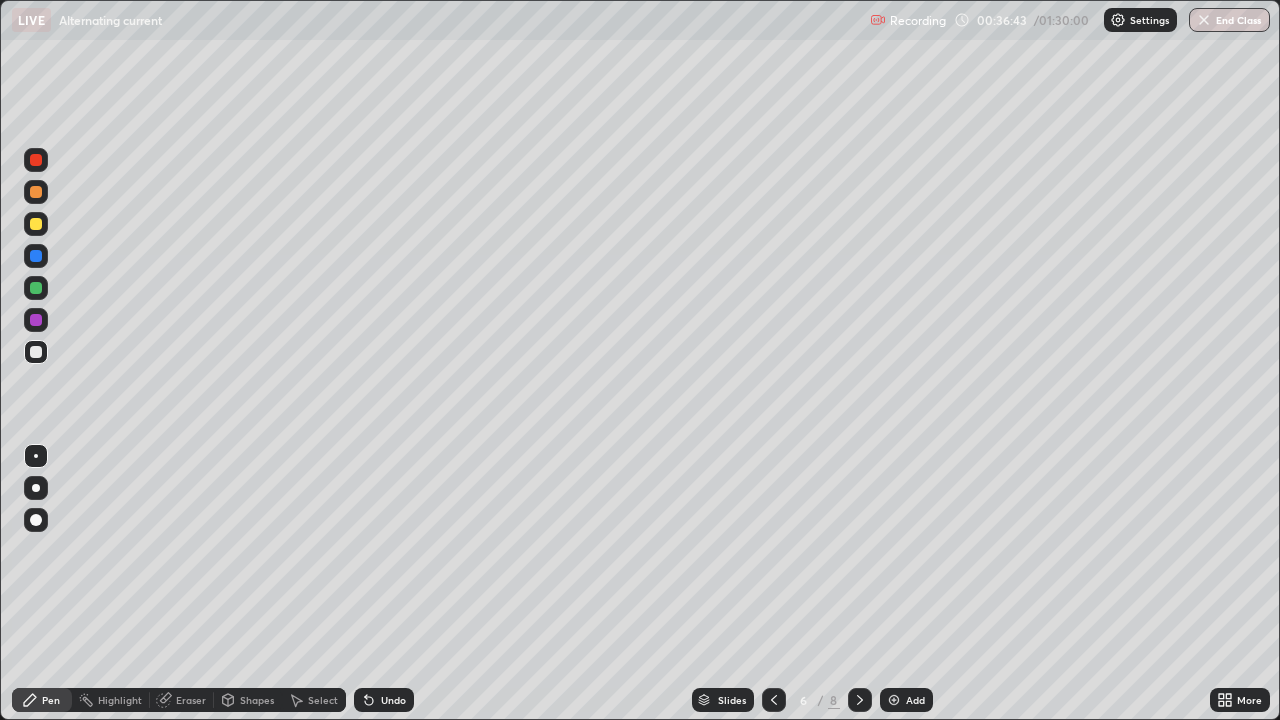 click 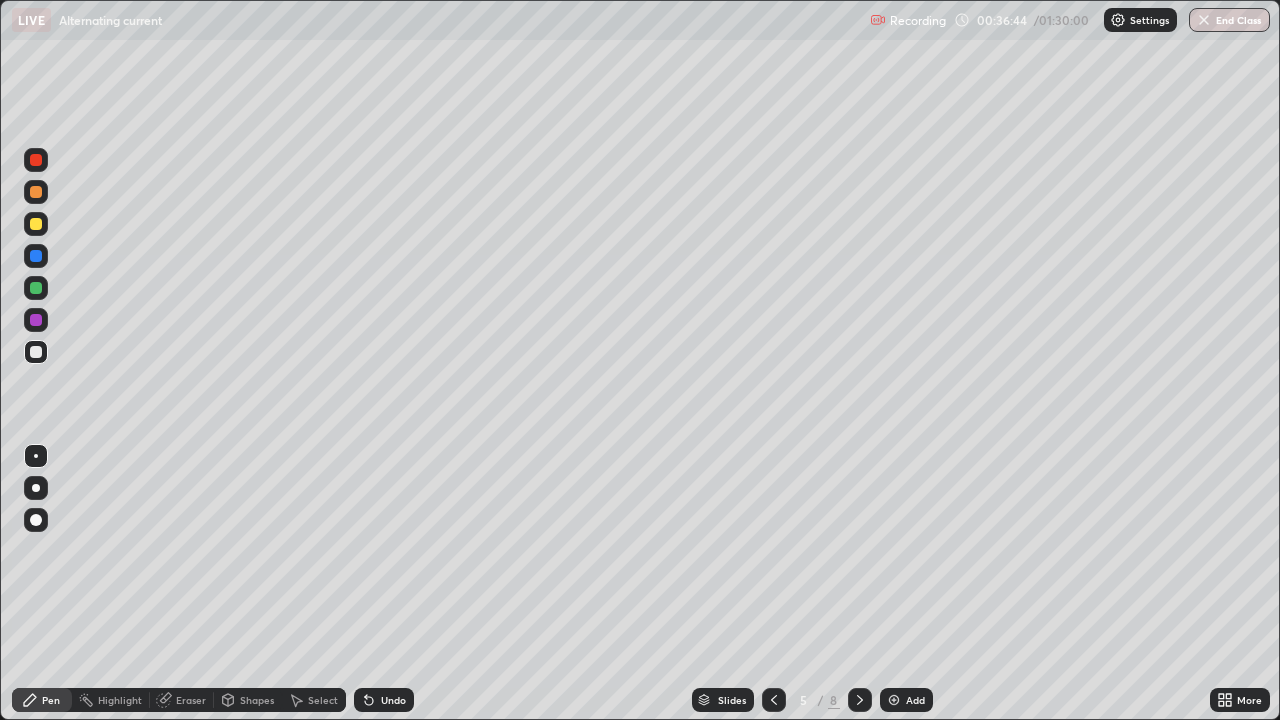 click 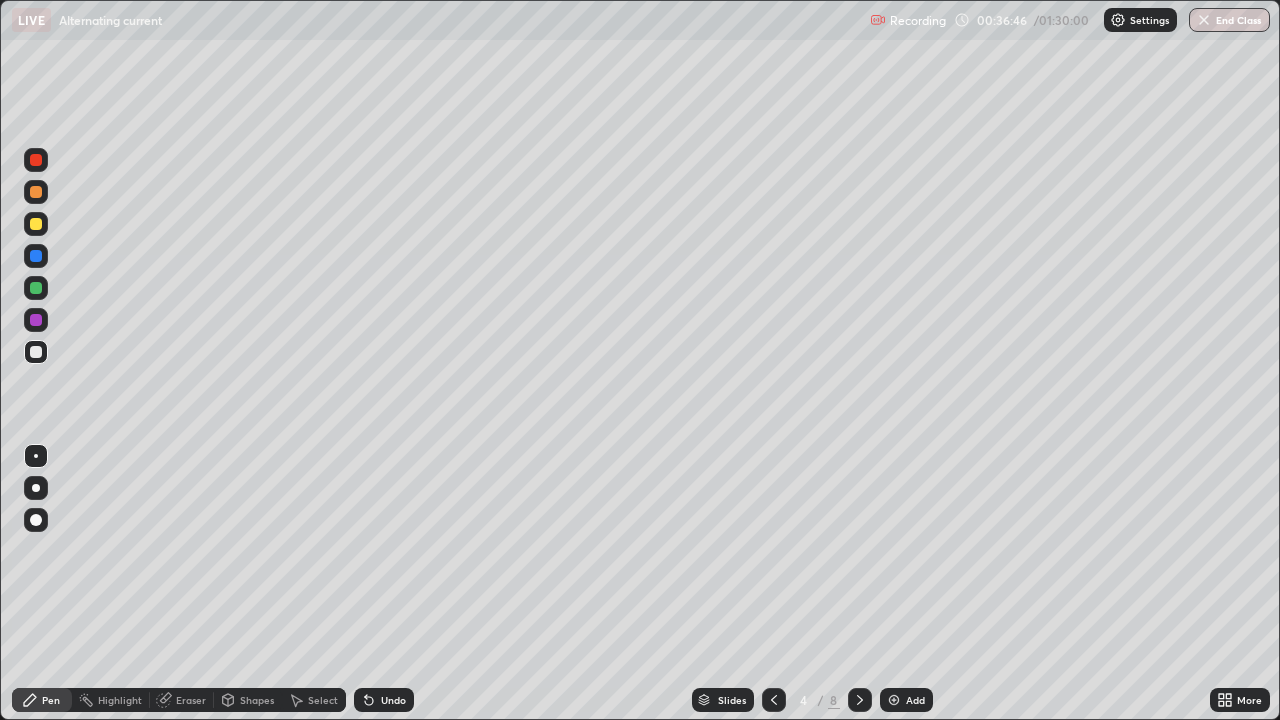 click at bounding box center [860, 700] 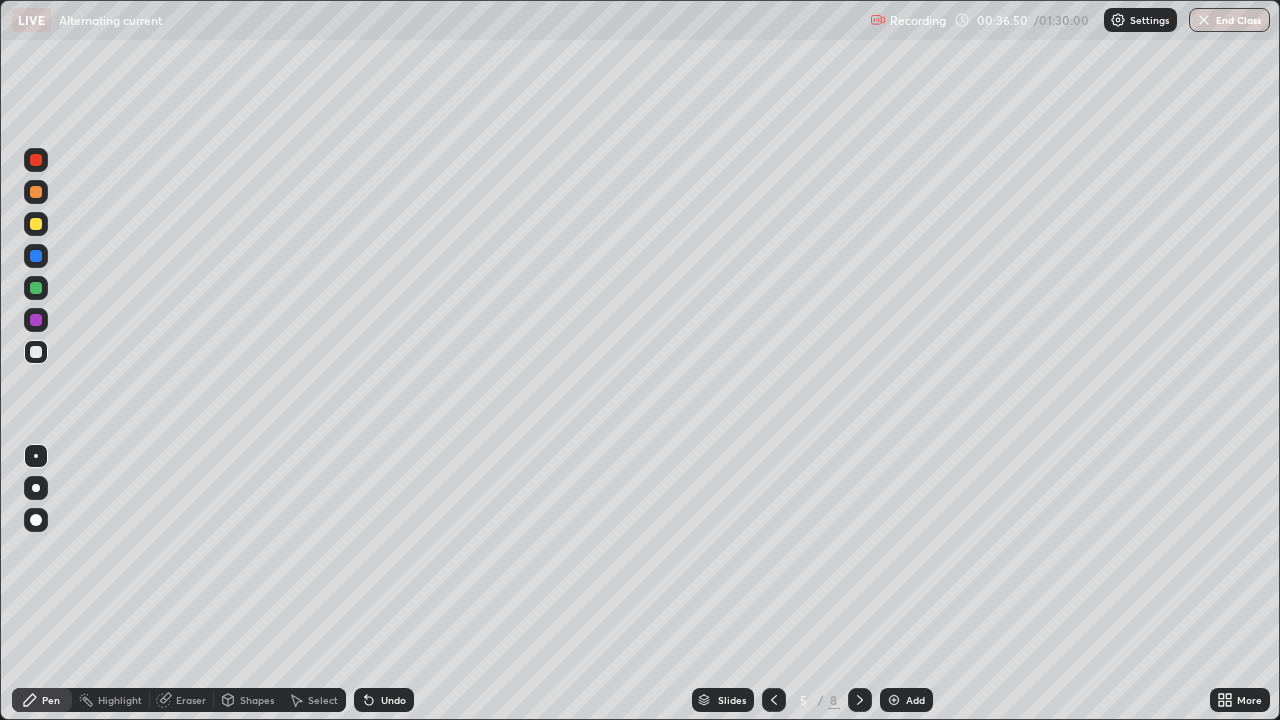 click 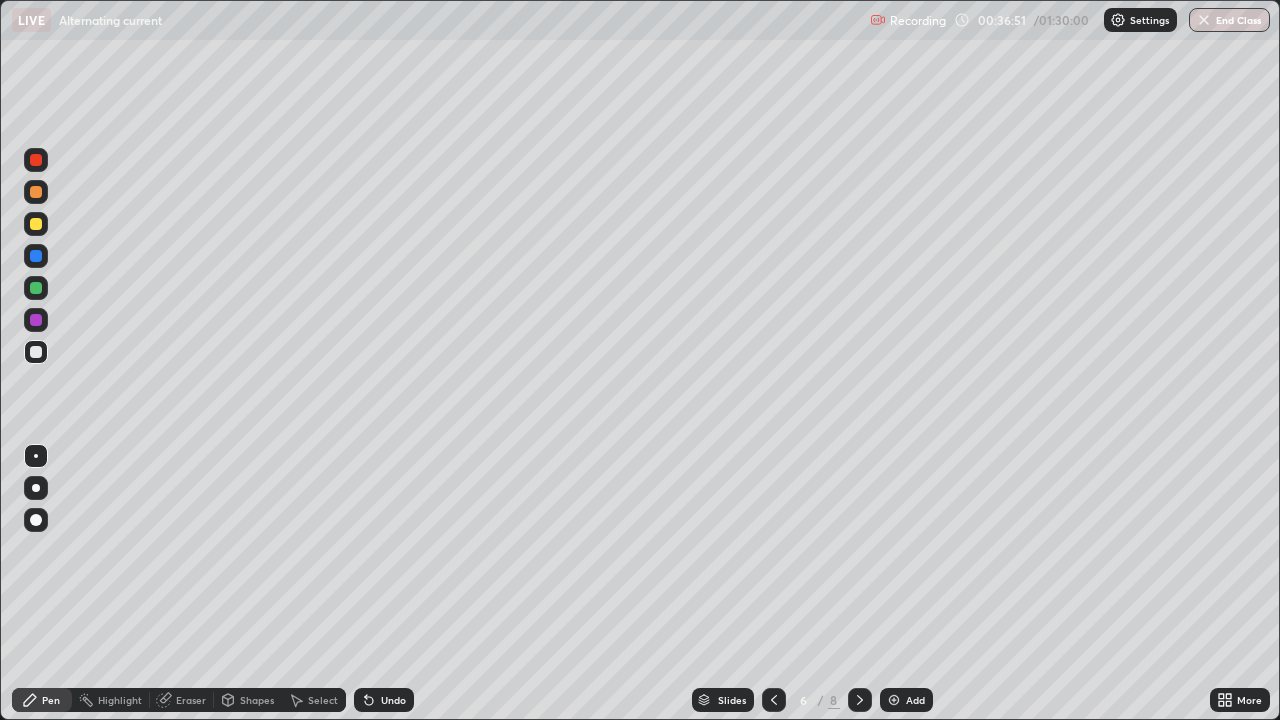 click at bounding box center (860, 700) 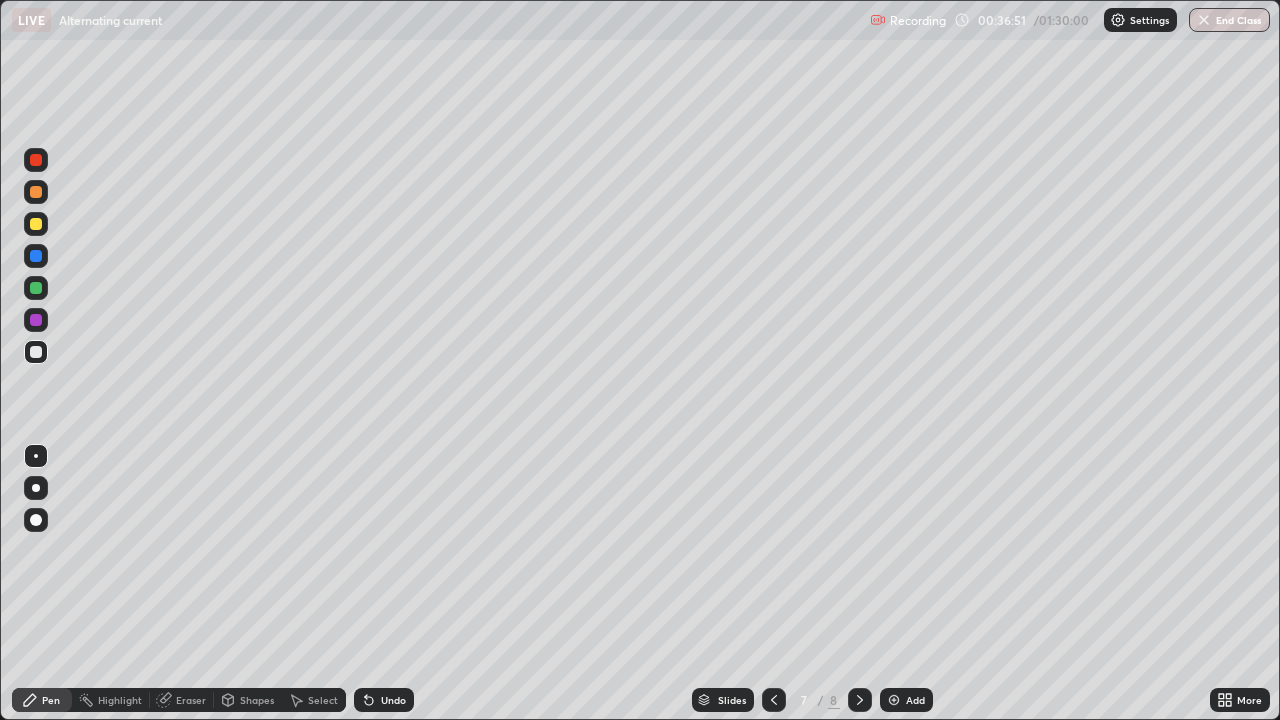 click at bounding box center [860, 700] 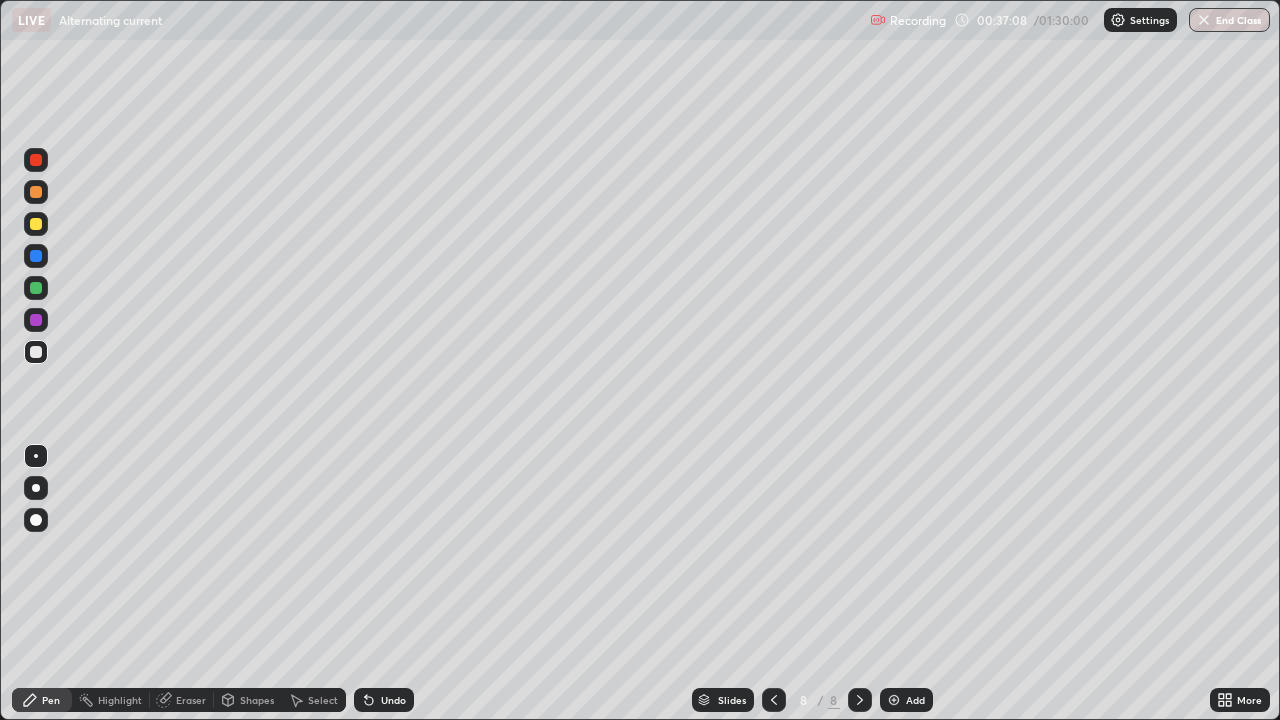 click 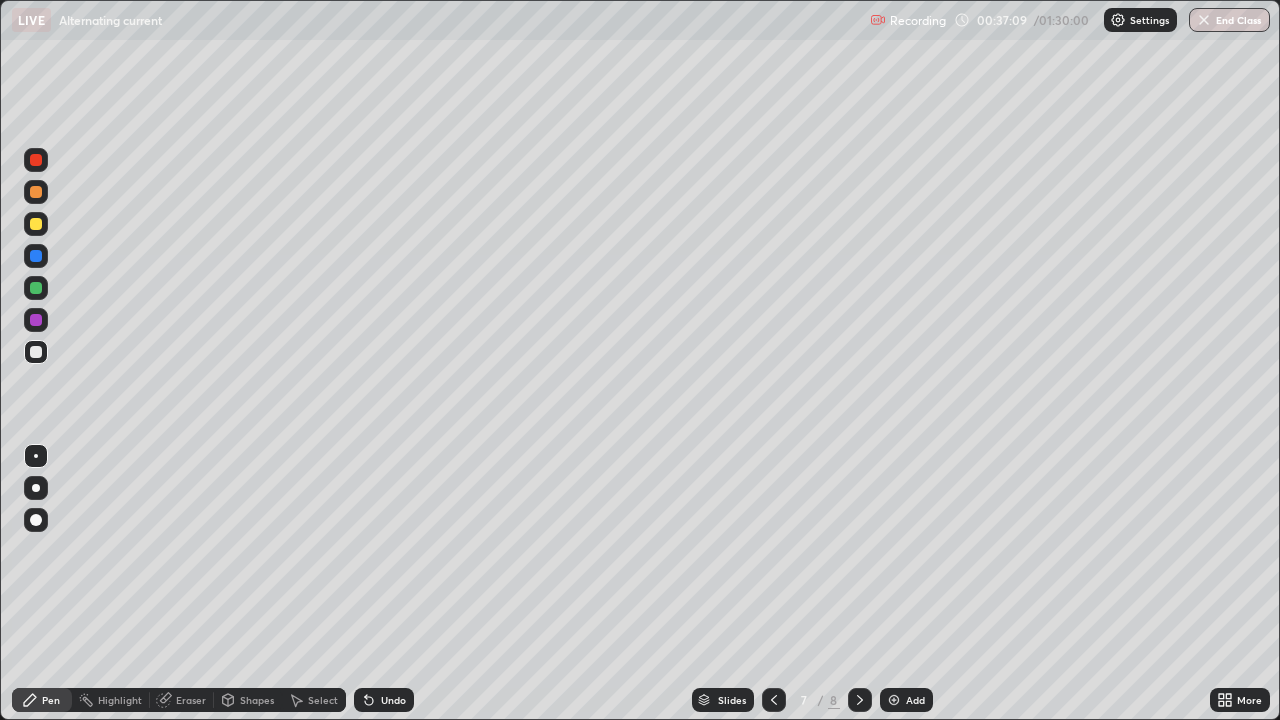 click 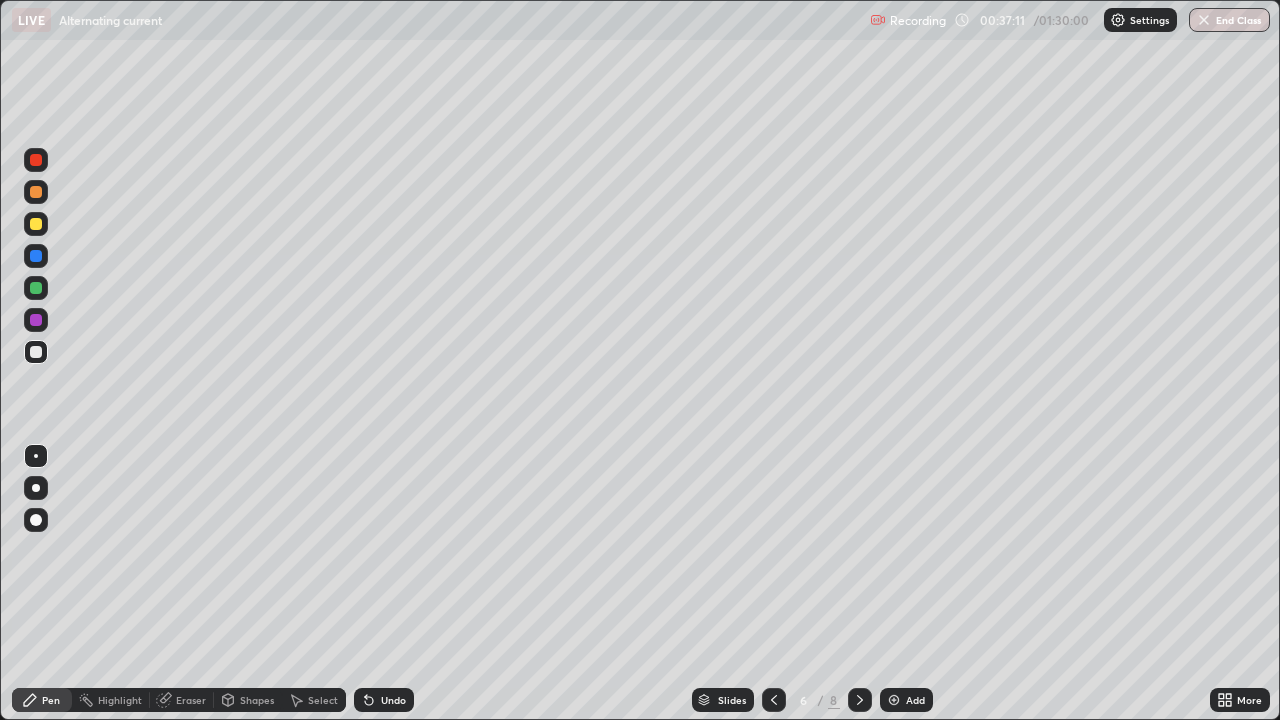click at bounding box center (860, 700) 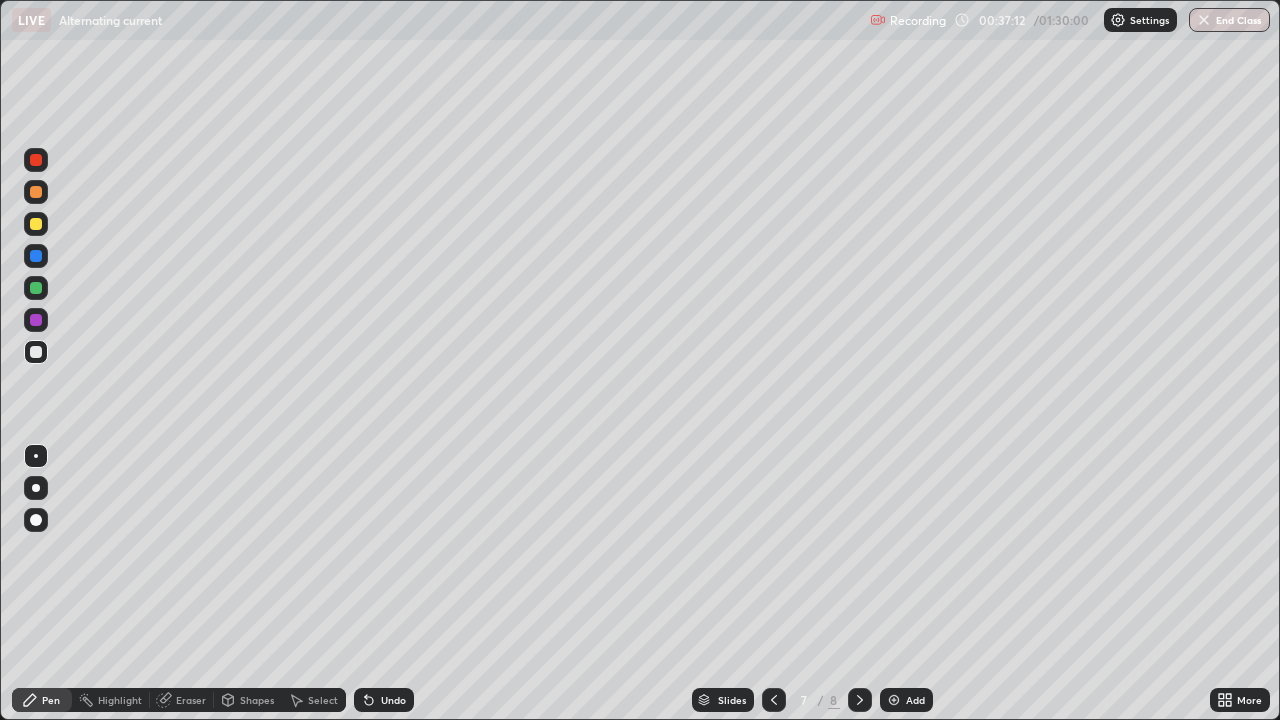 click 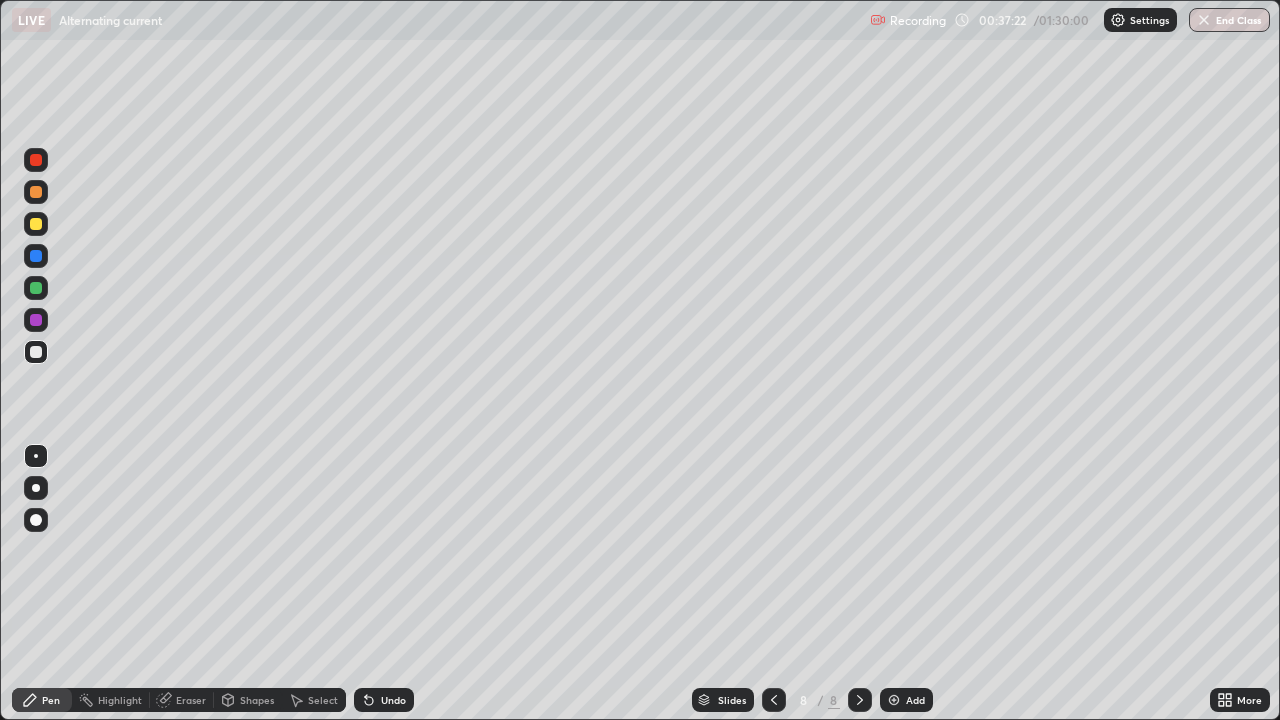 click 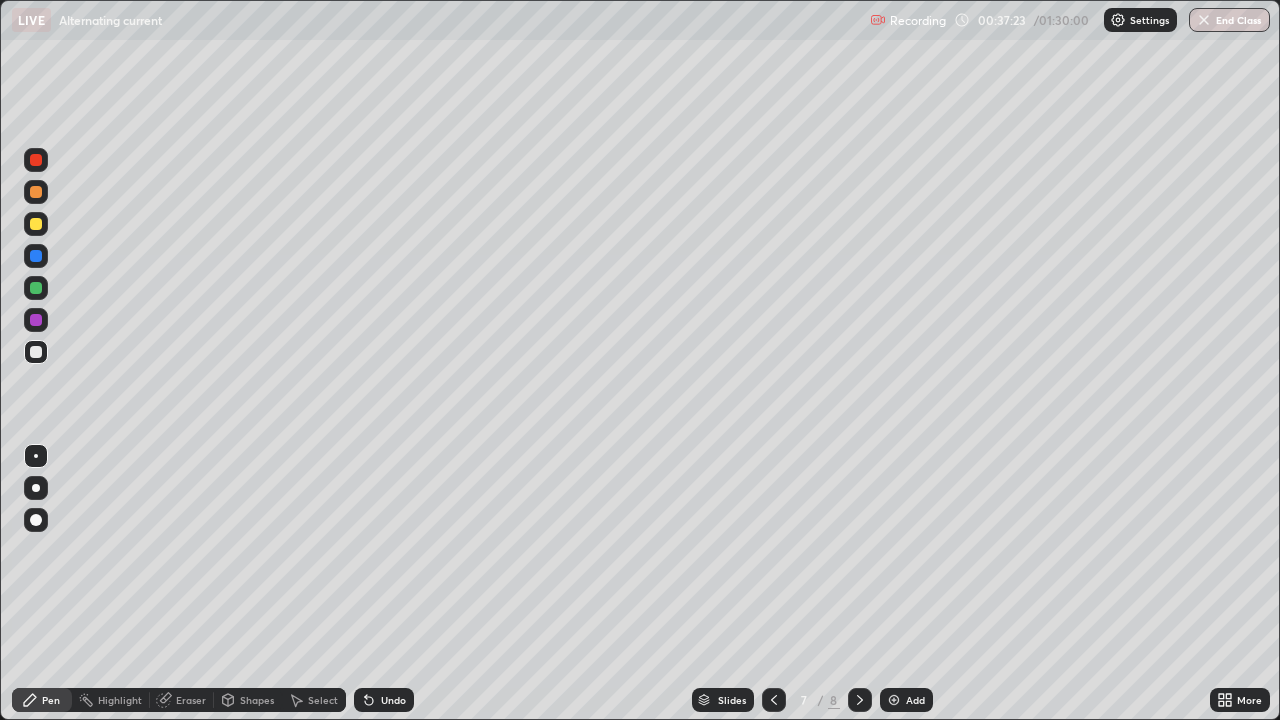 click at bounding box center [774, 700] 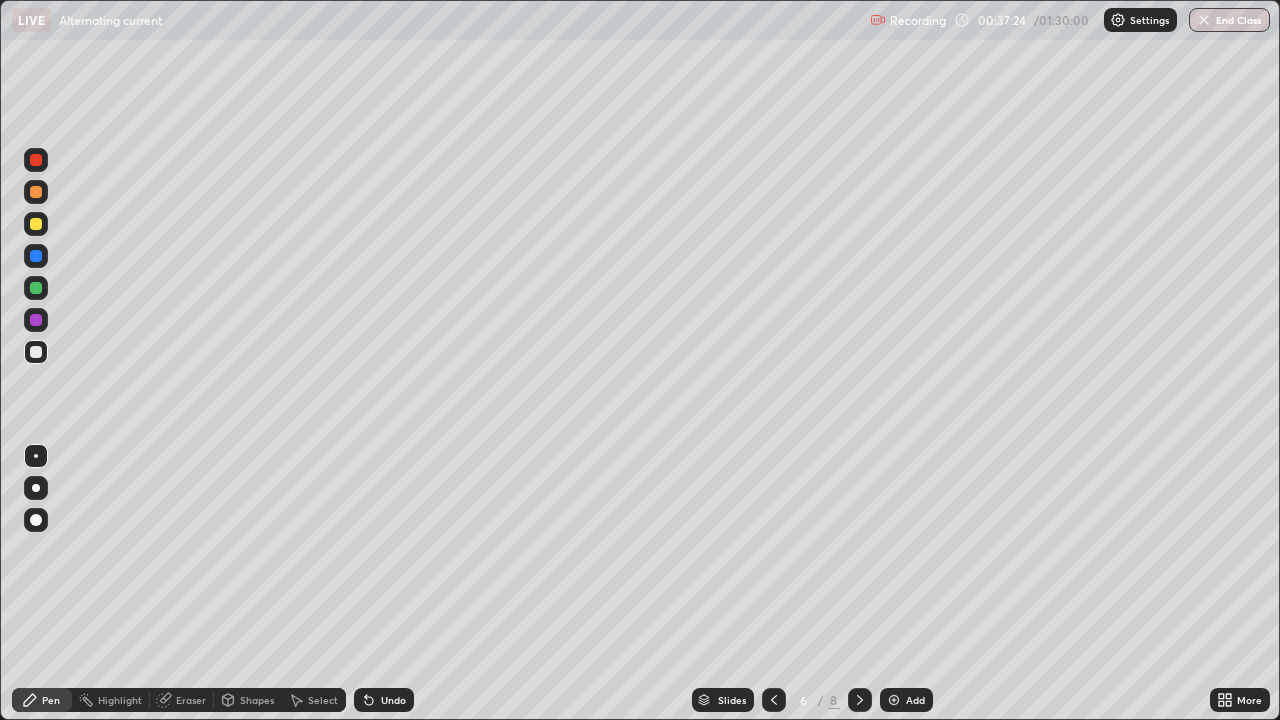 click 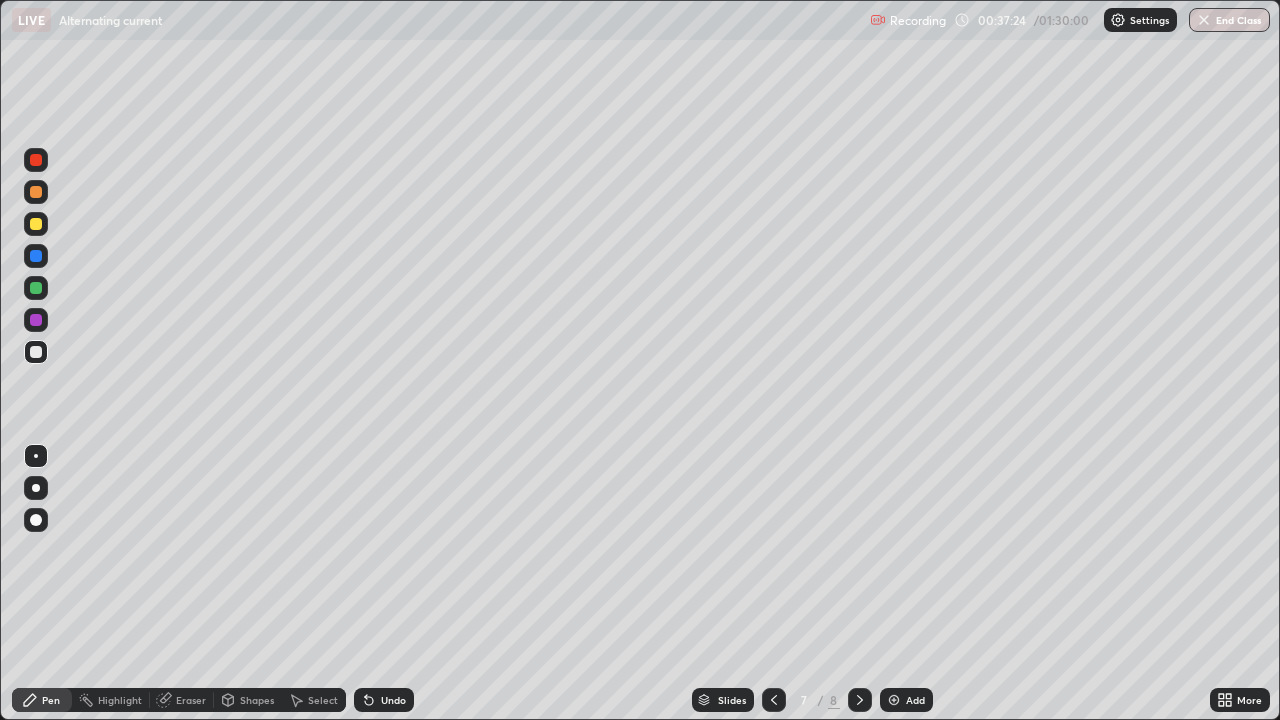 click at bounding box center [860, 700] 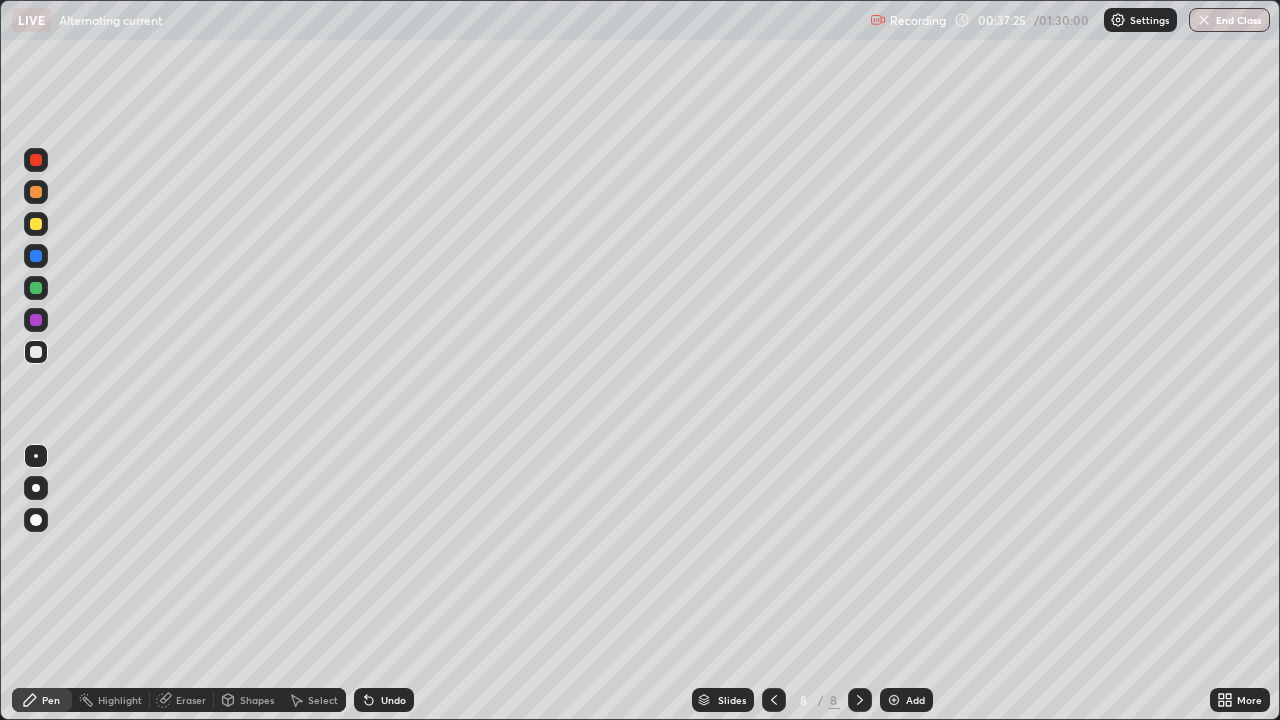 click at bounding box center [860, 700] 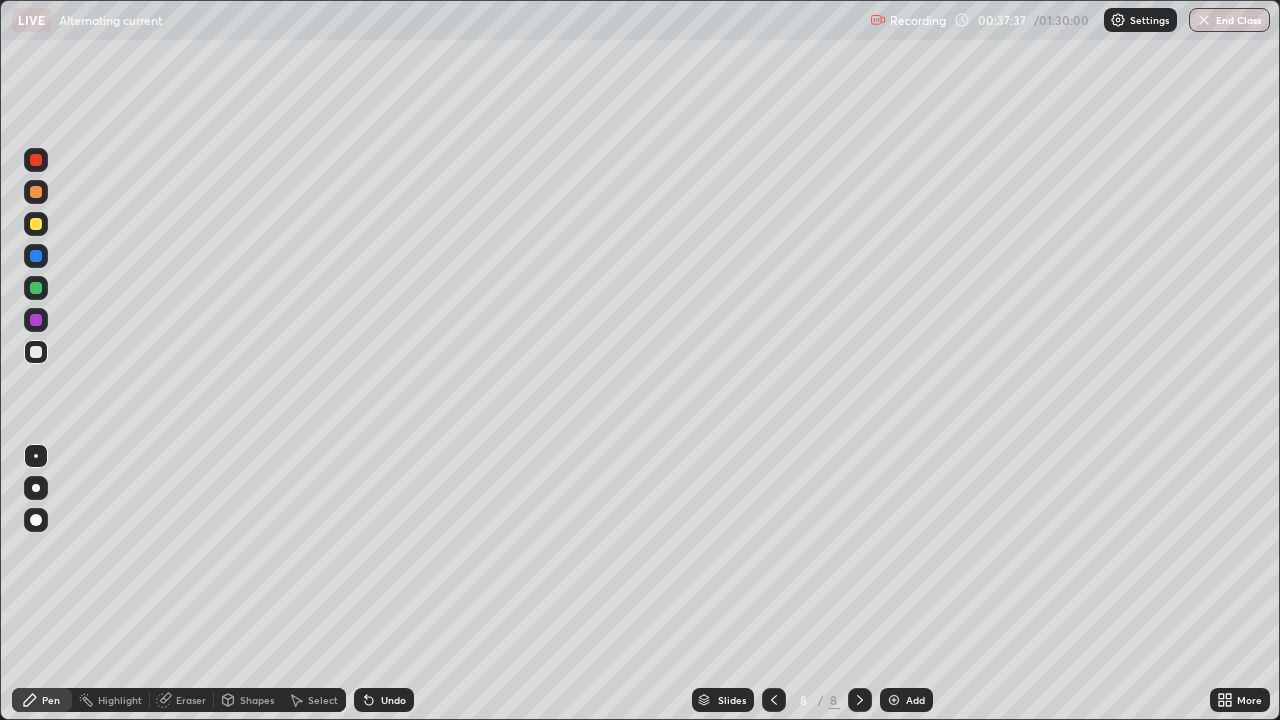 click 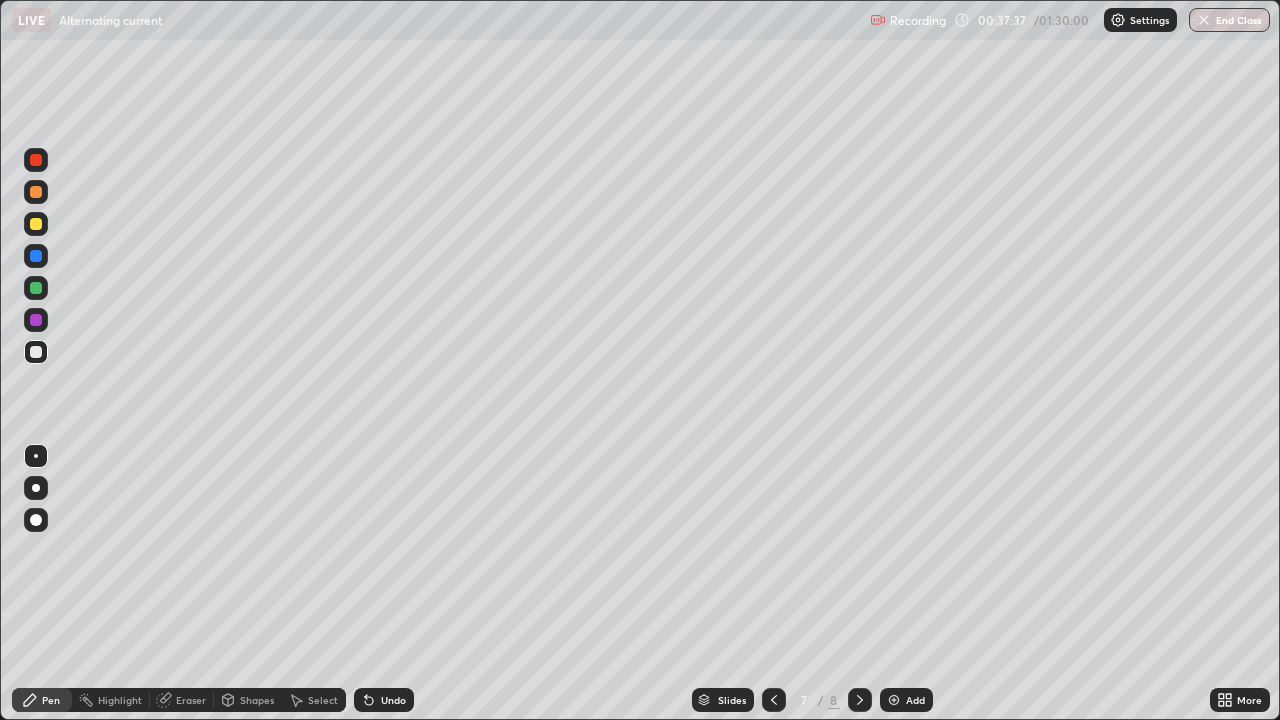 click at bounding box center (774, 700) 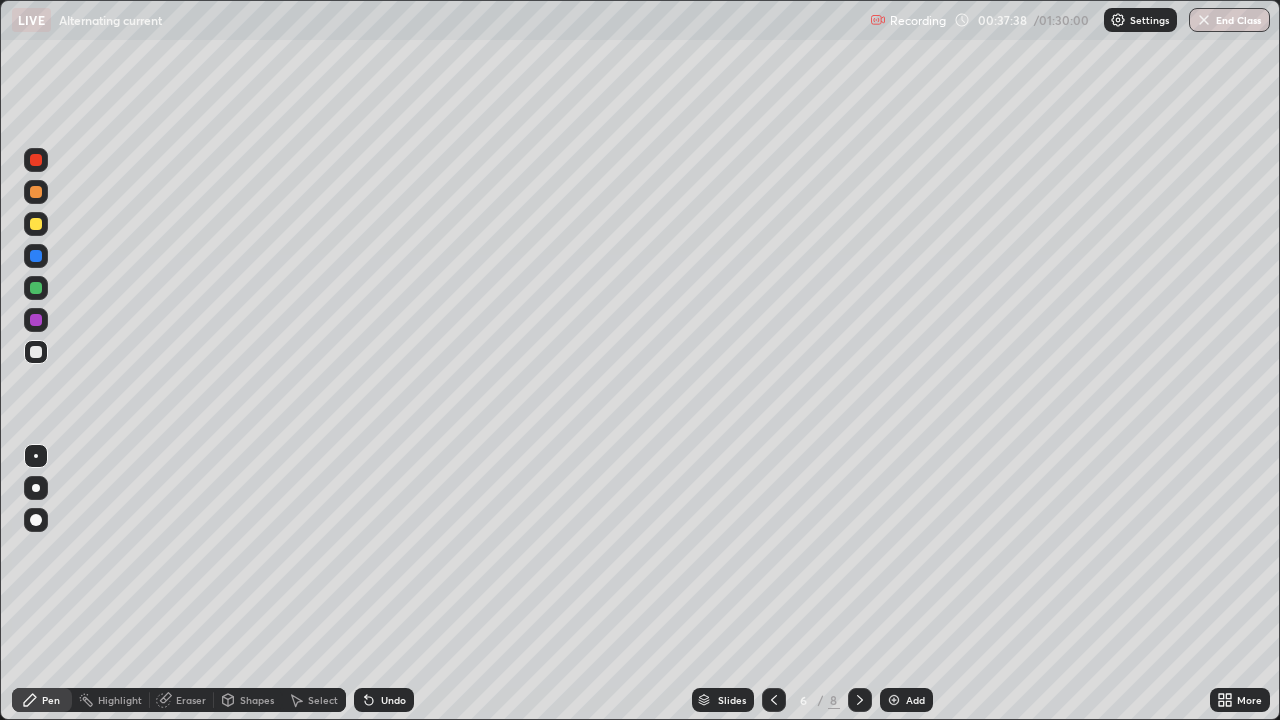 click at bounding box center [774, 700] 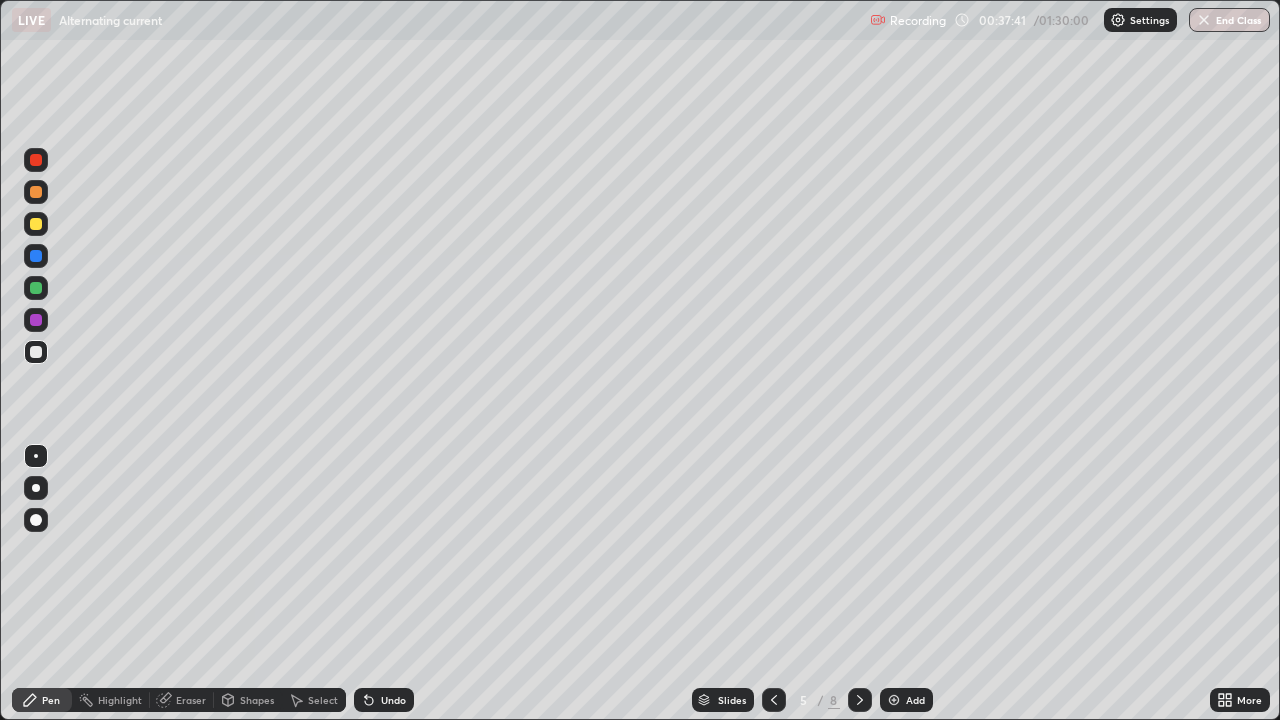 click 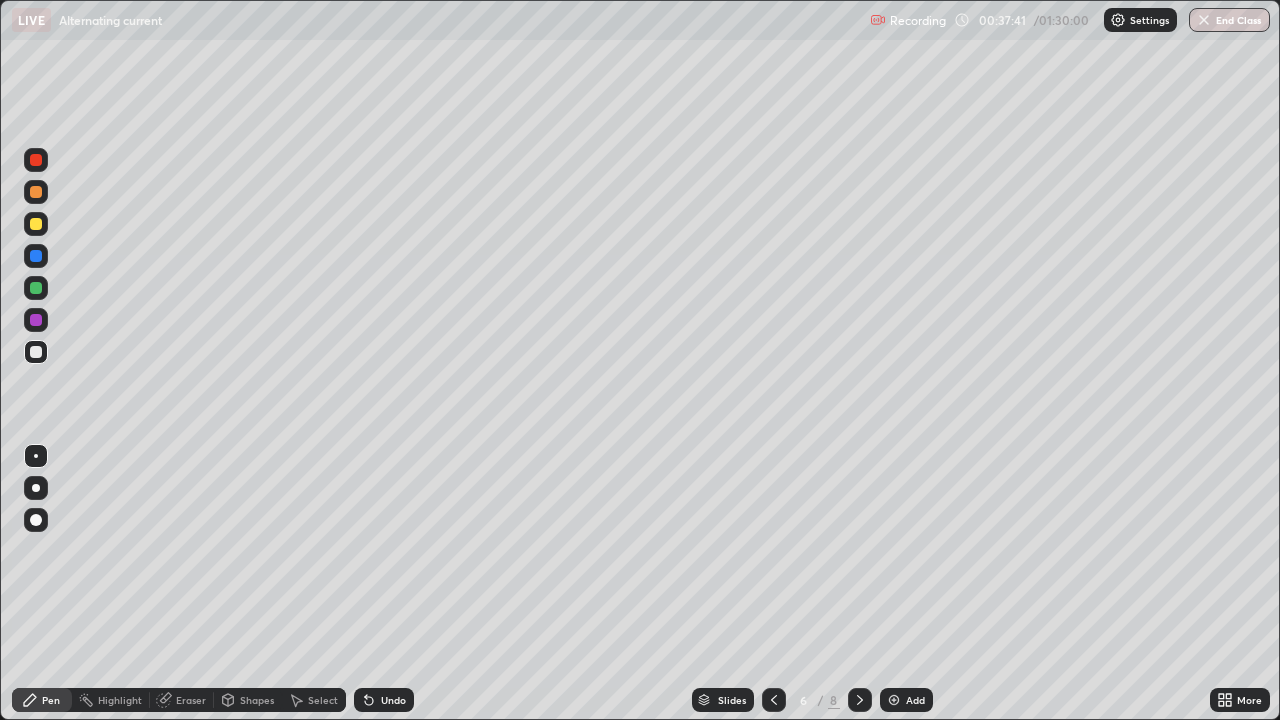 click 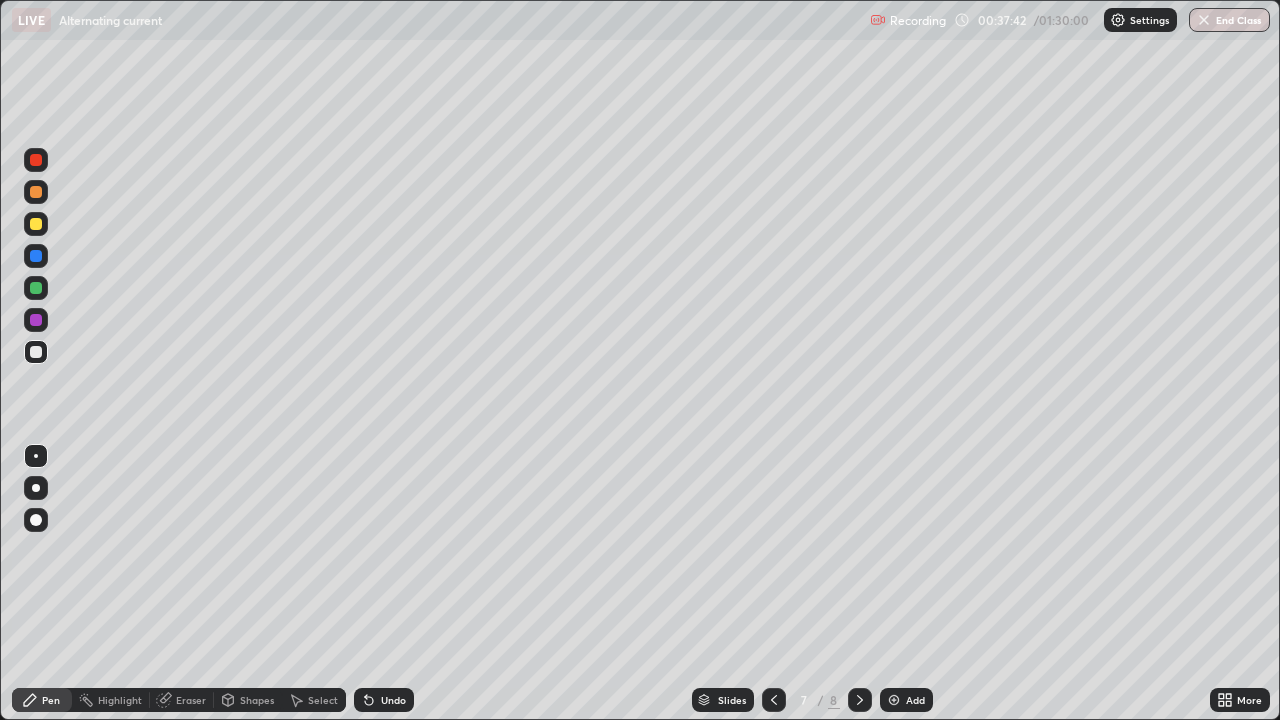 click at bounding box center [860, 700] 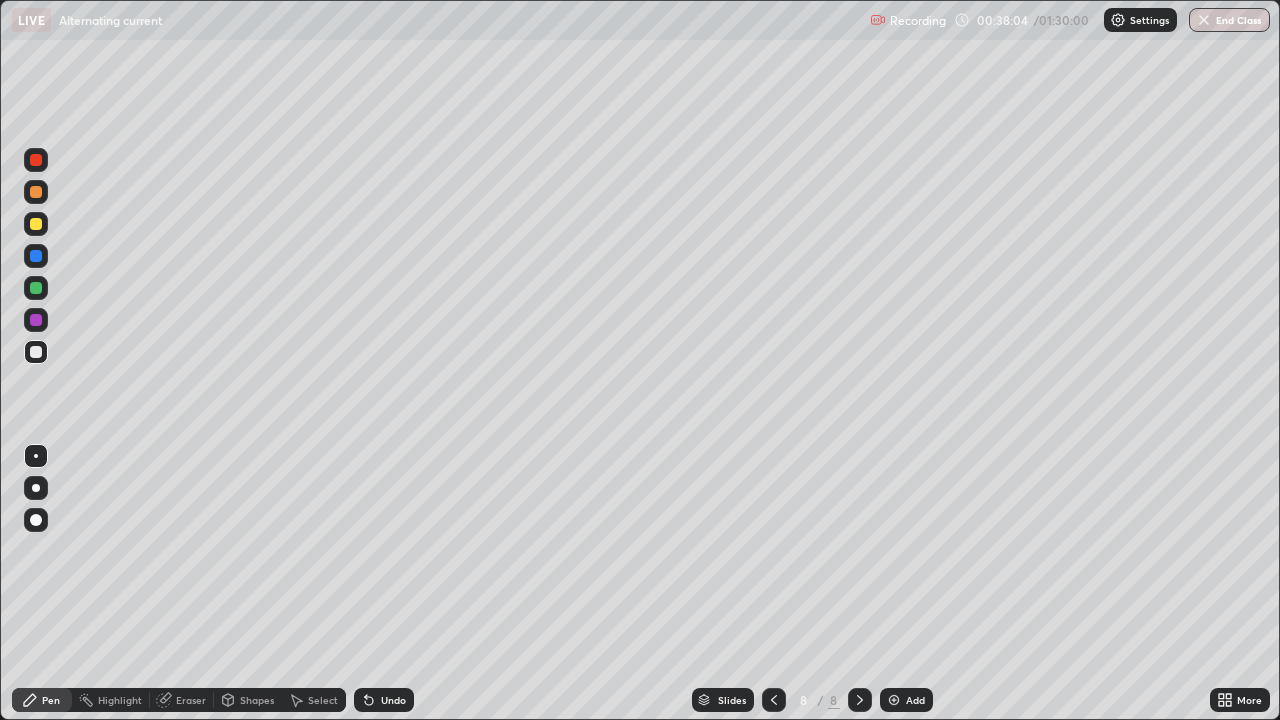 click 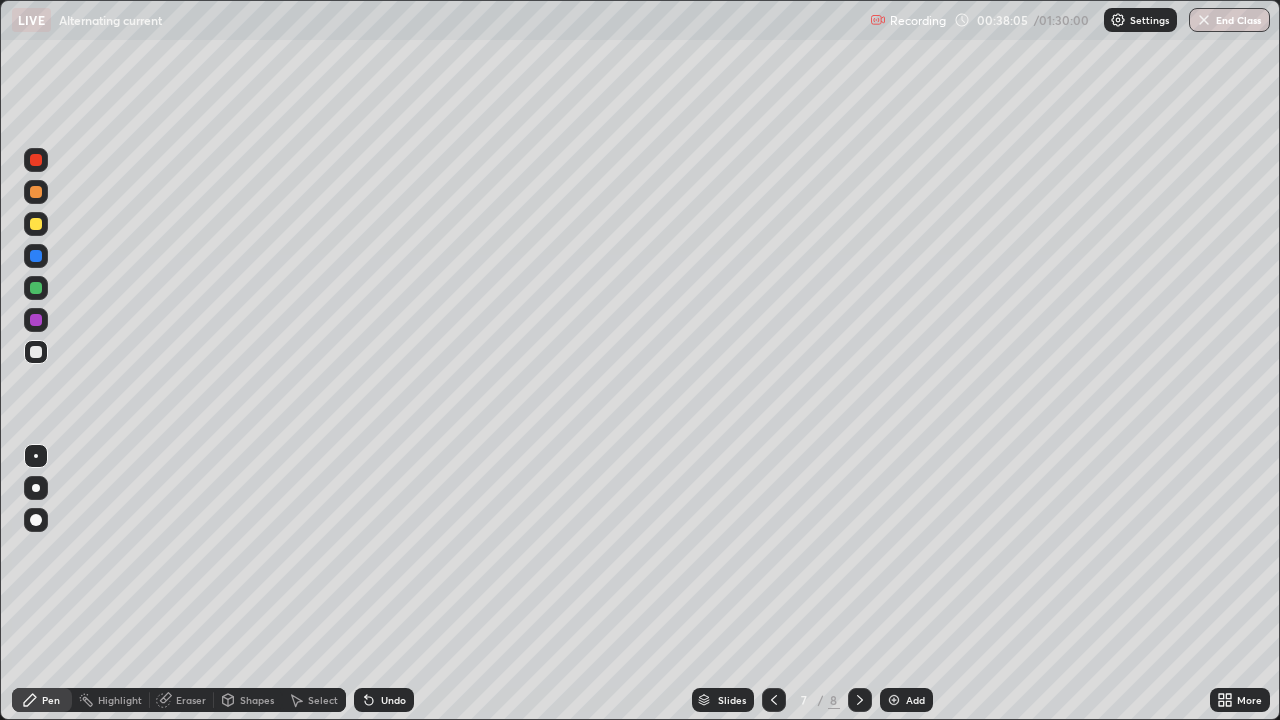 click at bounding box center [774, 700] 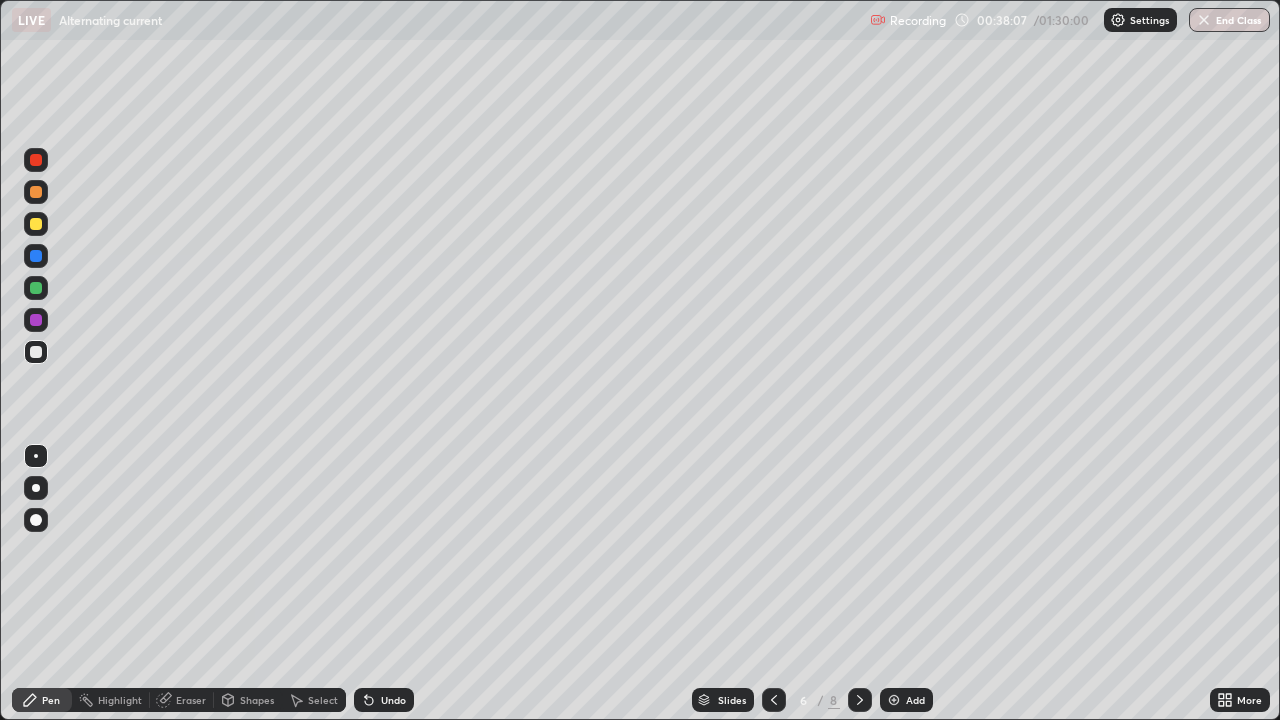 click 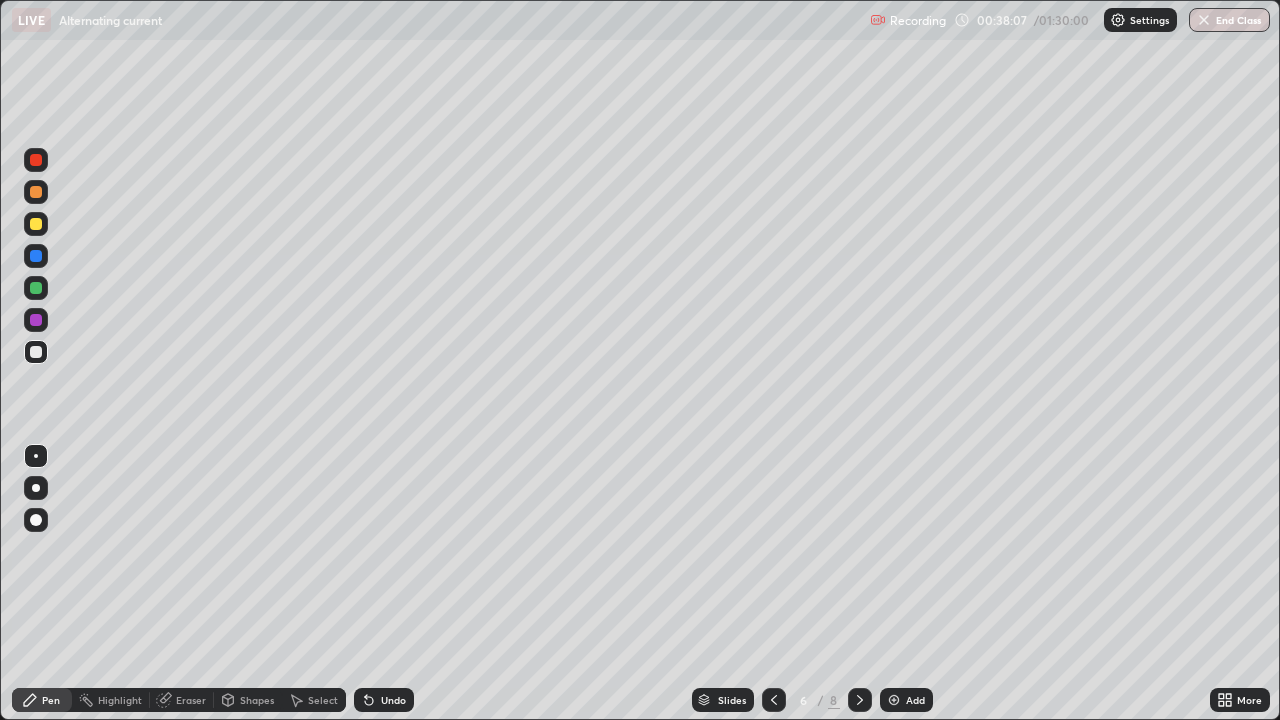 click 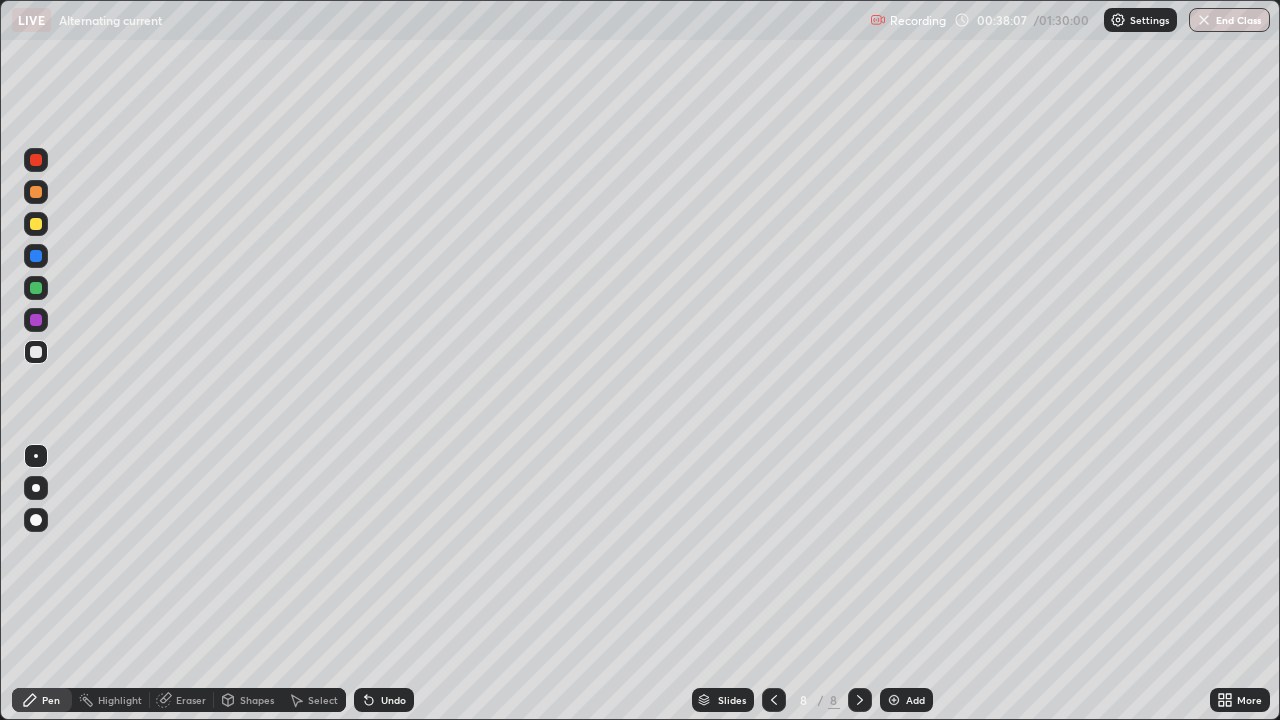 click 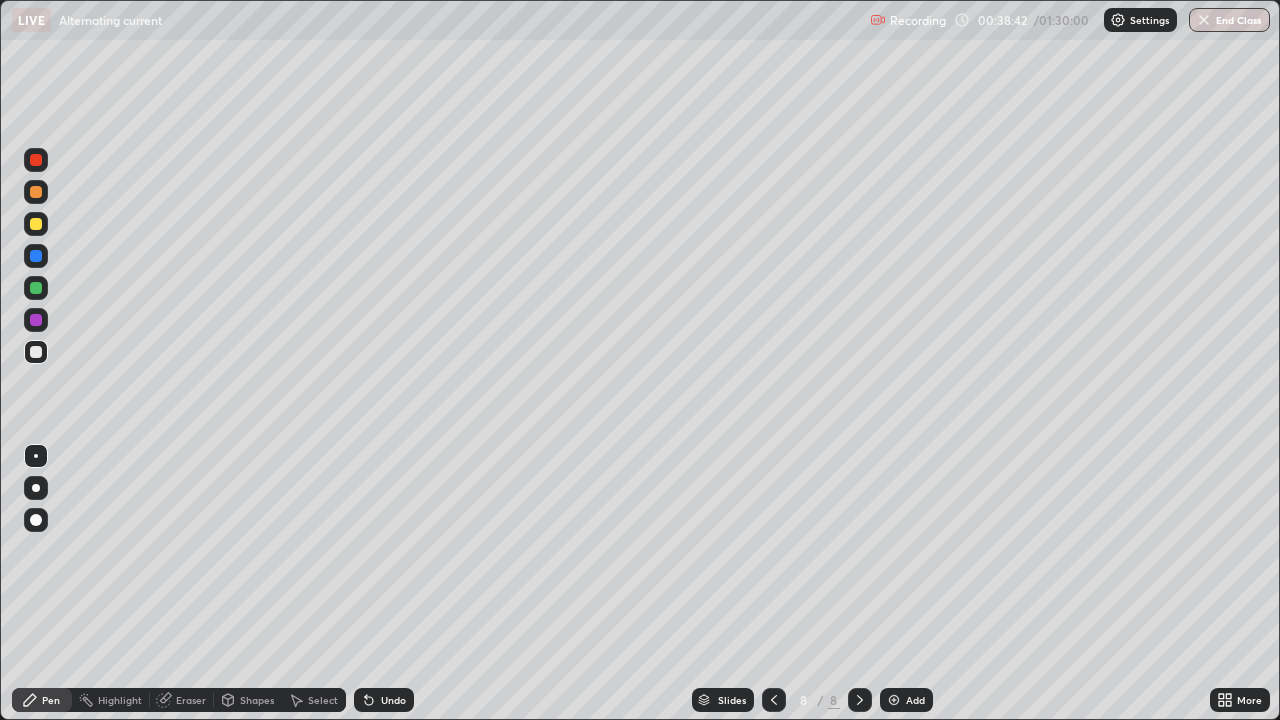 click on "Undo" at bounding box center [393, 700] 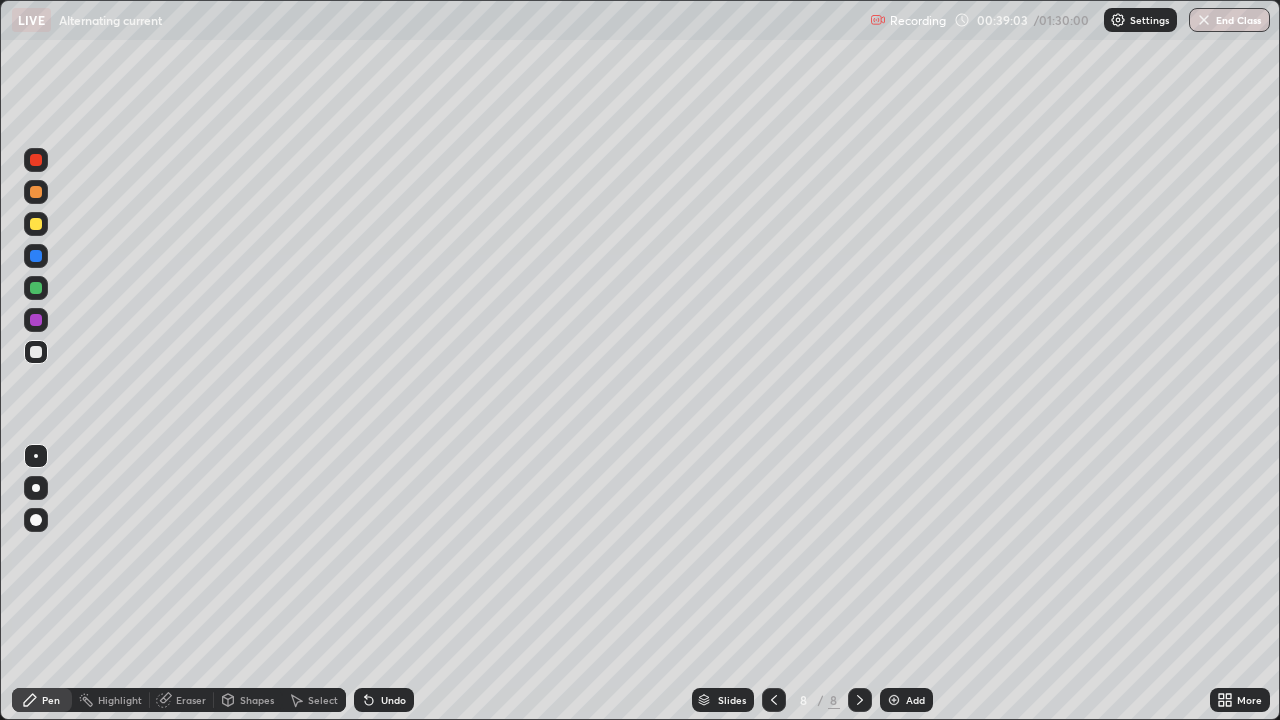 click on "Undo" at bounding box center (384, 700) 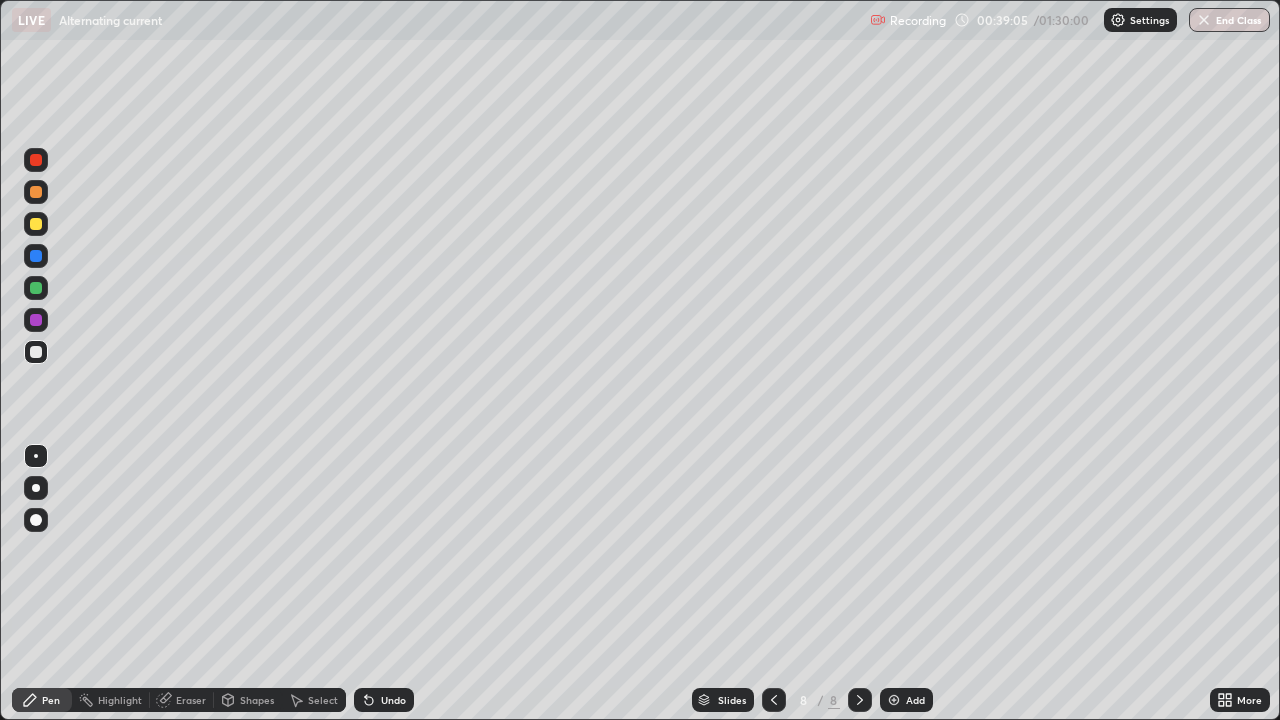 click 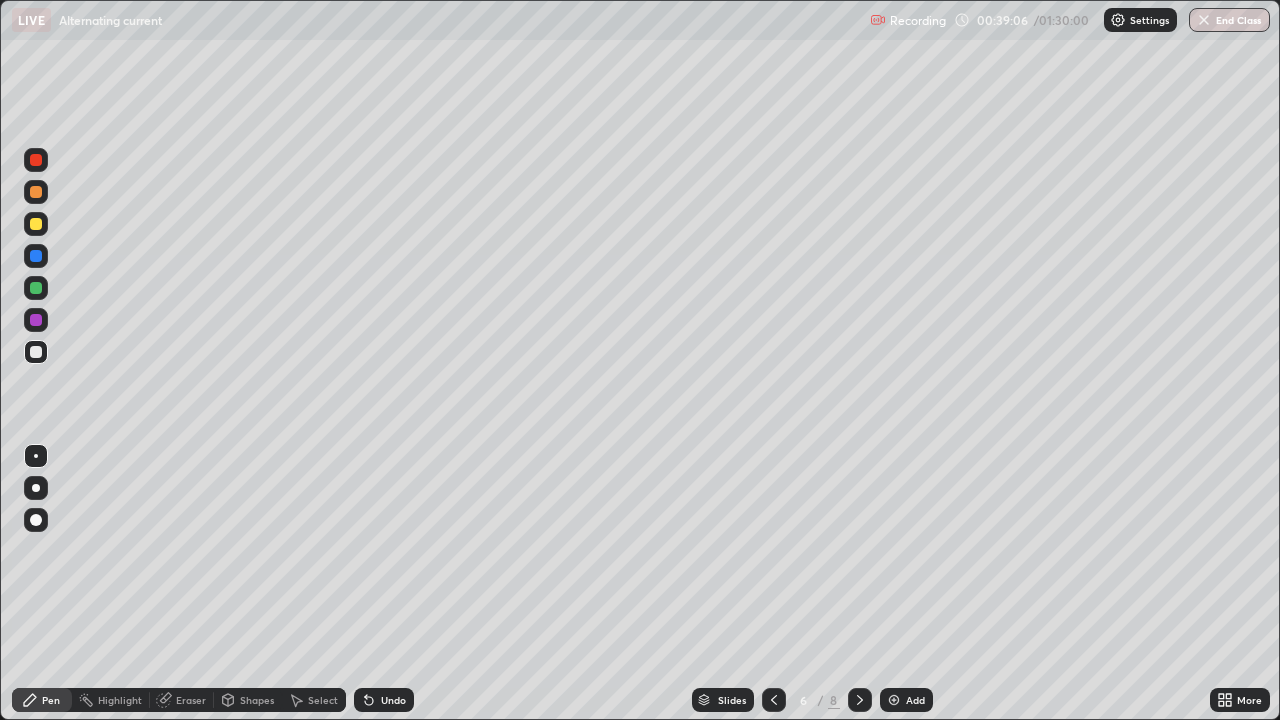 click 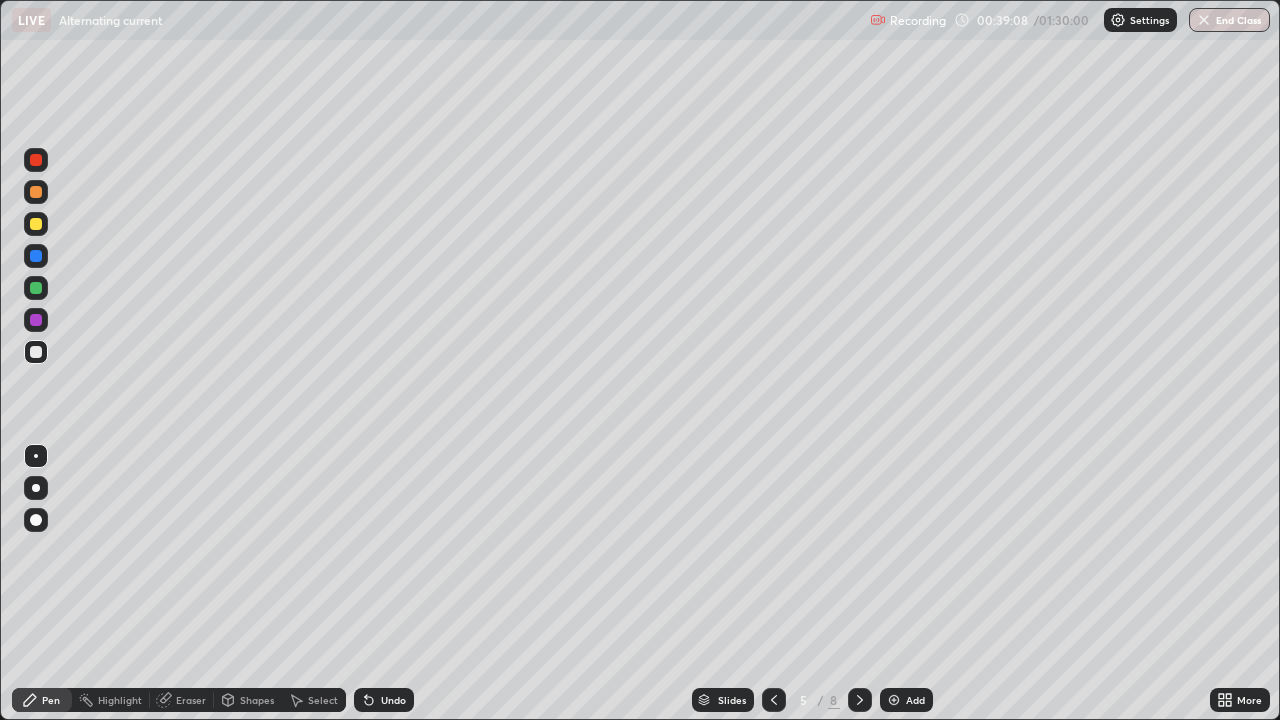 click 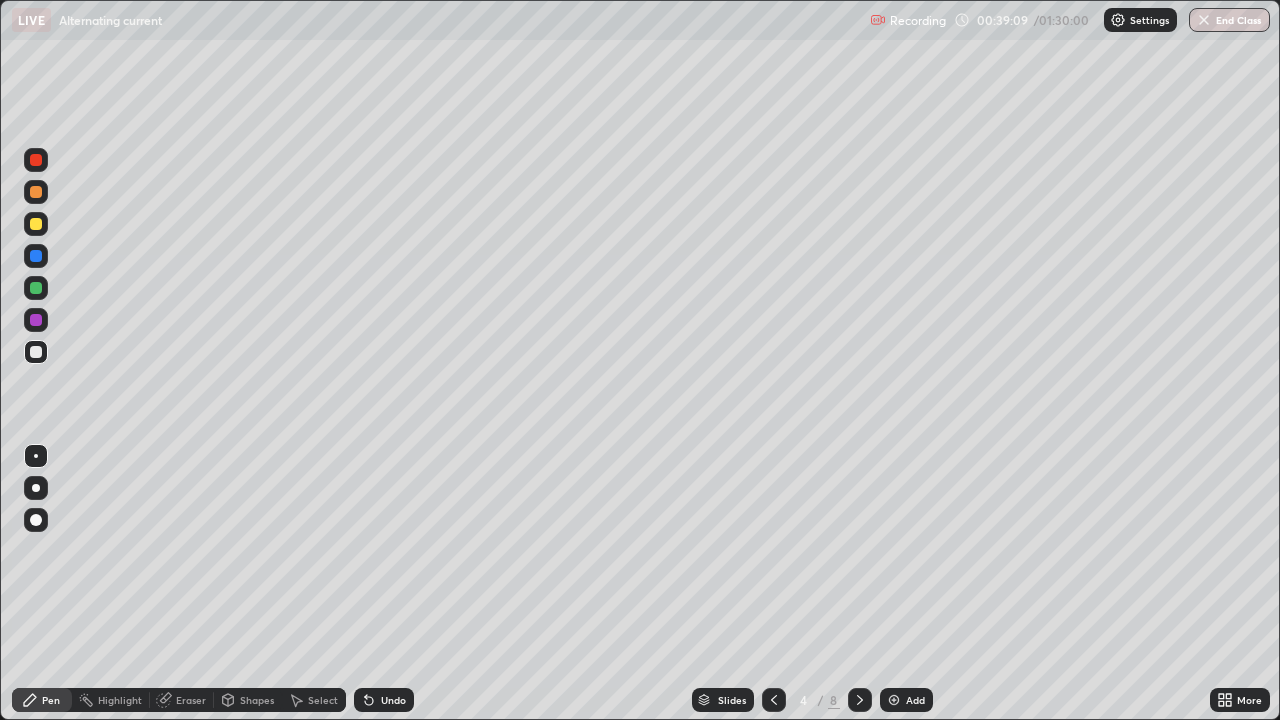 click 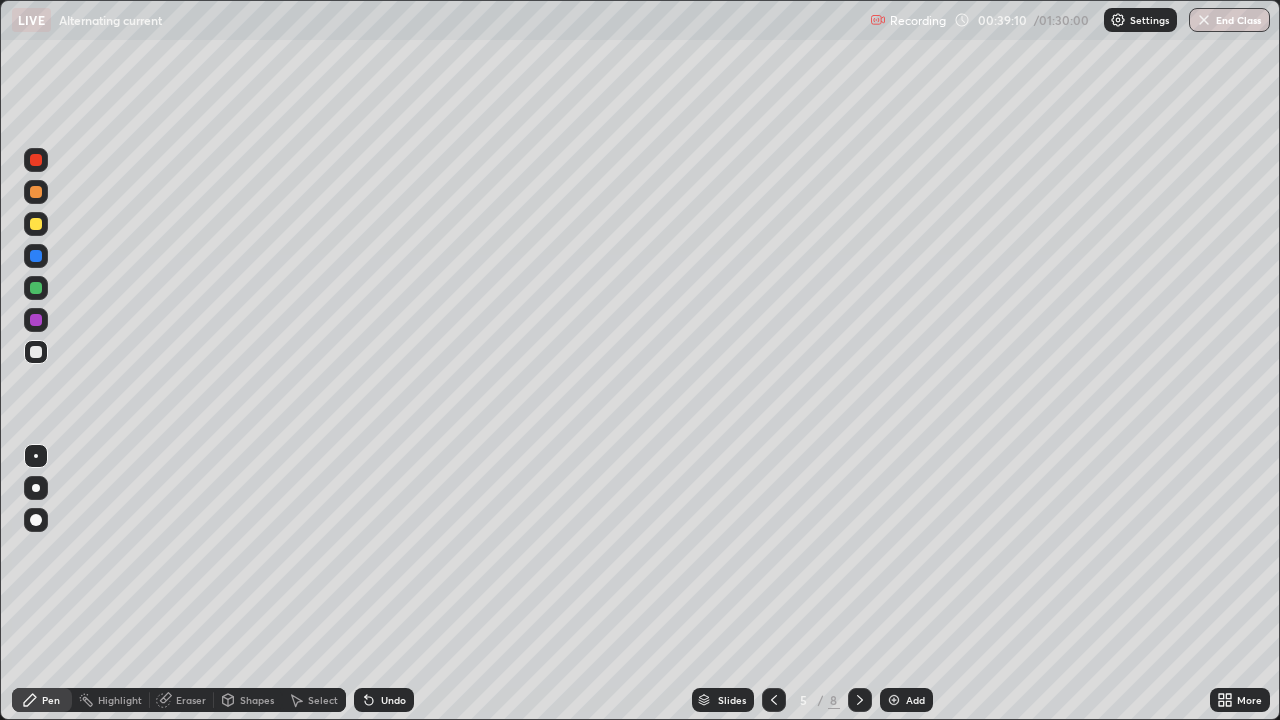 click 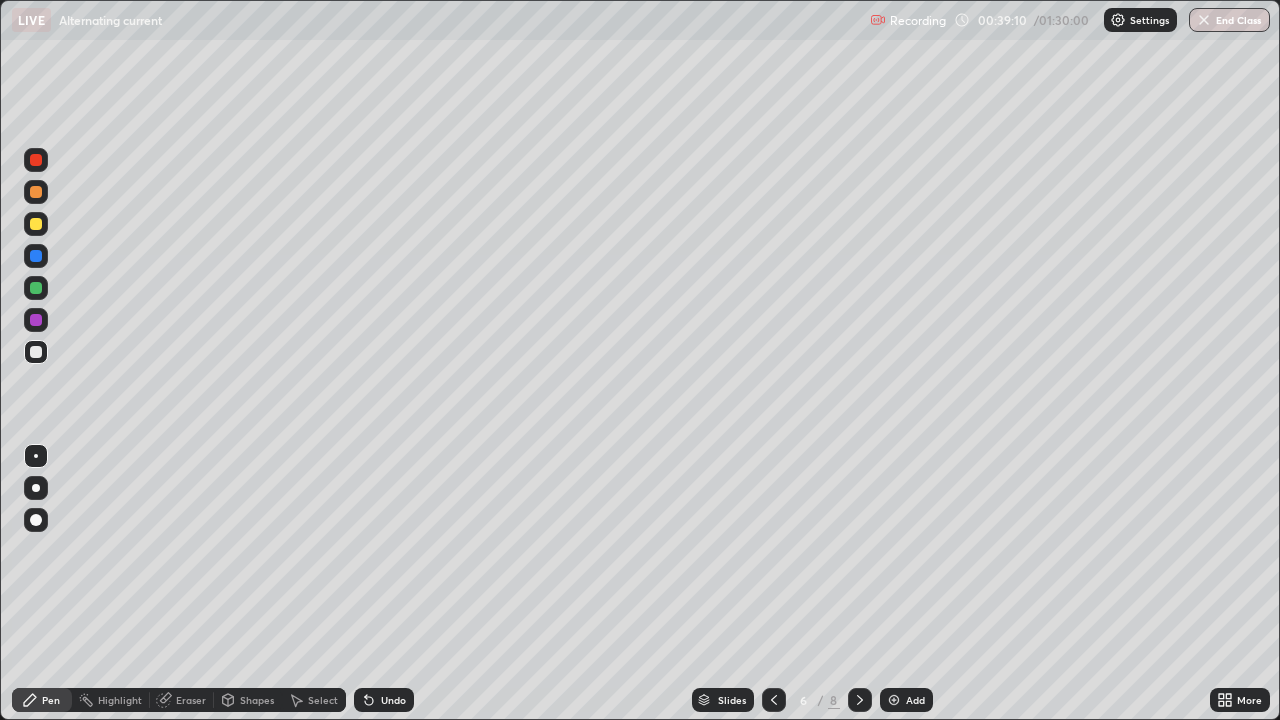 click 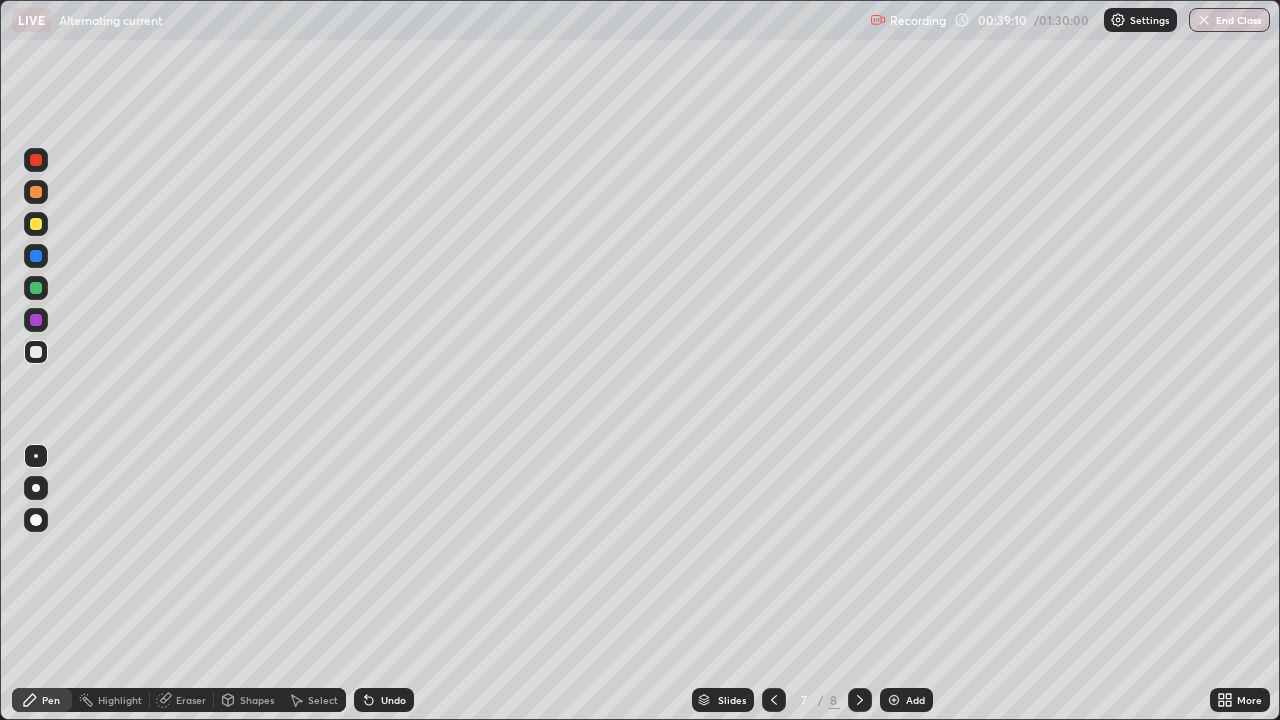 click 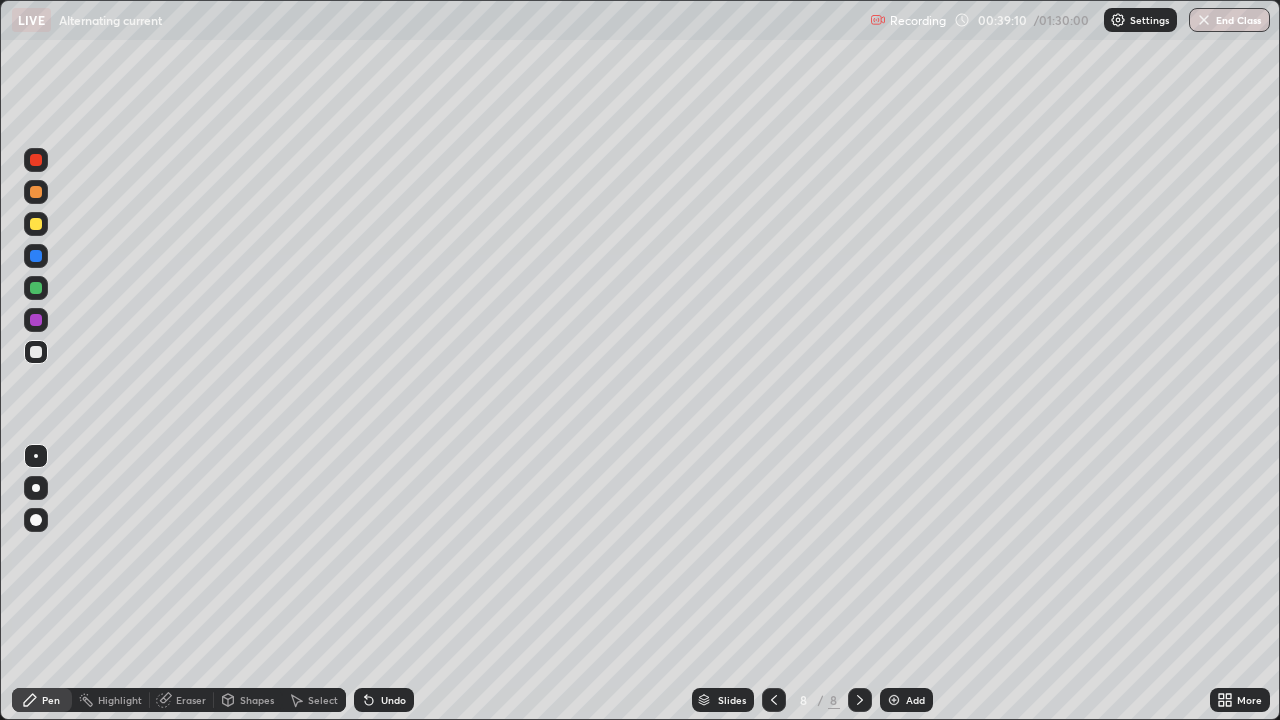 click 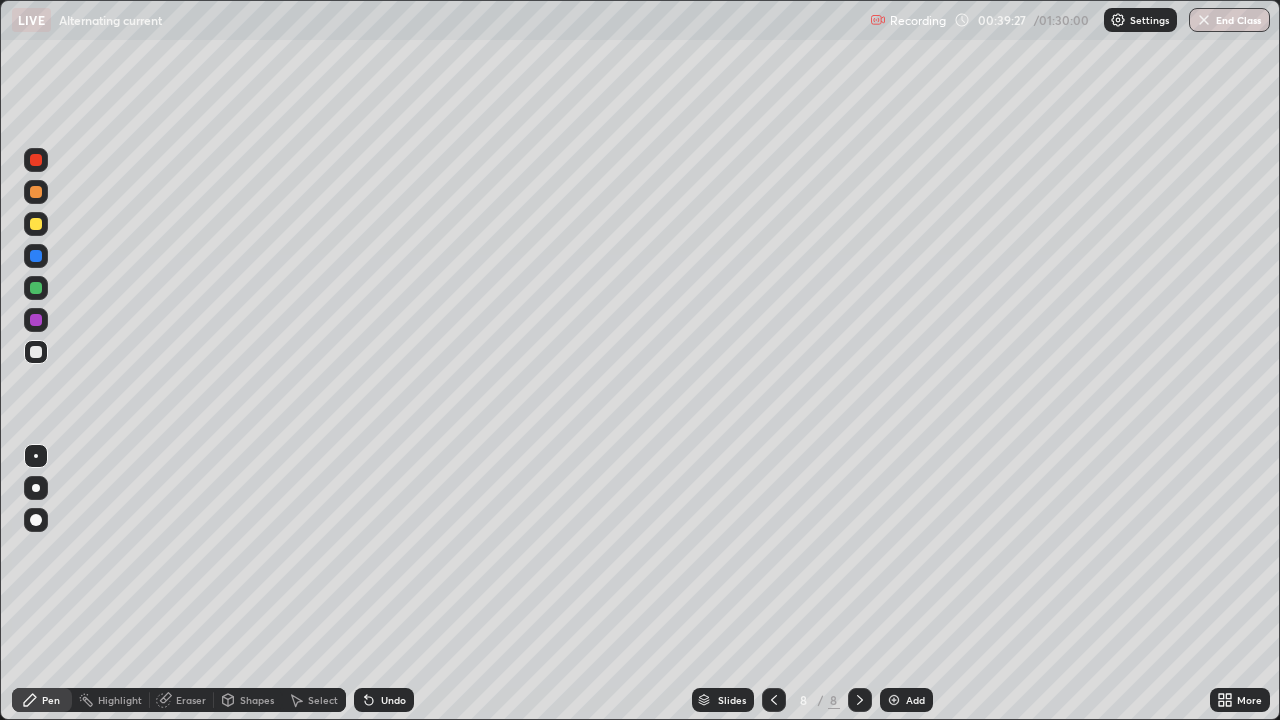 click on "Undo" at bounding box center [393, 700] 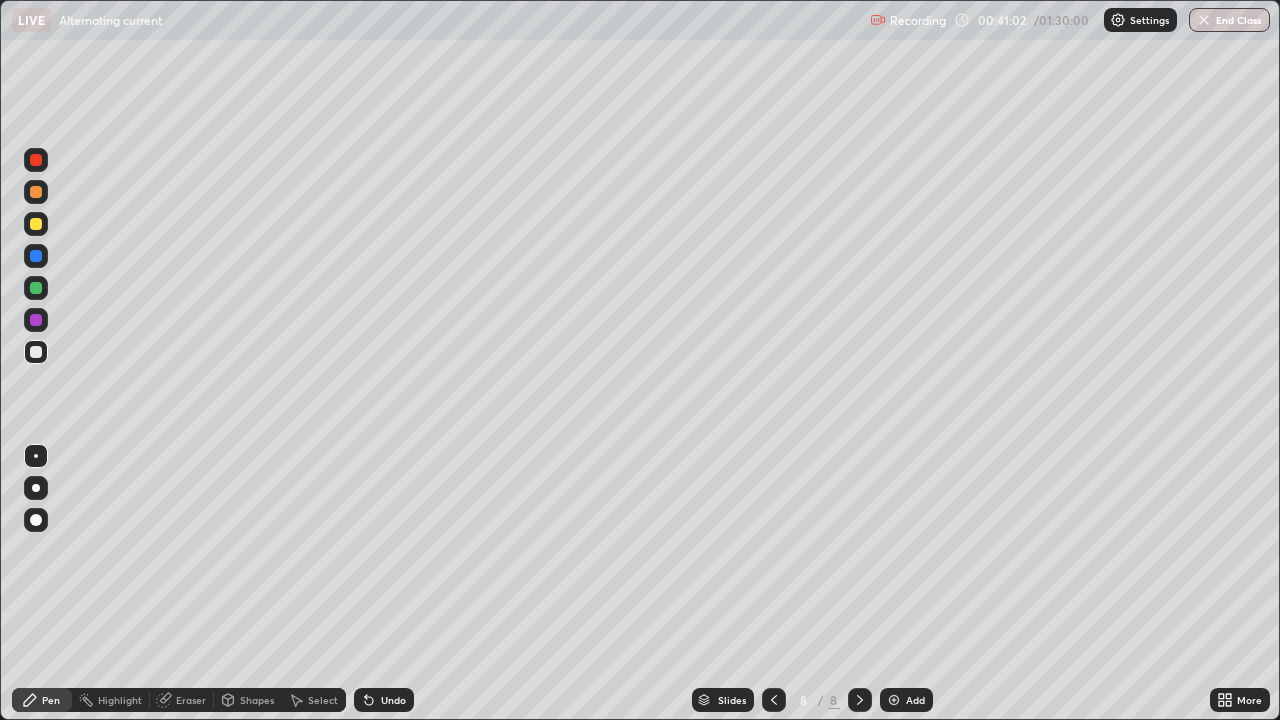 click 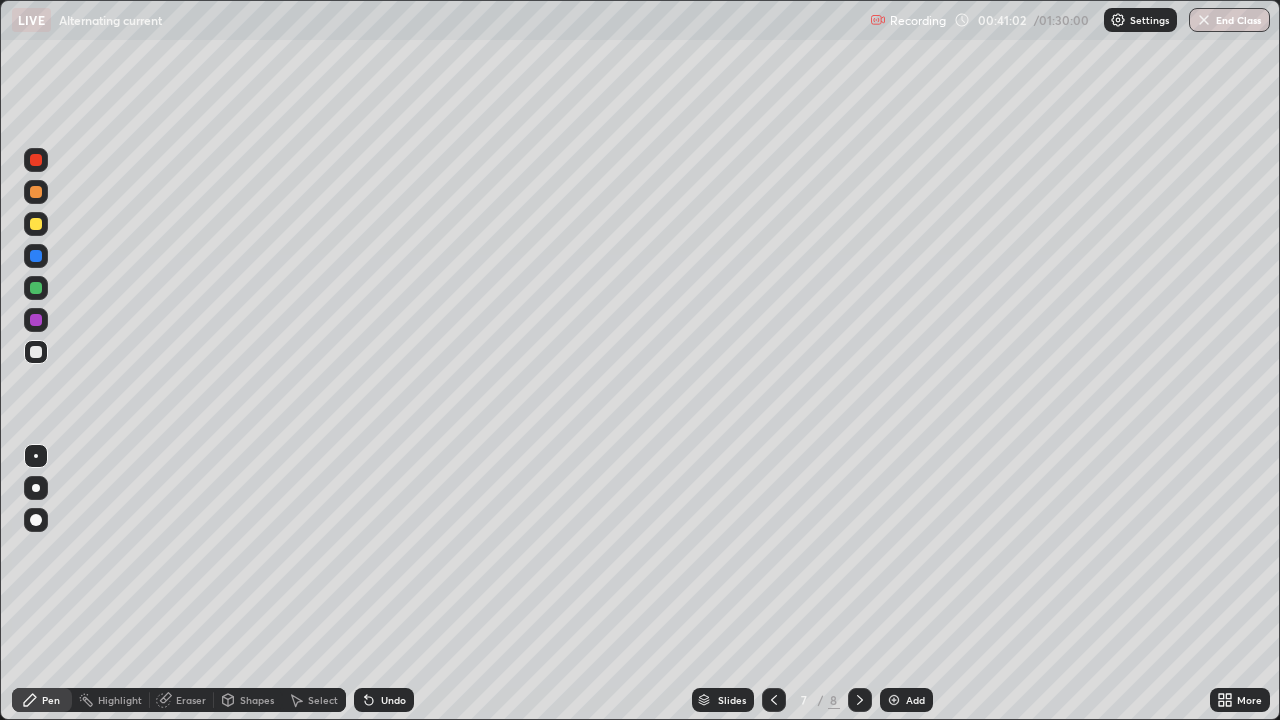 click 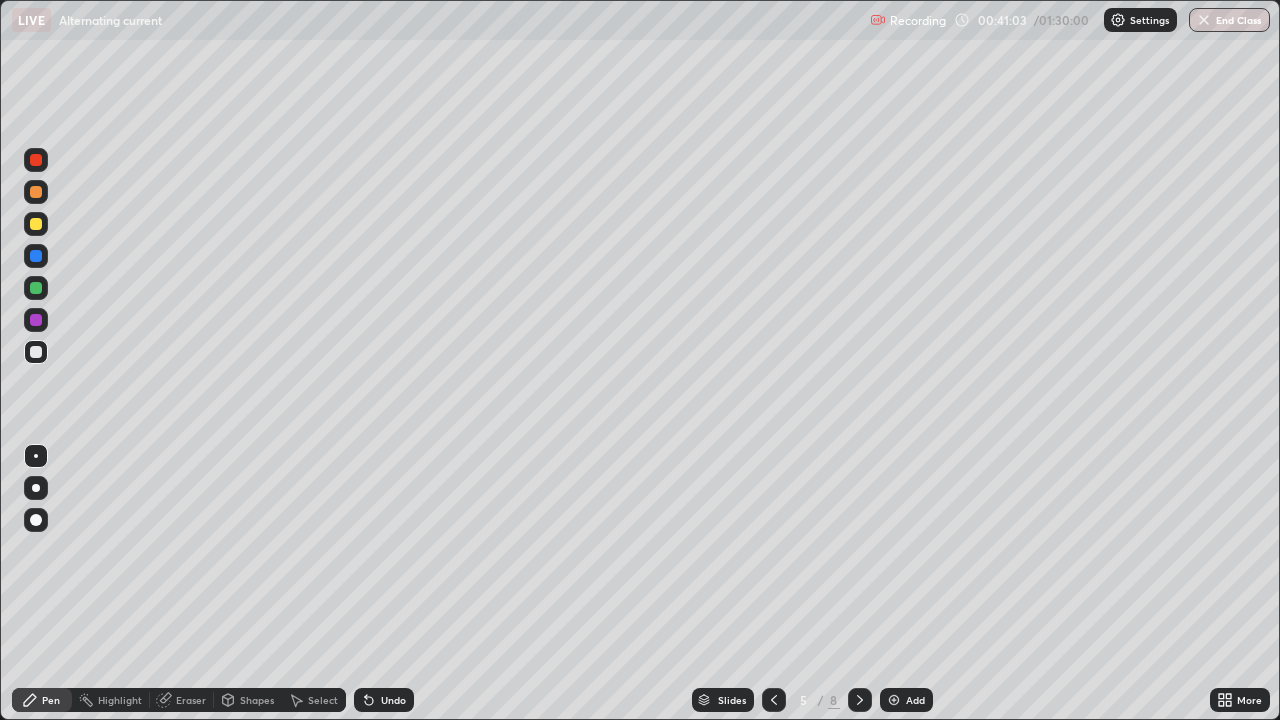 click at bounding box center (774, 700) 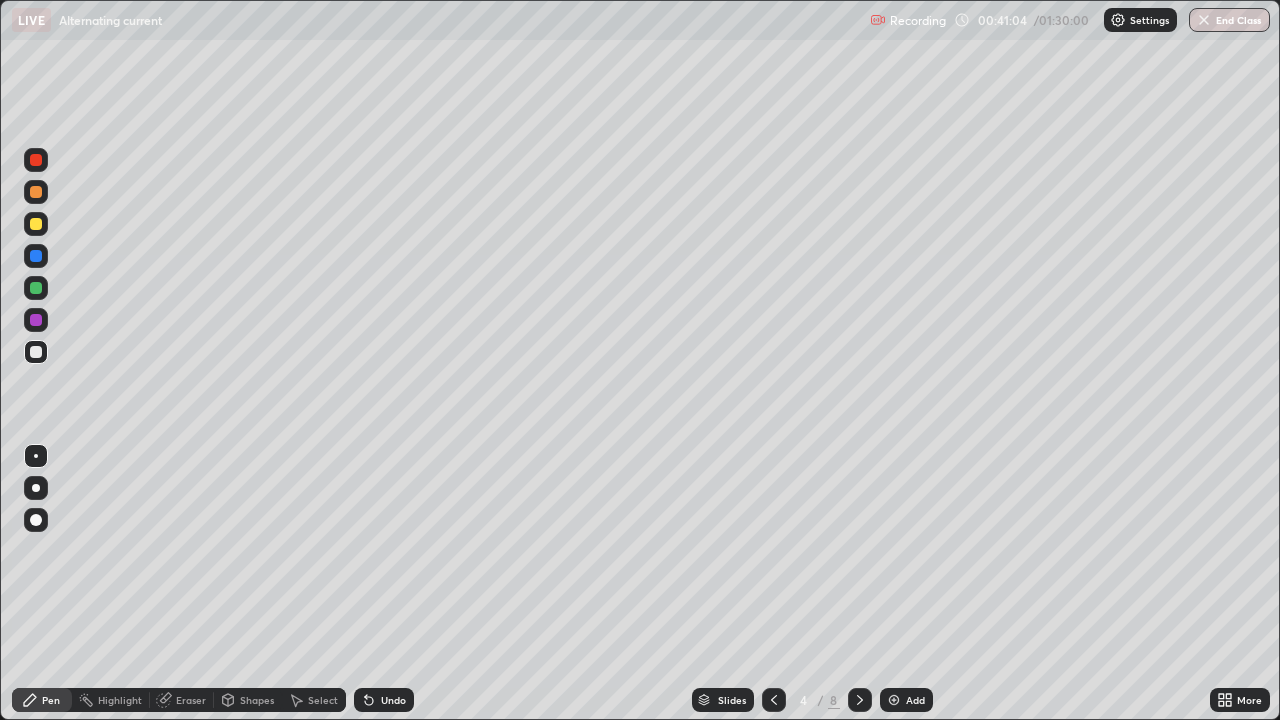 click at bounding box center [860, 700] 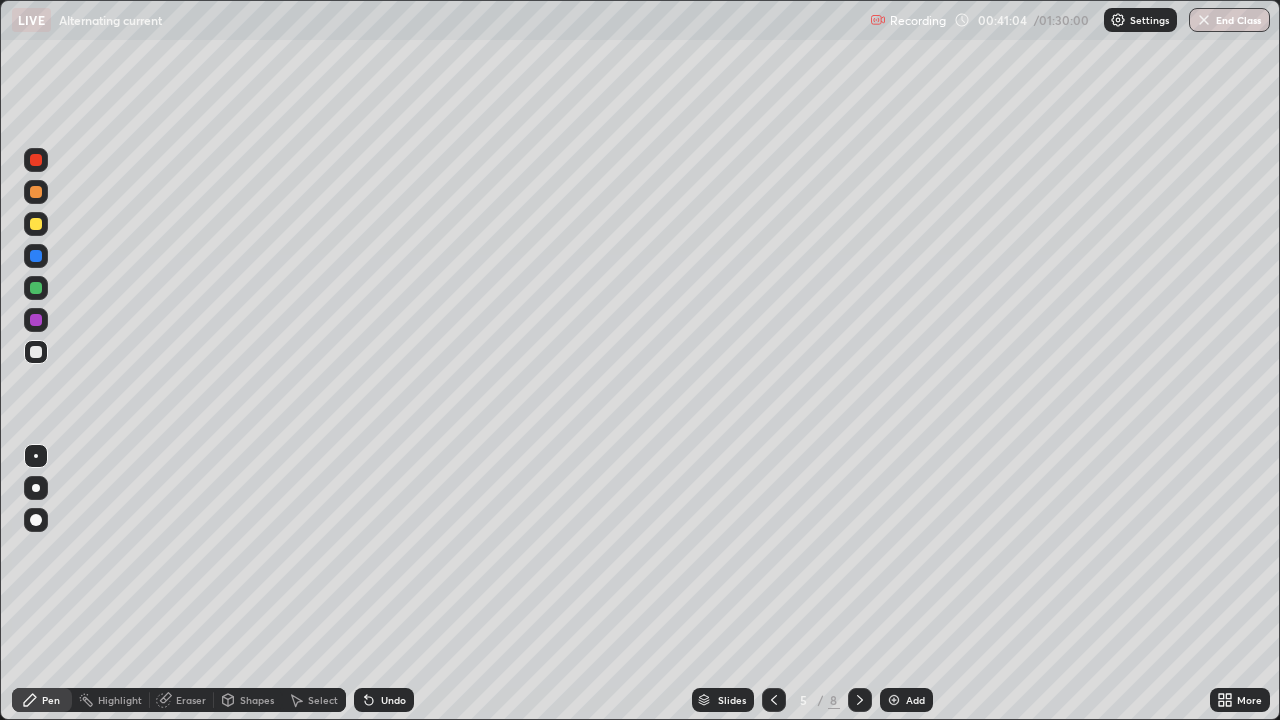 click 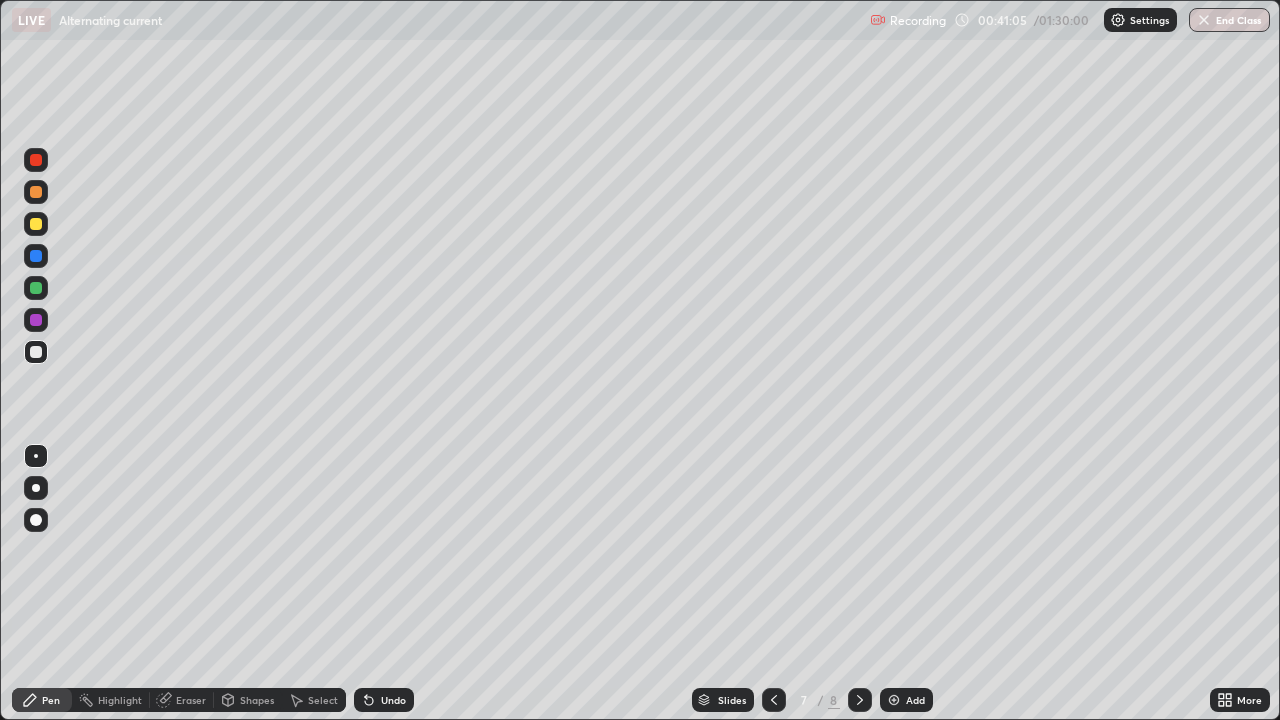 click 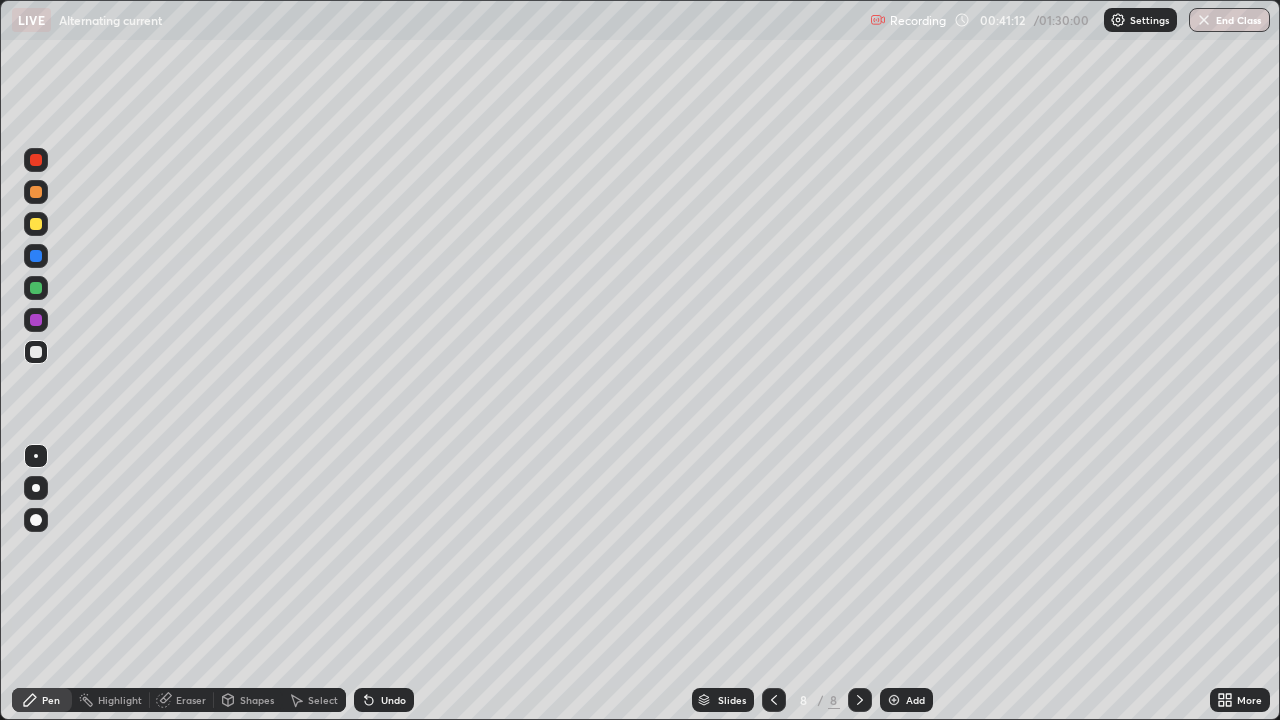 click 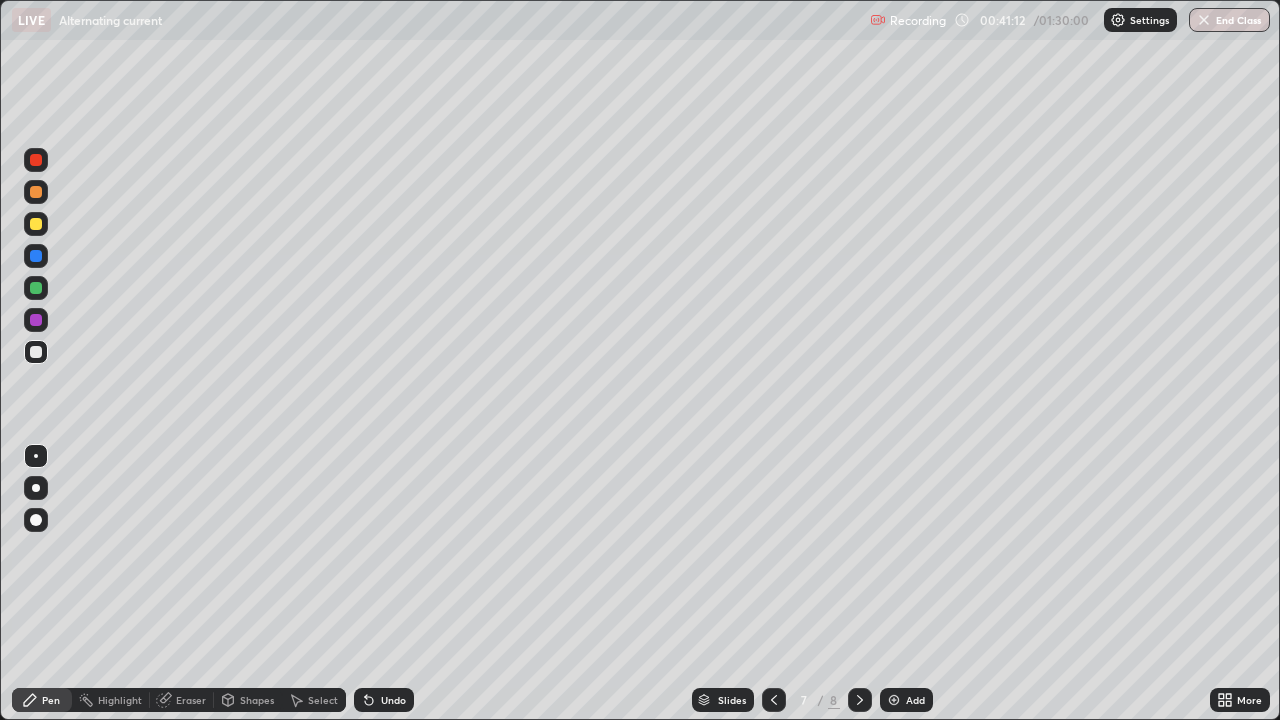 click 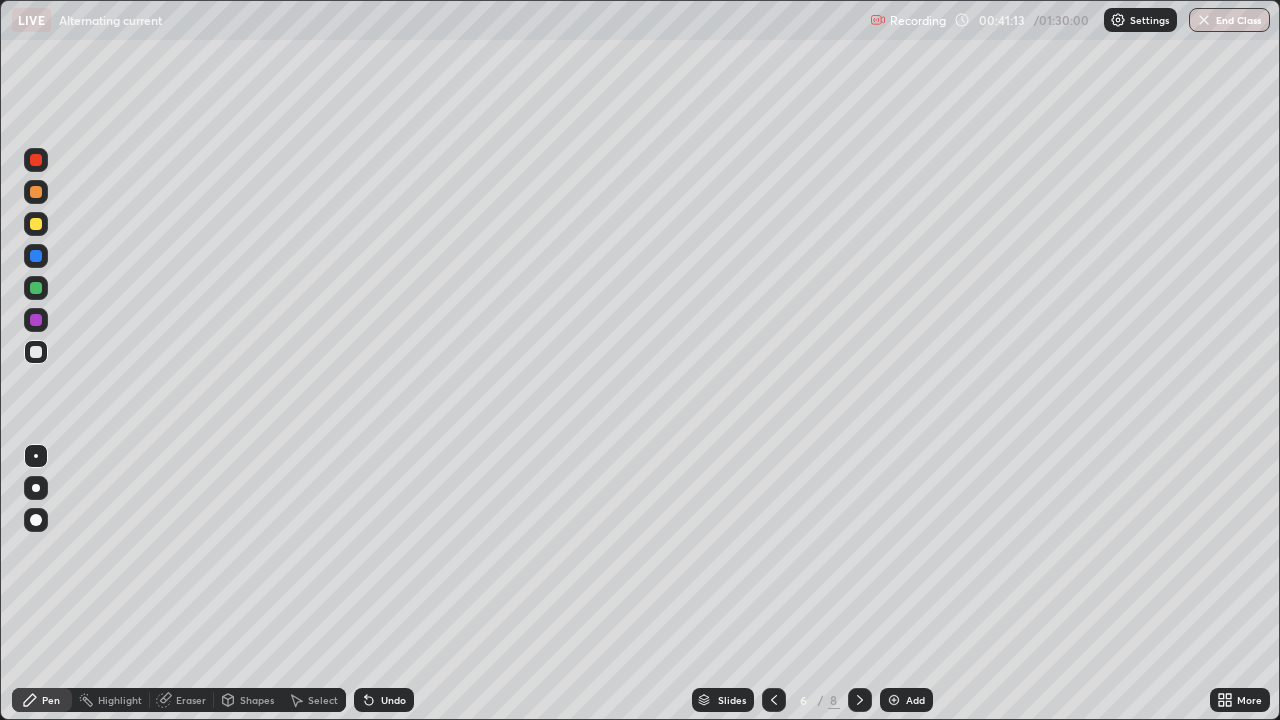 click 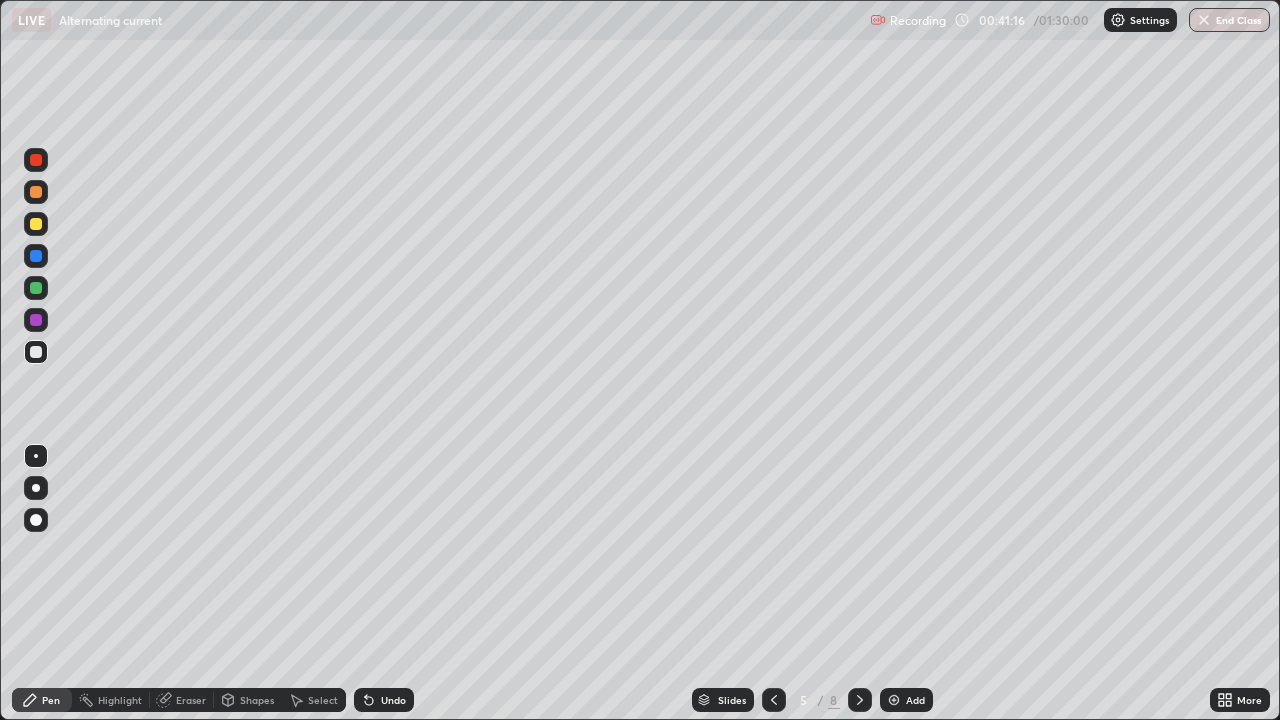 click 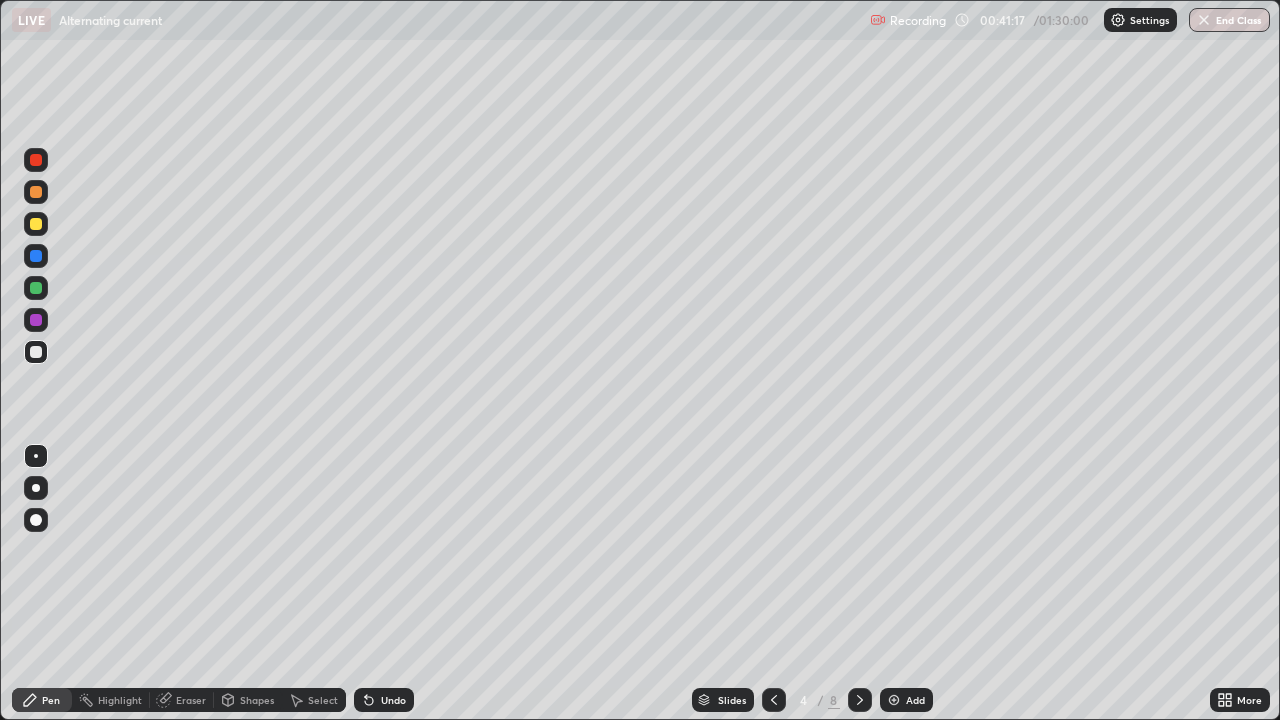 click at bounding box center (860, 700) 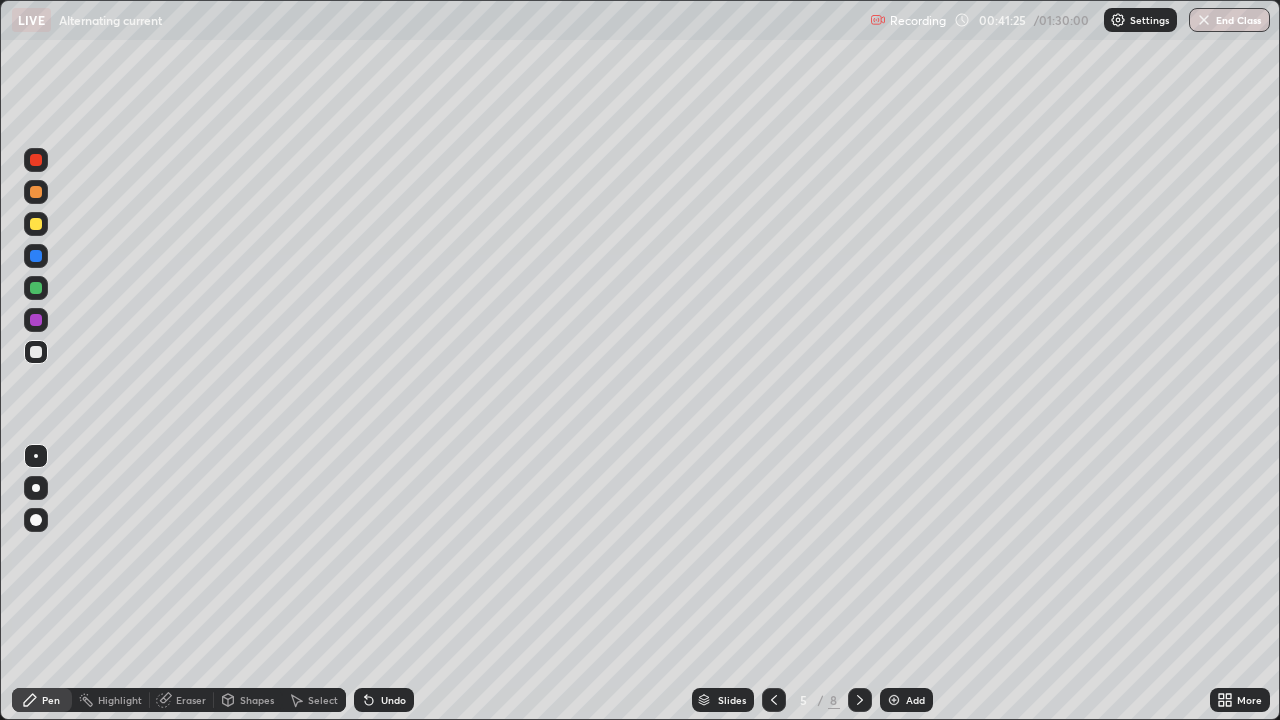 click at bounding box center (860, 700) 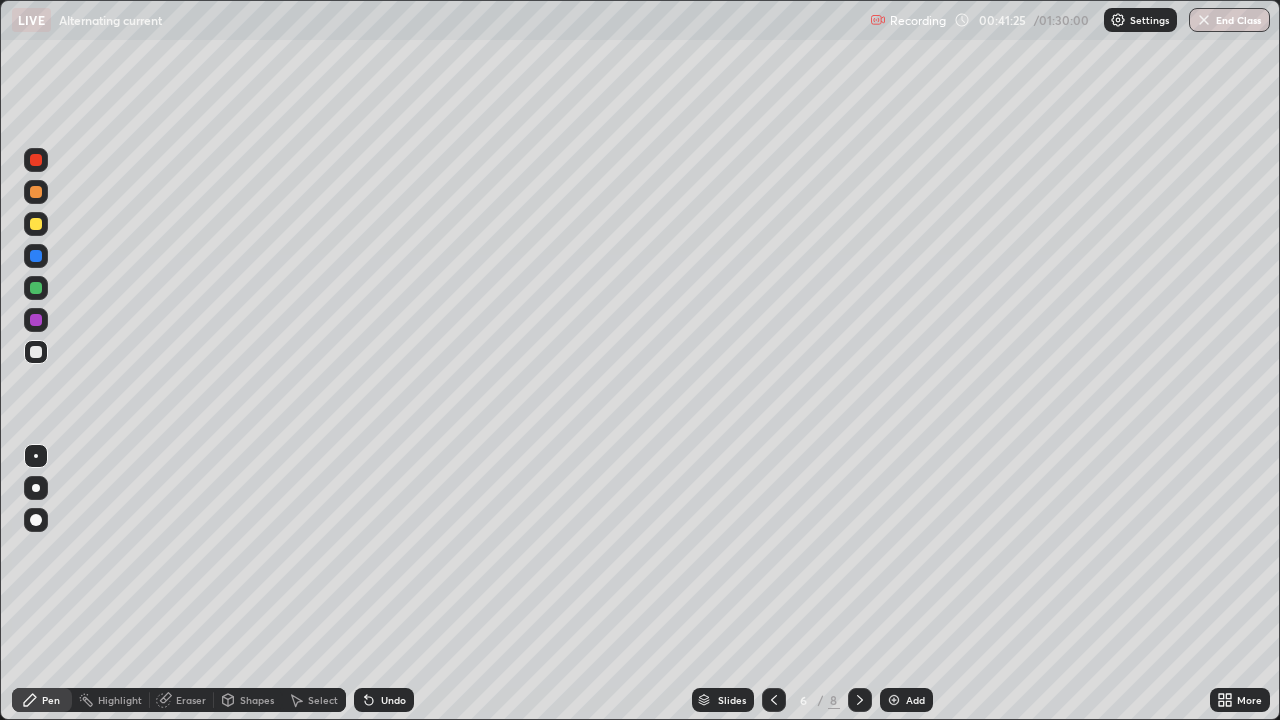 click at bounding box center (860, 700) 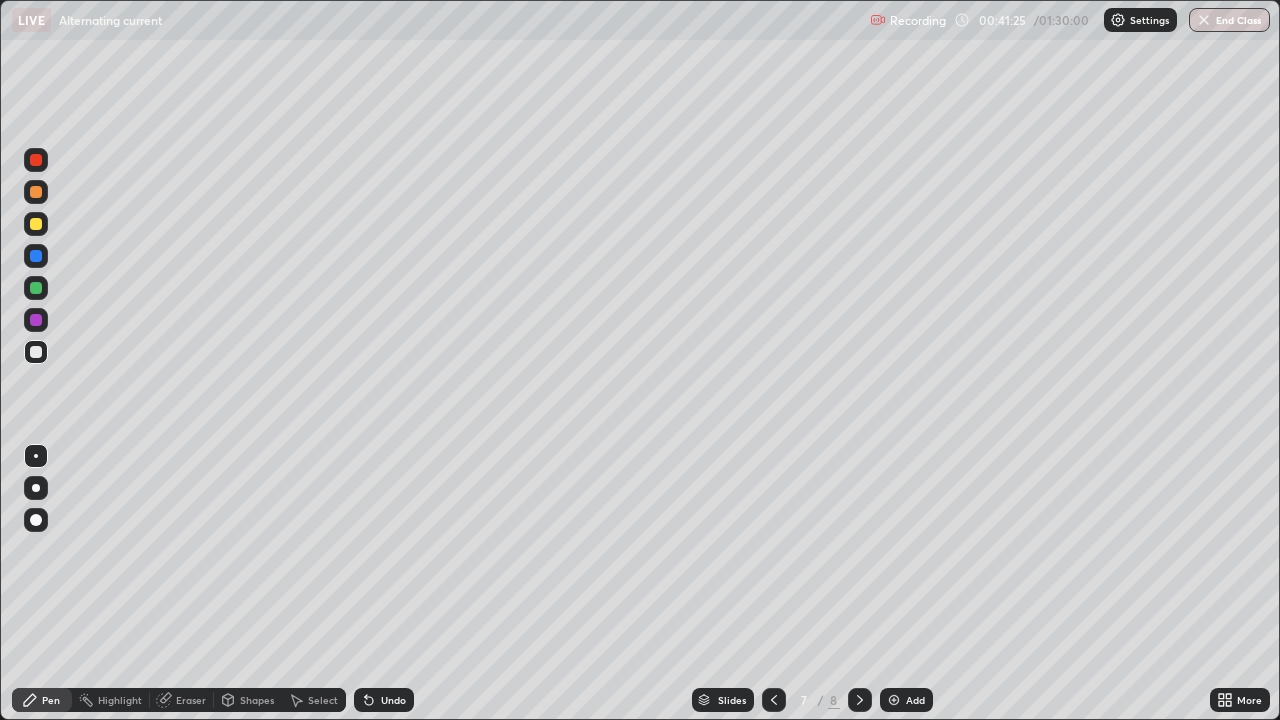 click 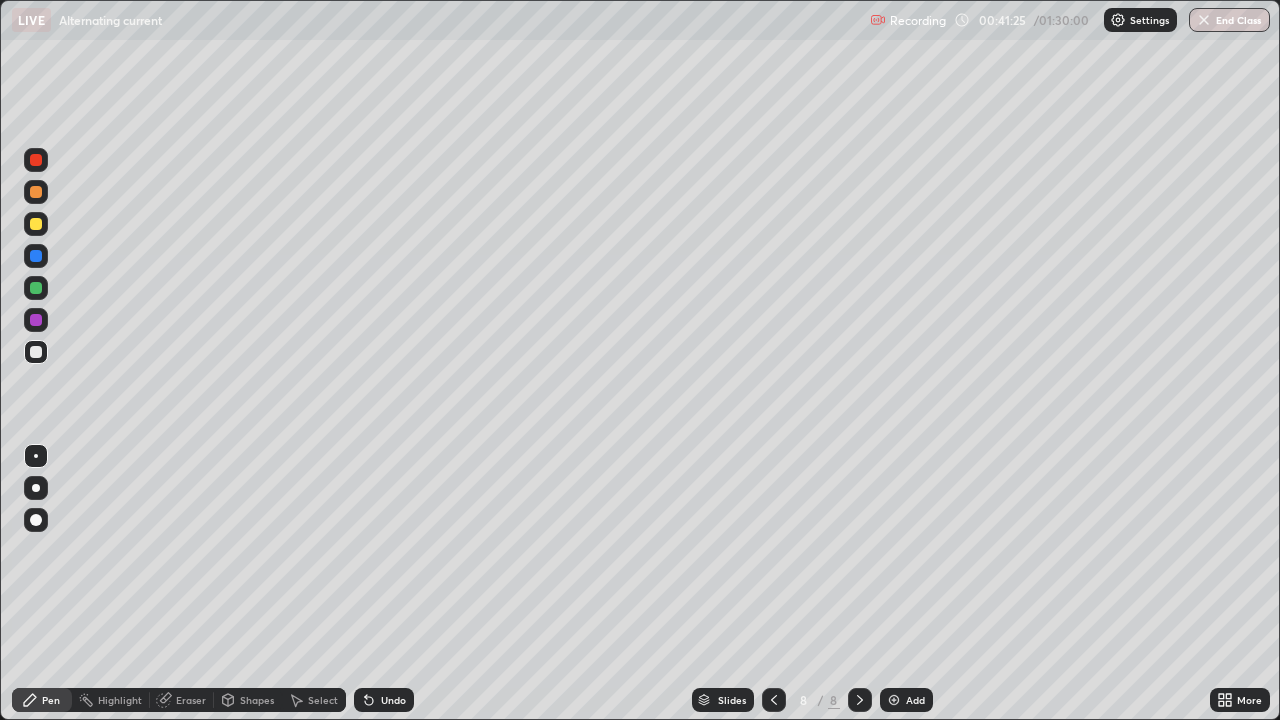 click 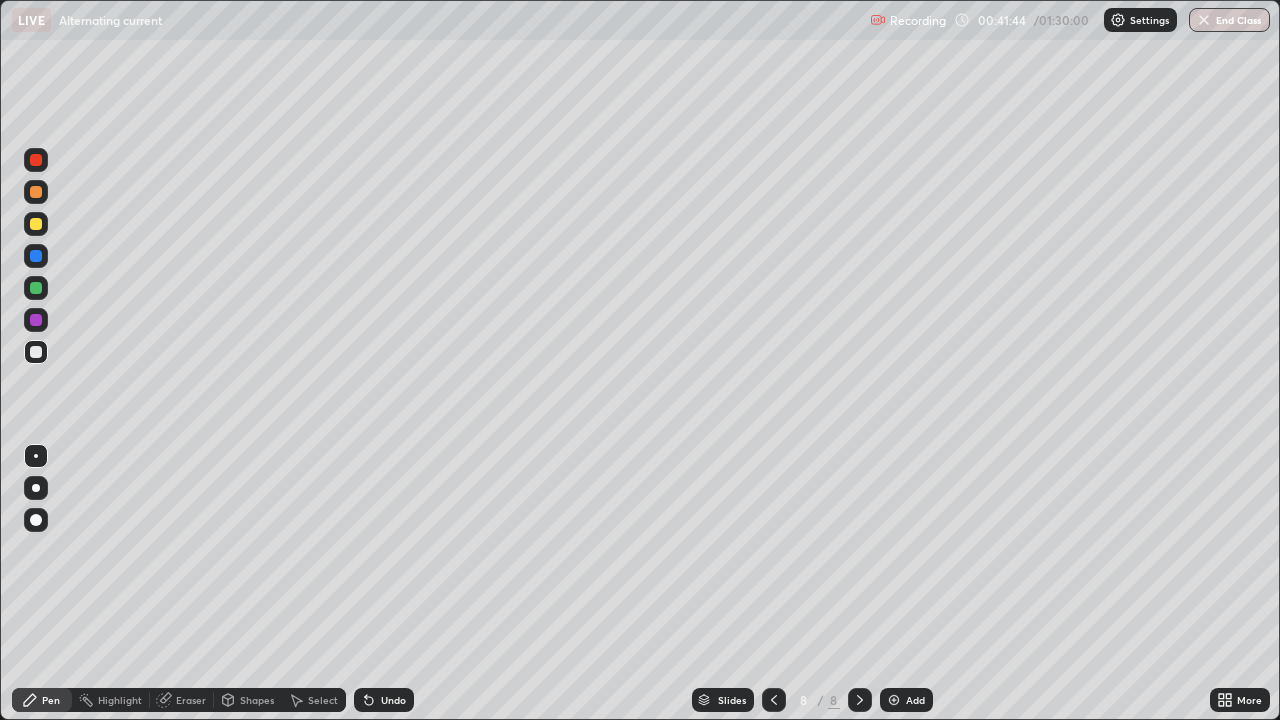 click 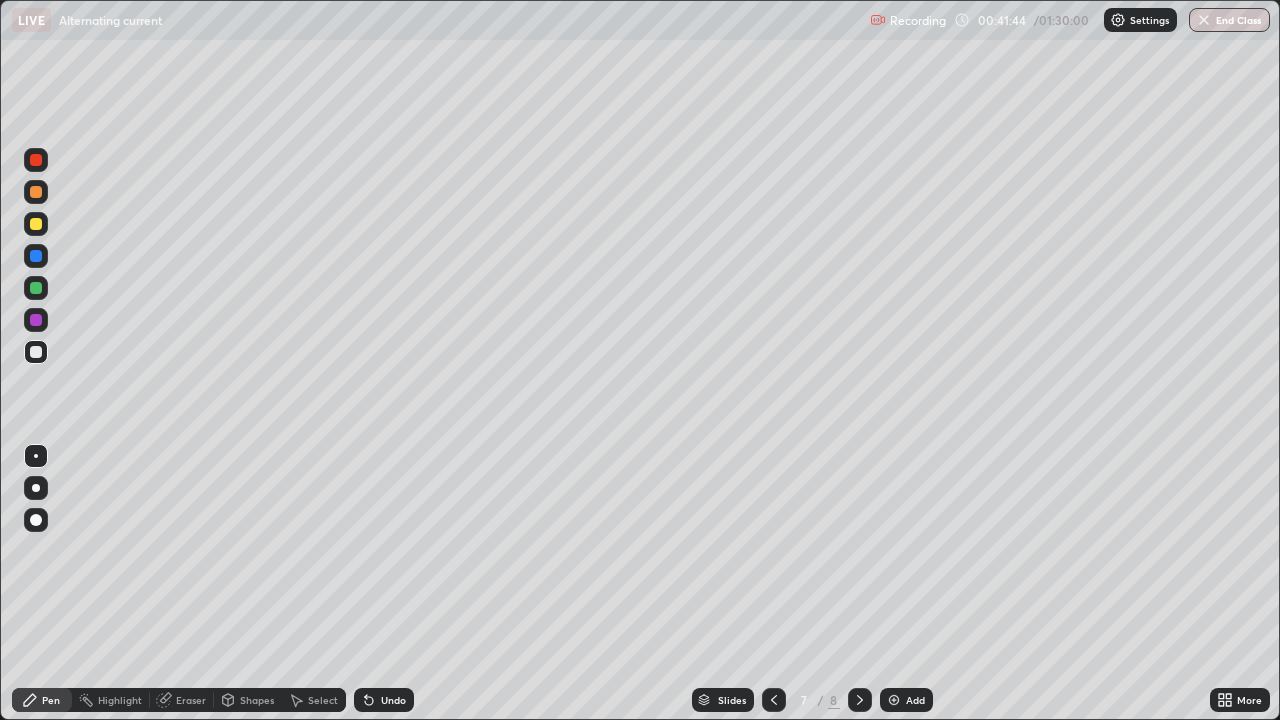 click 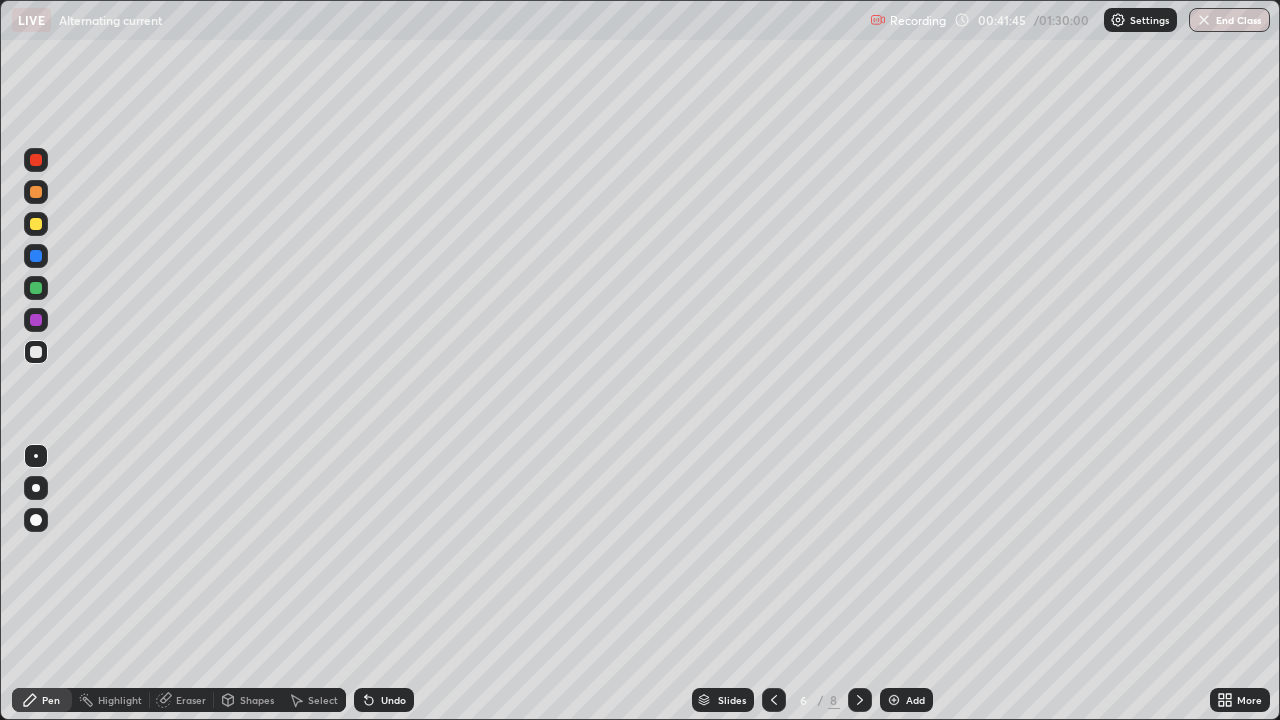 click 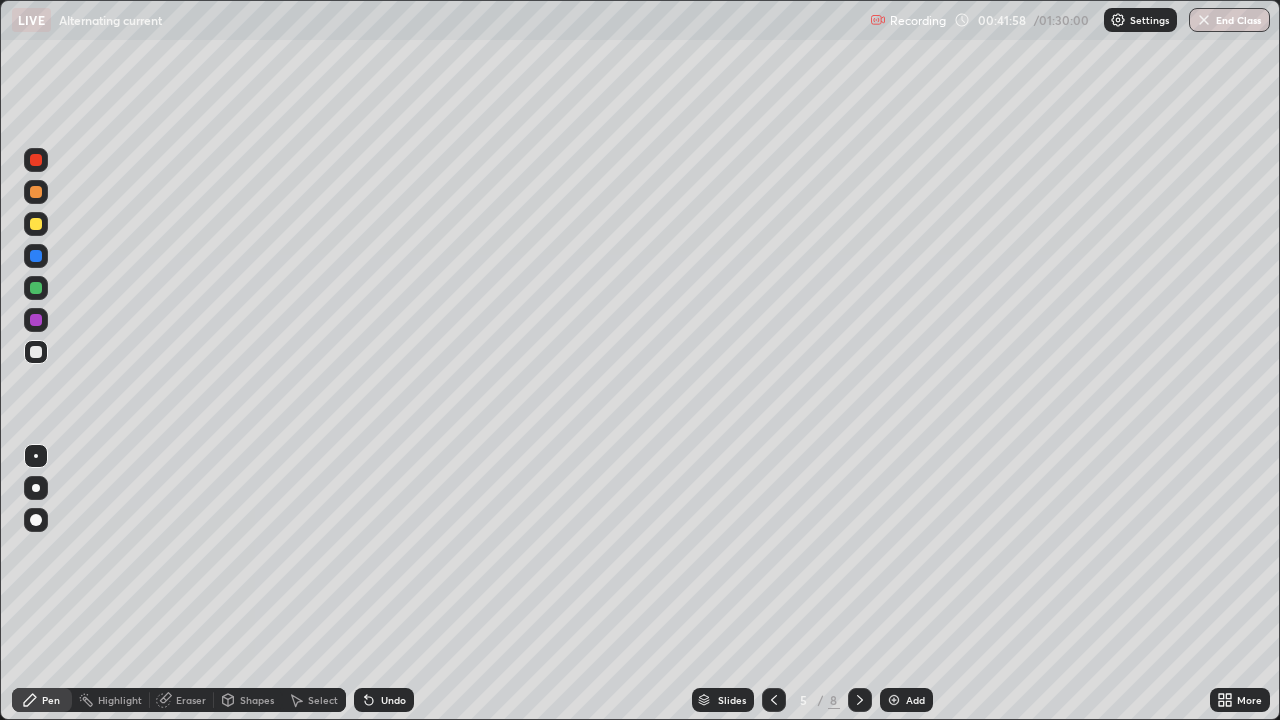 click 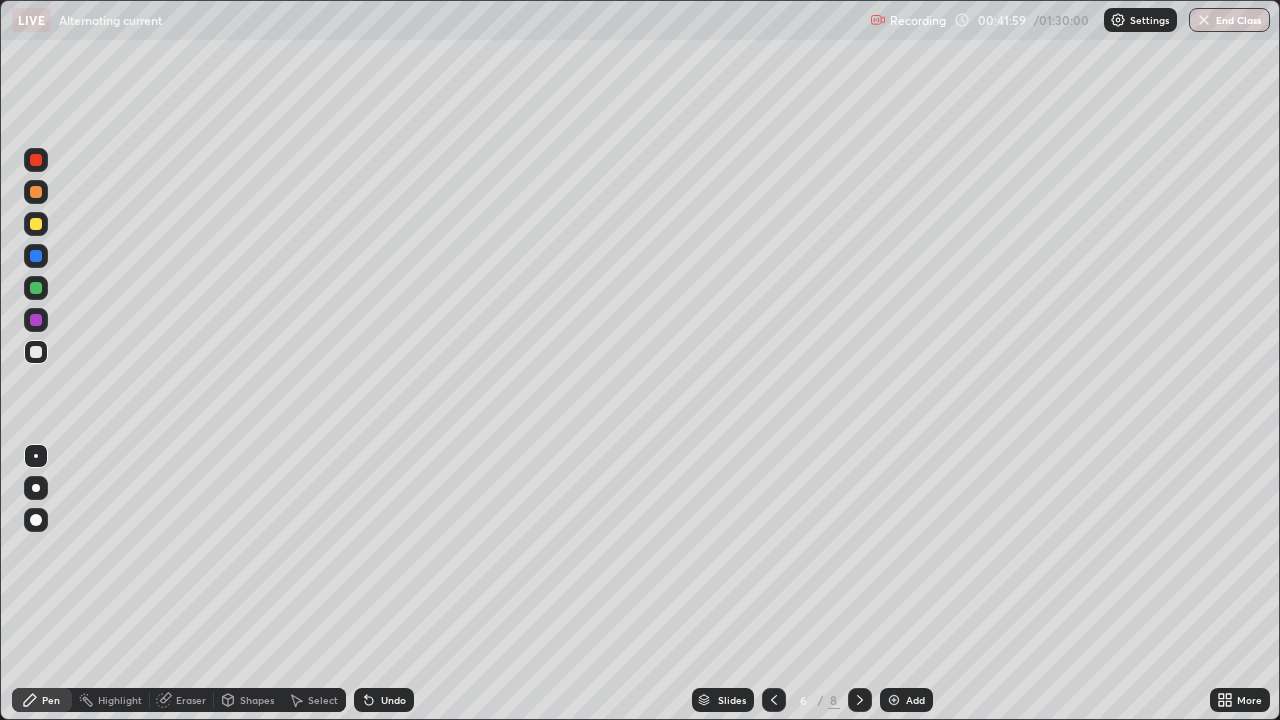 click 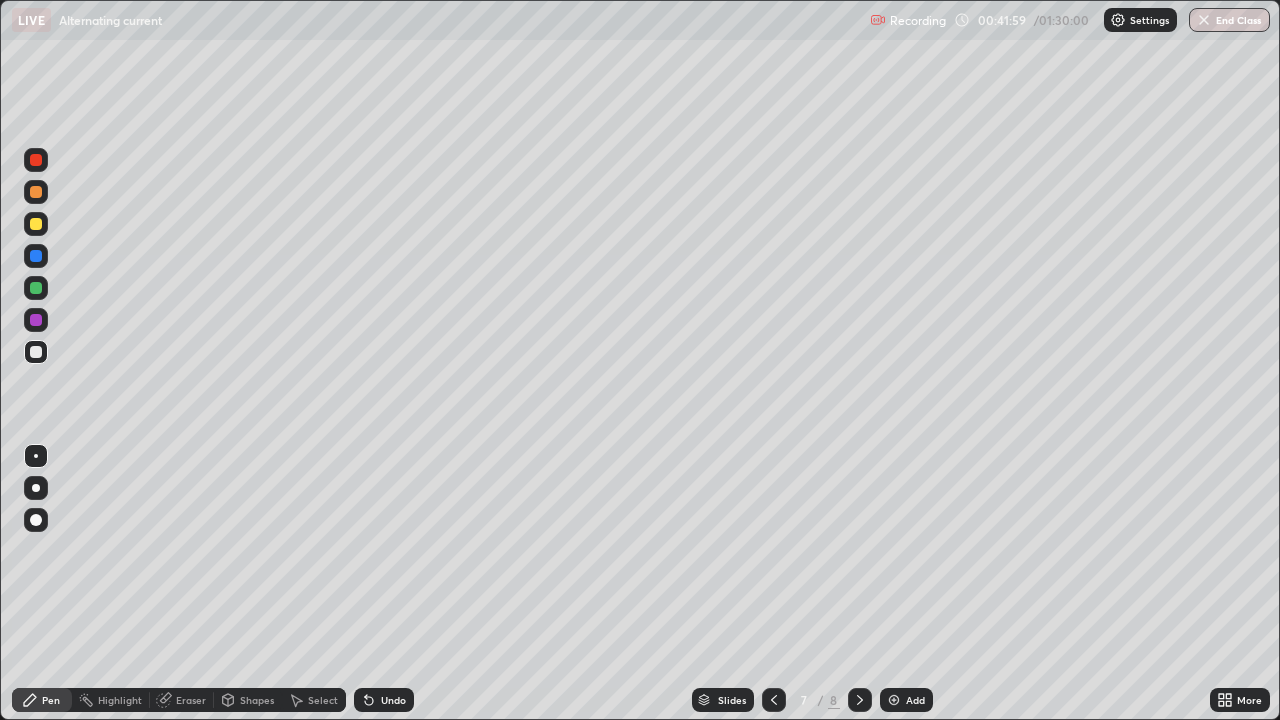 click 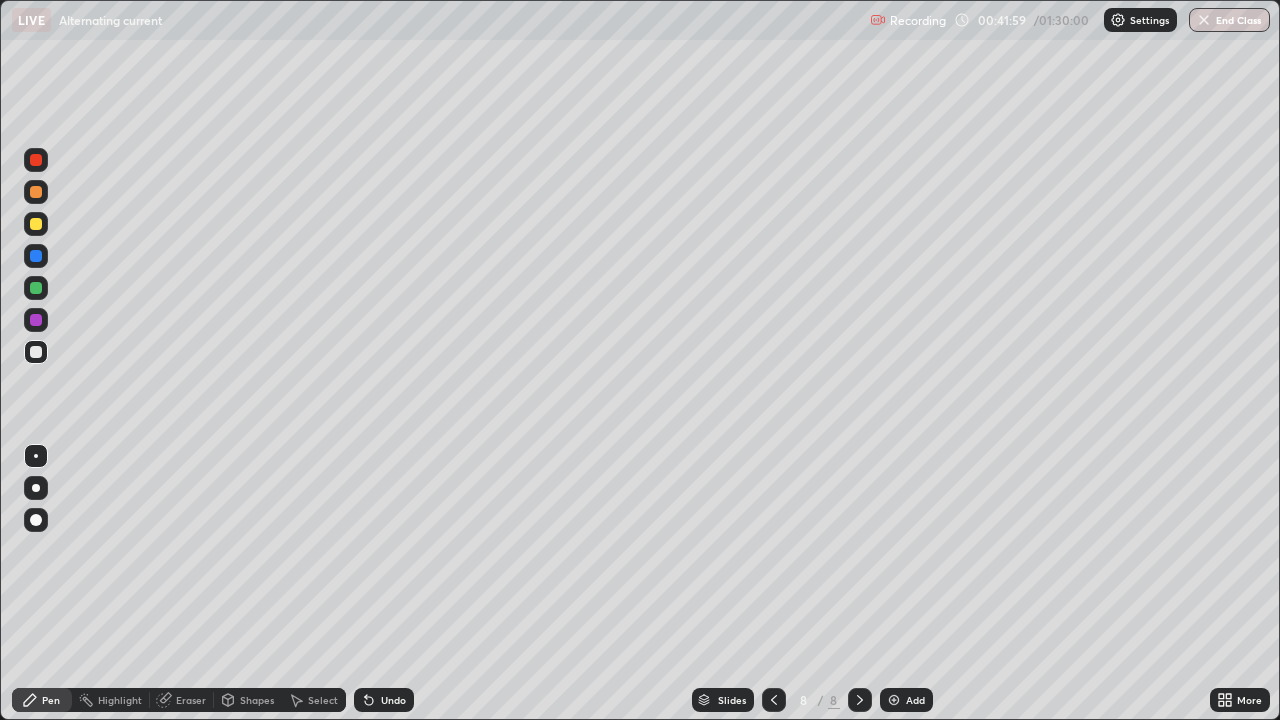 click 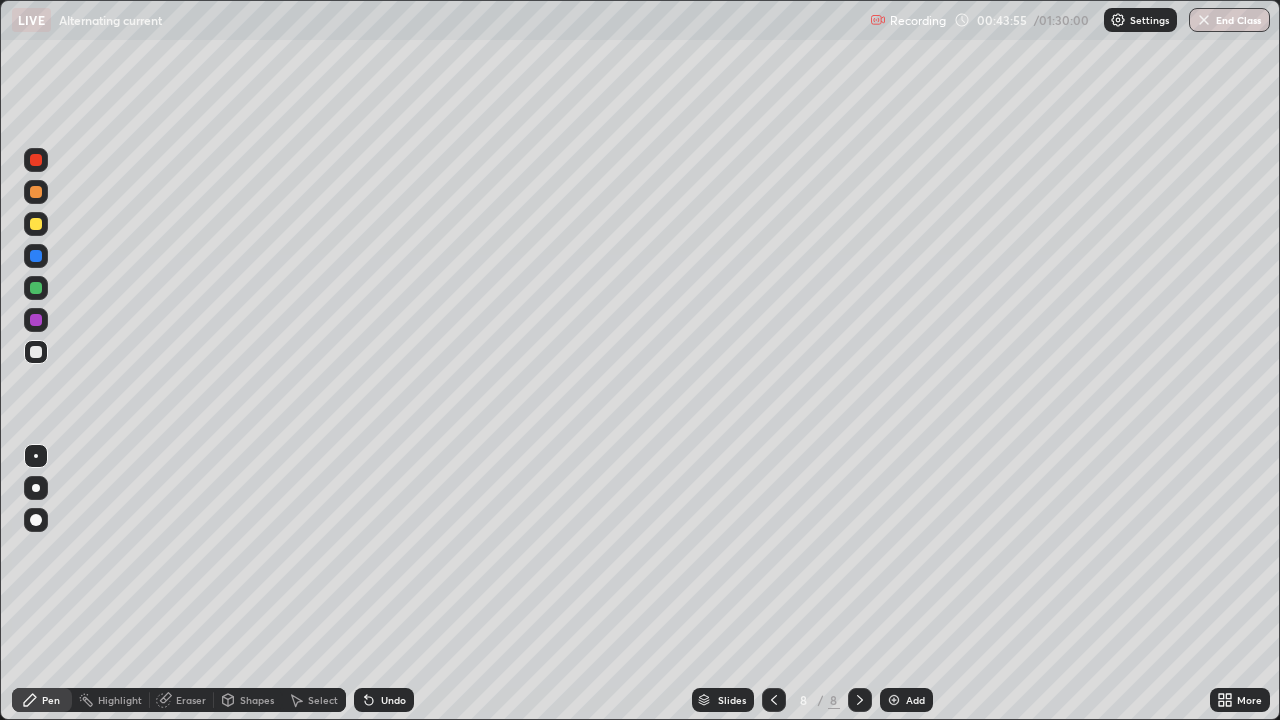 click at bounding box center [894, 700] 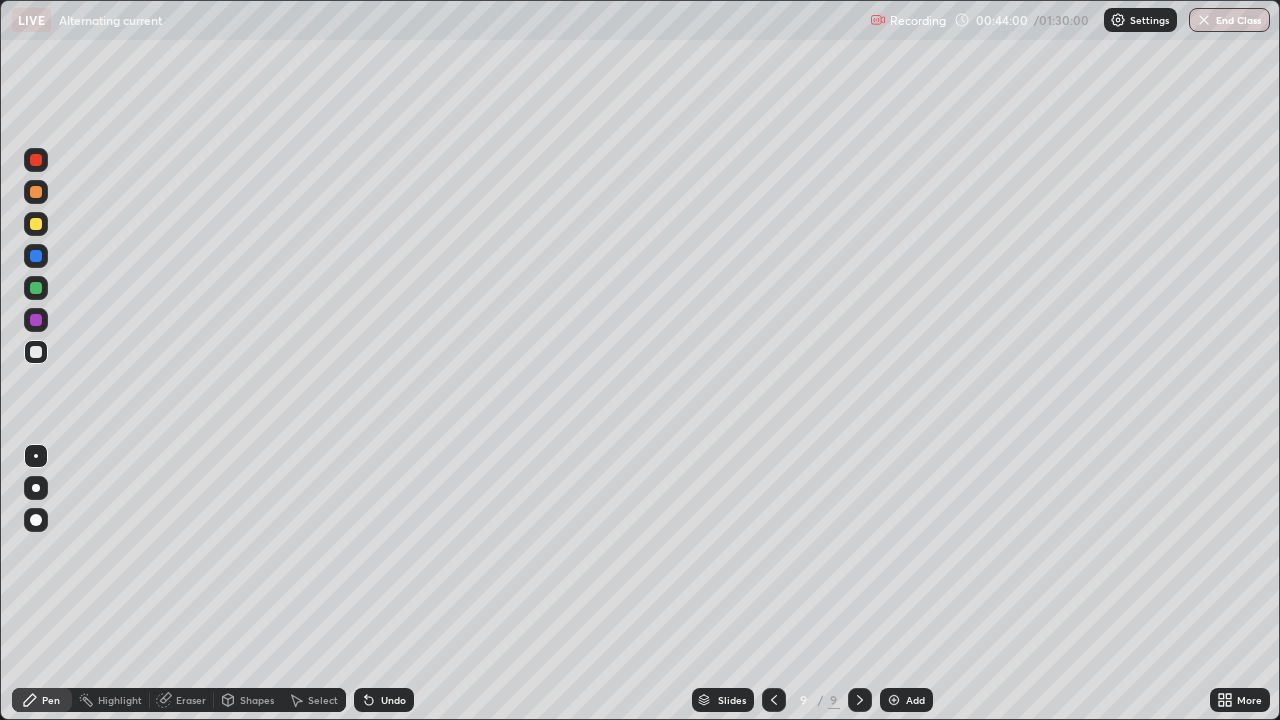 click at bounding box center [36, 352] 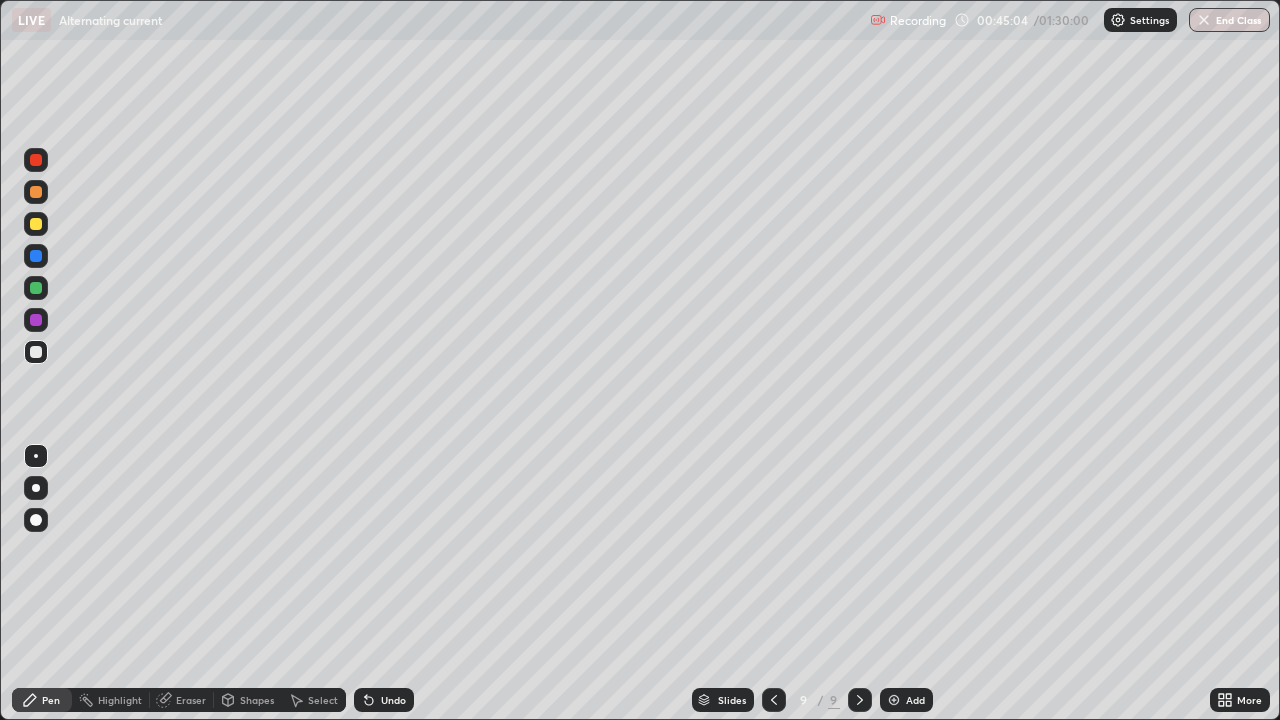 click on "Undo" at bounding box center [393, 700] 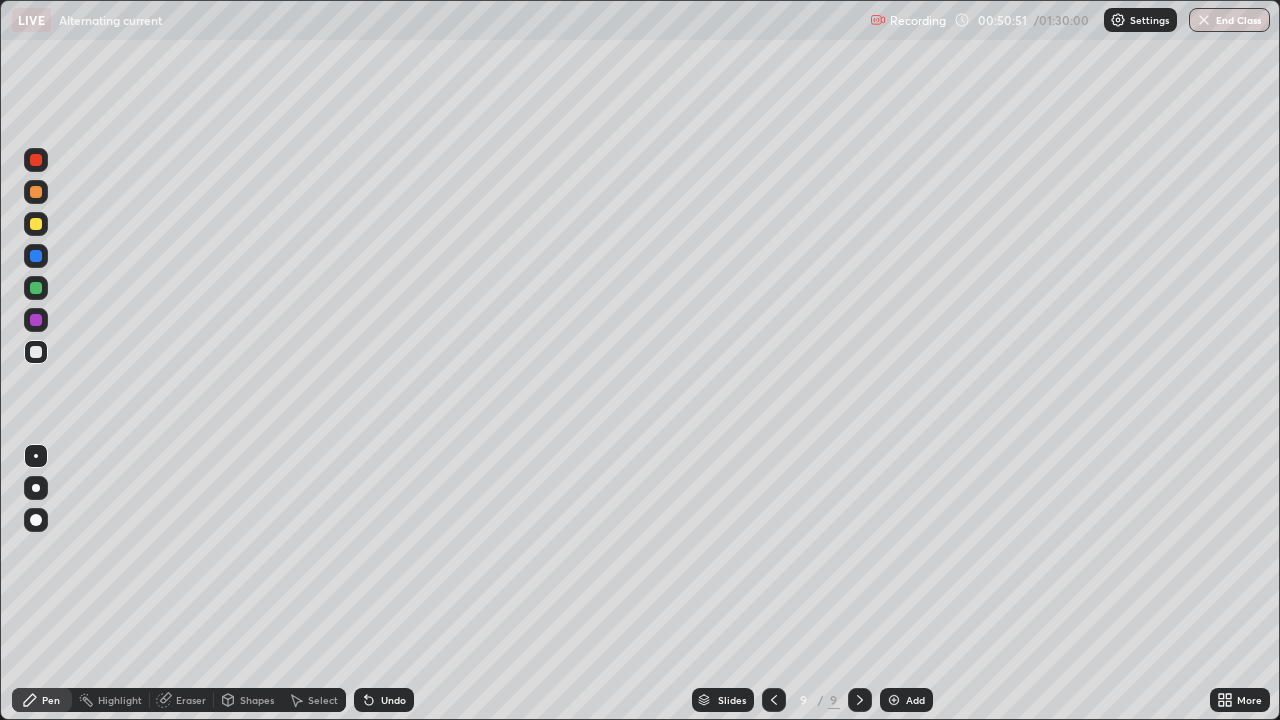 click on "Slides 9 / 9 Add" at bounding box center [812, 700] 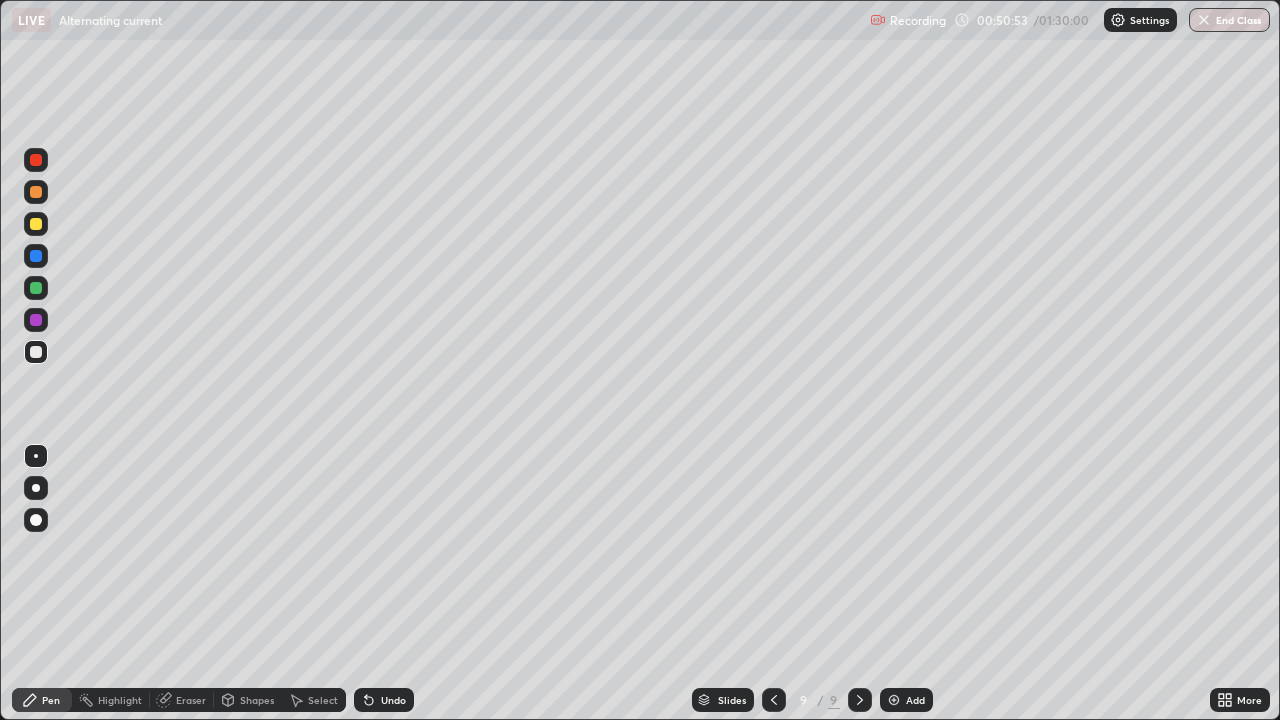 click at bounding box center [894, 700] 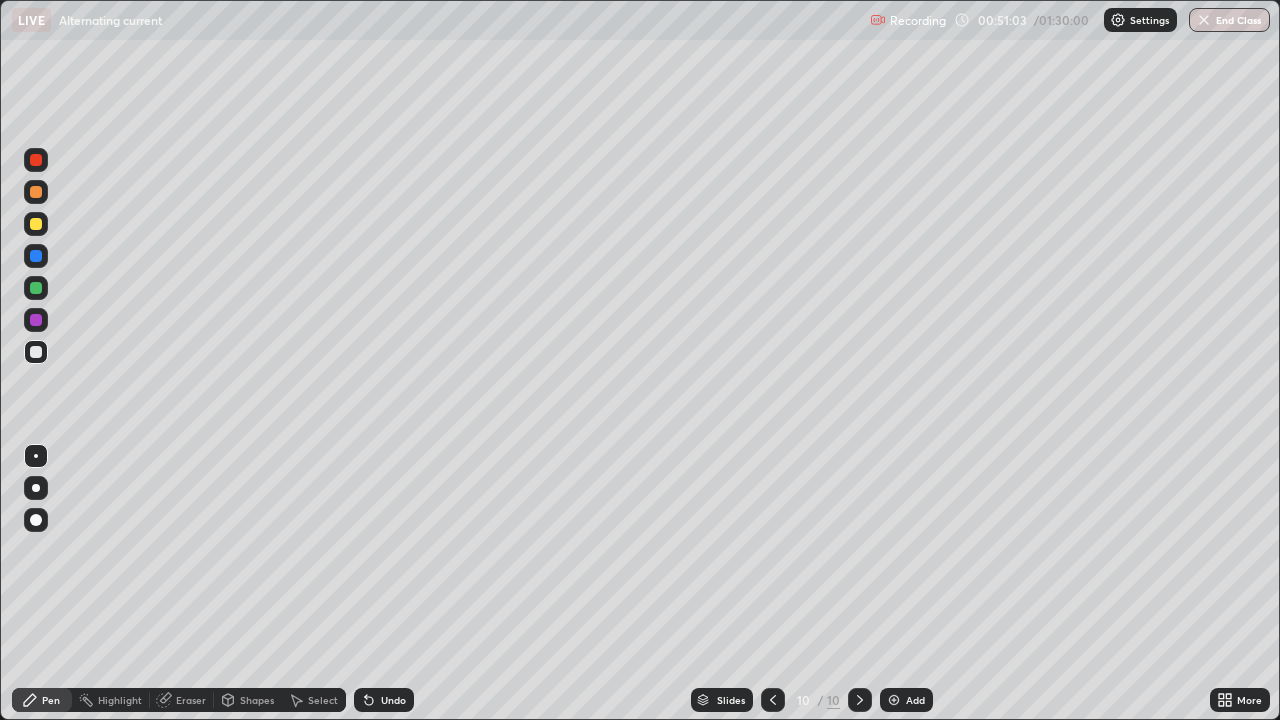 click on "Undo" at bounding box center (393, 700) 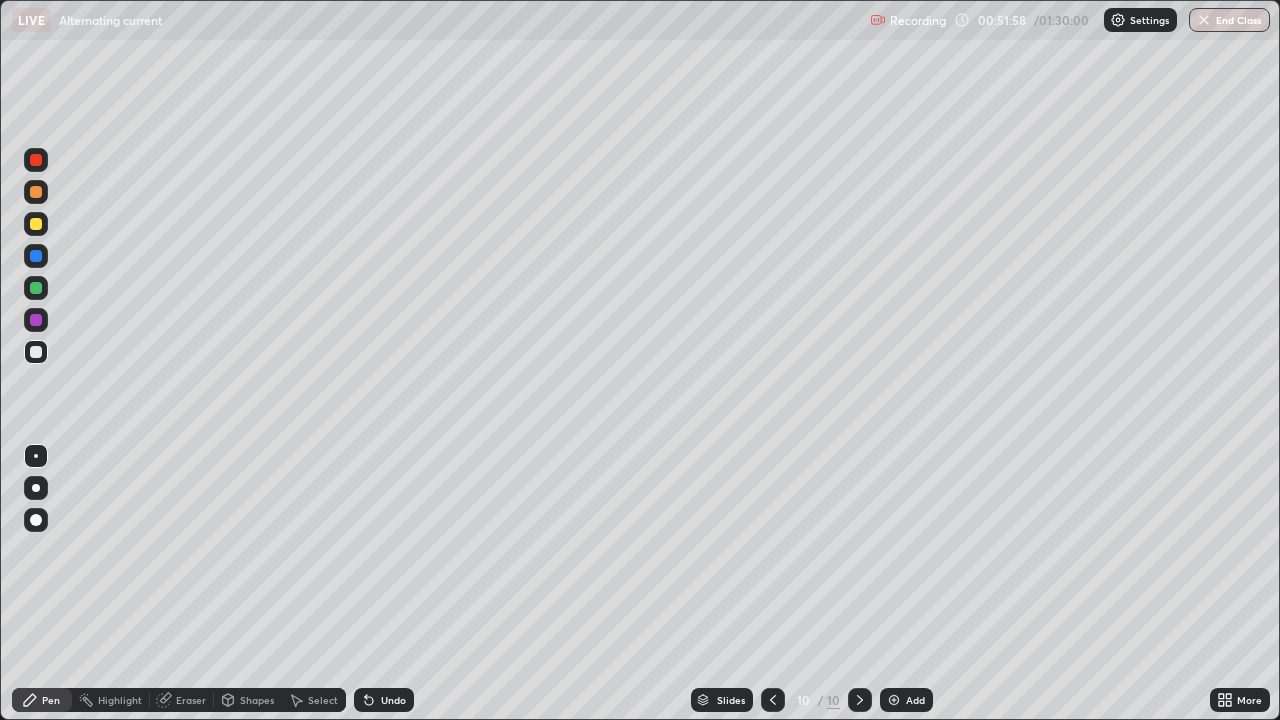 click on "Undo" at bounding box center [384, 700] 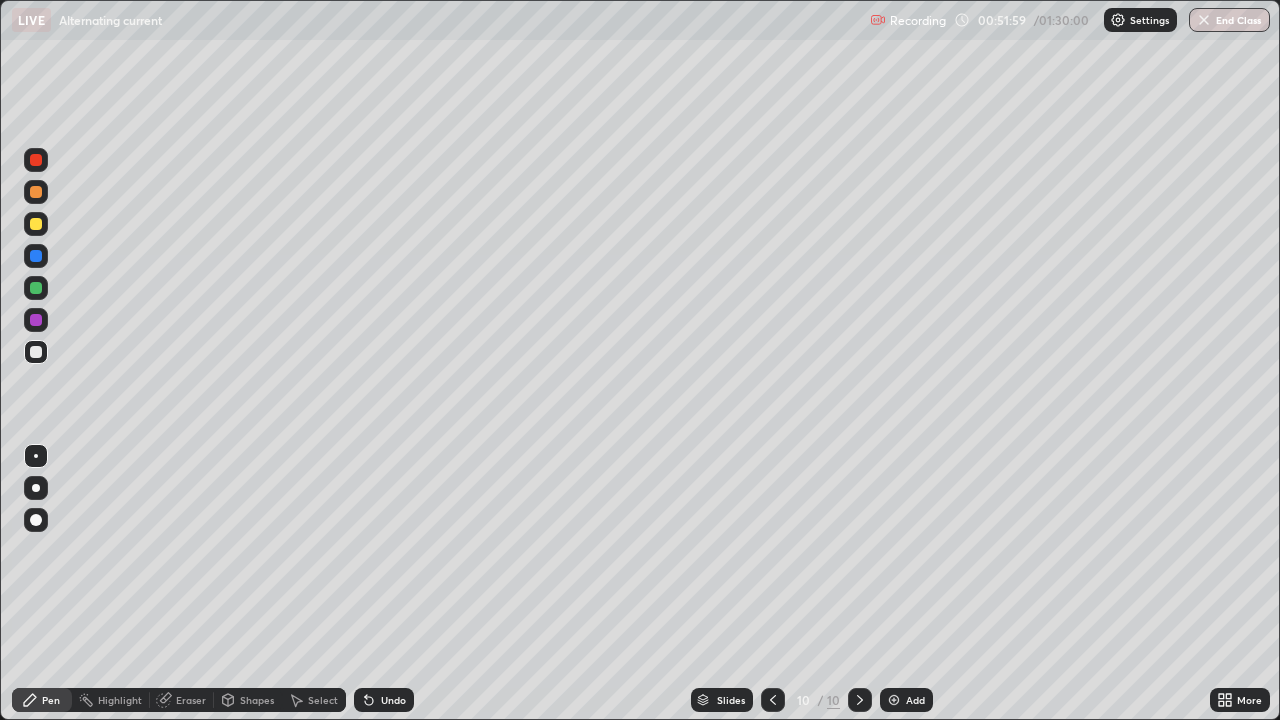 click on "Undo" at bounding box center (384, 700) 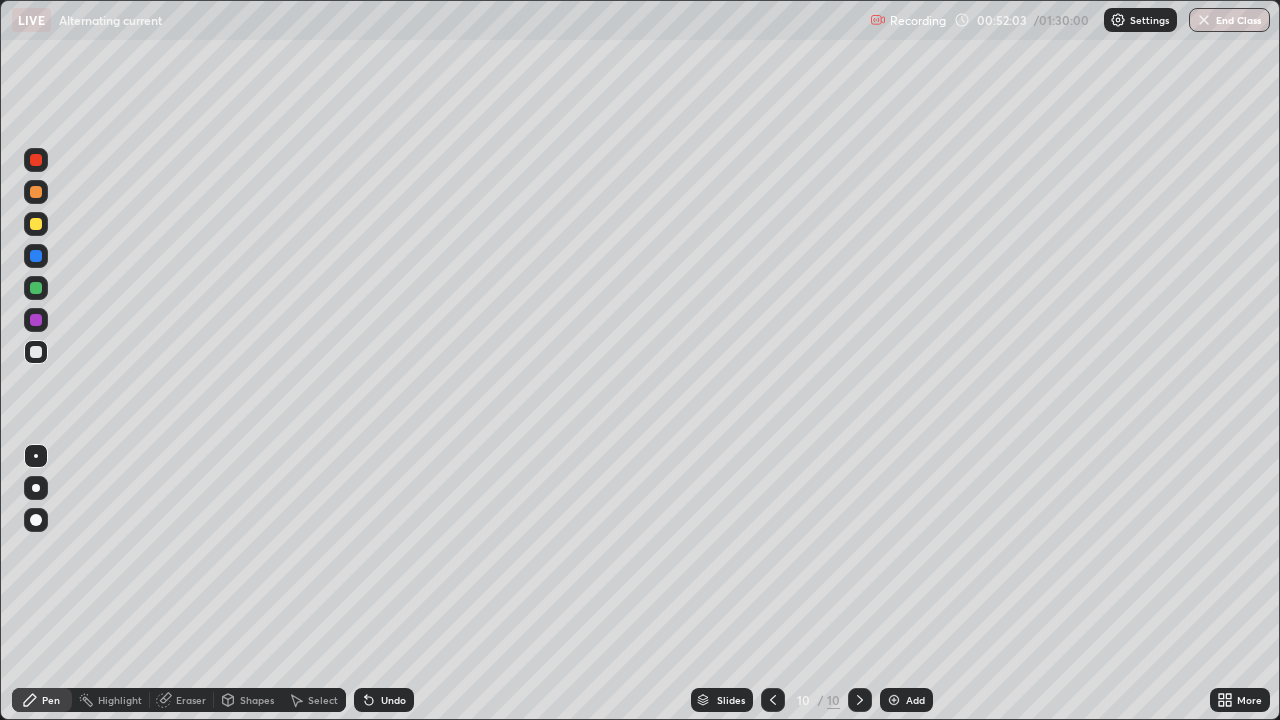 click on "Undo" at bounding box center (393, 700) 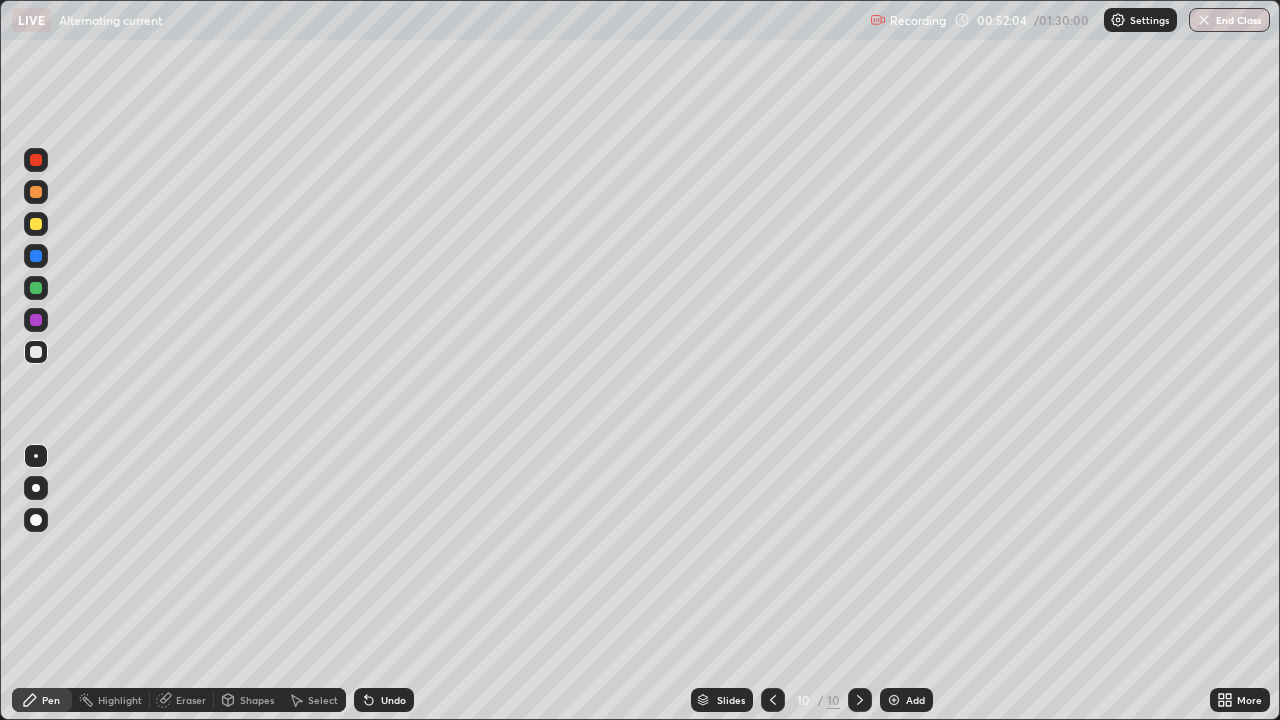 click on "Undo" at bounding box center [393, 700] 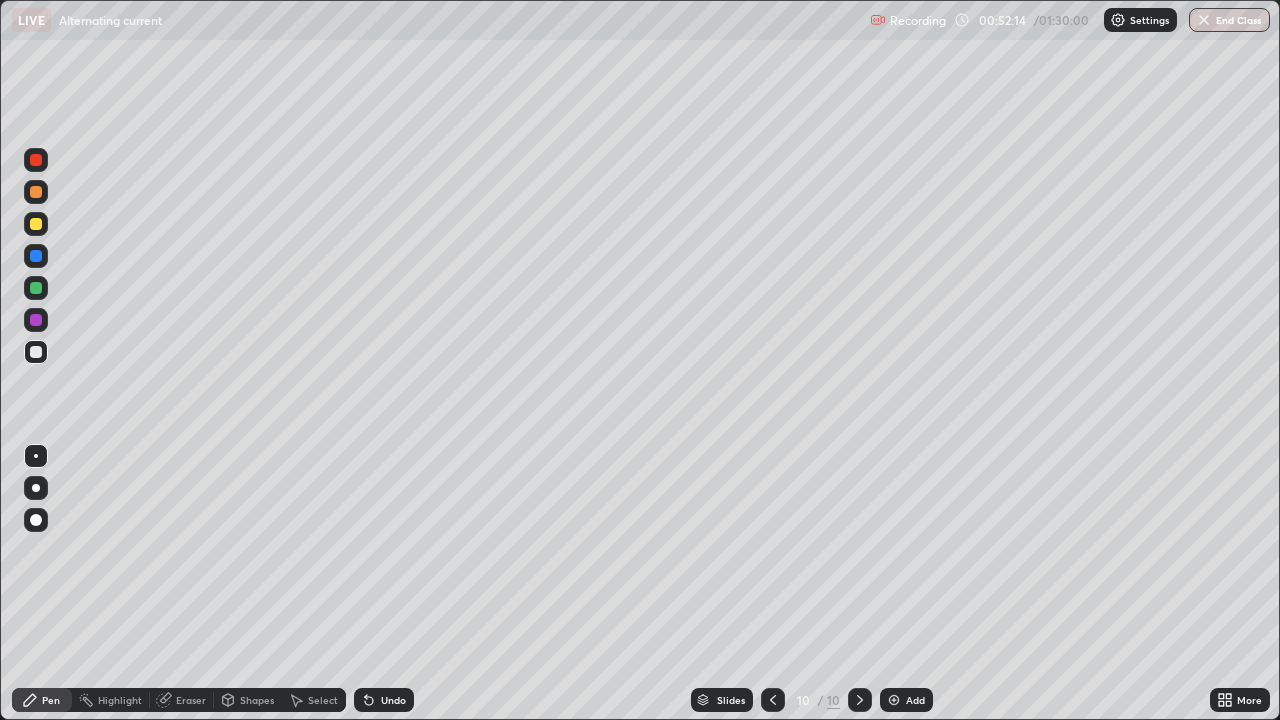 click on "Undo" at bounding box center (384, 700) 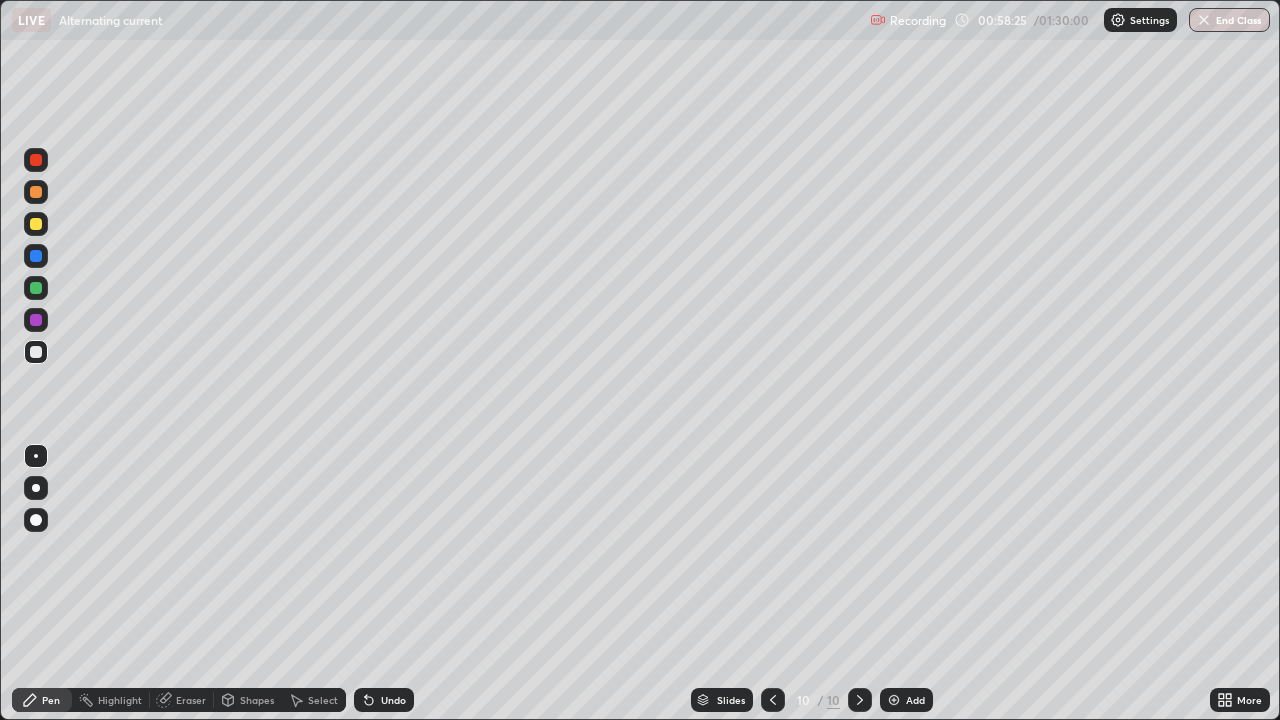 click on "Add" at bounding box center [906, 700] 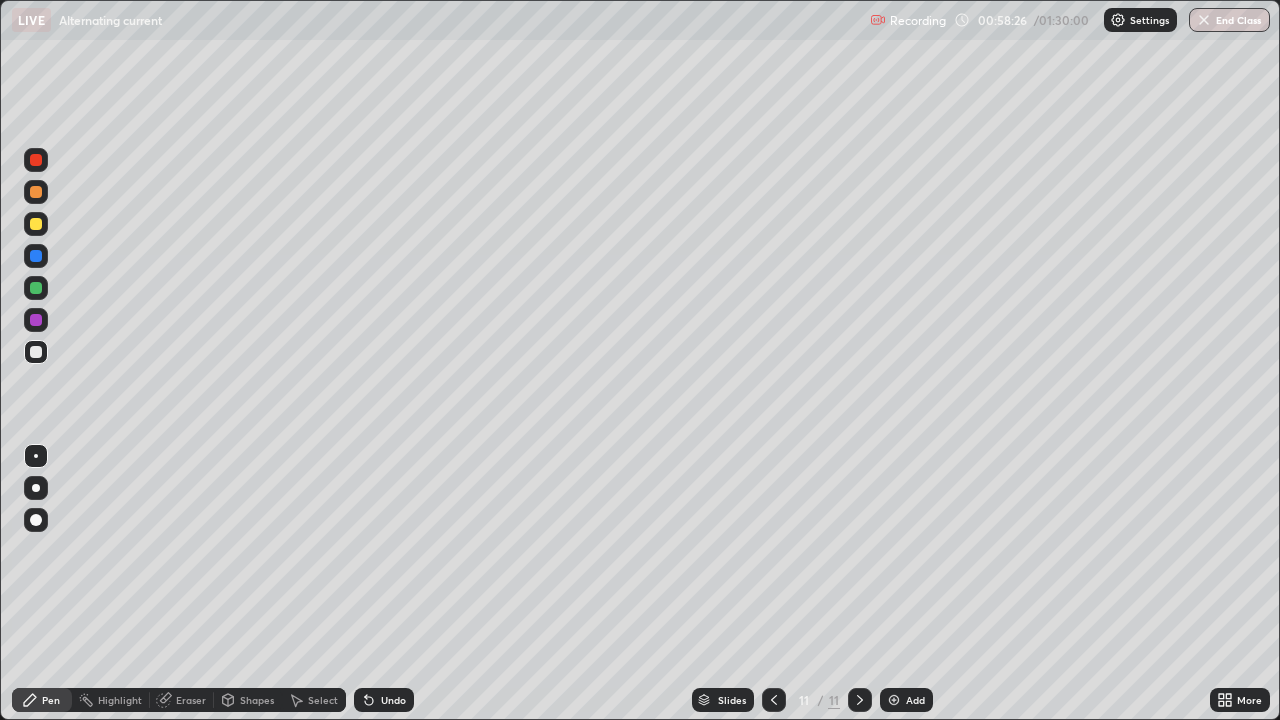click 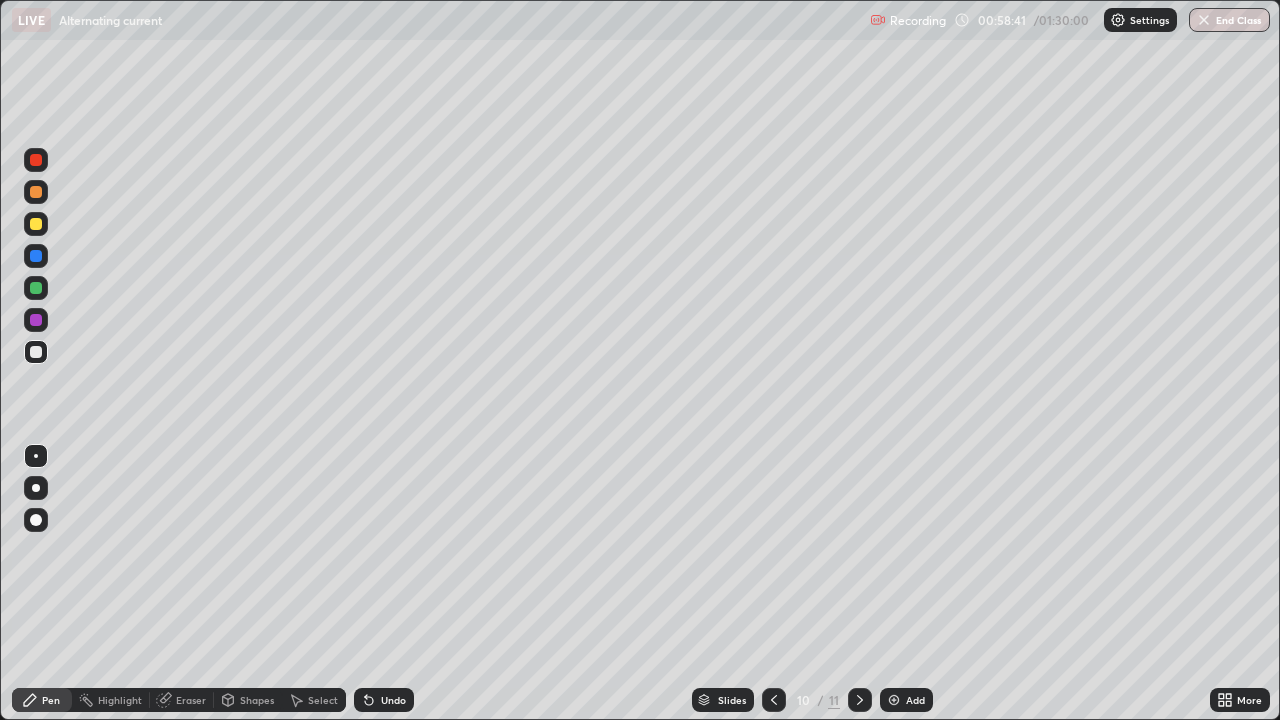 click 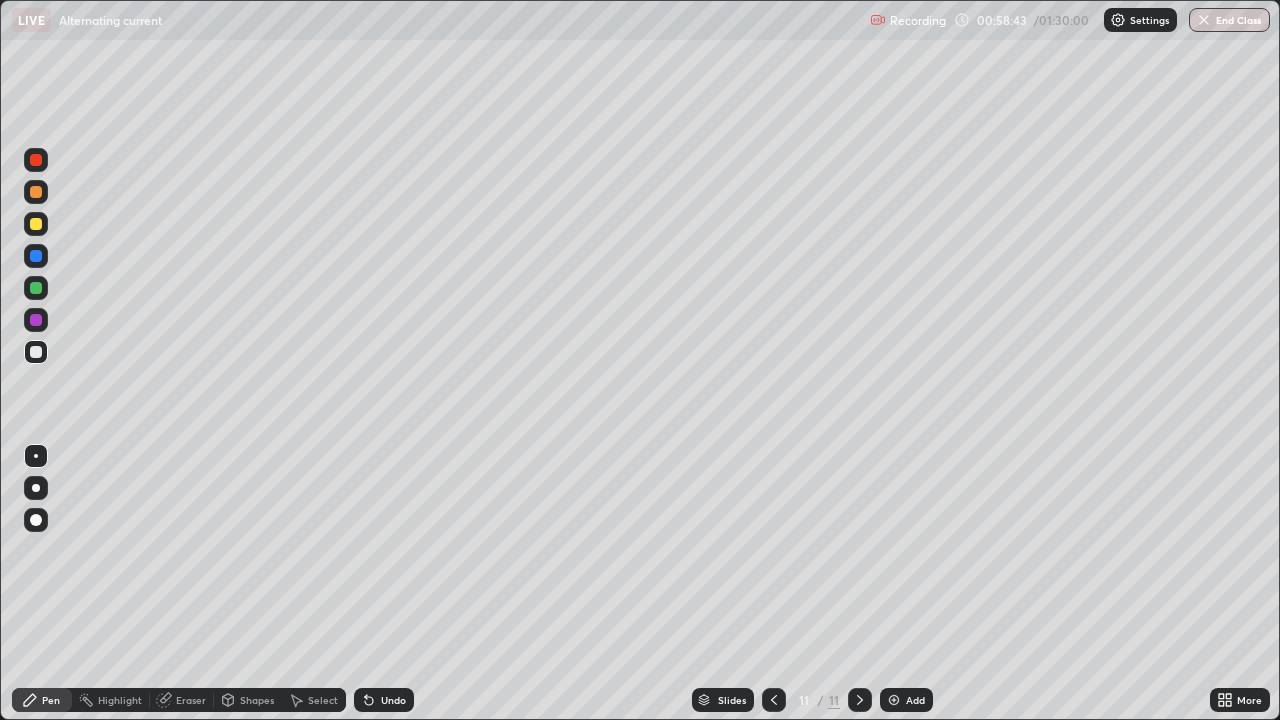 click on "Shapes" at bounding box center [257, 700] 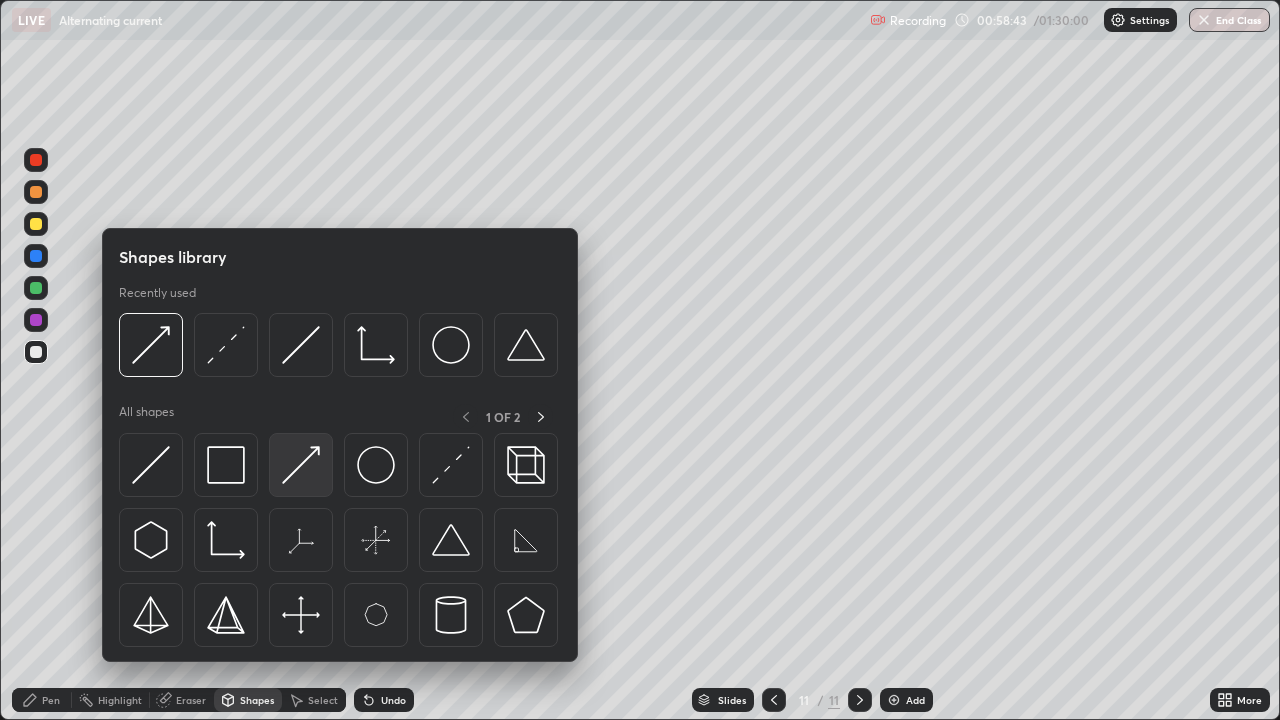 click at bounding box center [301, 465] 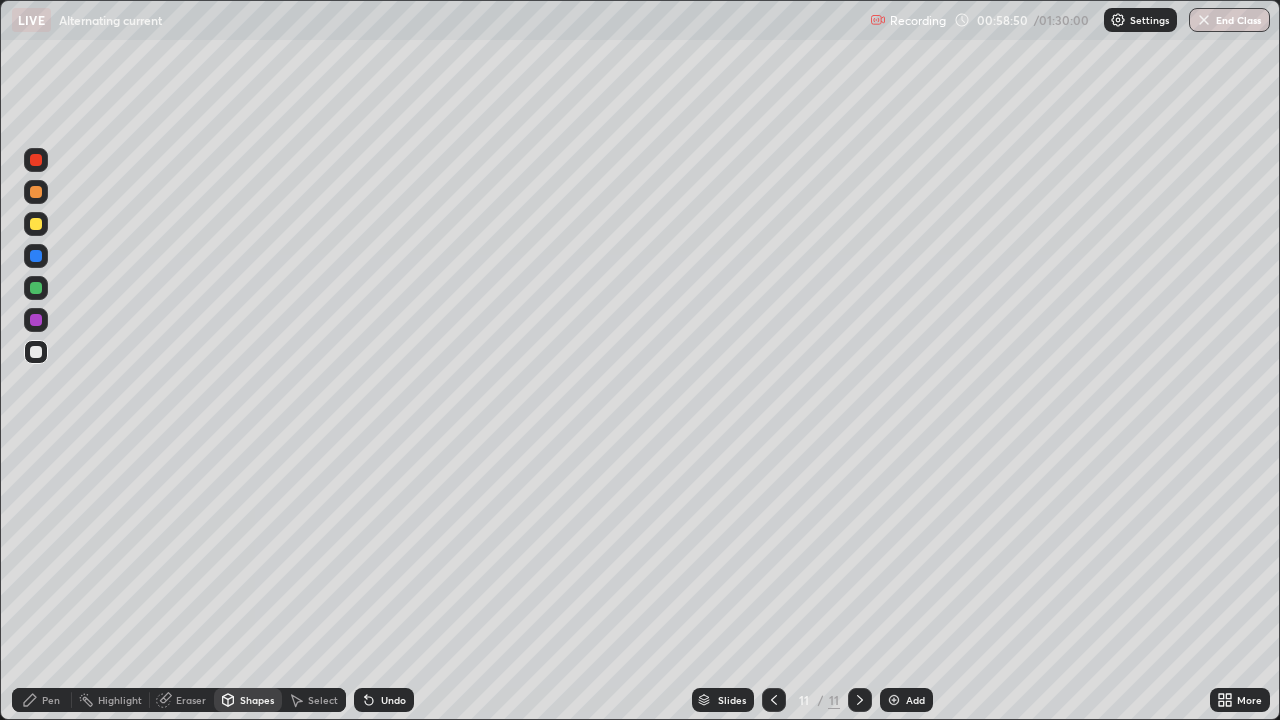 click at bounding box center [36, 224] 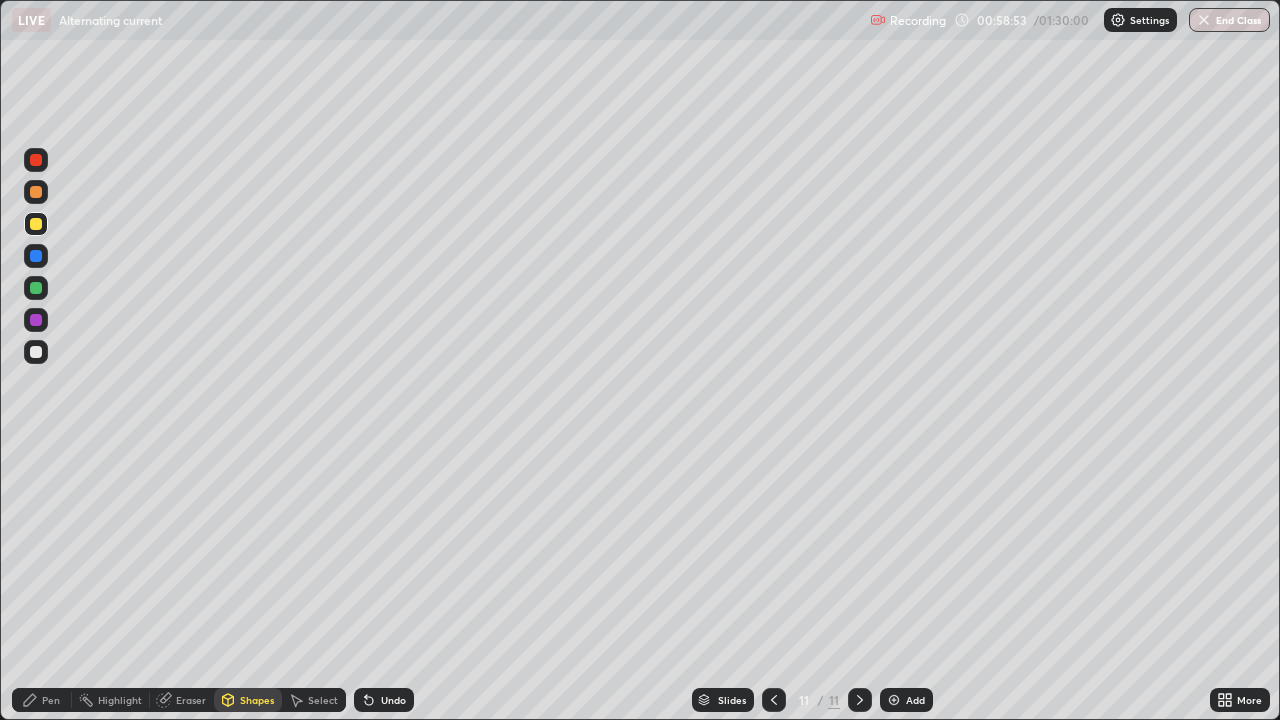 click on "Undo" at bounding box center (393, 700) 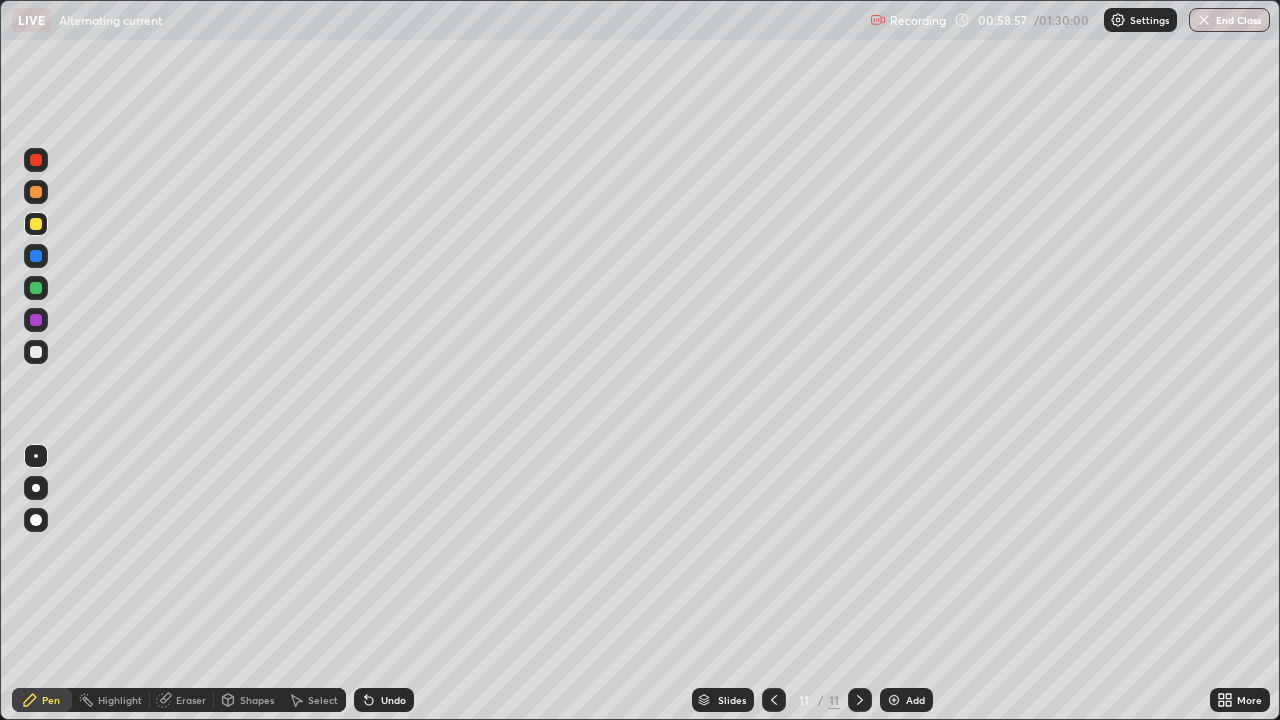 click on "Select" at bounding box center [323, 700] 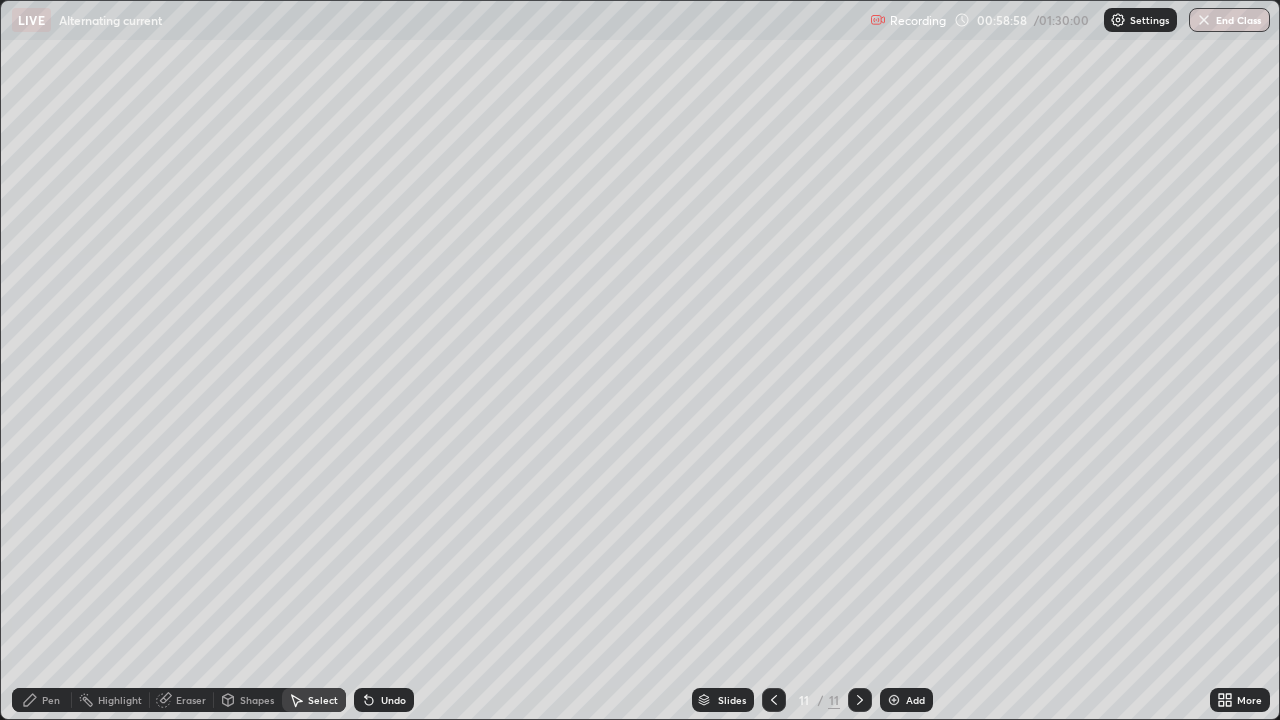click on "Shapes" at bounding box center (257, 700) 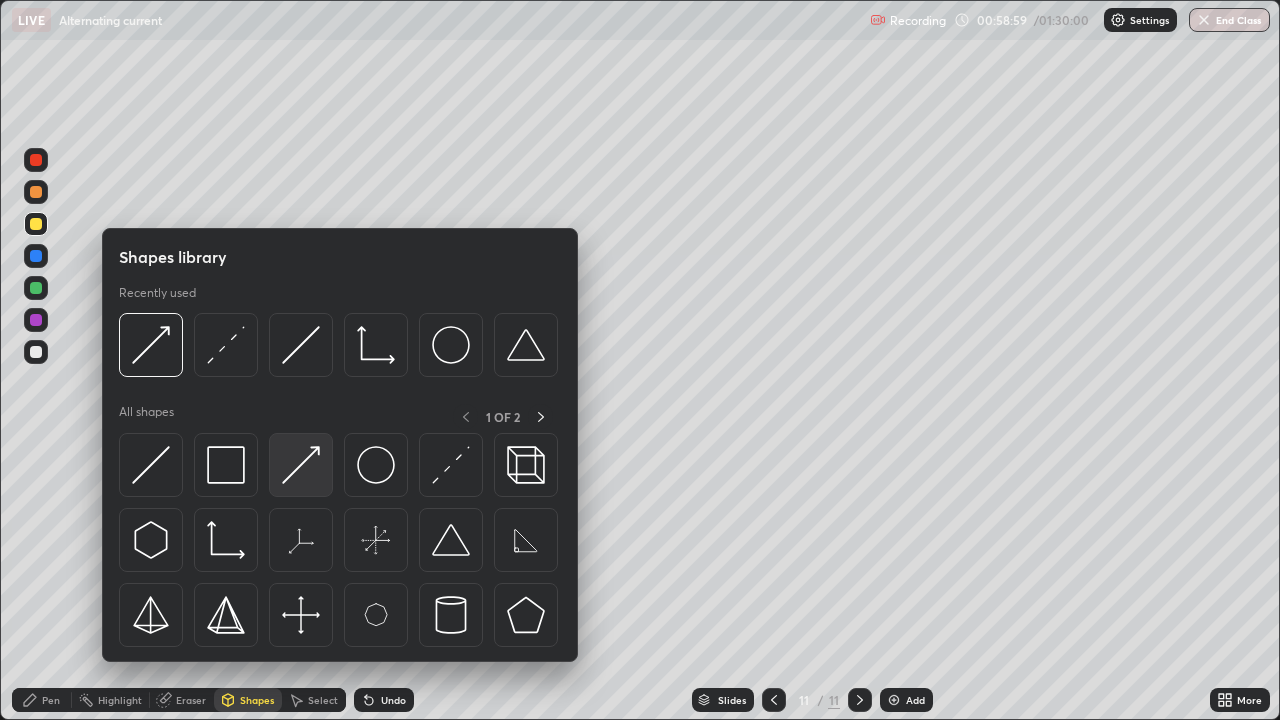 click at bounding box center [301, 465] 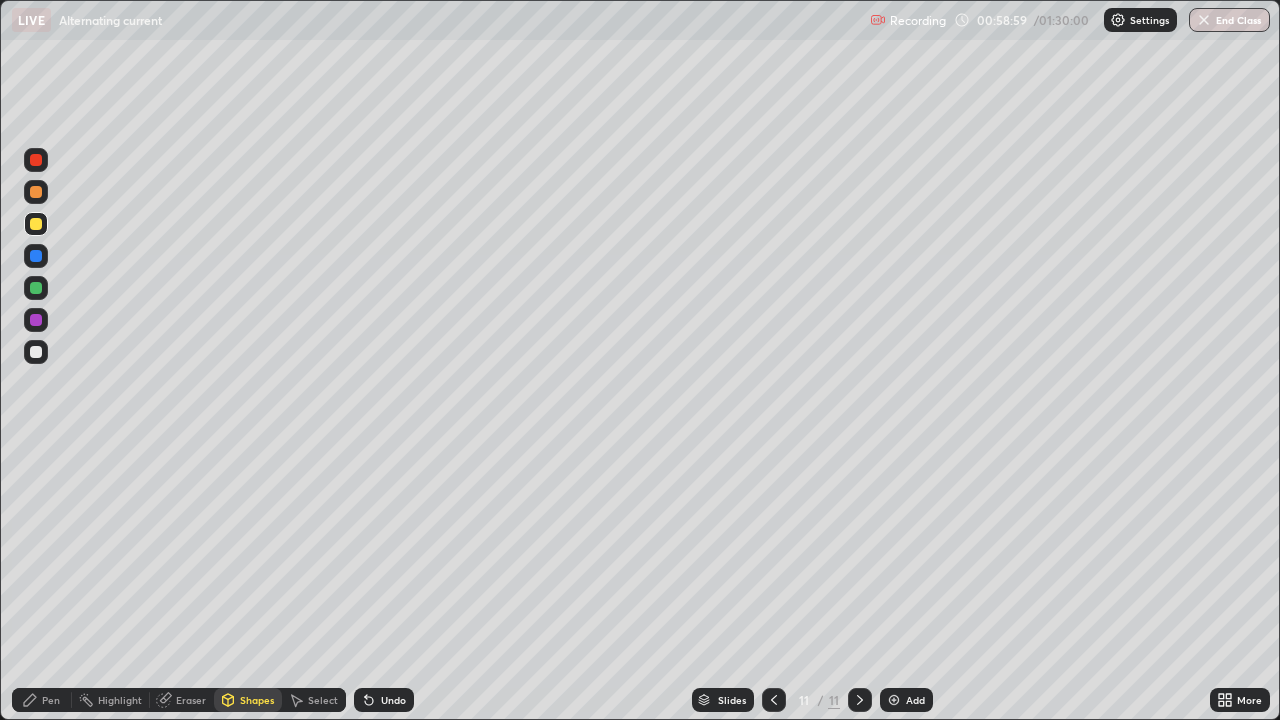 click at bounding box center (36, 288) 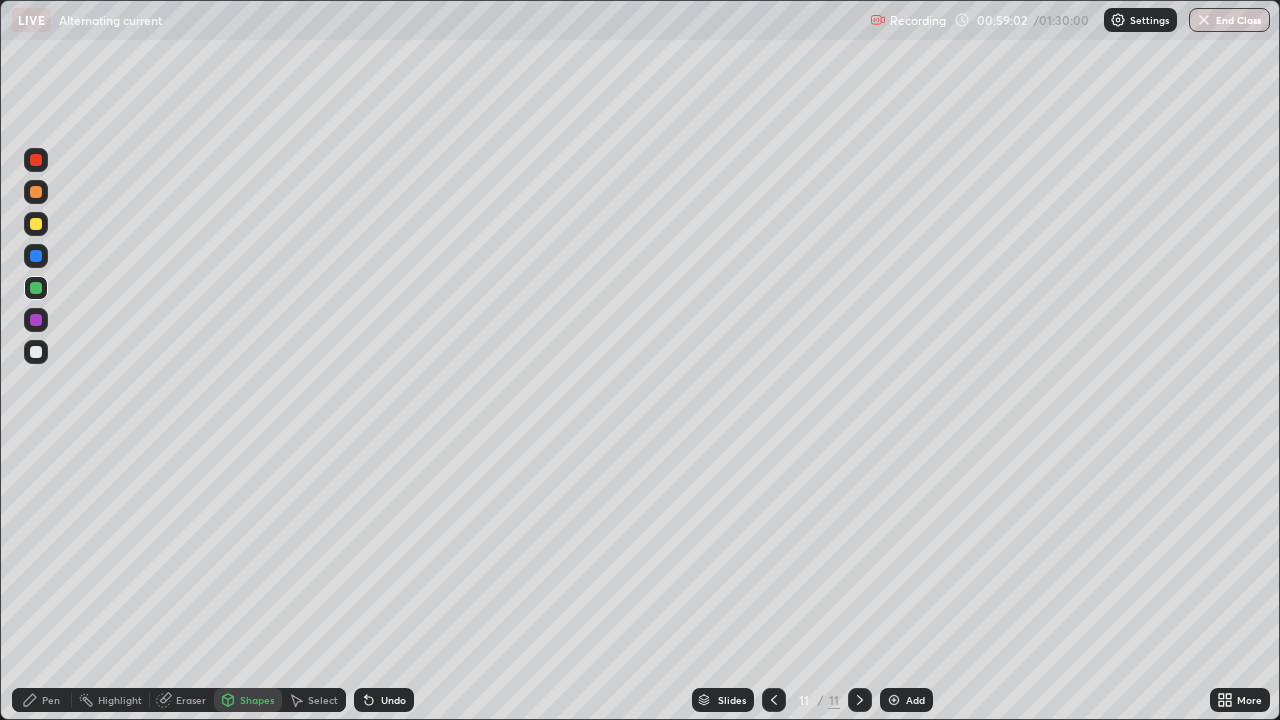 click on "Pen" at bounding box center (42, 700) 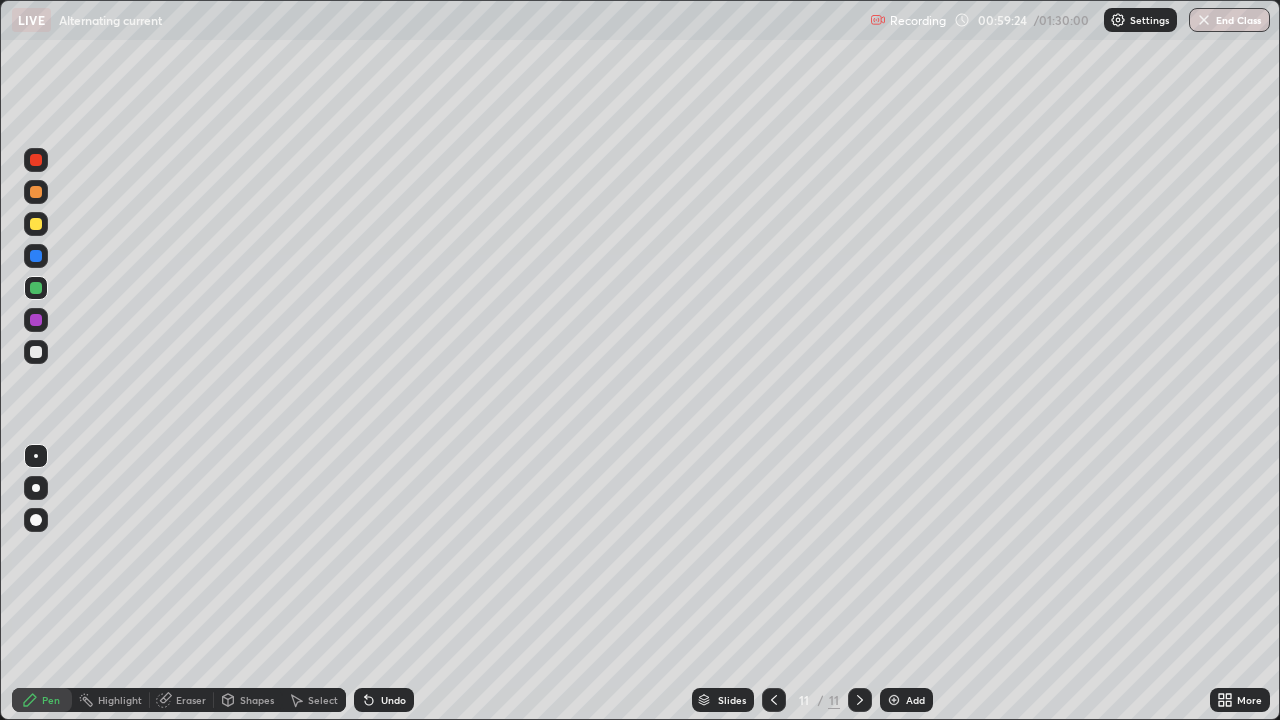 click on "Undo" at bounding box center (393, 700) 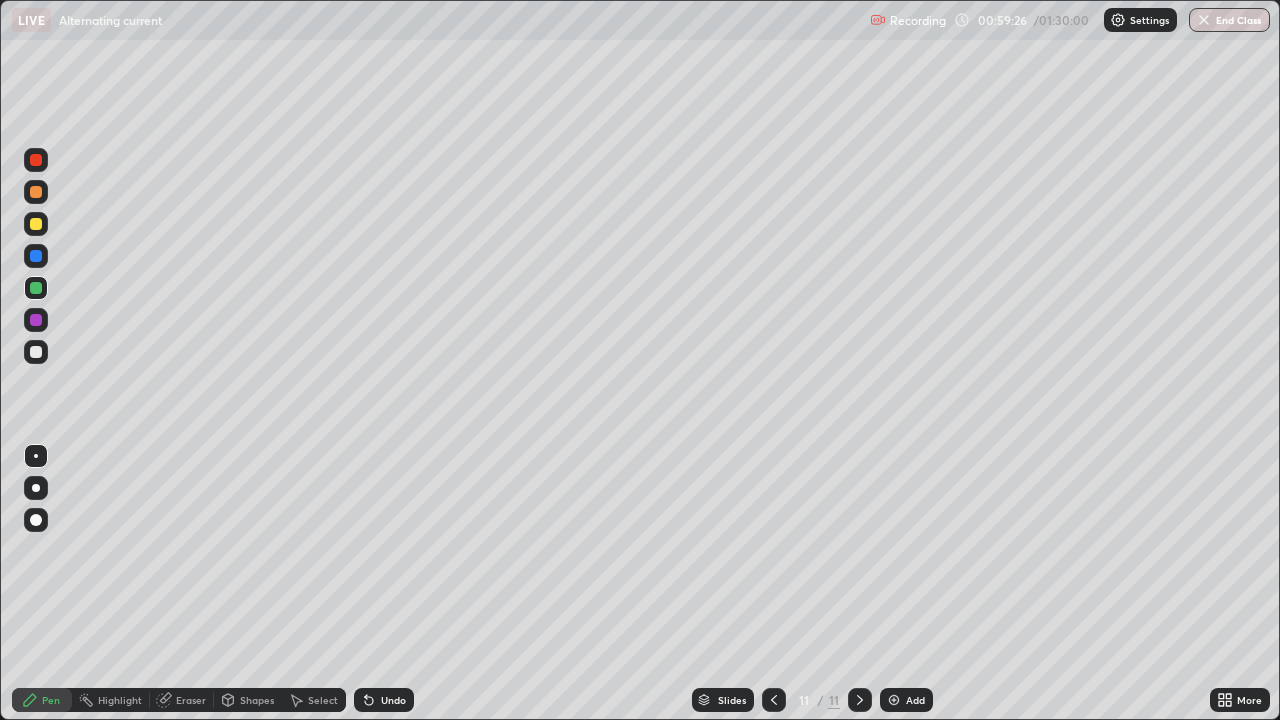 click at bounding box center [36, 352] 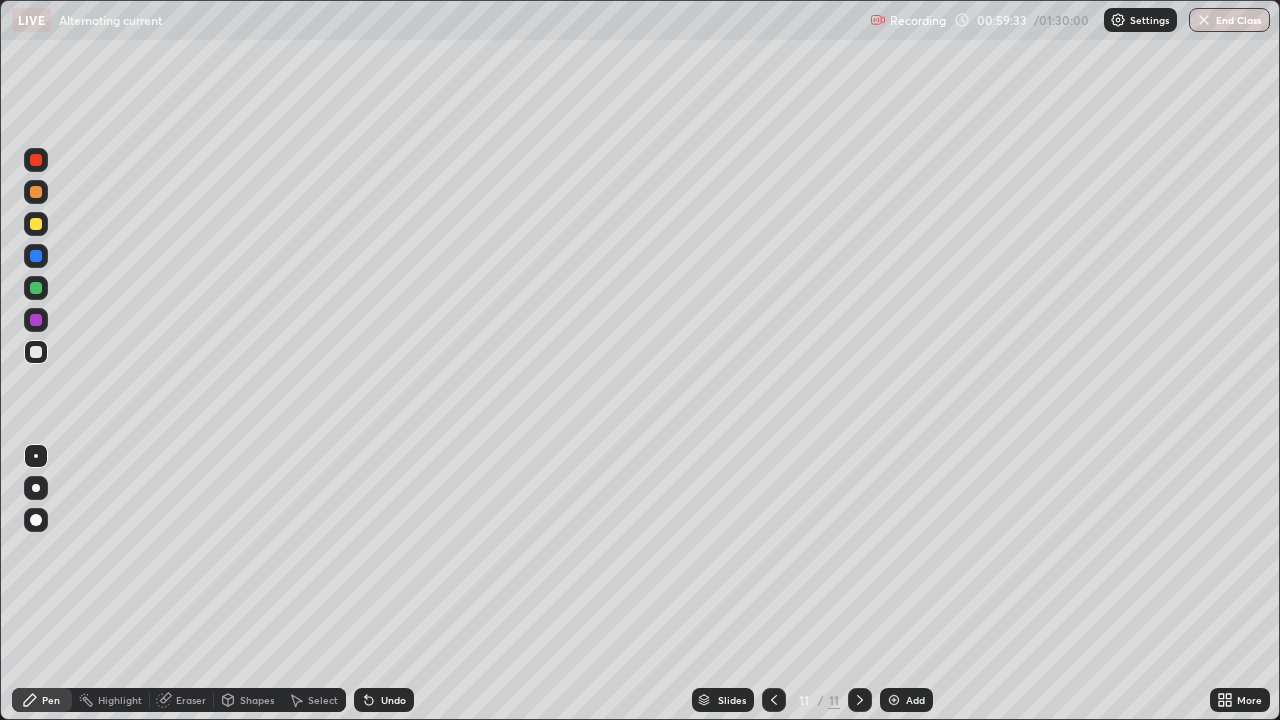 click on "Shapes" at bounding box center [257, 700] 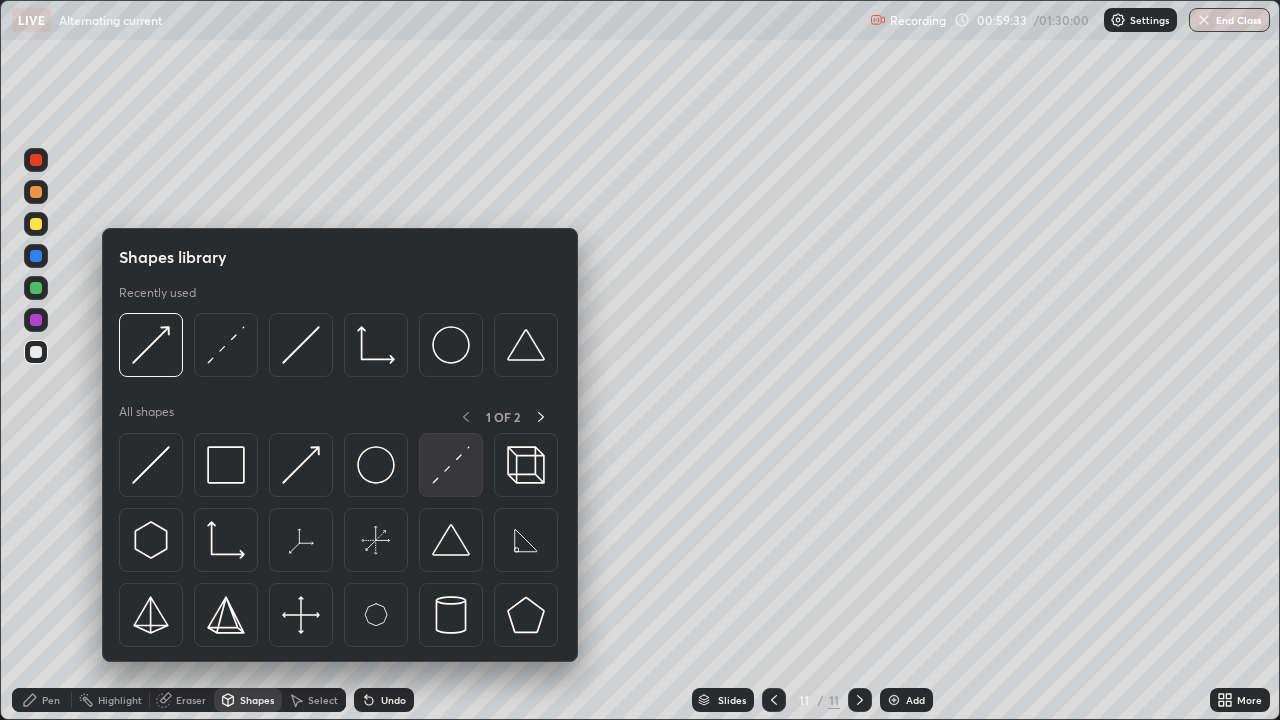 click at bounding box center (451, 465) 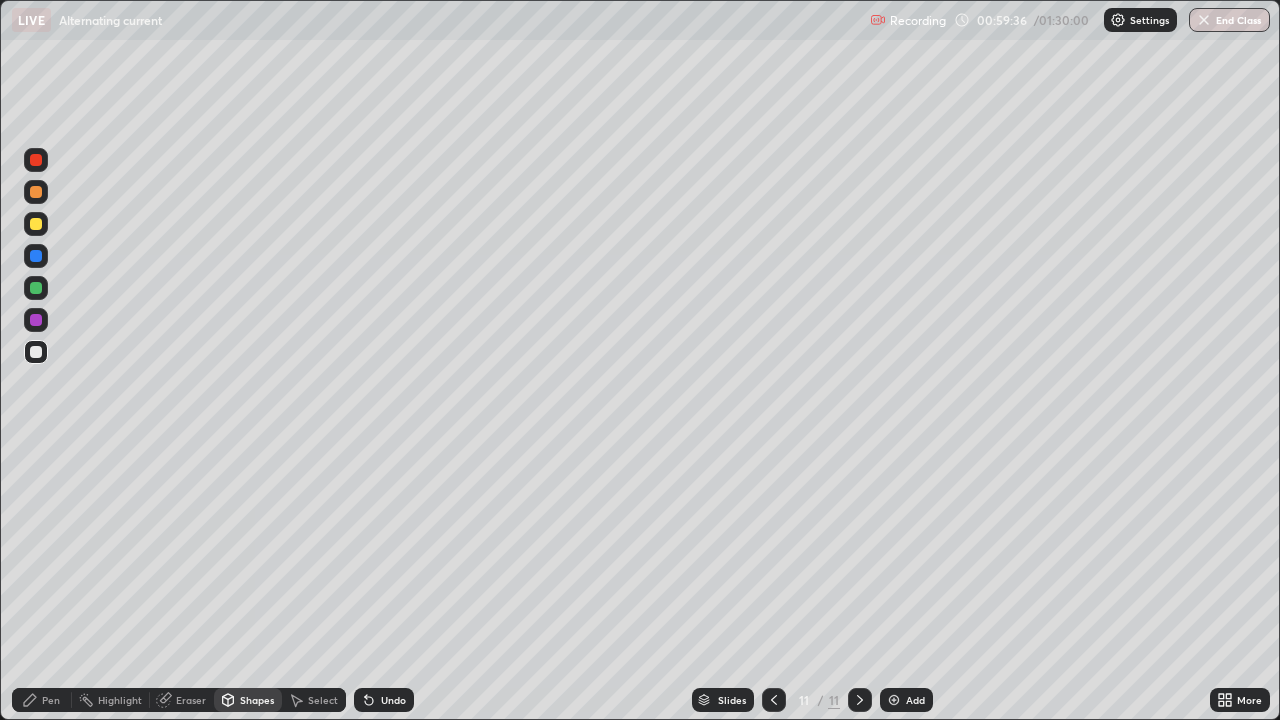 click on "Pen" at bounding box center (51, 700) 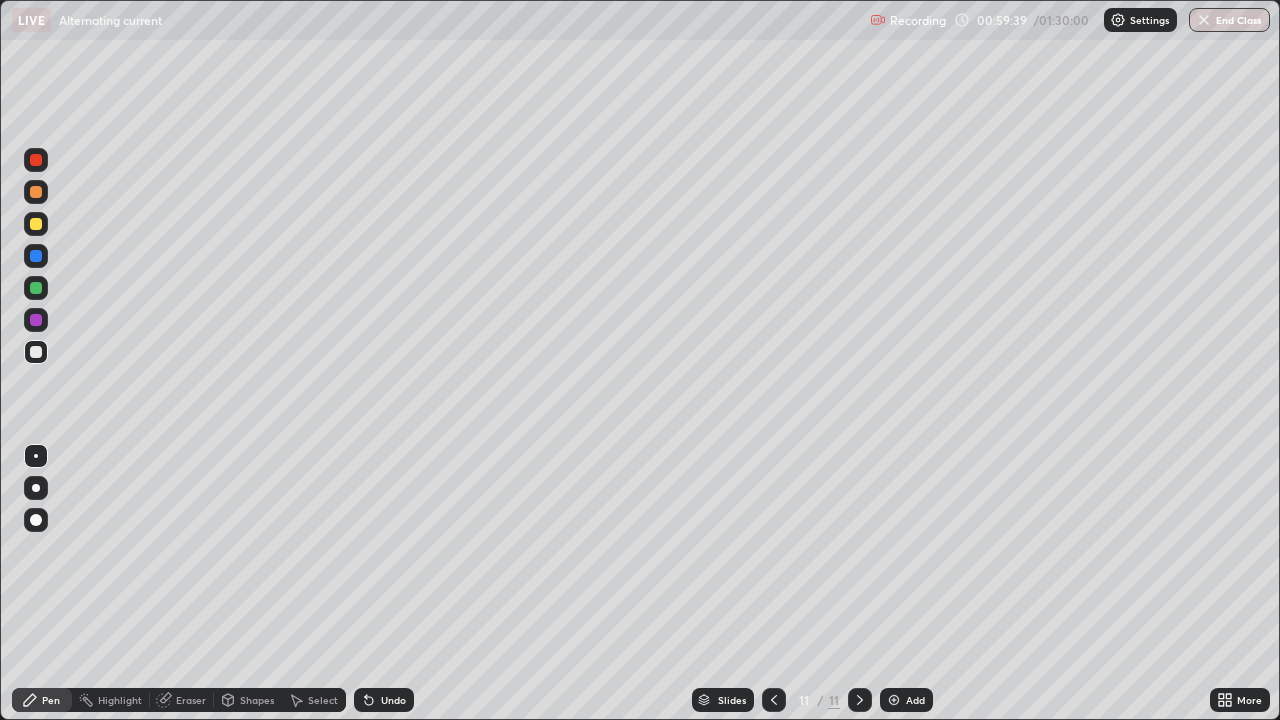 click 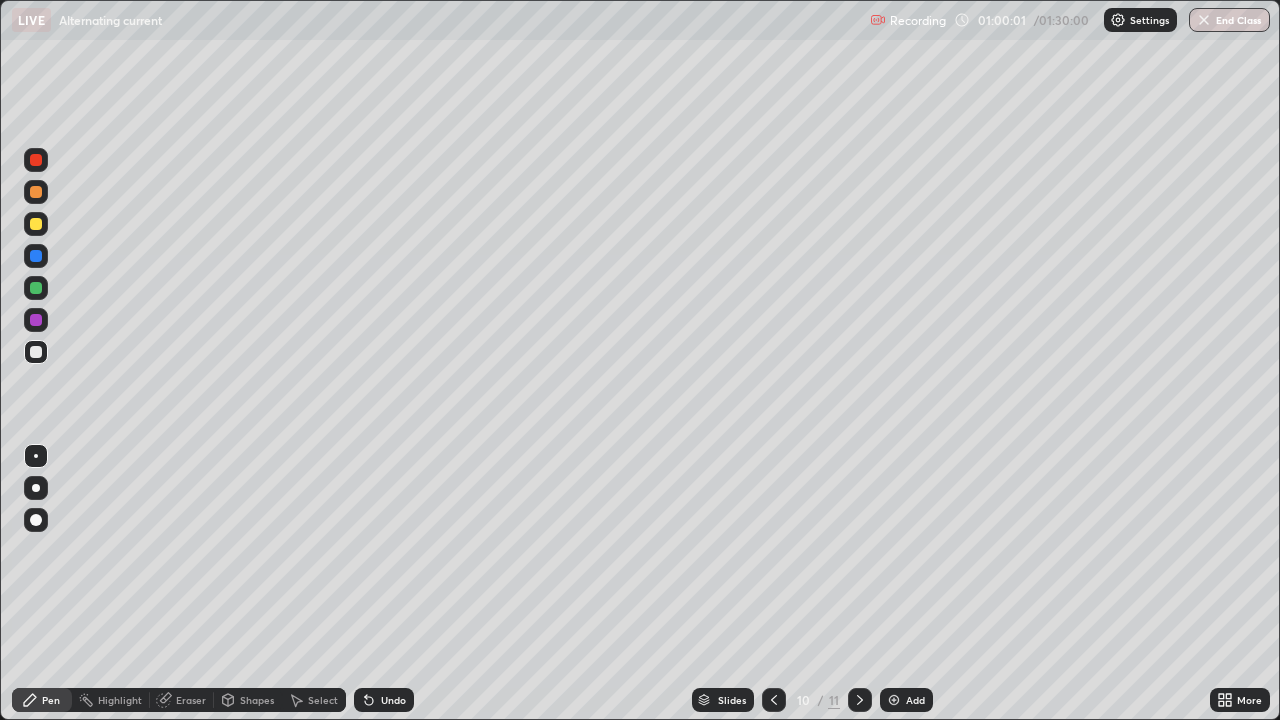 click 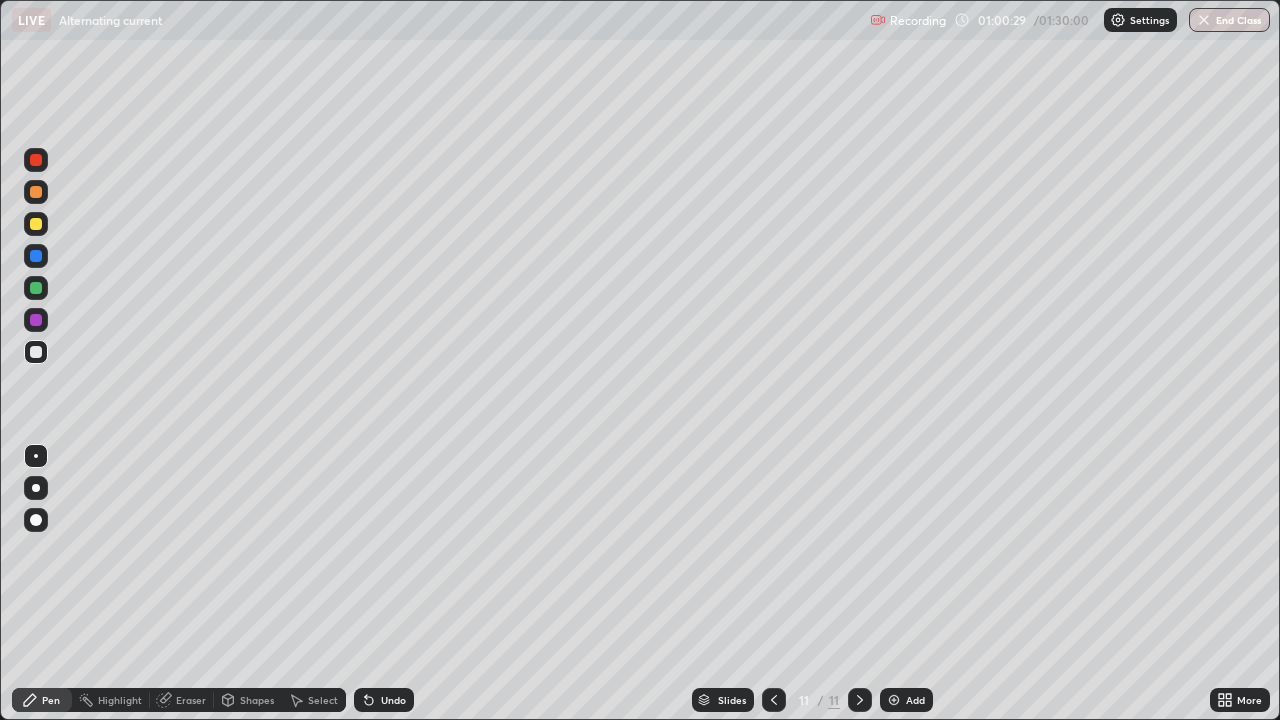 click 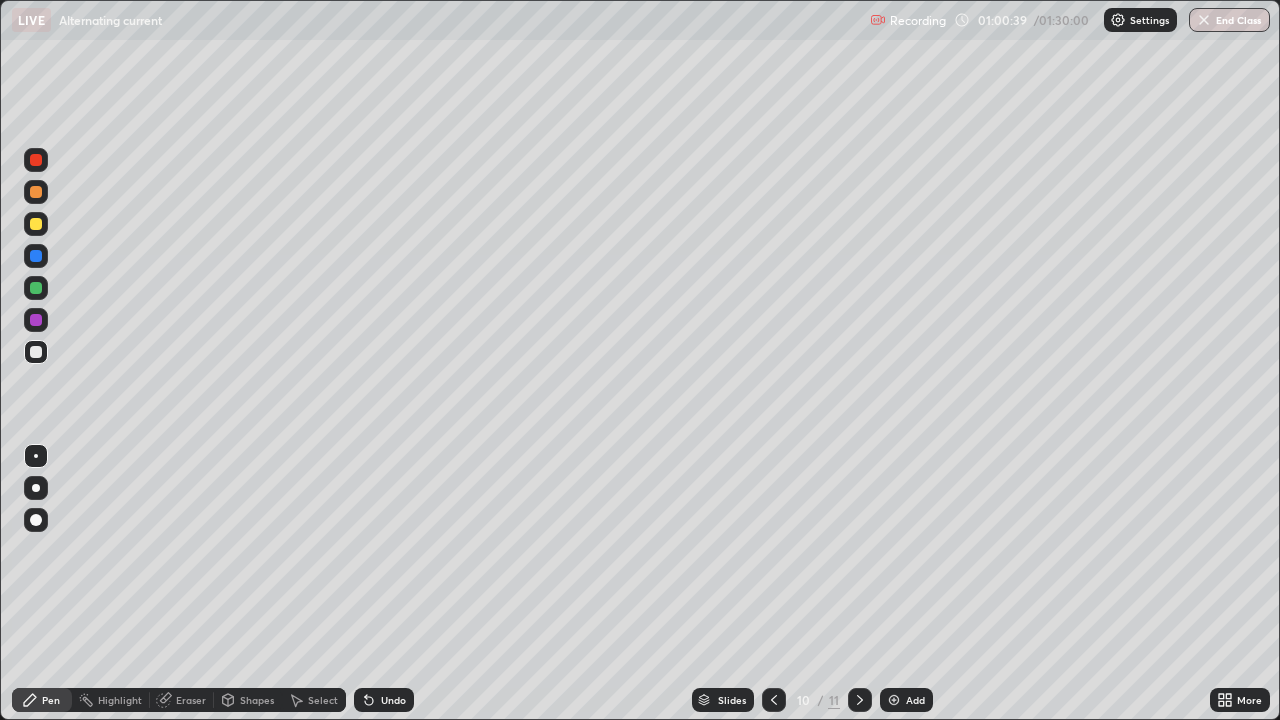 click 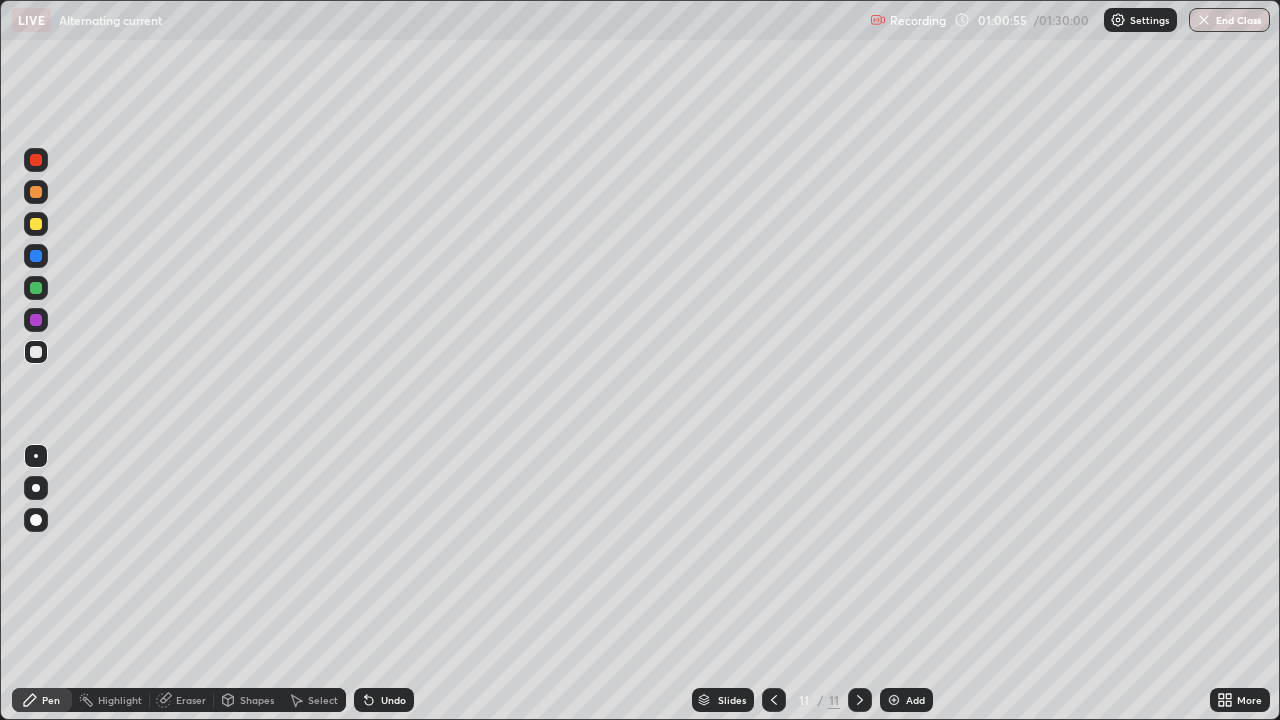 click on "Undo" at bounding box center (393, 700) 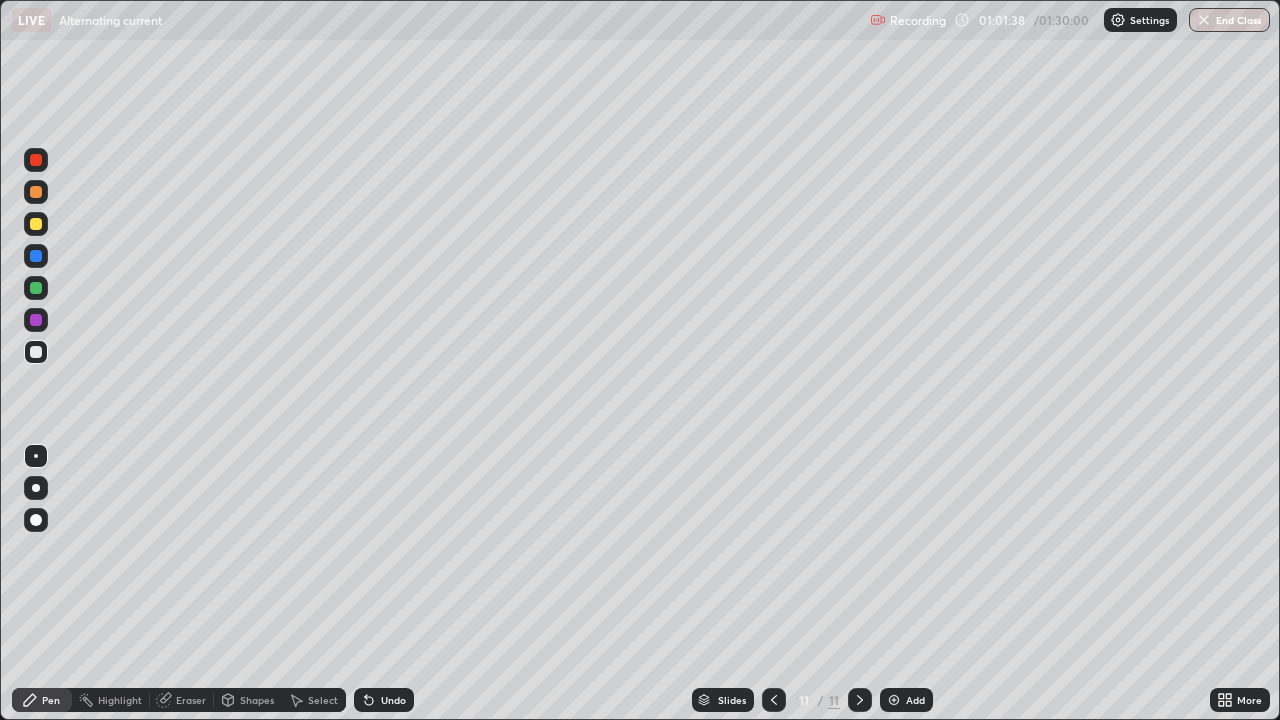click at bounding box center (36, 224) 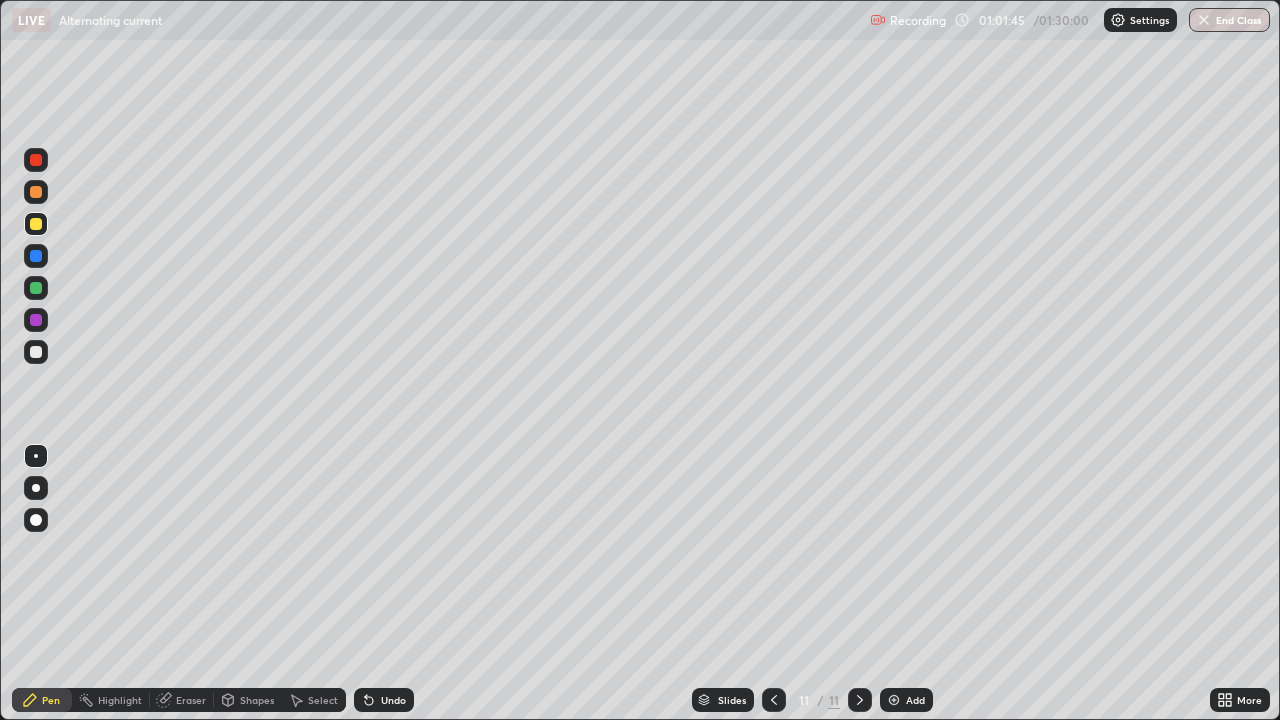 click on "Undo" at bounding box center [384, 700] 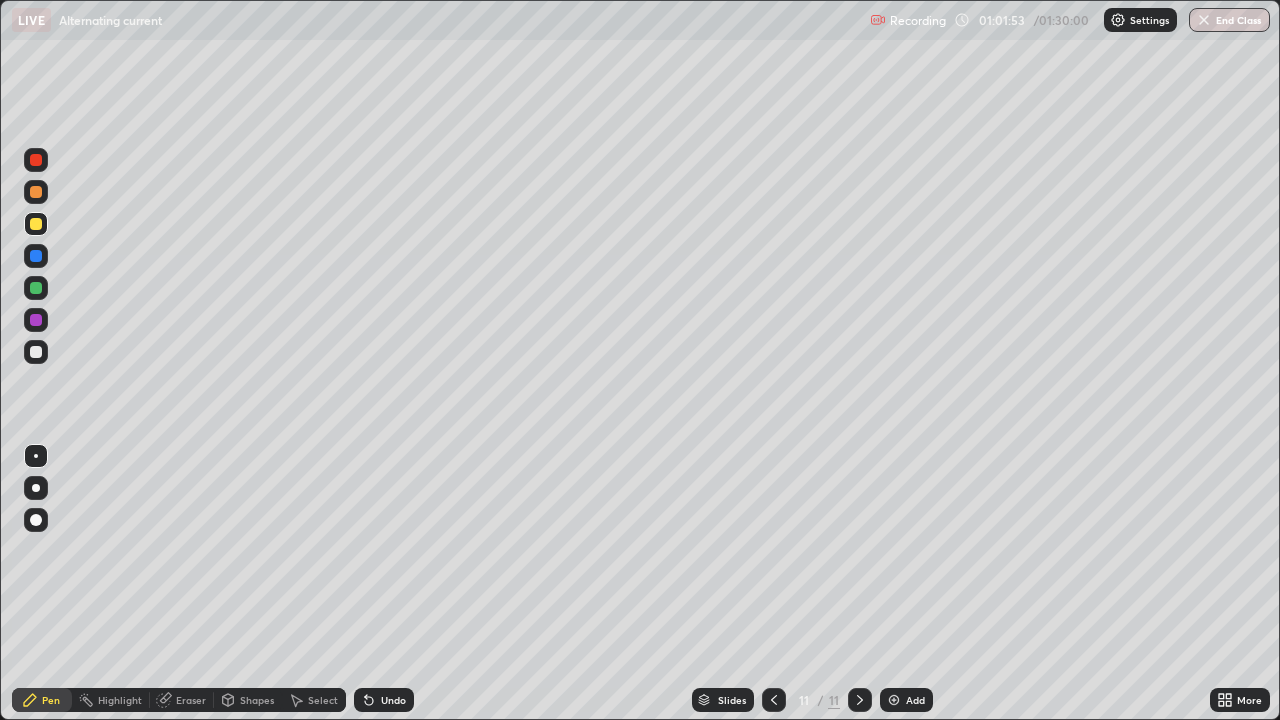 click at bounding box center (36, 352) 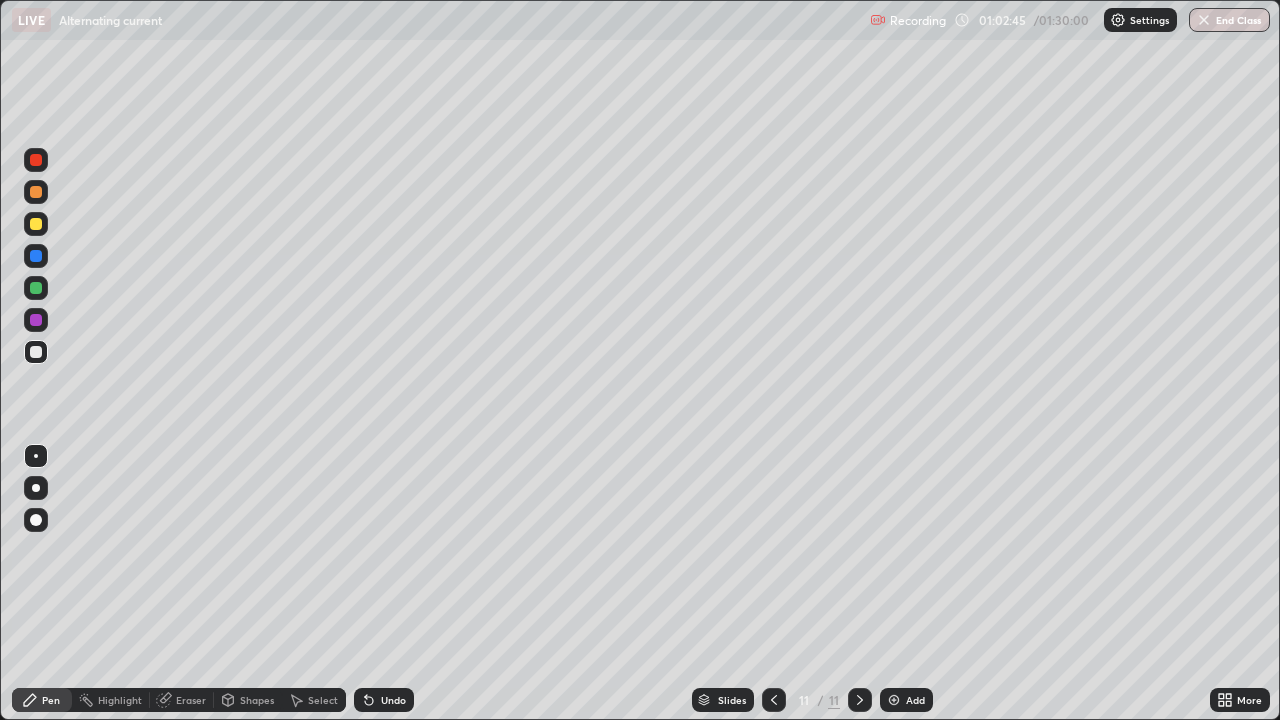 click at bounding box center [36, 224] 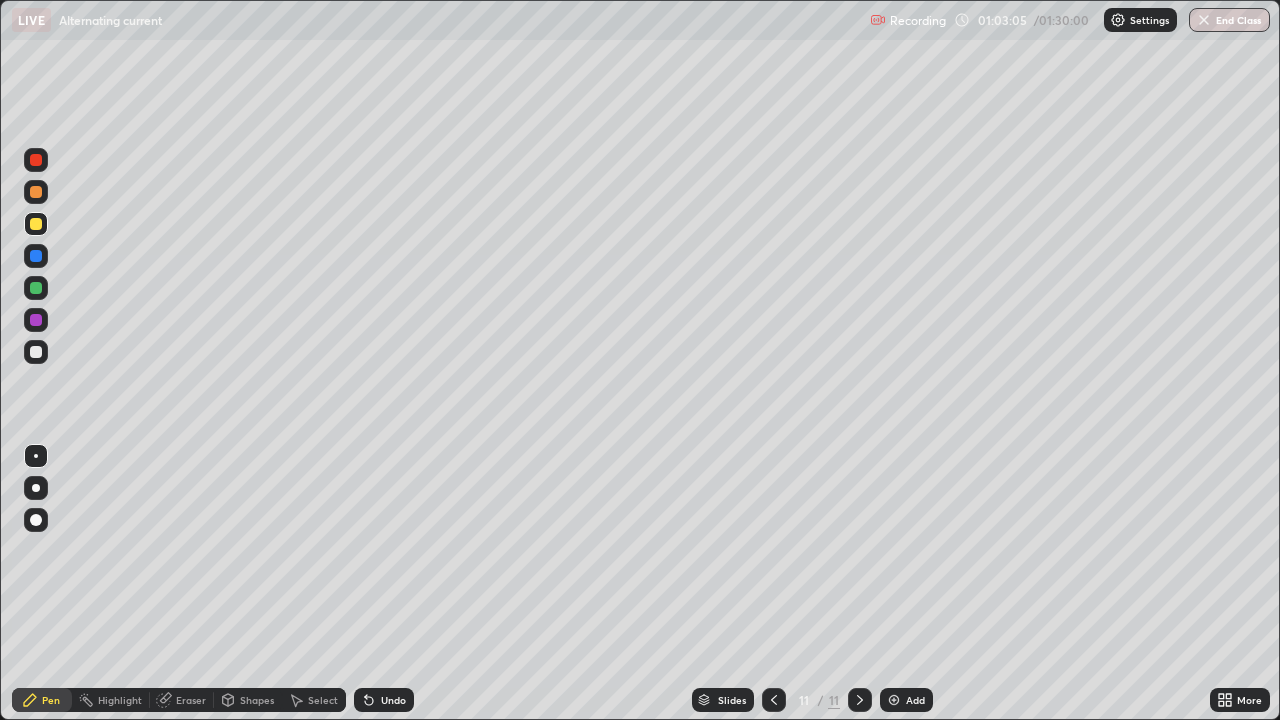 click on "Undo" at bounding box center (393, 700) 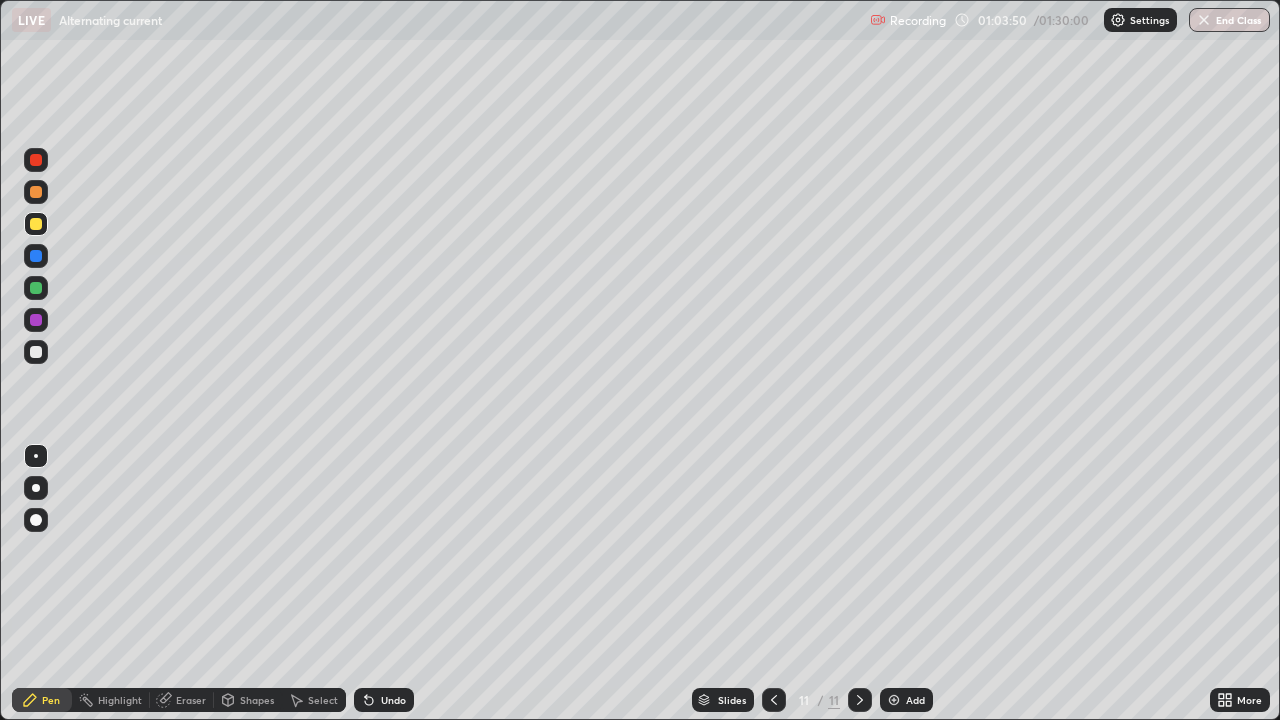 click on "Undo" at bounding box center [384, 700] 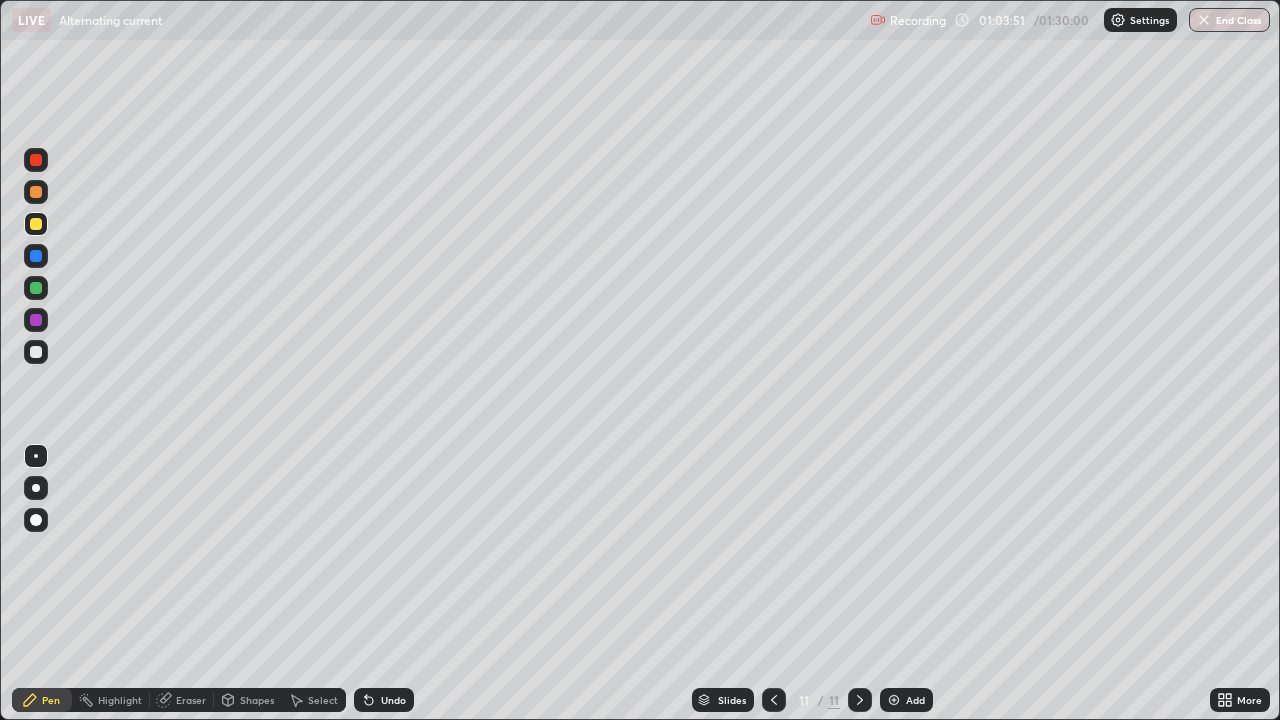 click on "Undo" at bounding box center (384, 700) 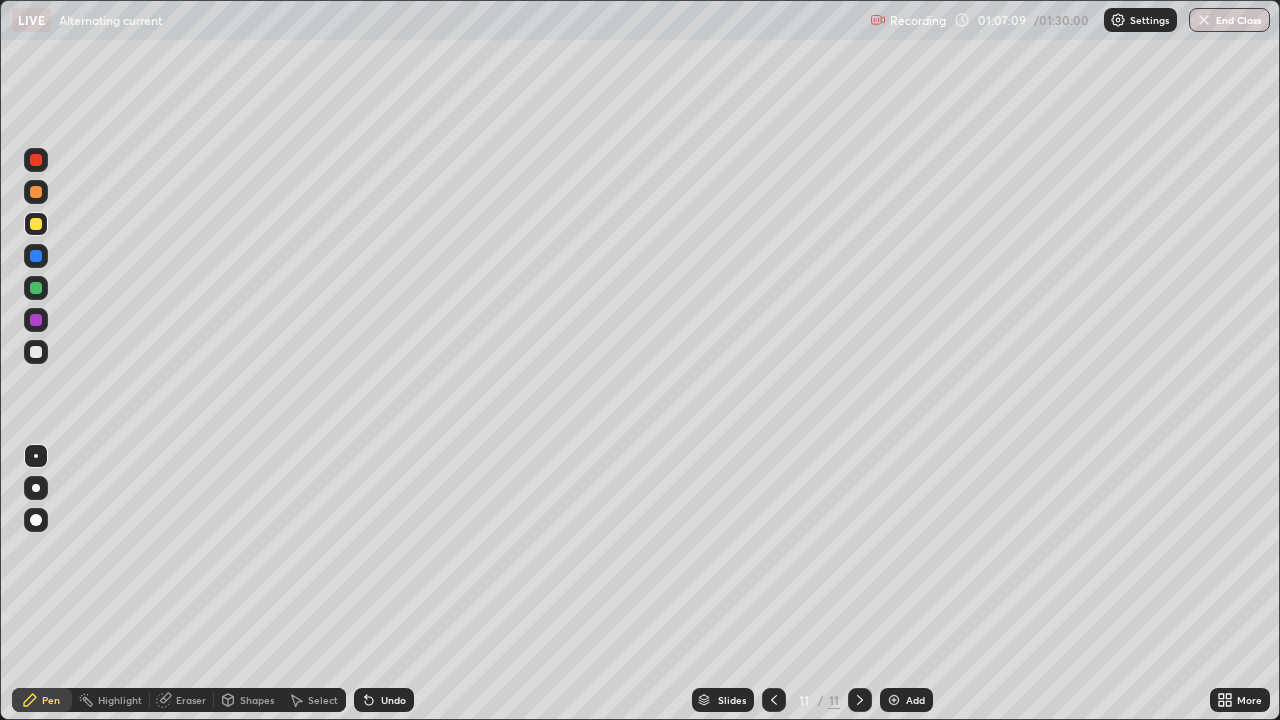 click at bounding box center [894, 700] 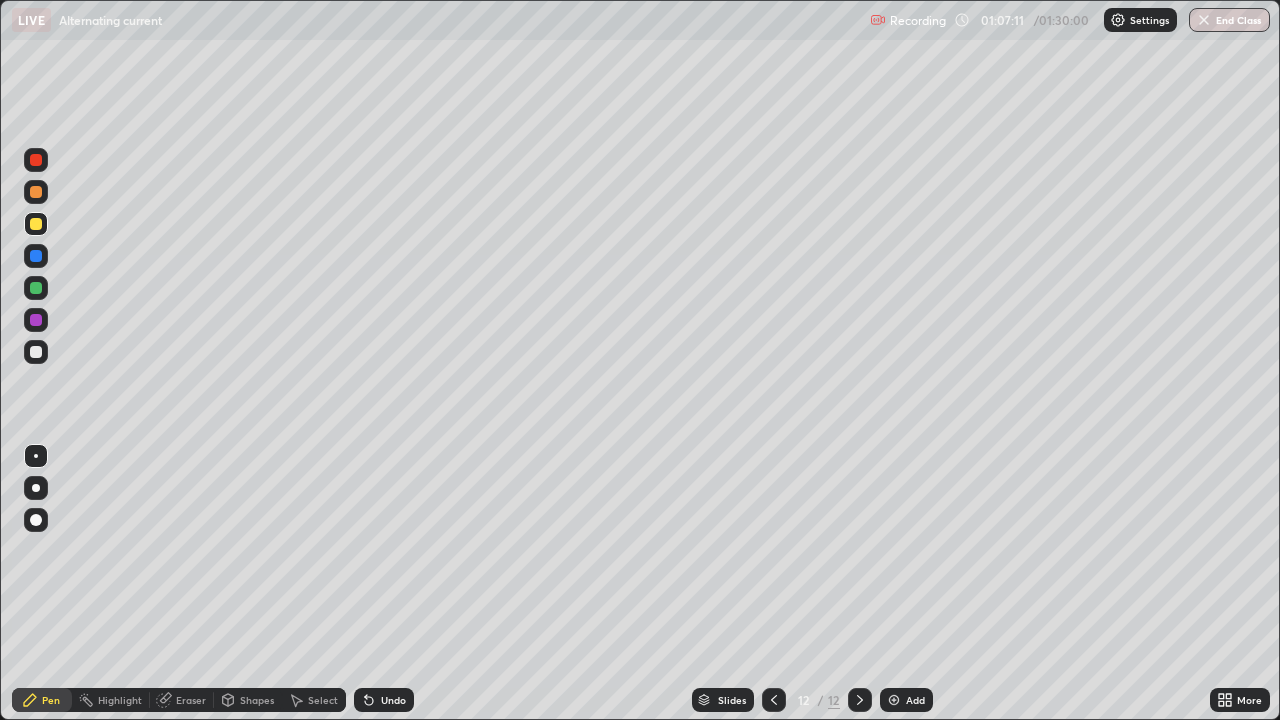 click on "Shapes" at bounding box center [257, 700] 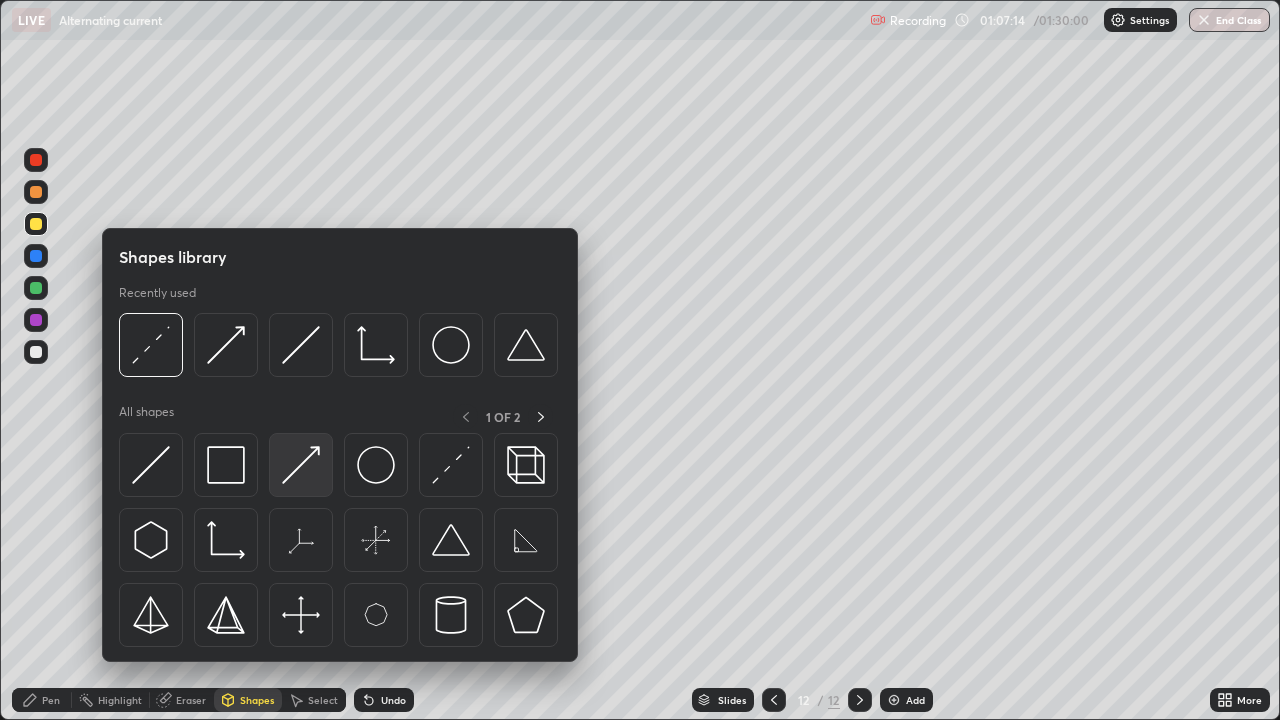 click at bounding box center (301, 465) 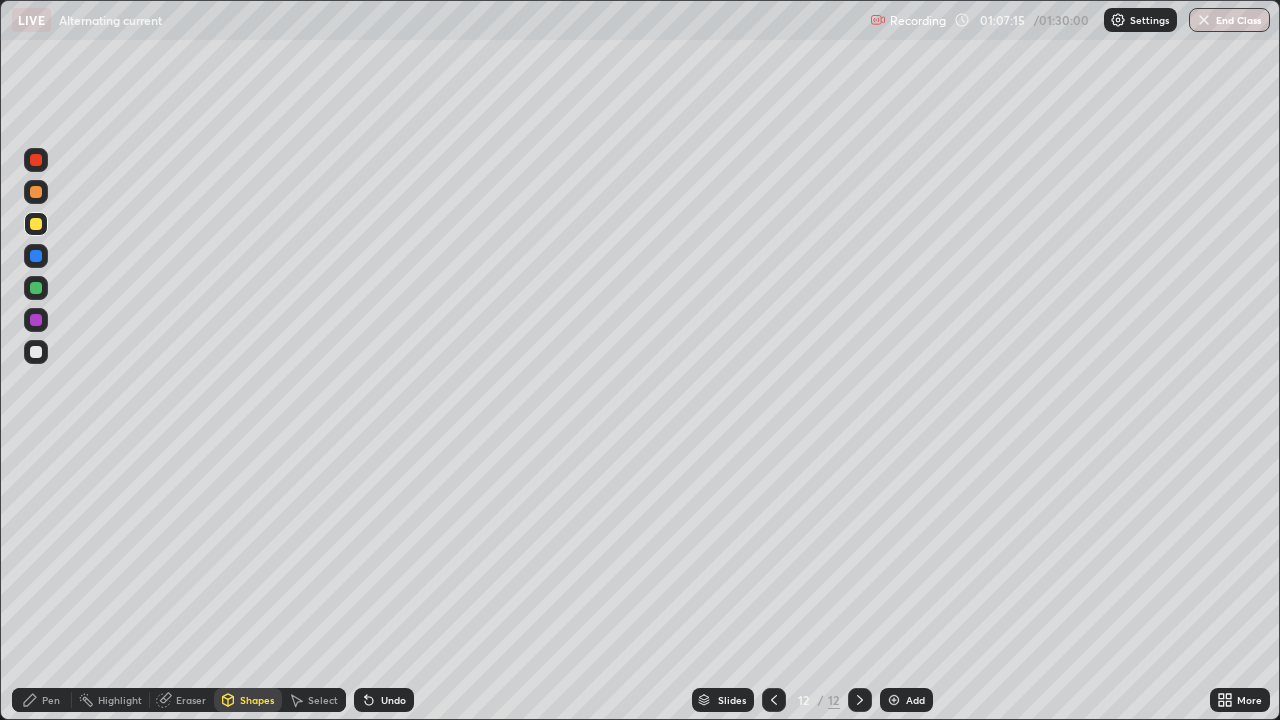 click at bounding box center (36, 352) 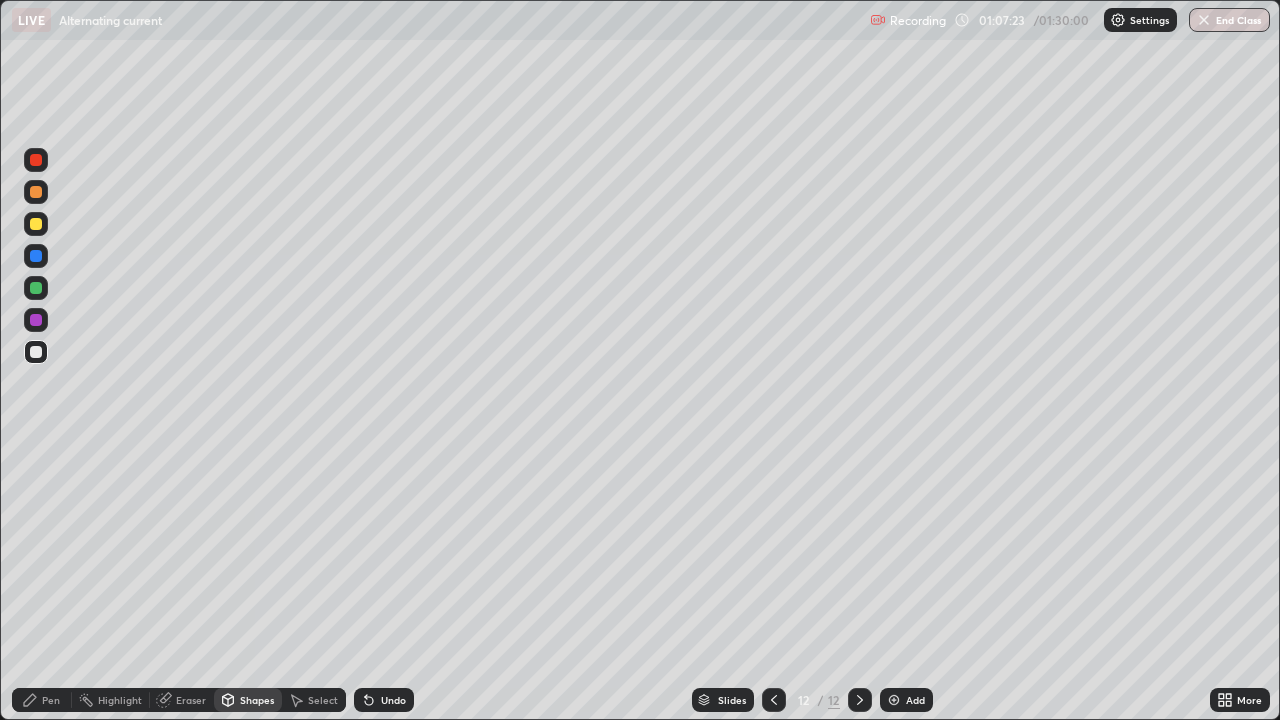 click on "Pen" at bounding box center [51, 700] 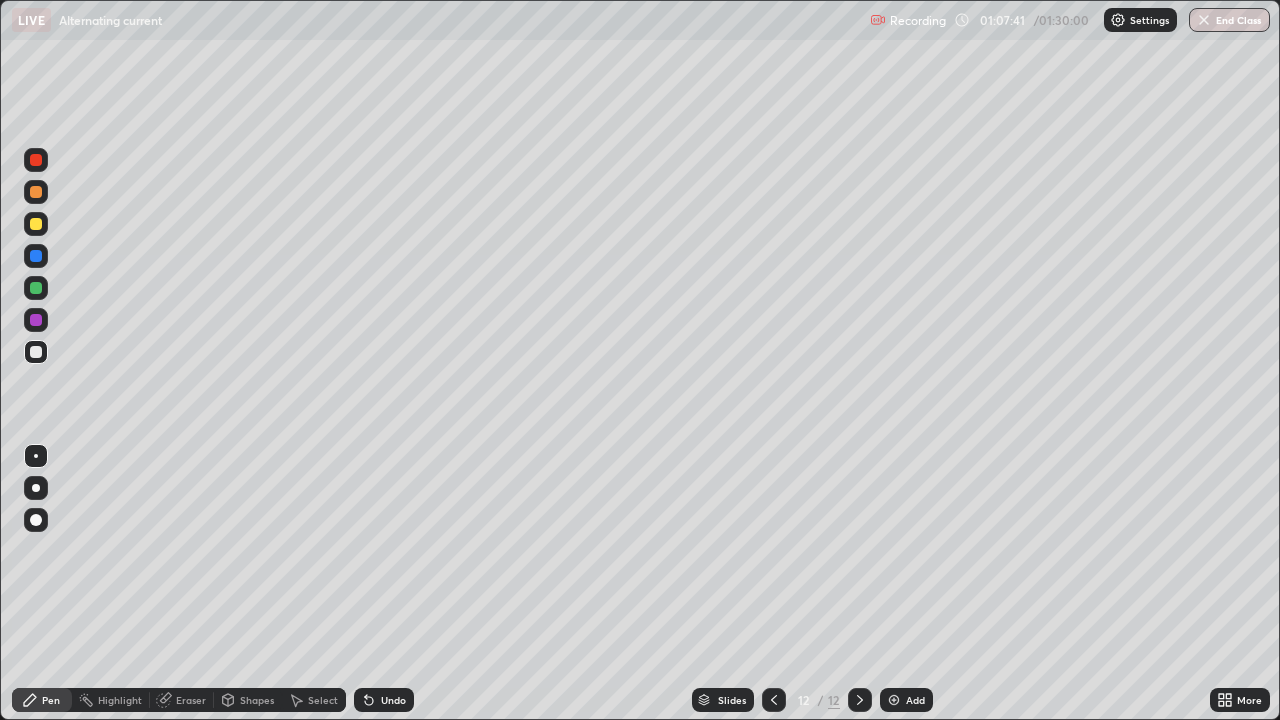 click 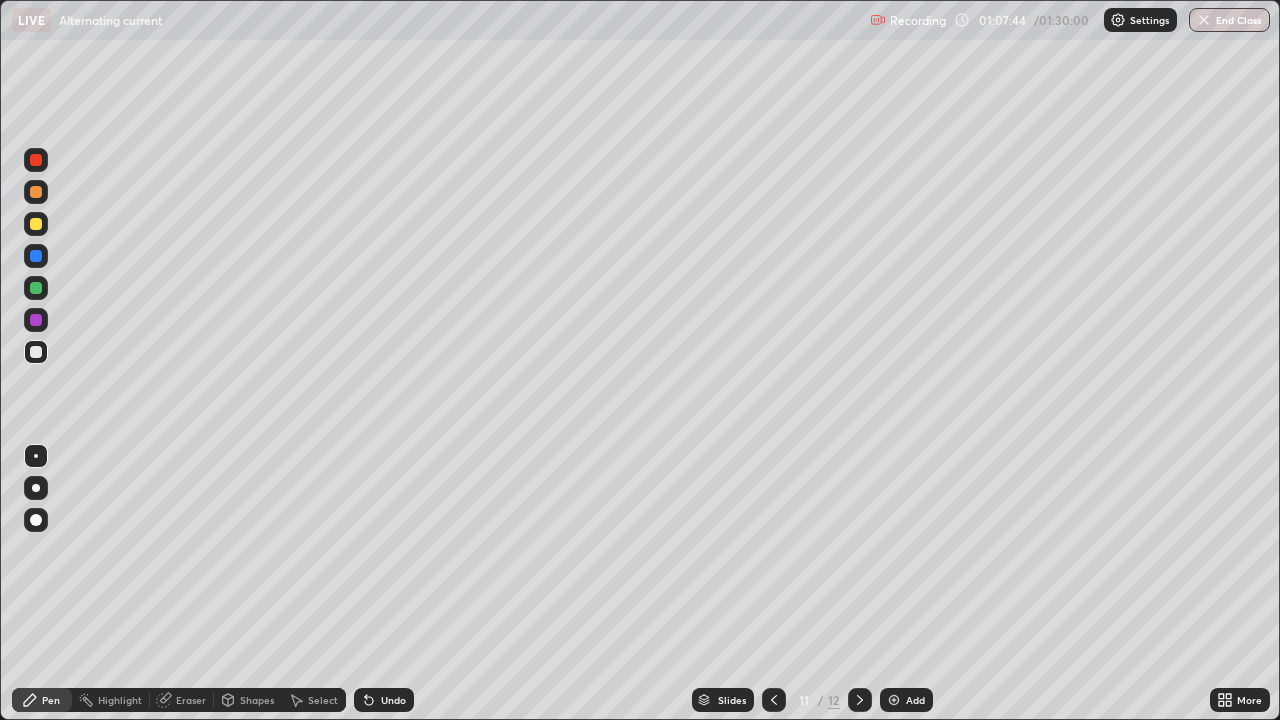 click 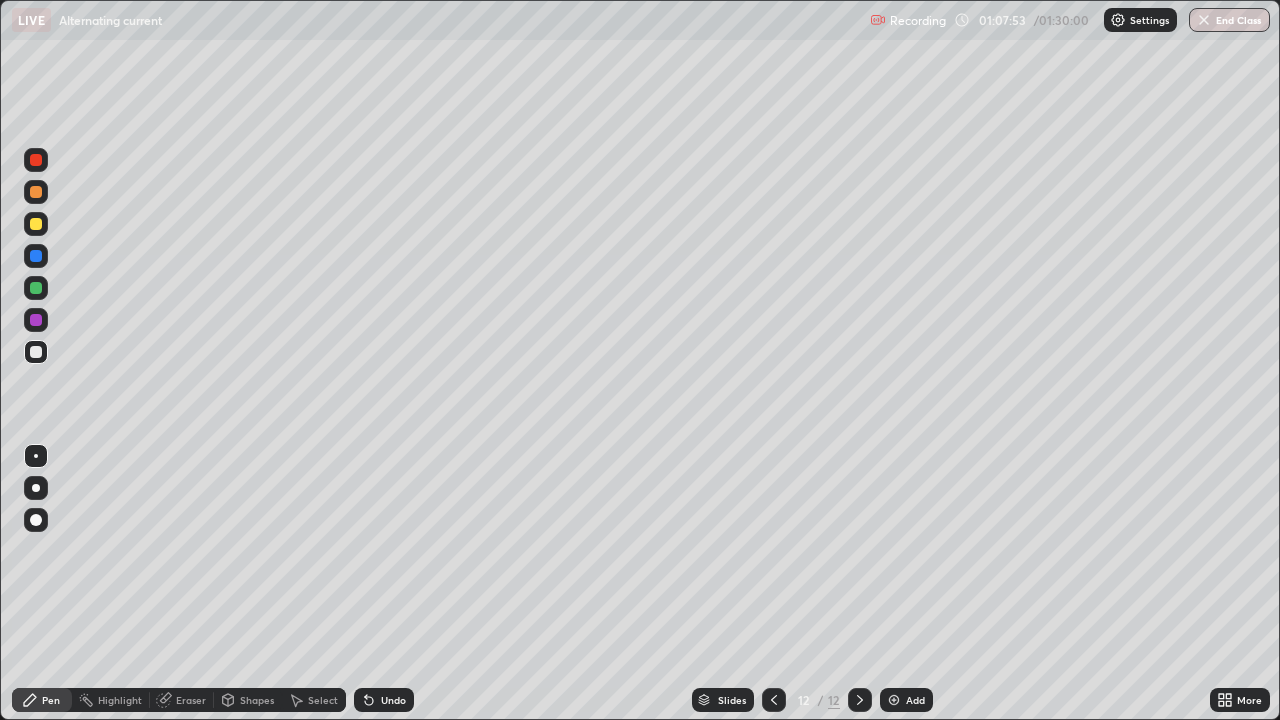 click on "Undo" at bounding box center (393, 700) 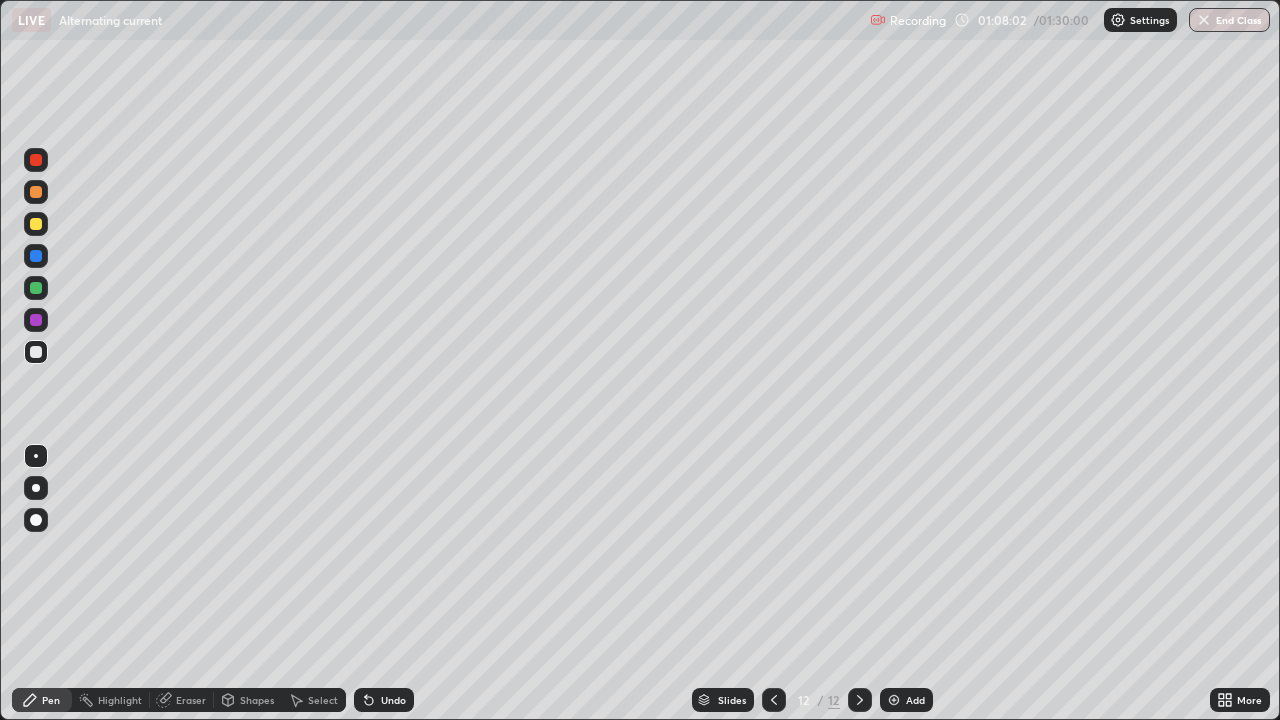 click 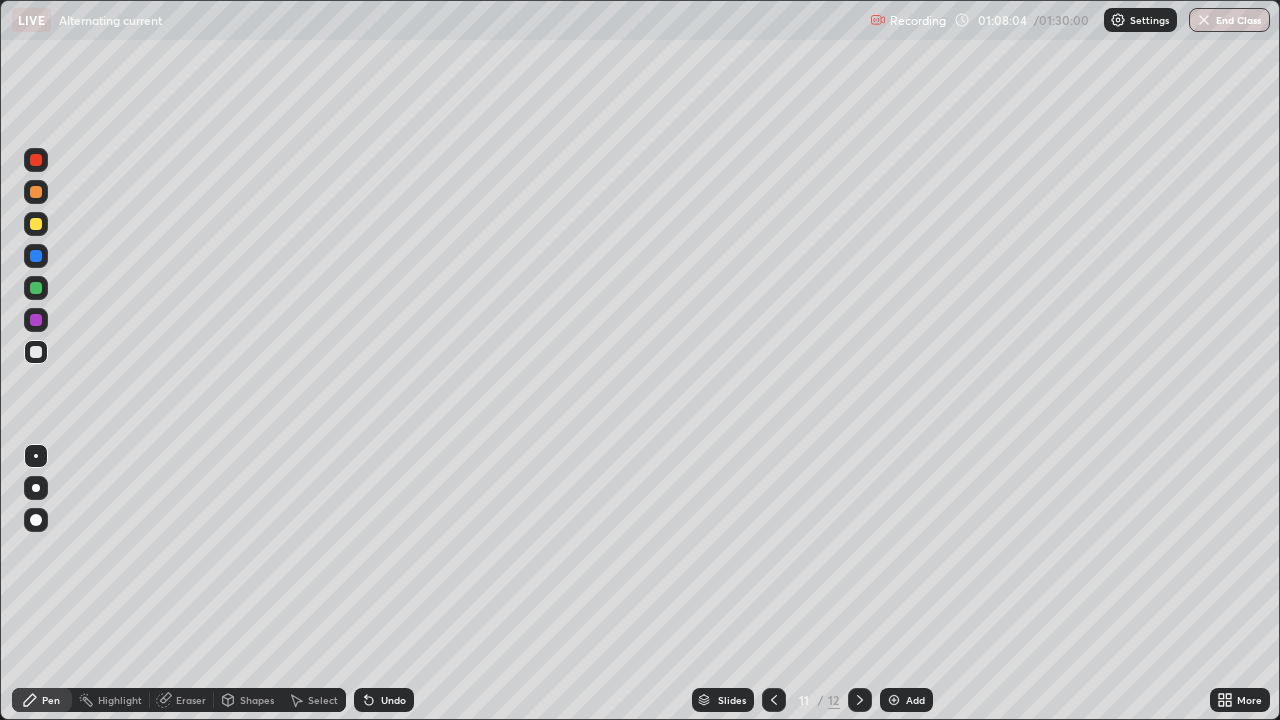 click 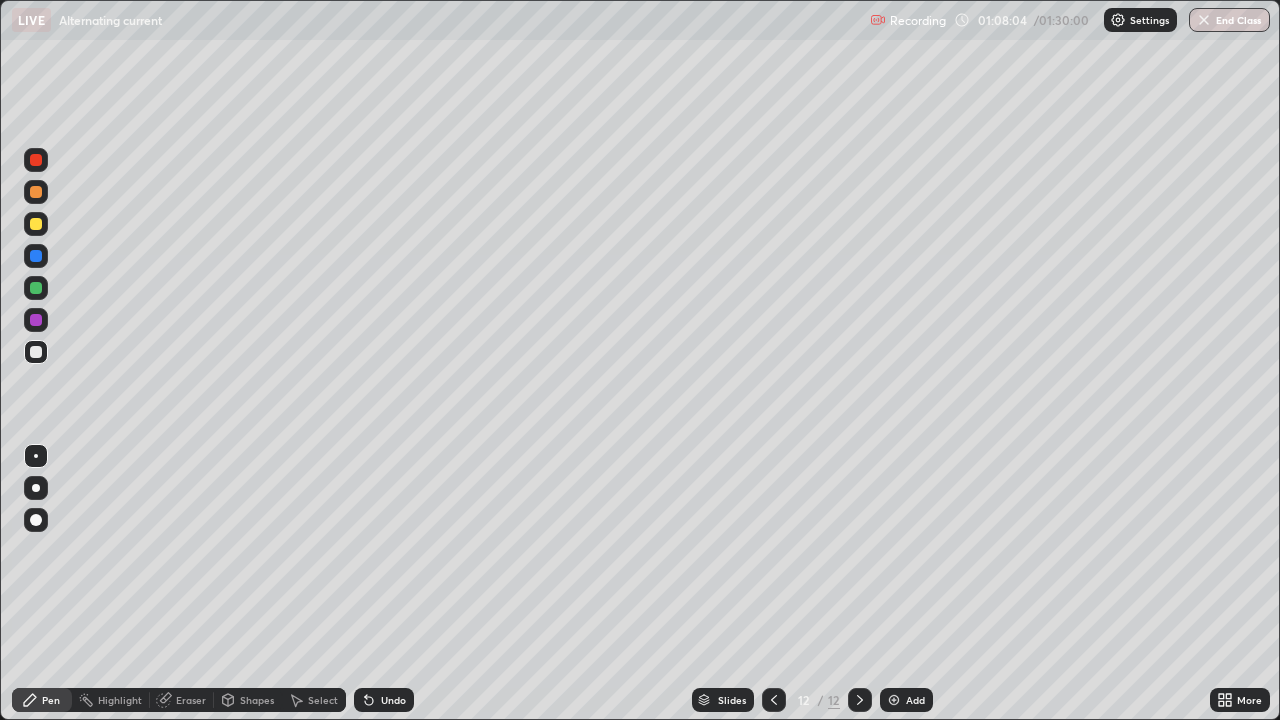 click 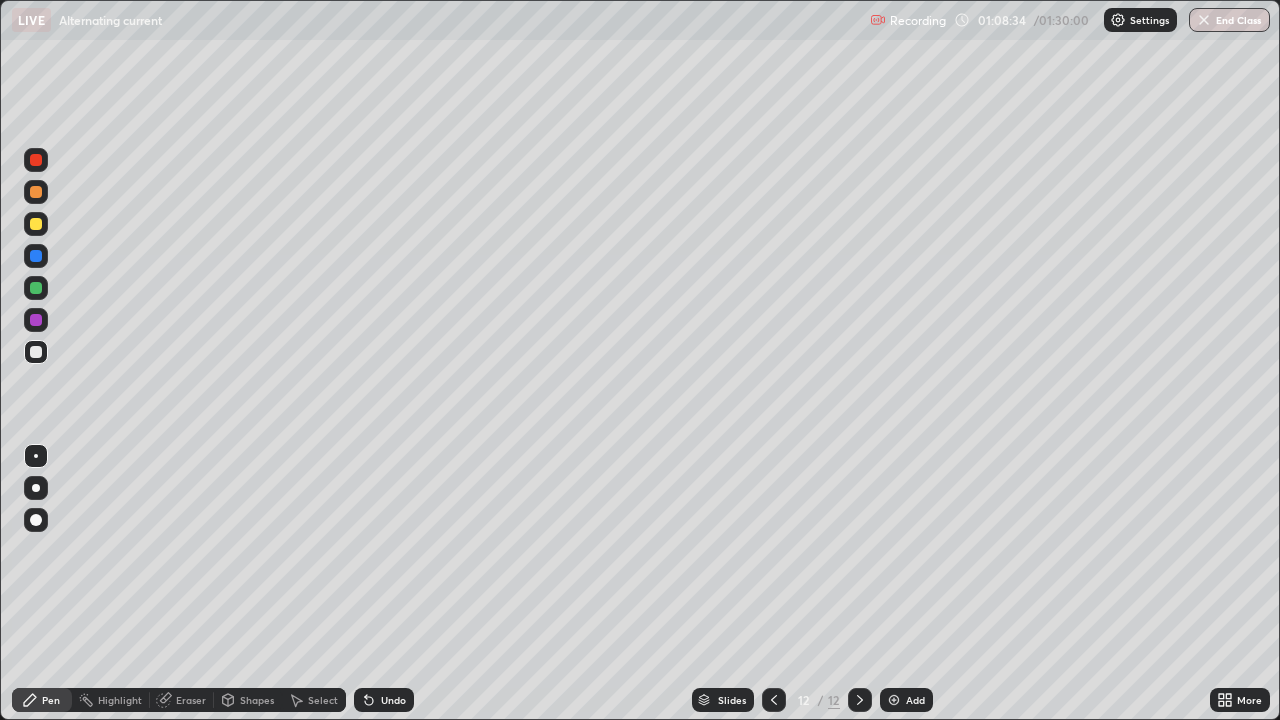 click 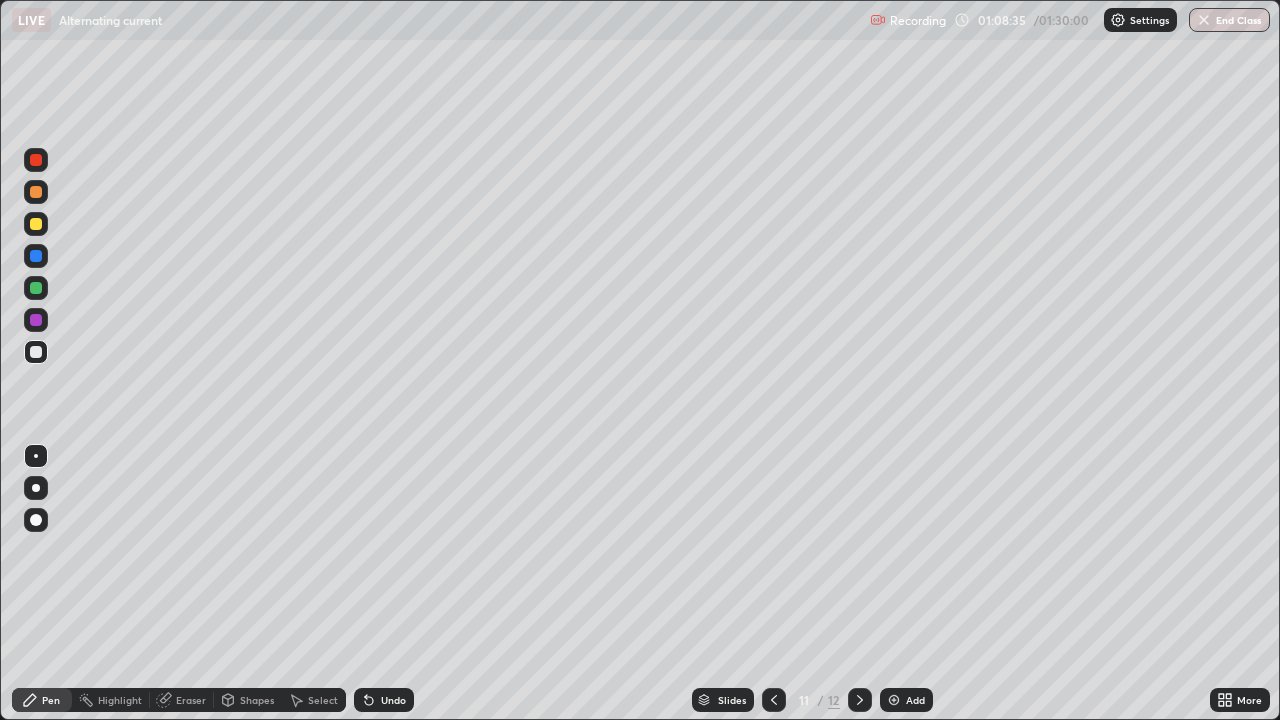 click 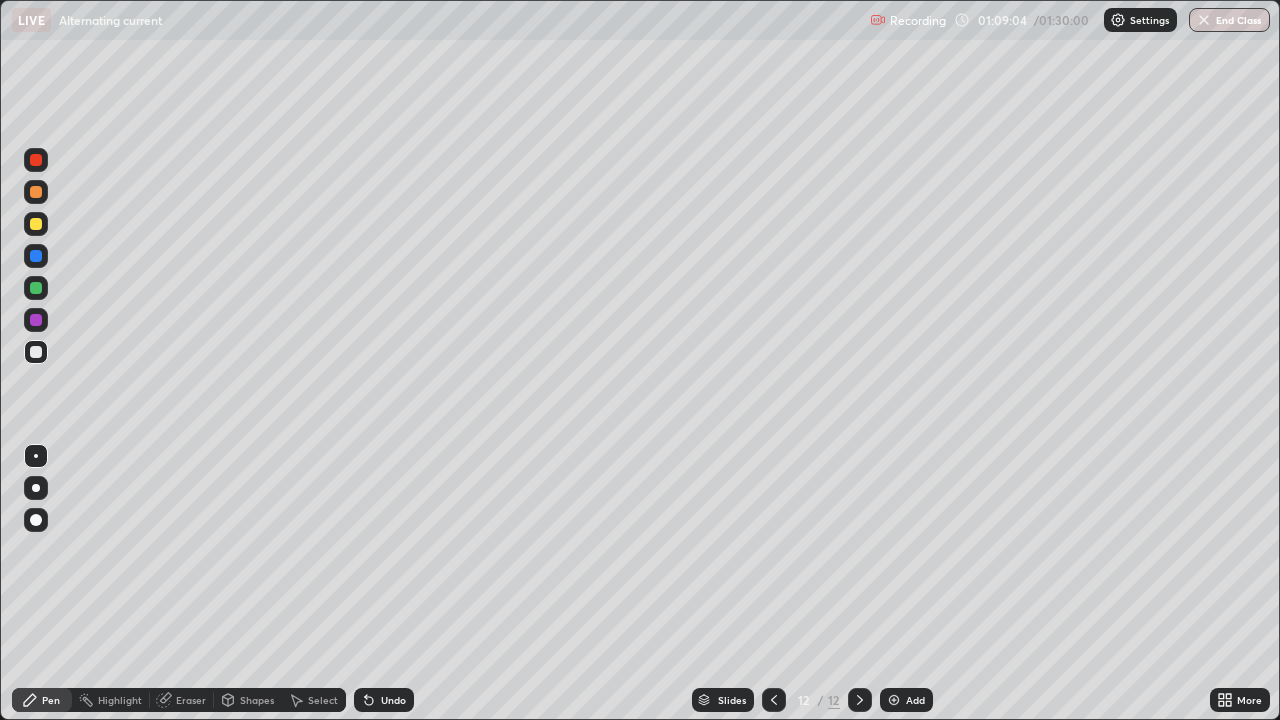 click 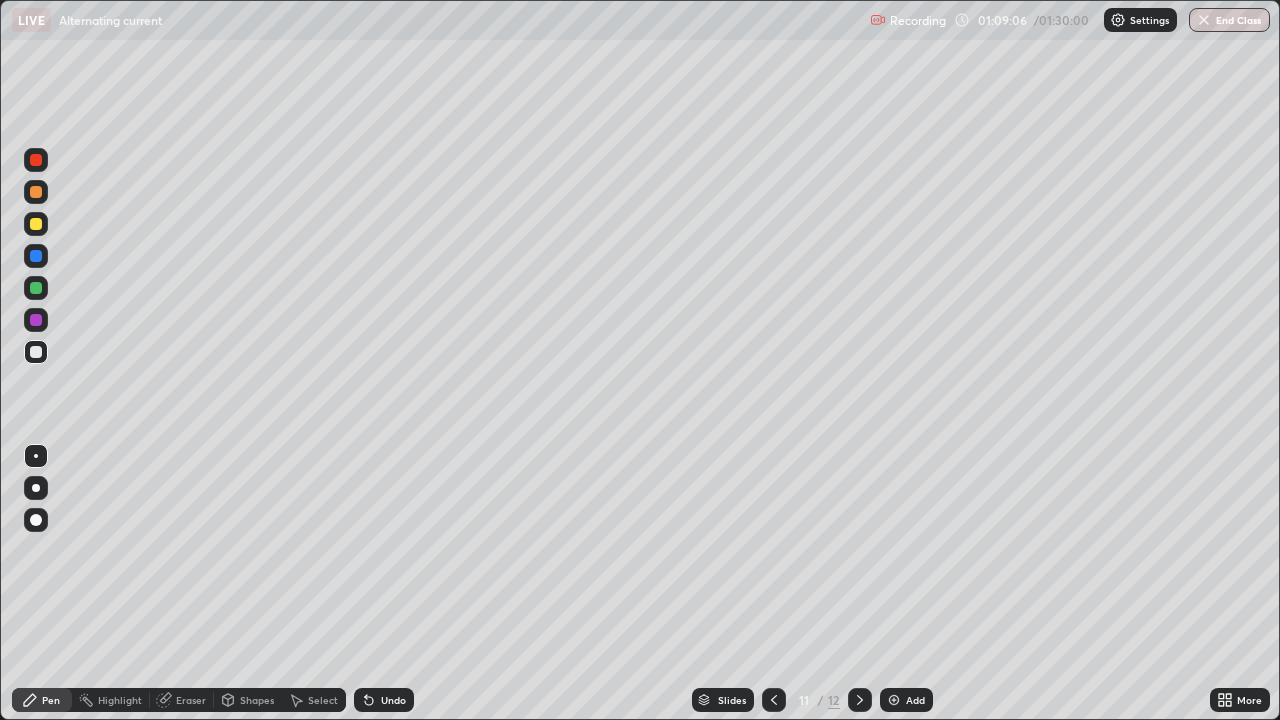 click at bounding box center (860, 700) 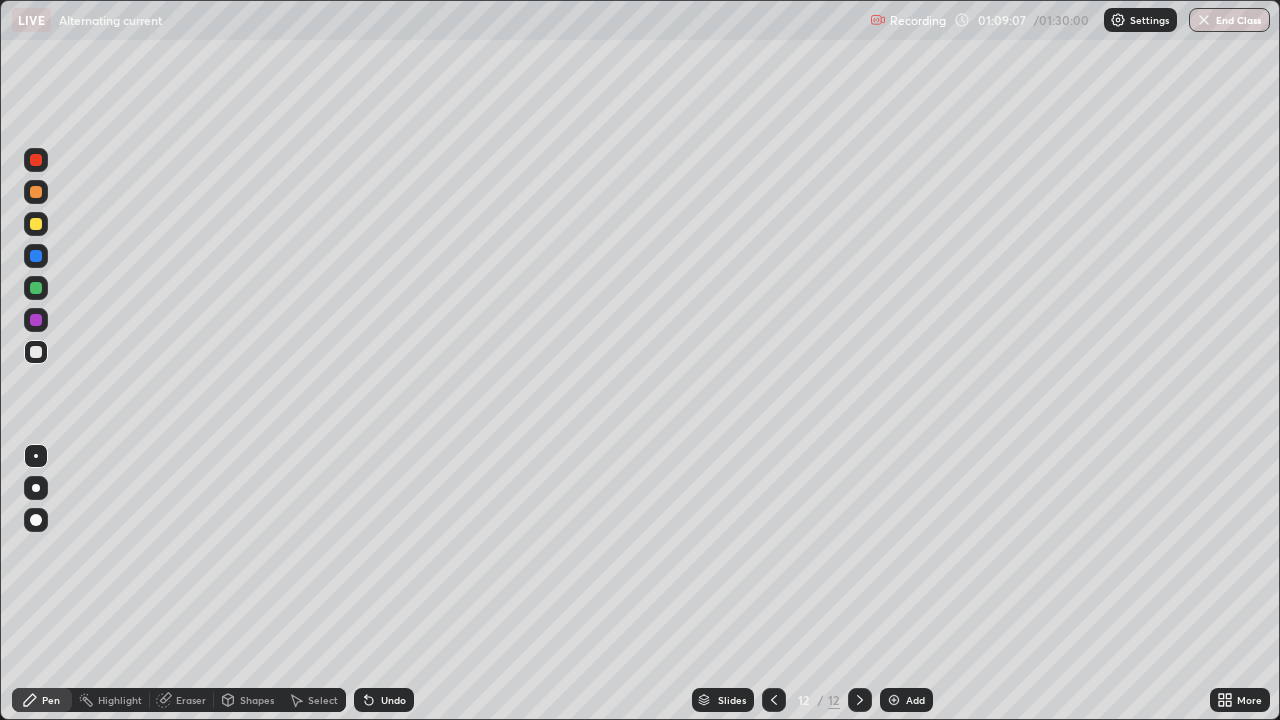 click 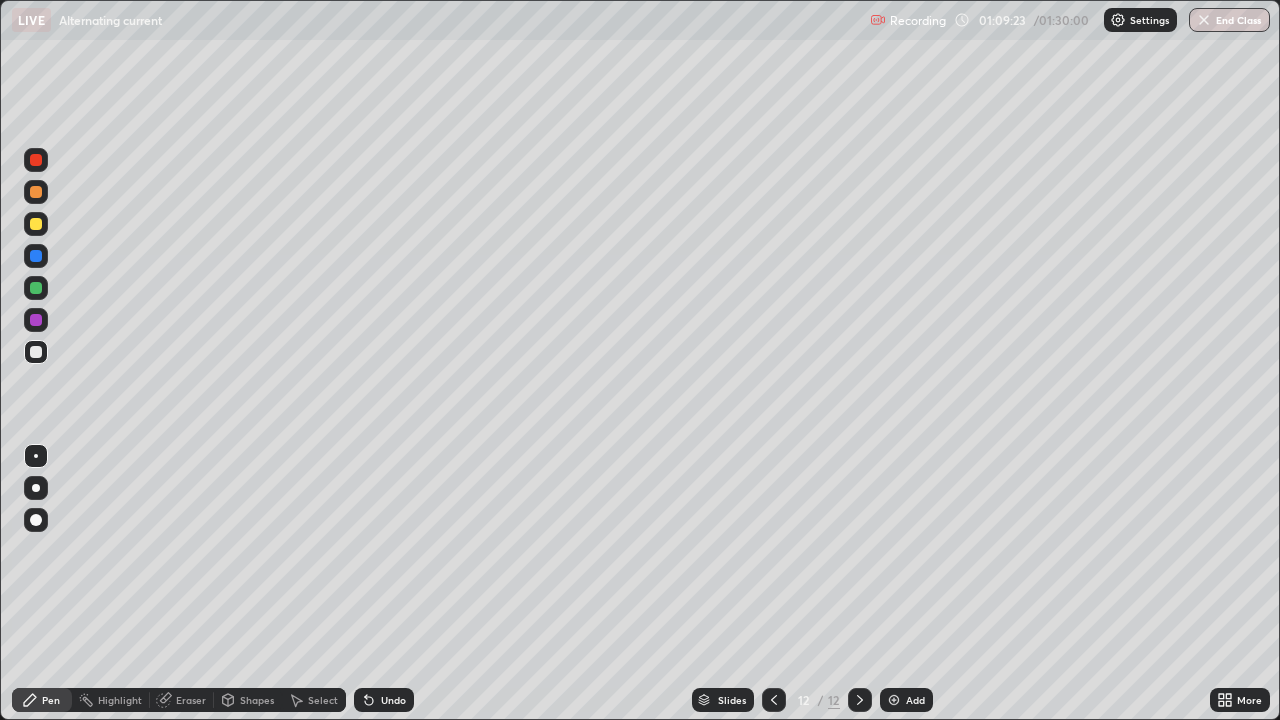 click 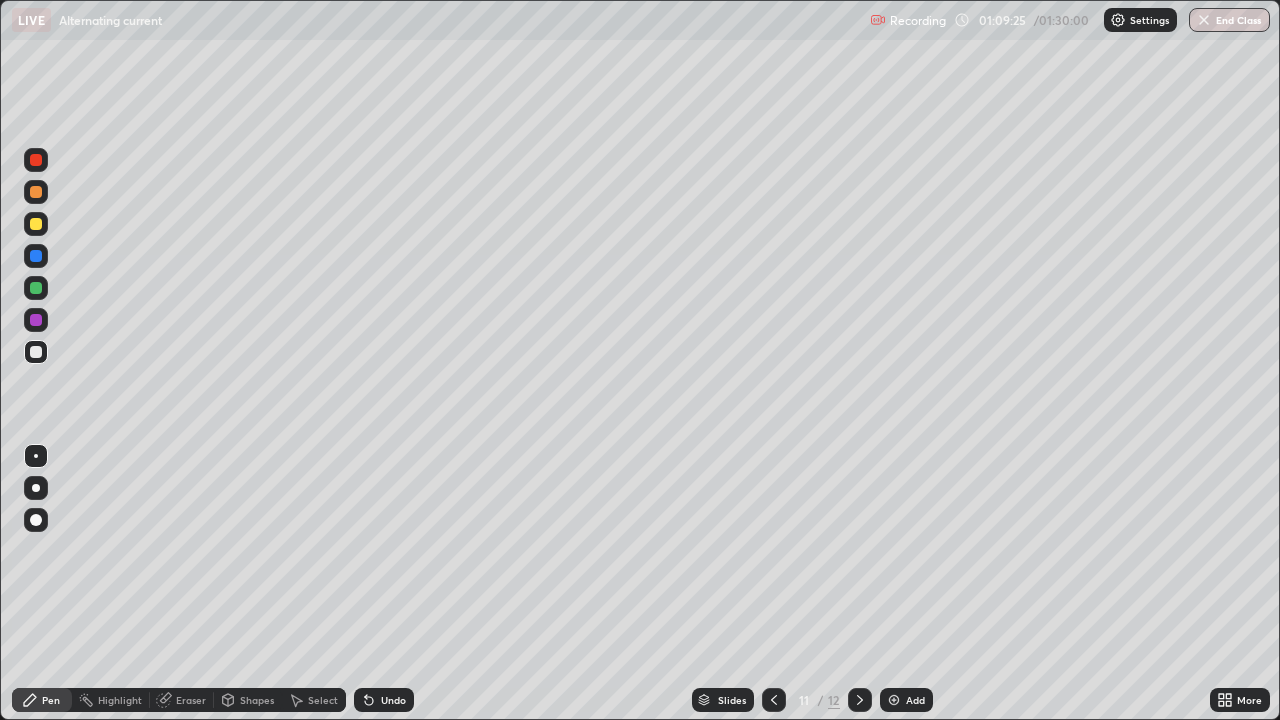 click at bounding box center (860, 700) 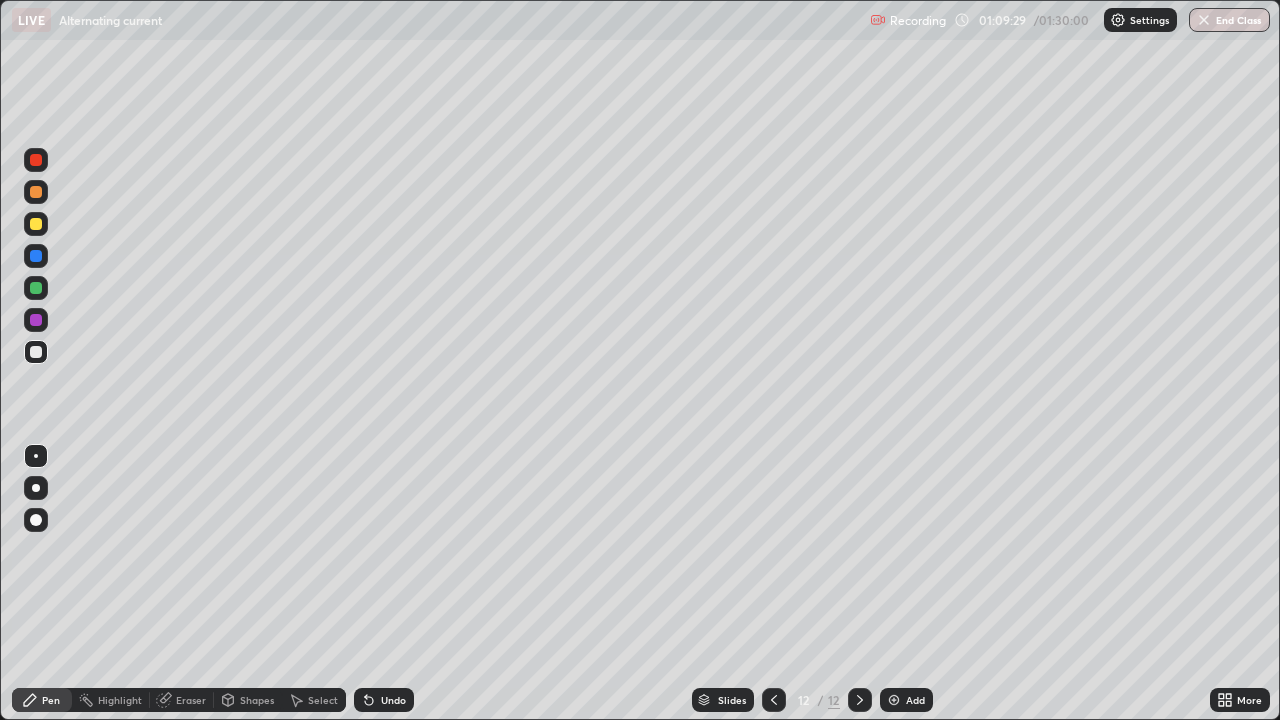 click 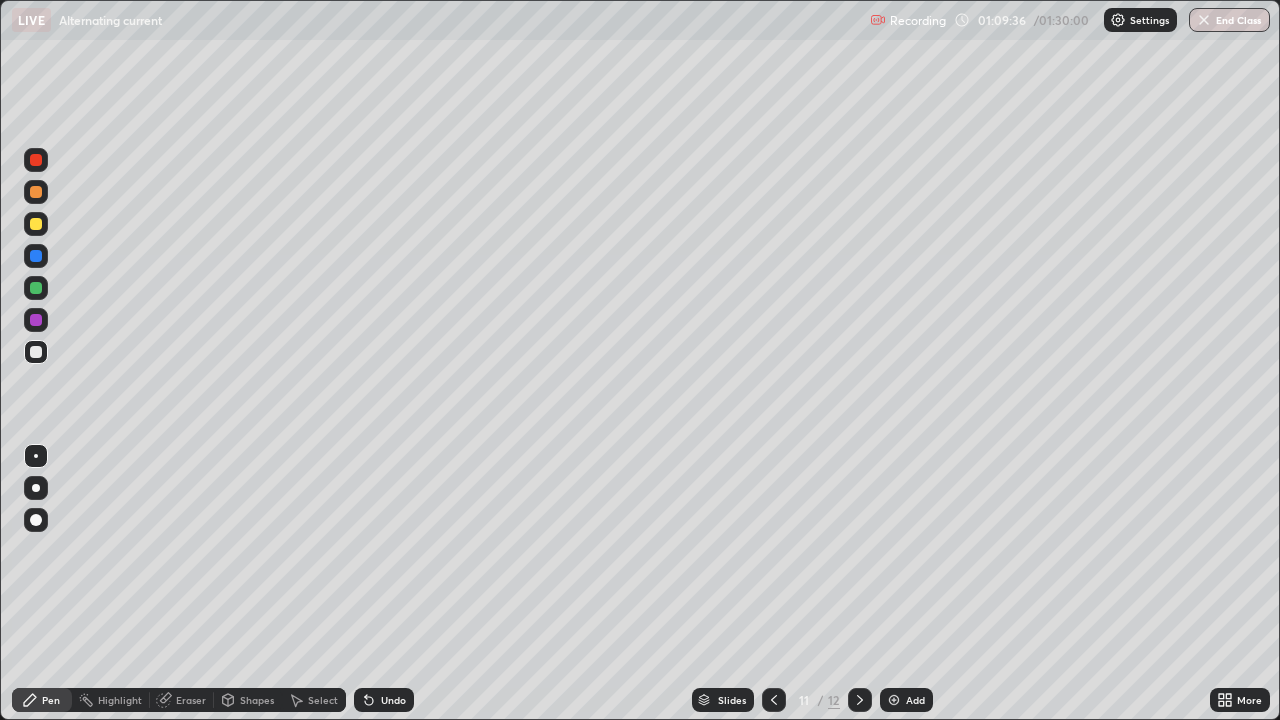 click 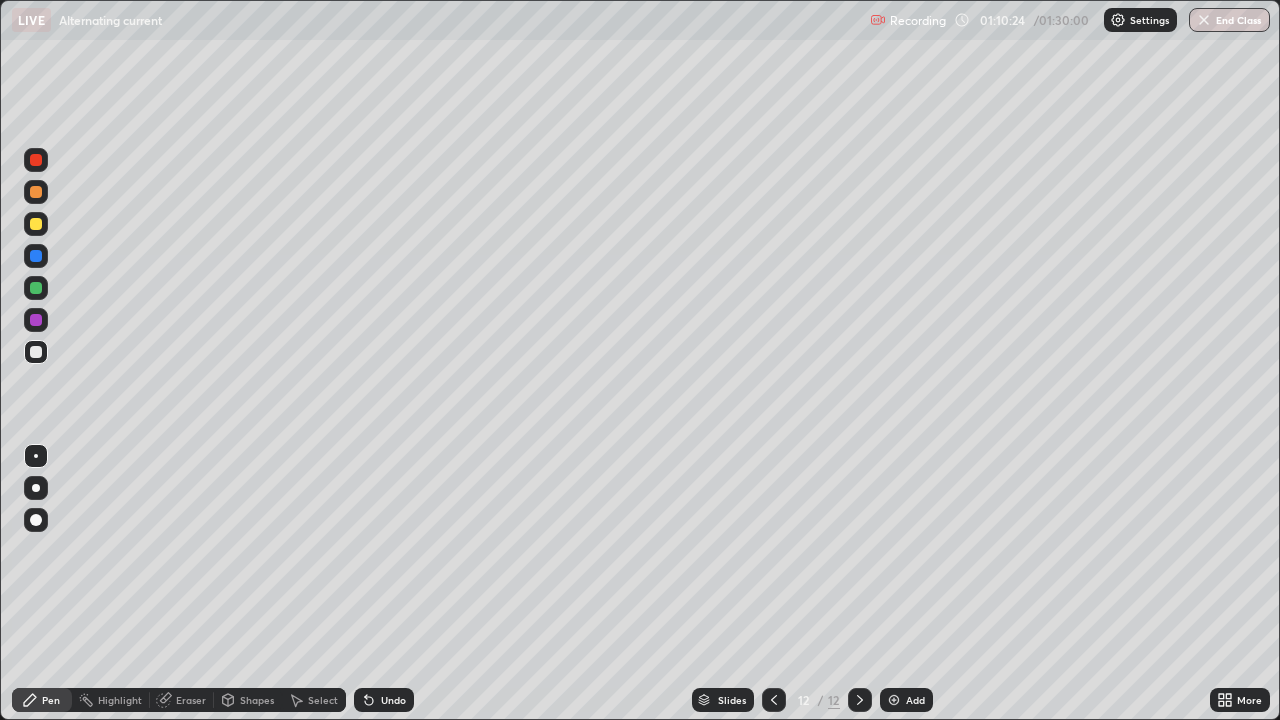 click 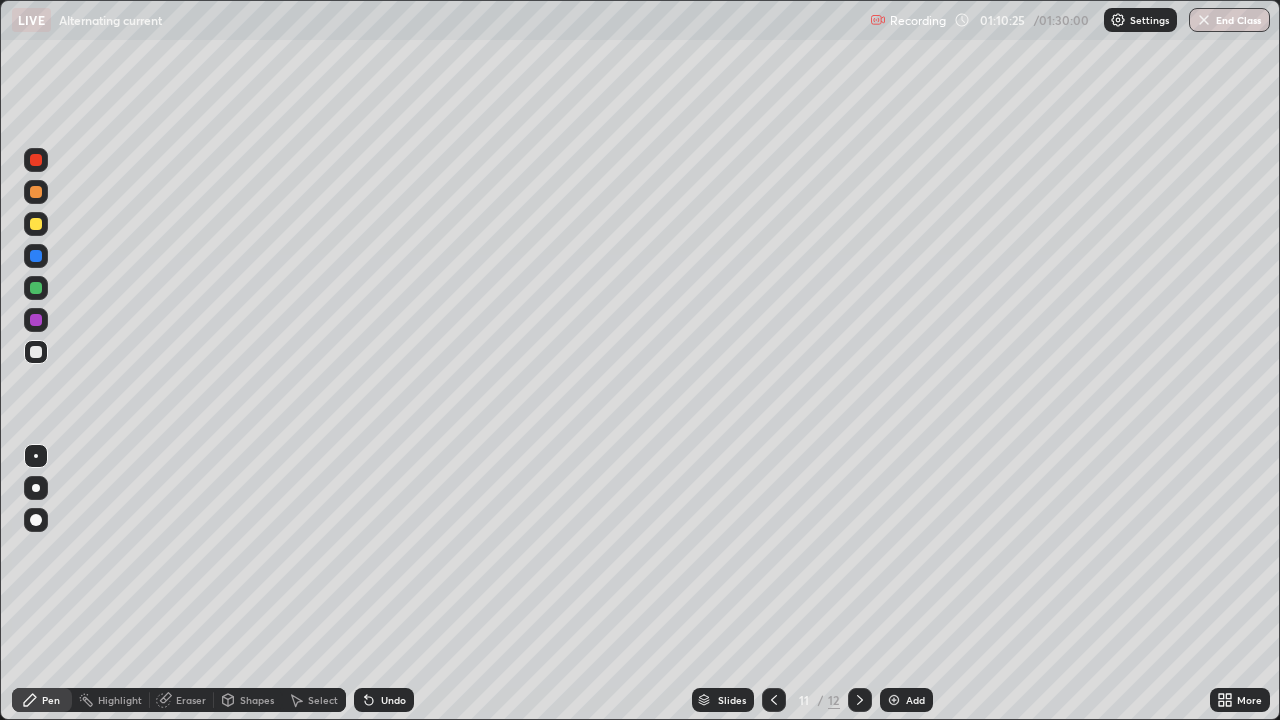 click 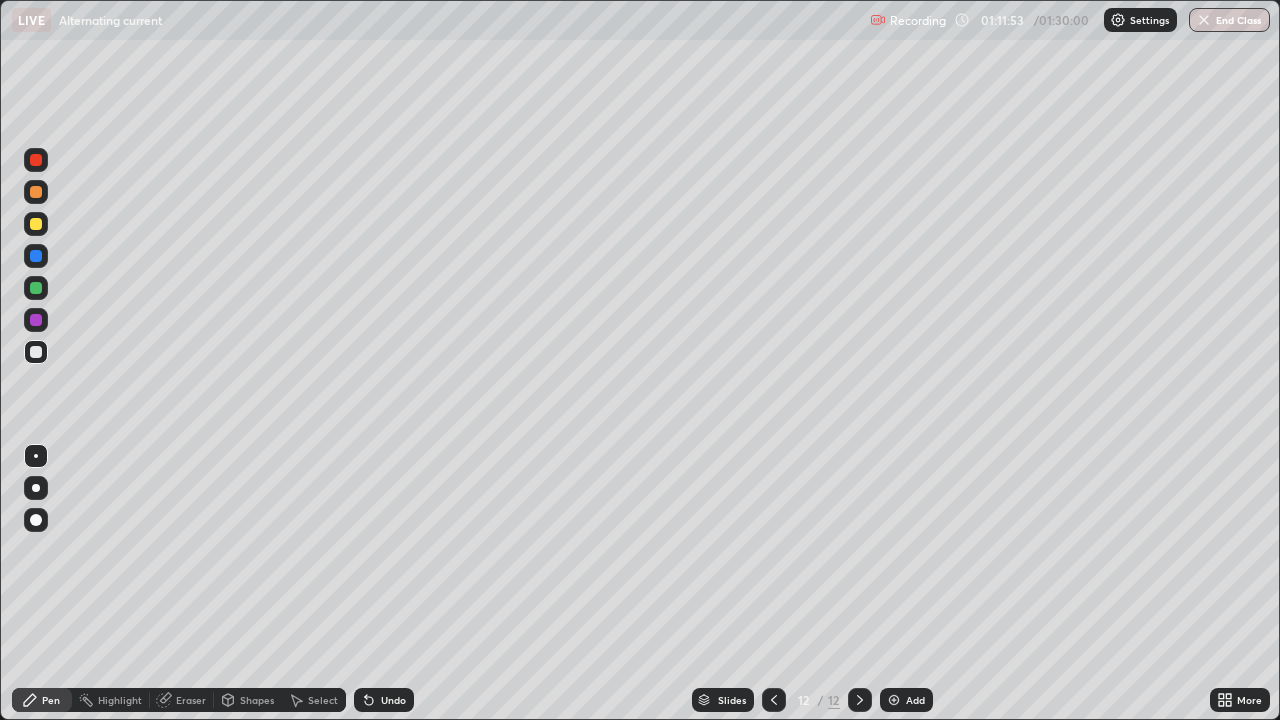 click at bounding box center (774, 700) 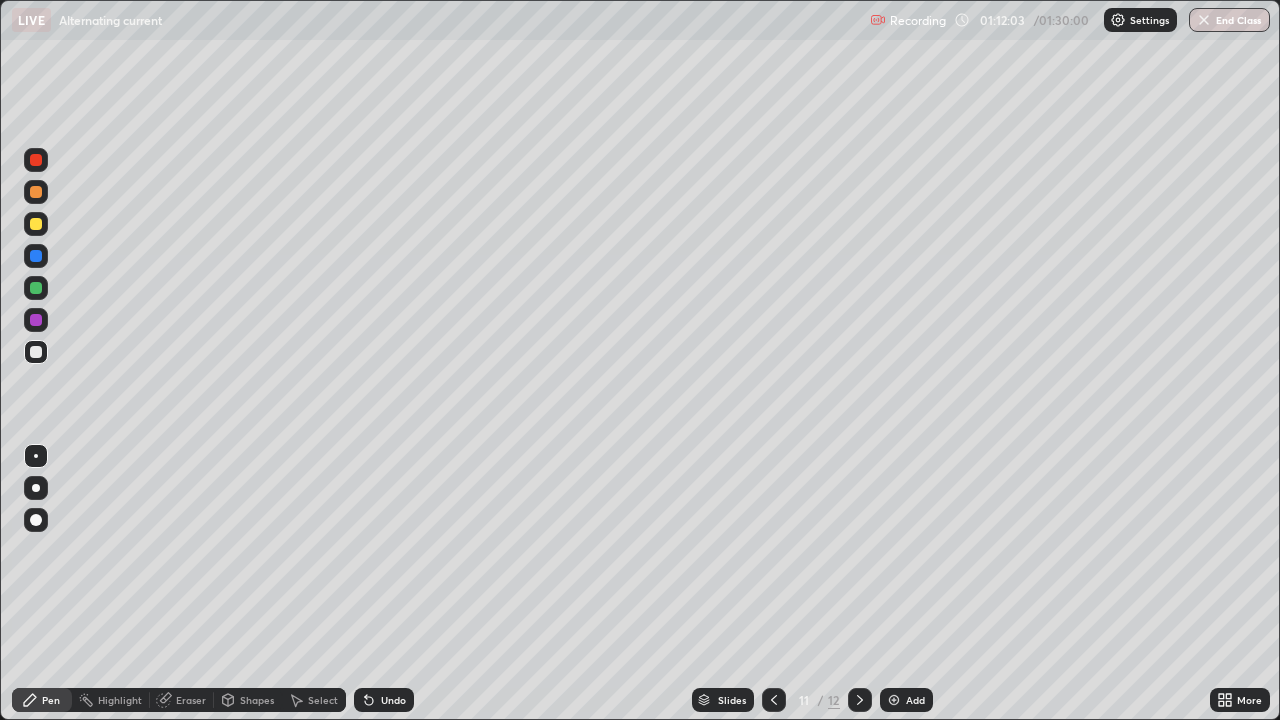 click 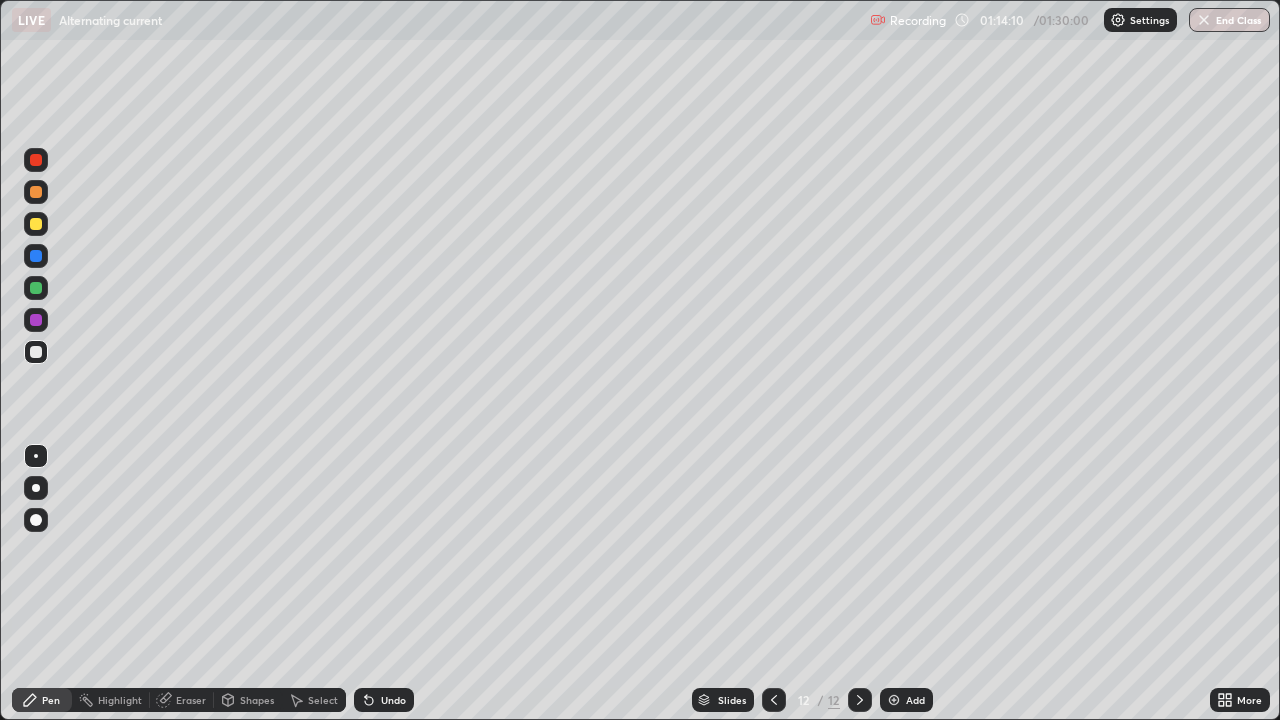 click on "Add" at bounding box center [906, 700] 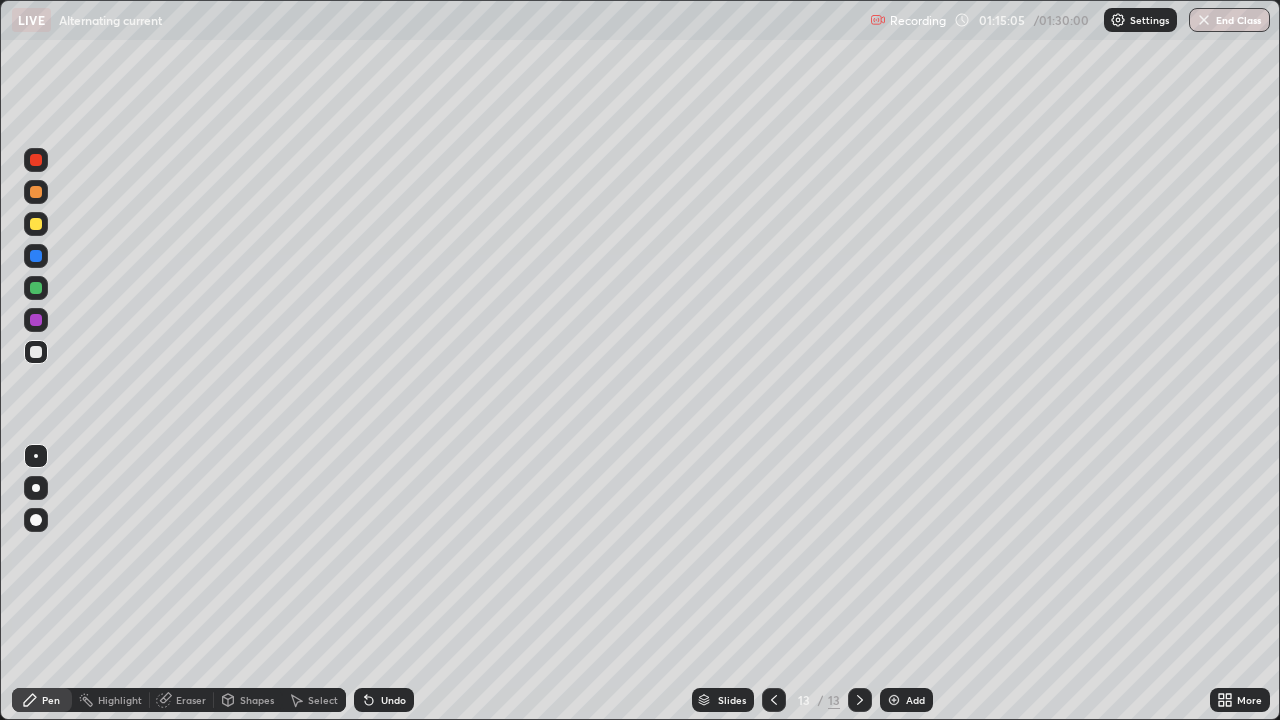 click on "Undo" at bounding box center (384, 700) 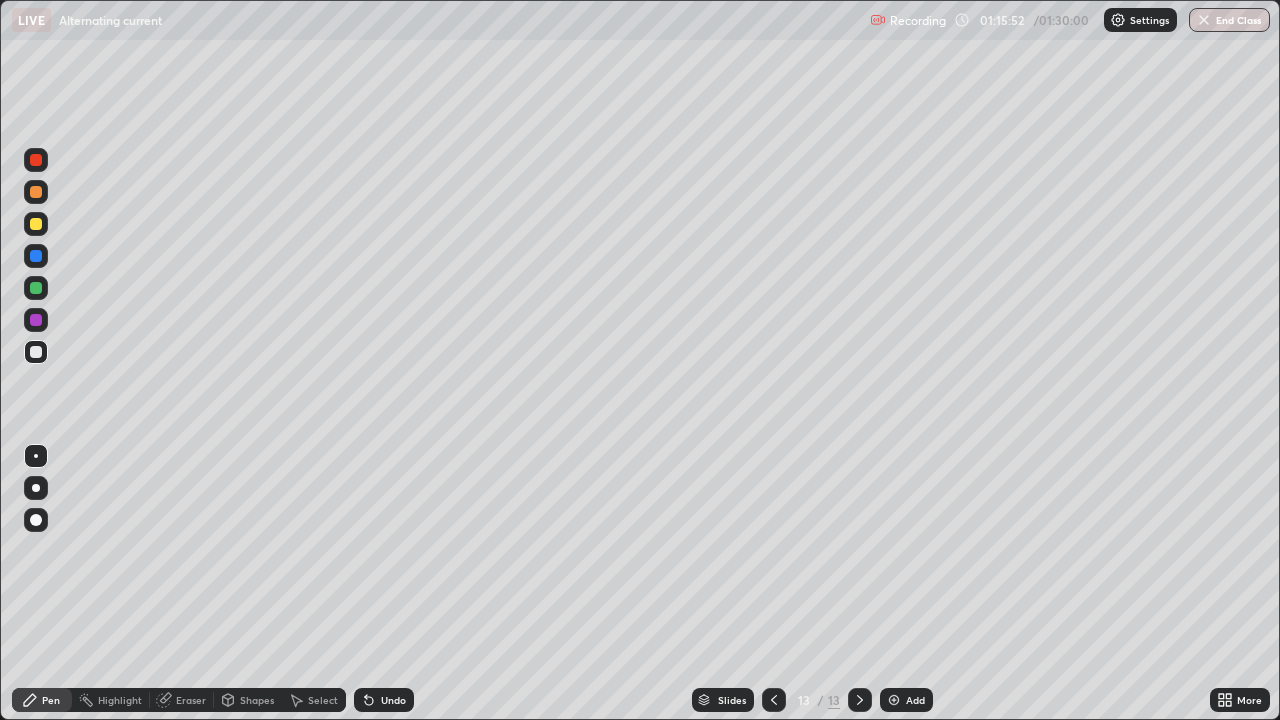 click on "Undo" at bounding box center (393, 700) 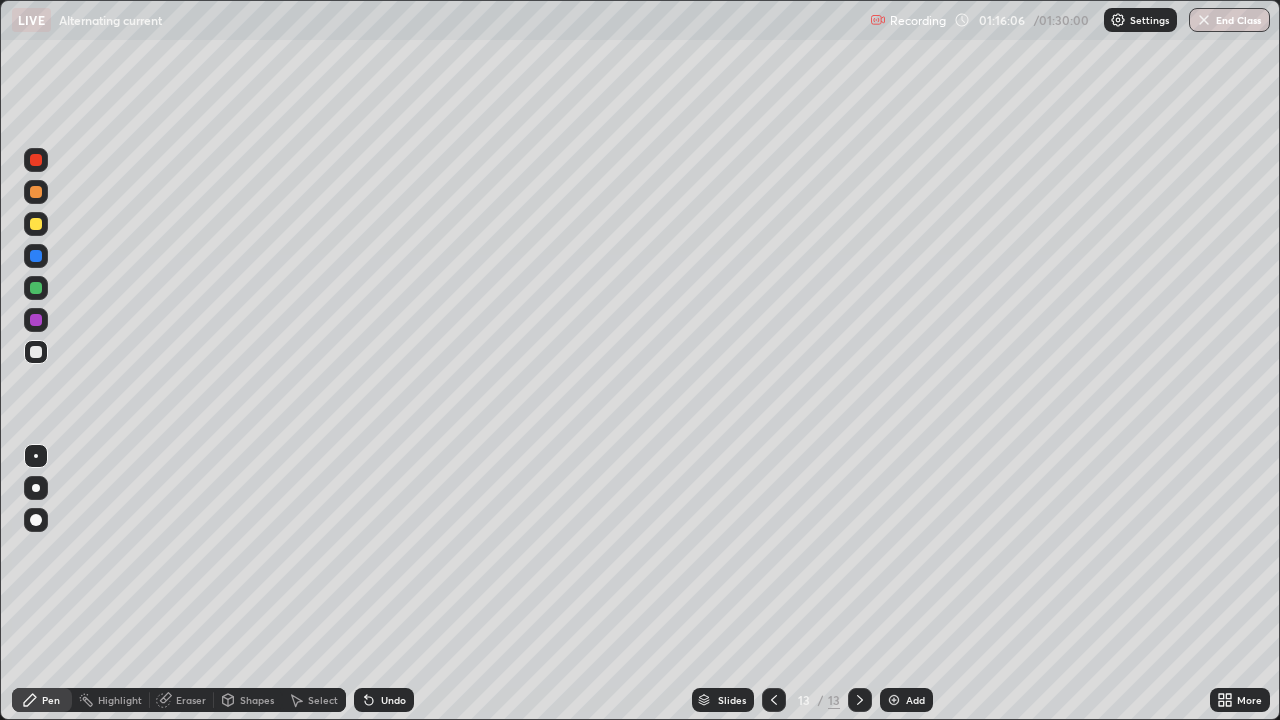 click on "Eraser" at bounding box center [191, 700] 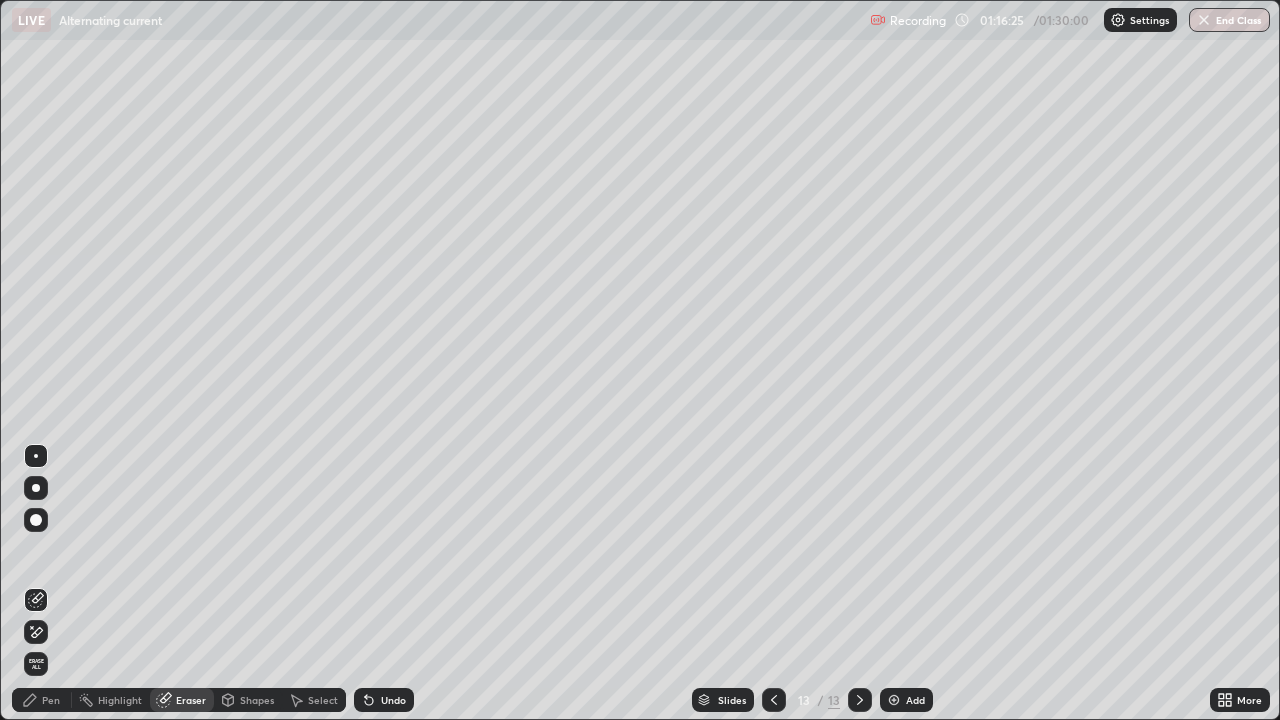 click on "Pen" at bounding box center [51, 700] 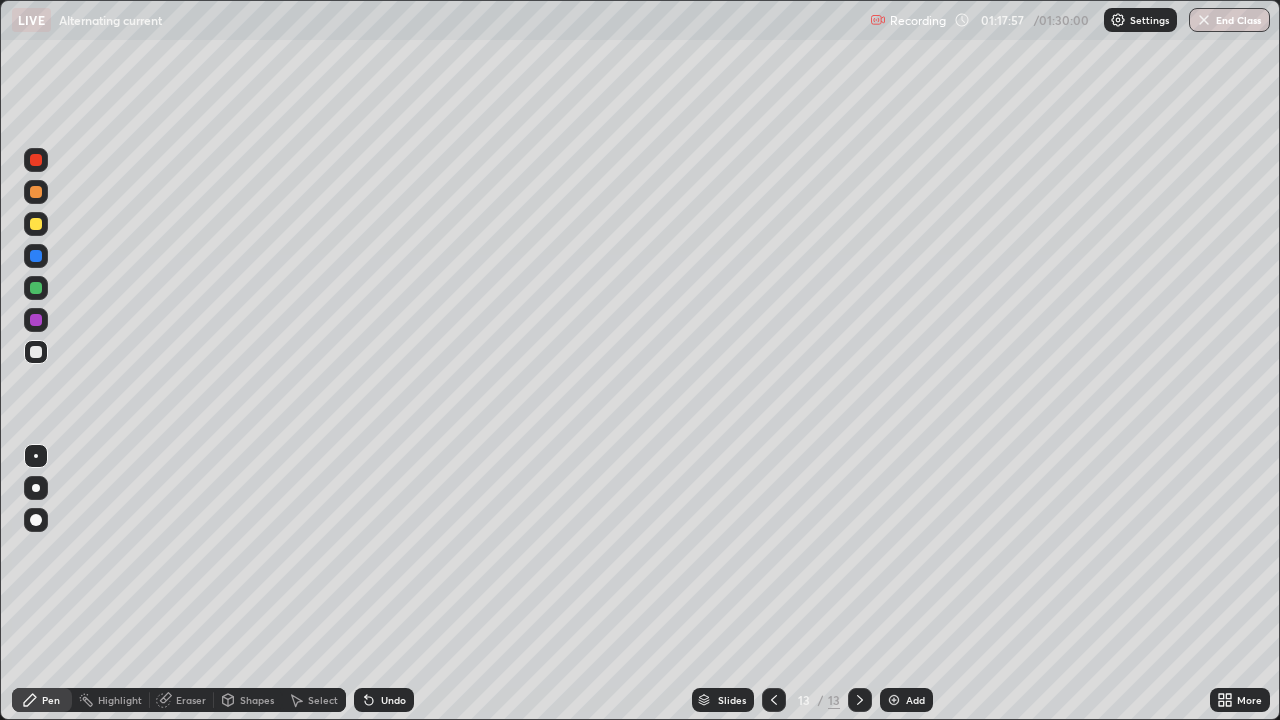 click on "Add" at bounding box center (906, 700) 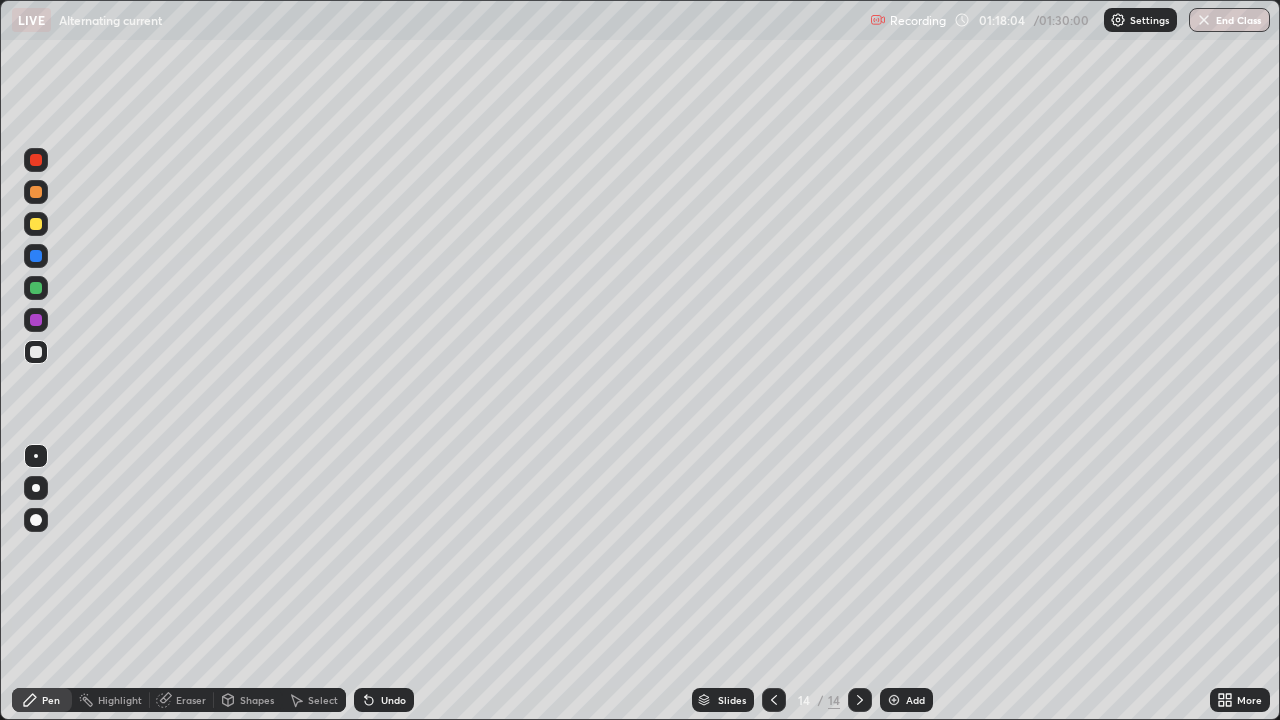 click on "Undo" at bounding box center [393, 700] 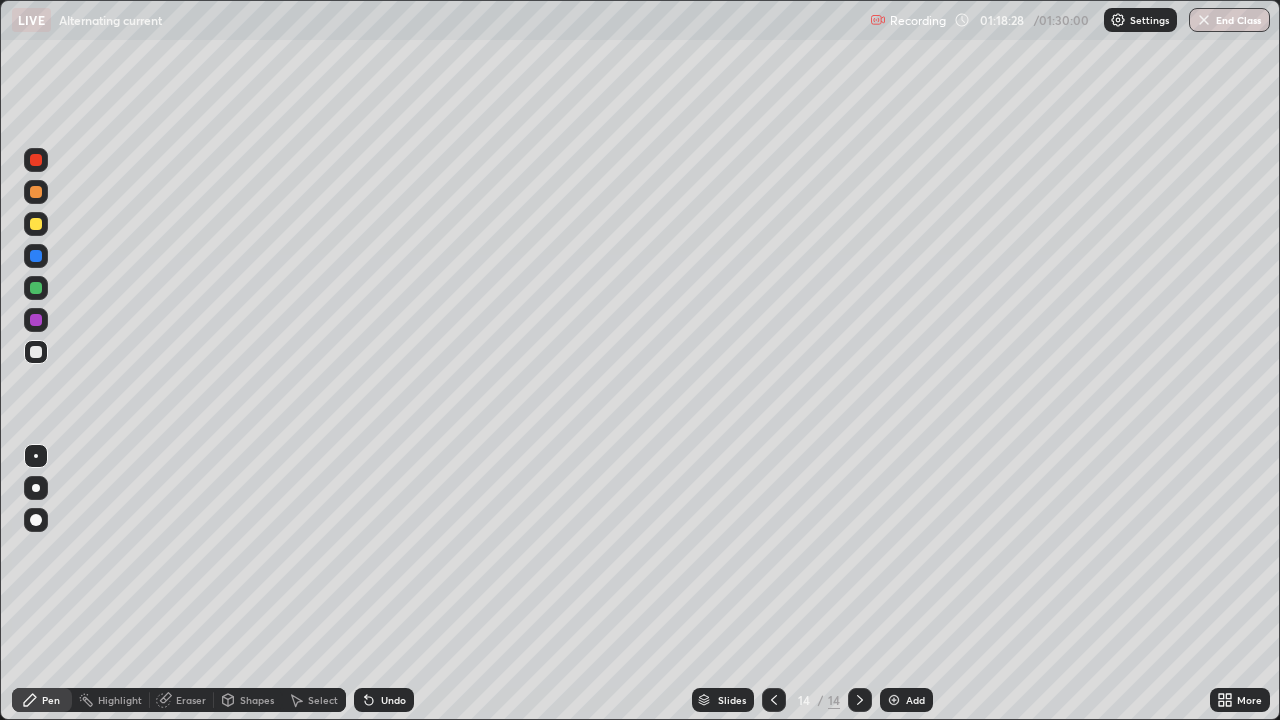 click 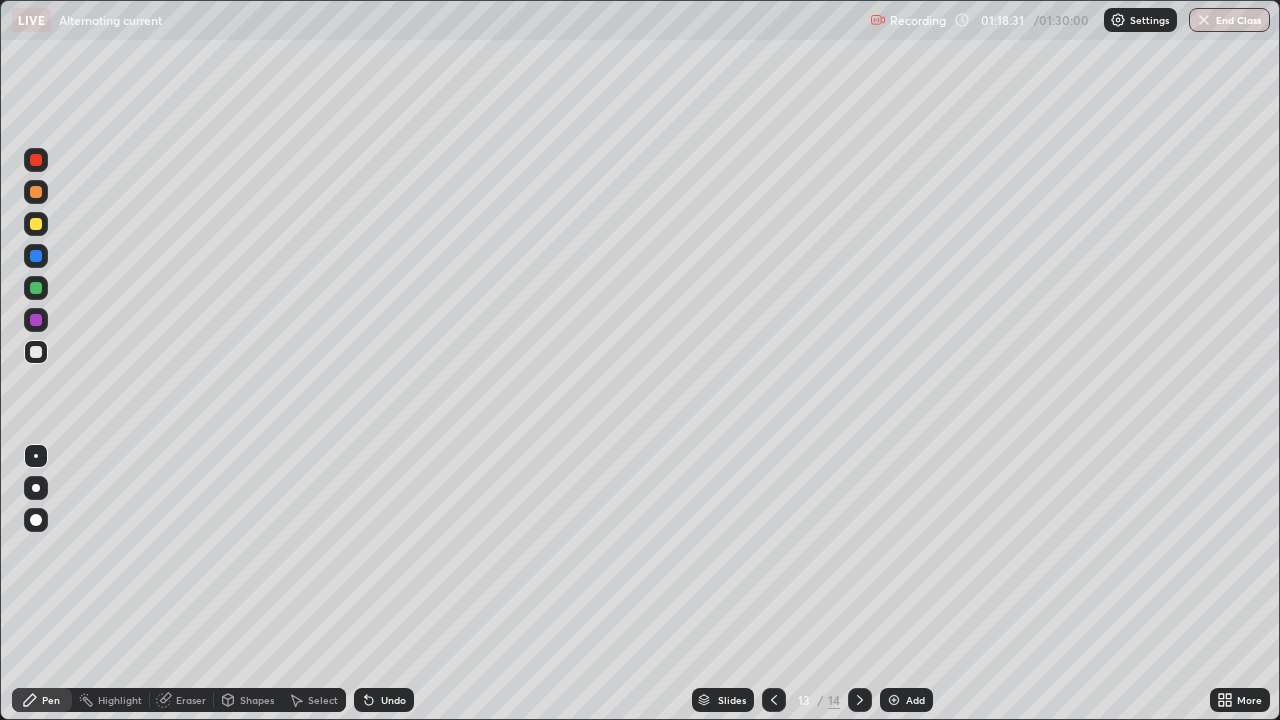 click 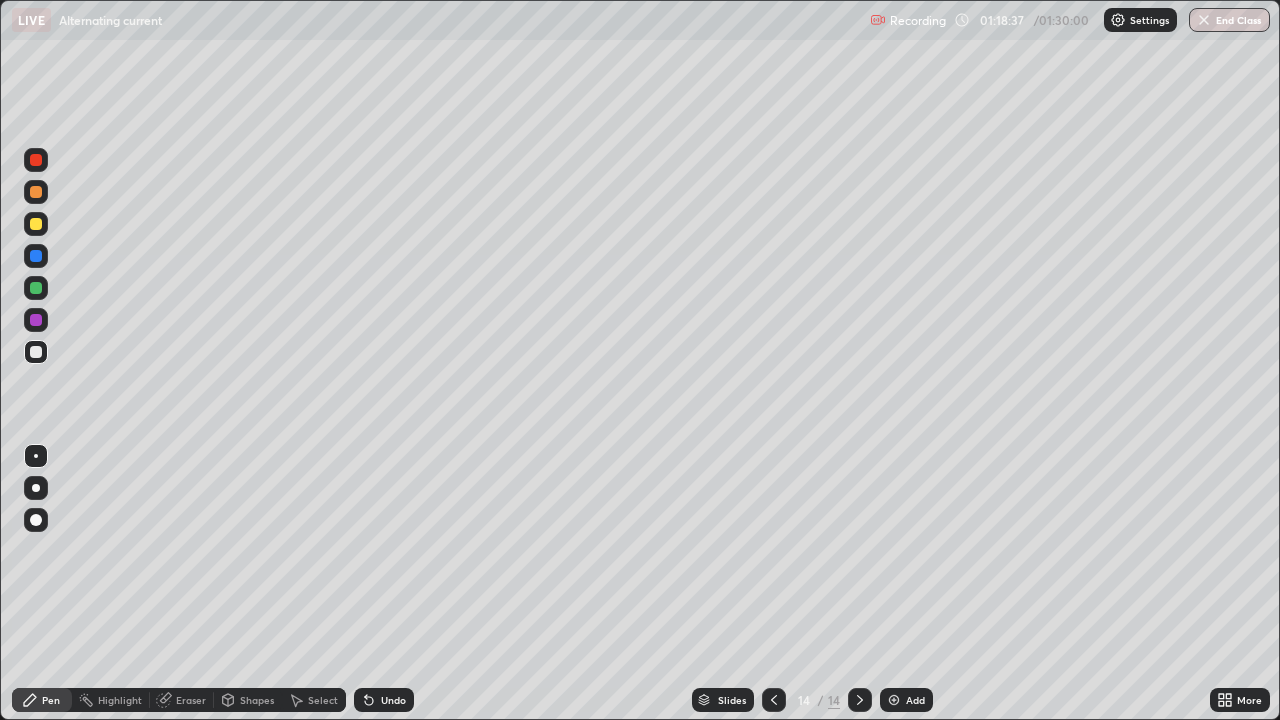 click at bounding box center [774, 700] 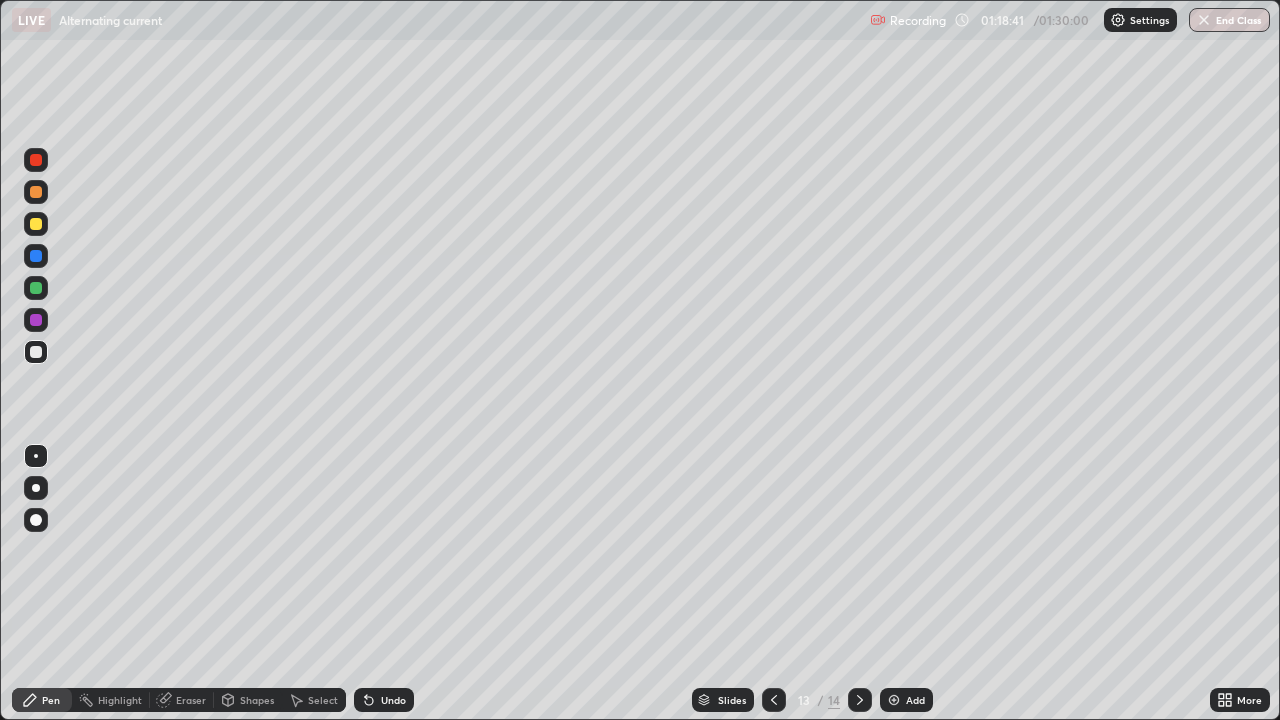 click 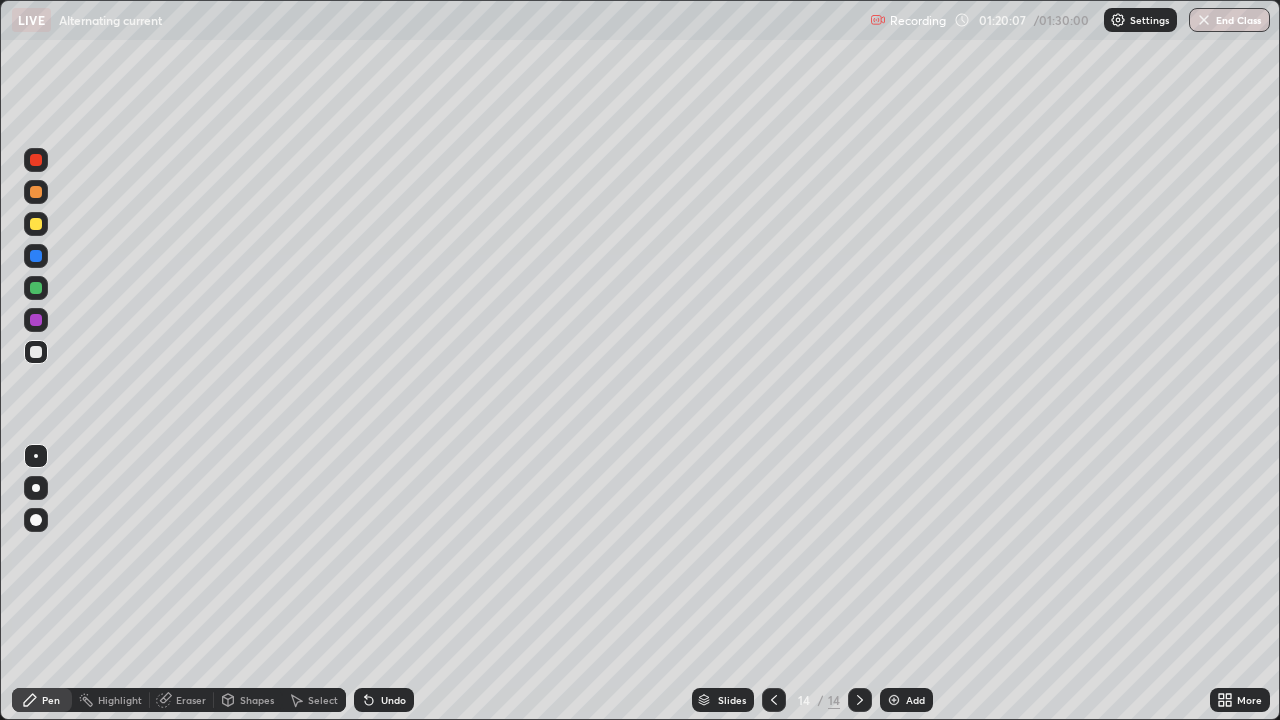 click at bounding box center (774, 700) 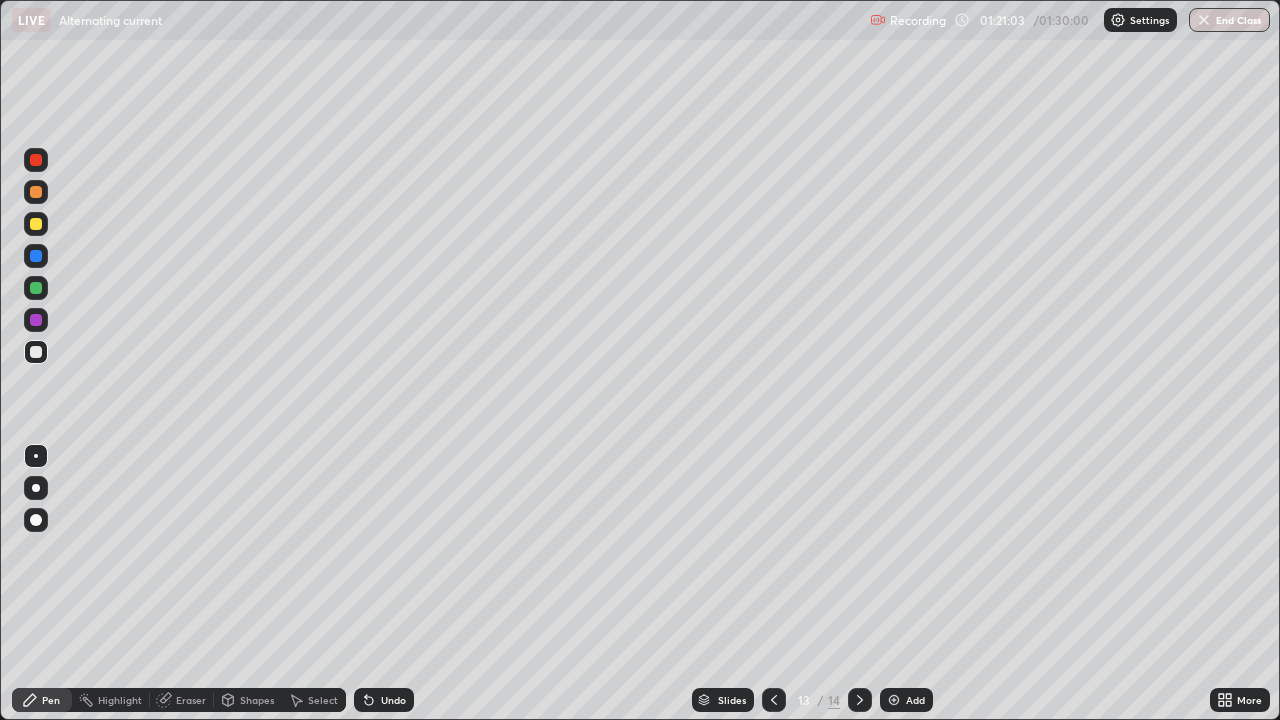 click at bounding box center [860, 700] 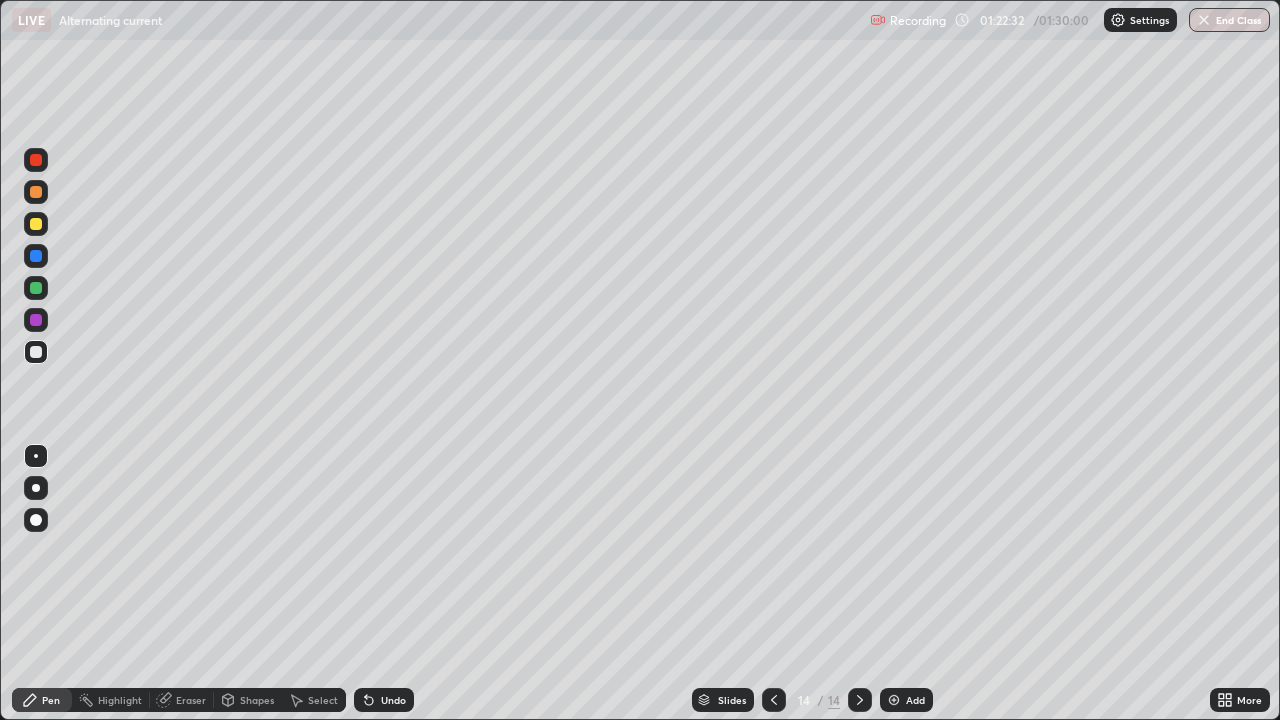 click 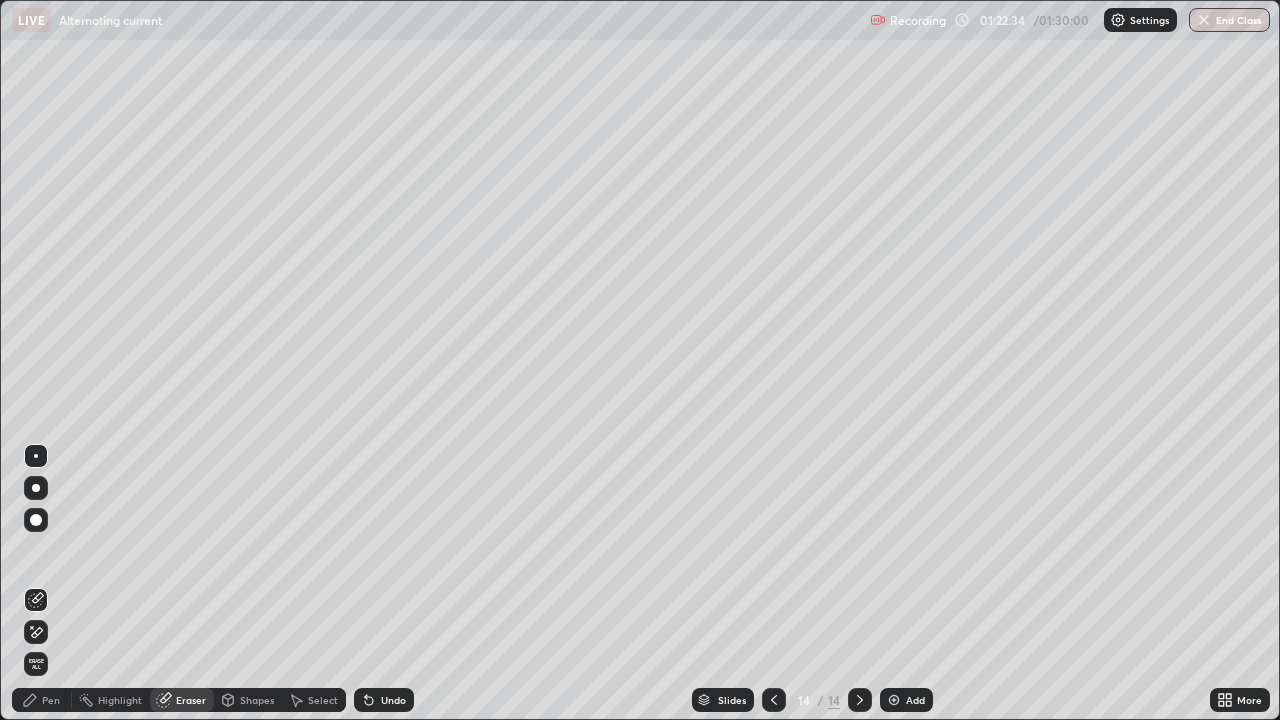click on "Pen" at bounding box center (51, 700) 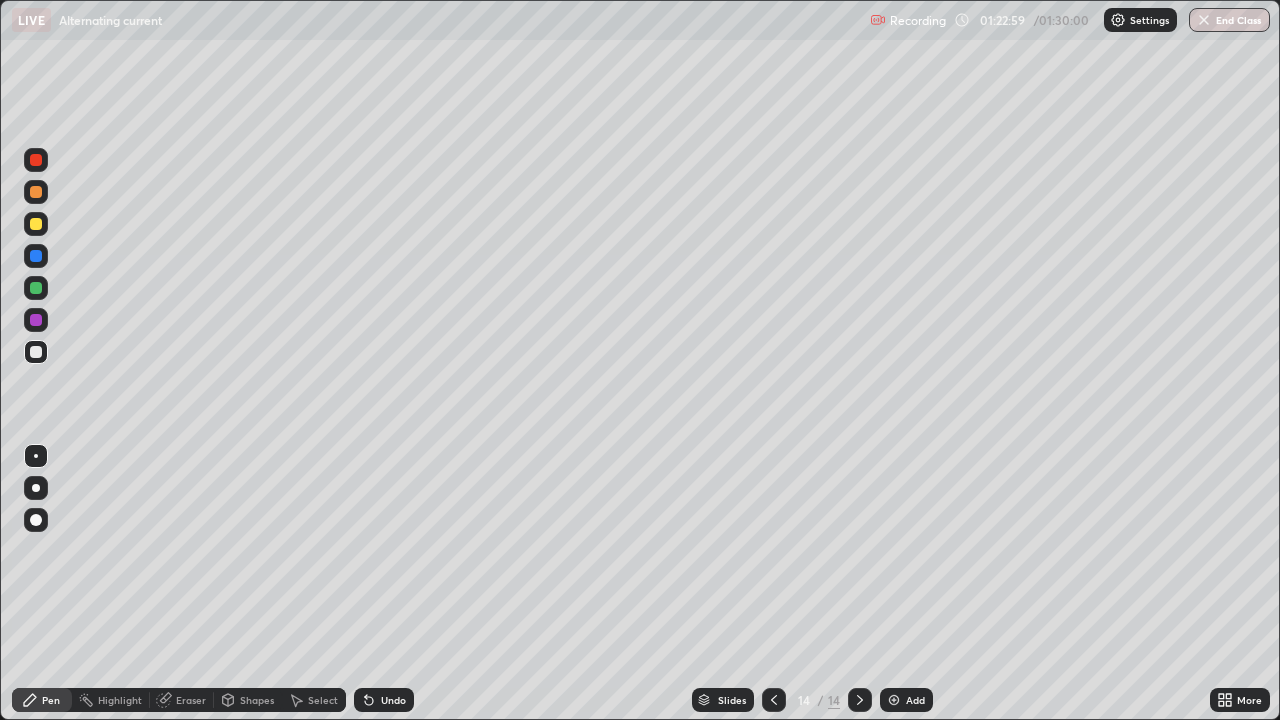 click on "Eraser" at bounding box center (191, 700) 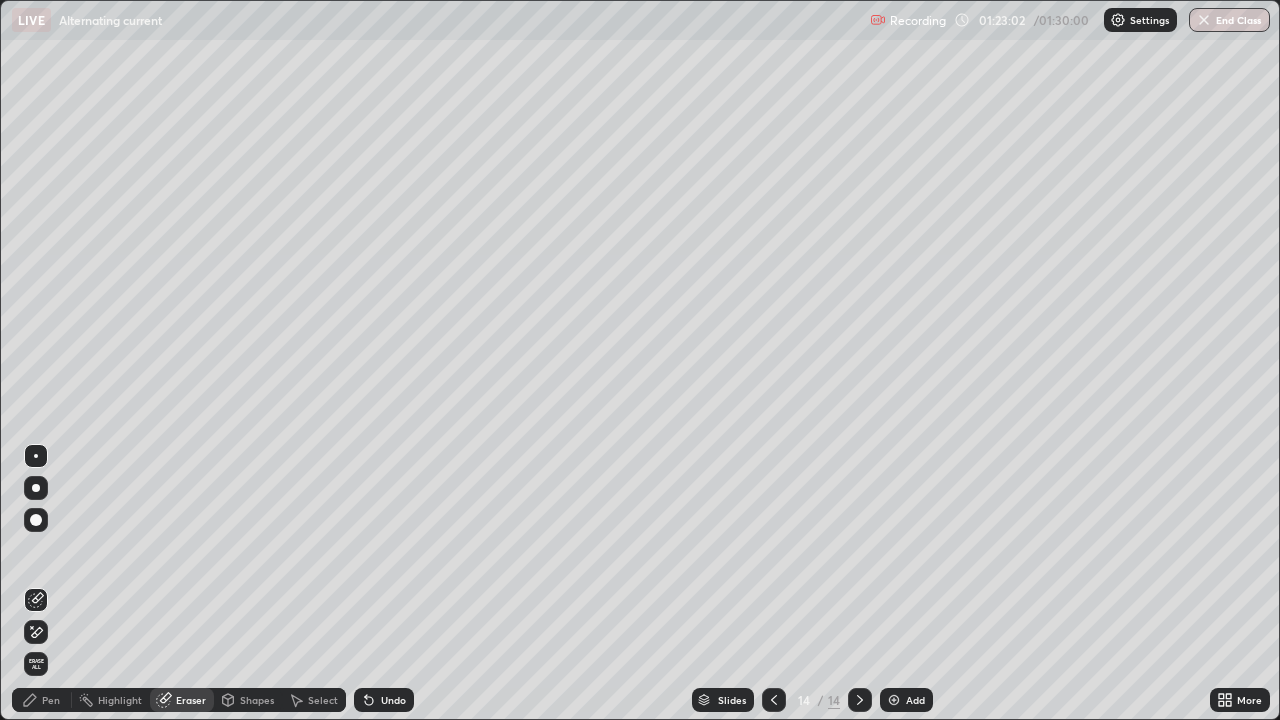 click on "Pen" at bounding box center (42, 700) 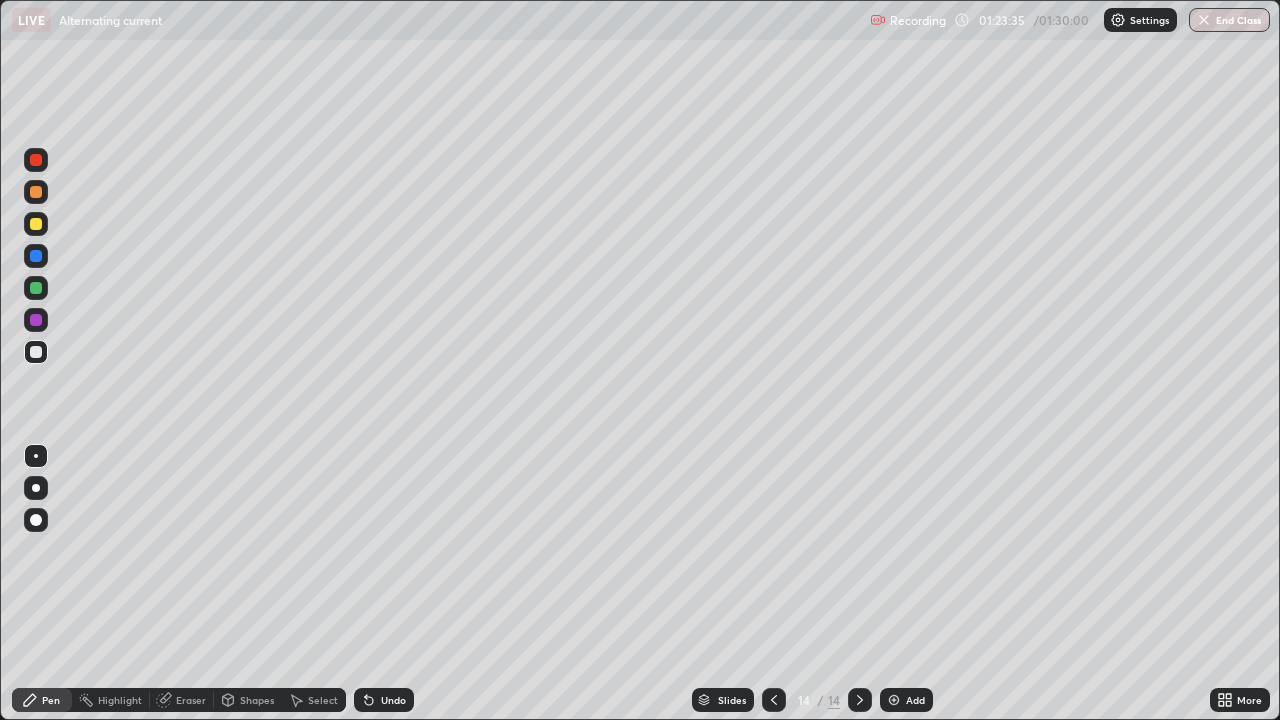 click on "Add" at bounding box center [915, 700] 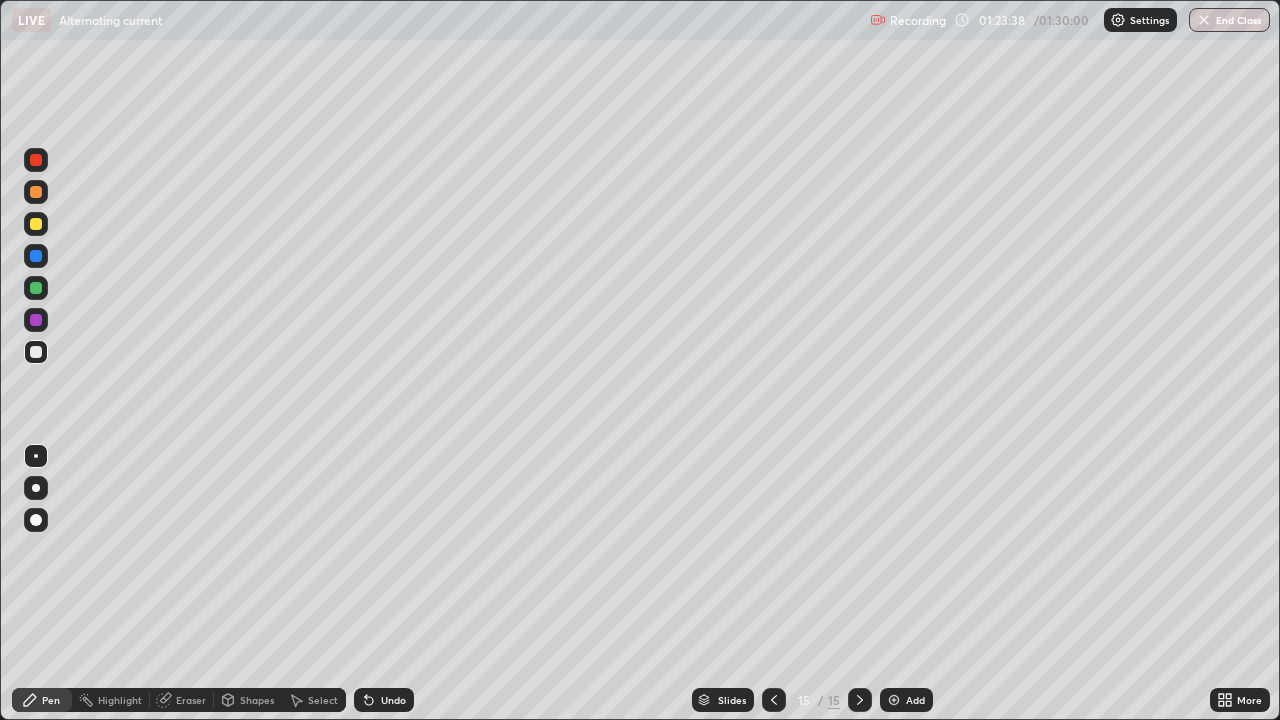 click on "Shapes" at bounding box center (248, 700) 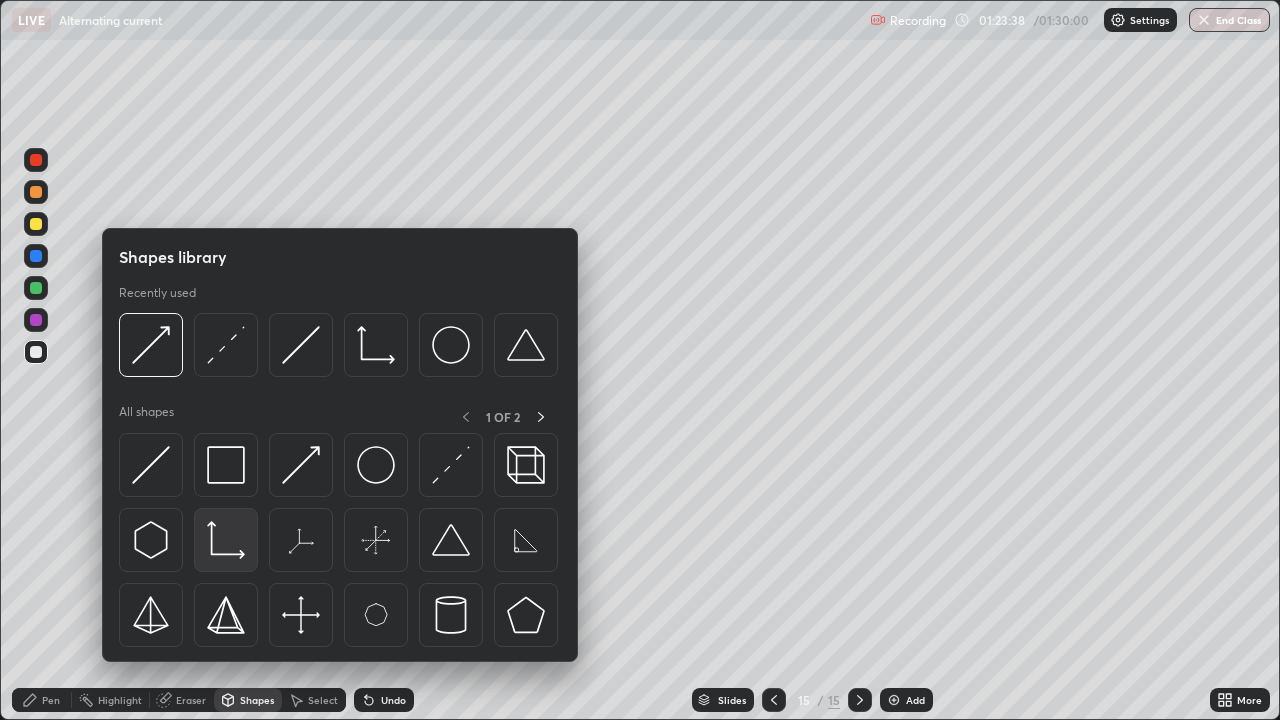 click at bounding box center (226, 540) 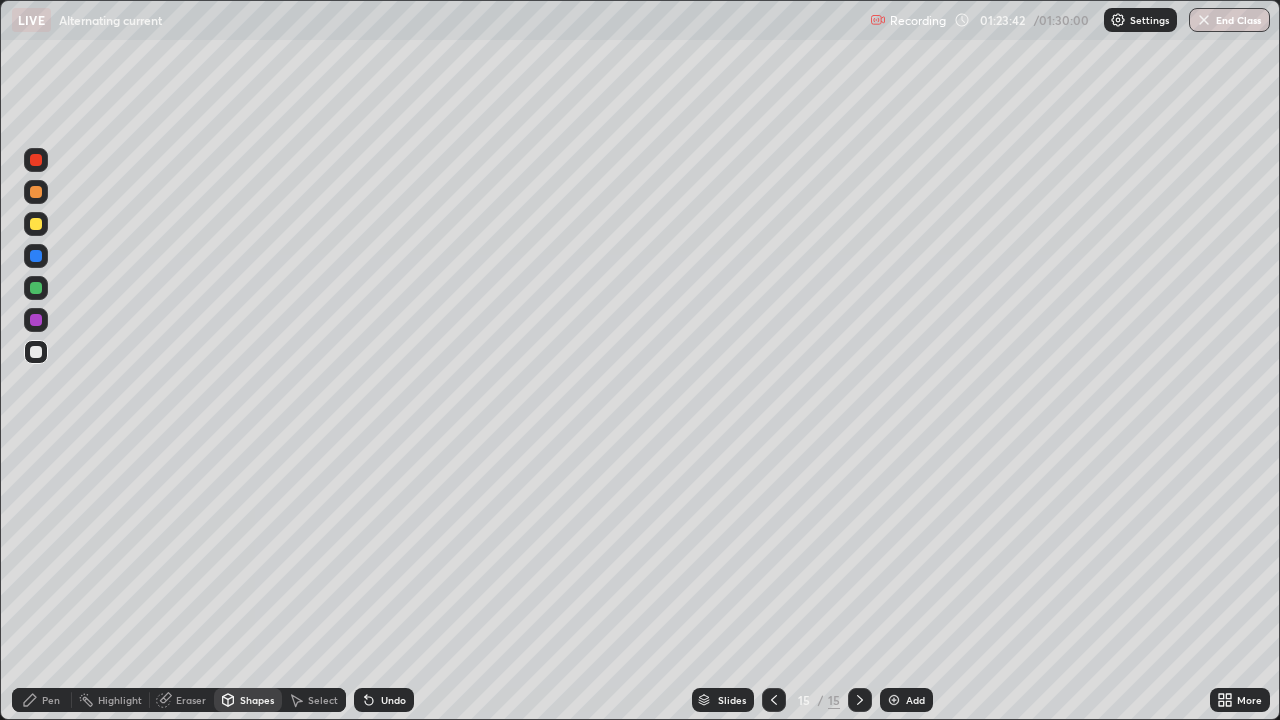 click on "Pen" at bounding box center [42, 700] 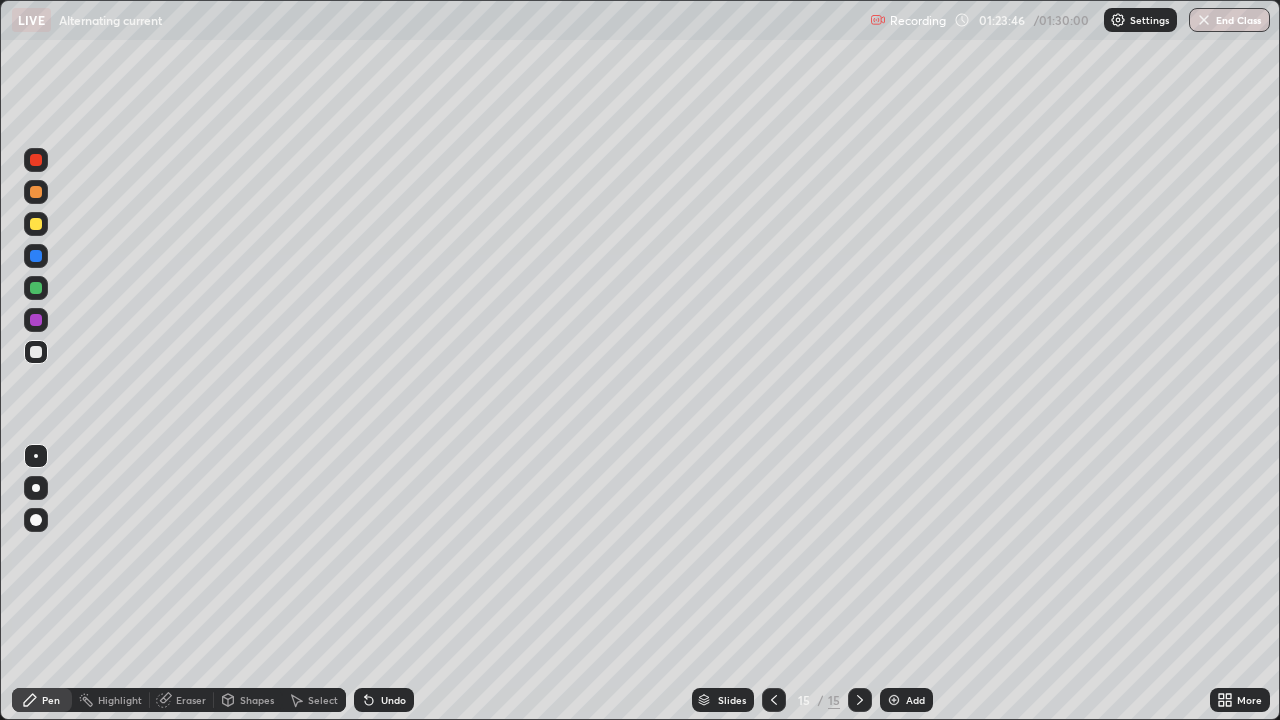 click at bounding box center (36, 224) 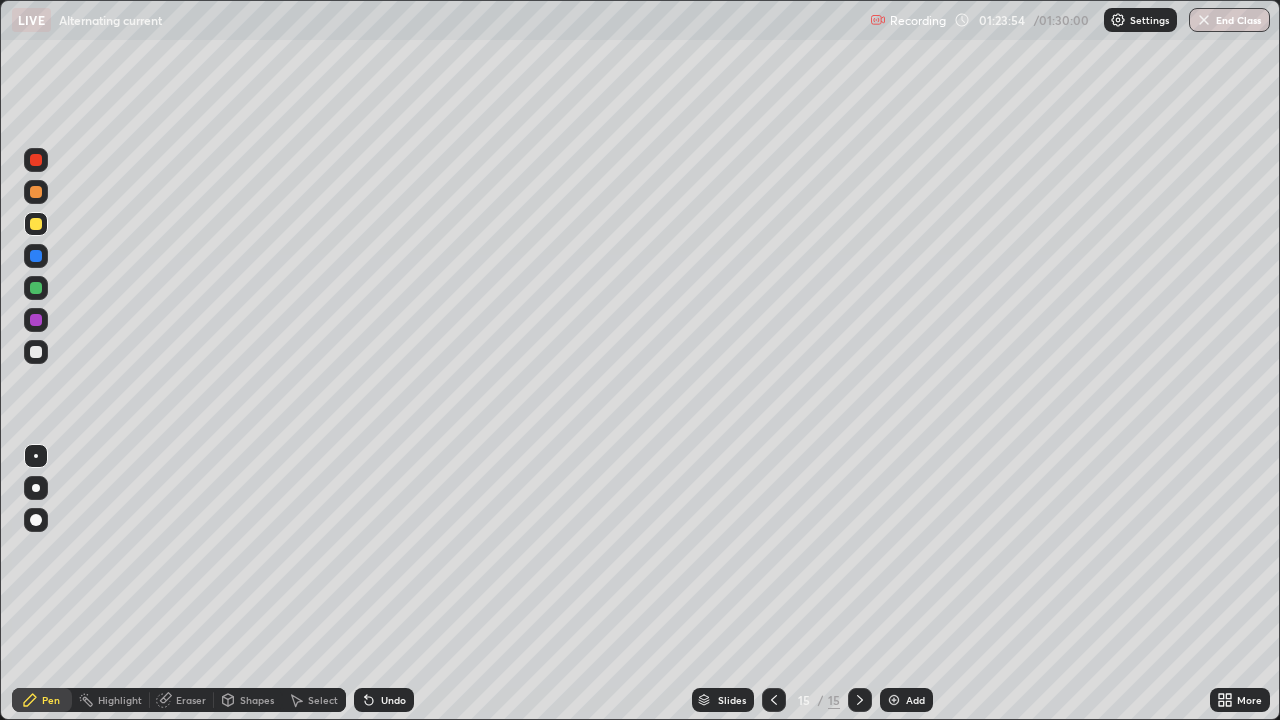 click on "Pen" at bounding box center [42, 700] 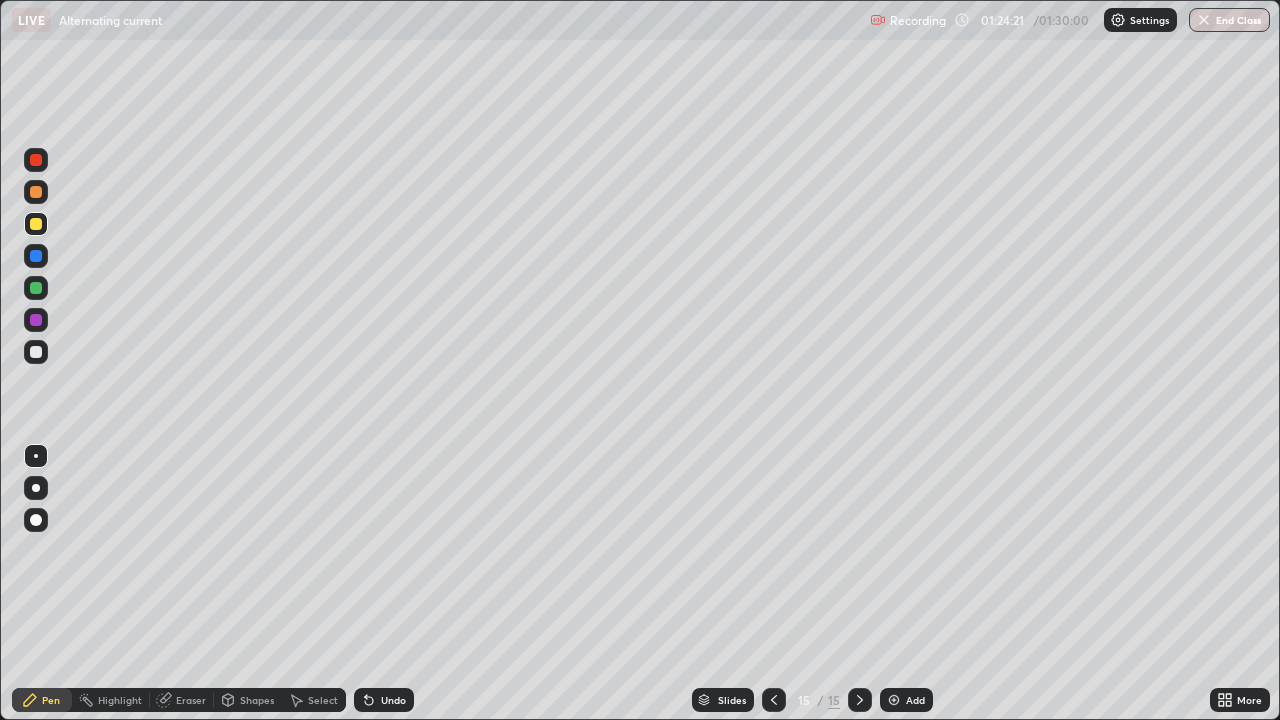 click 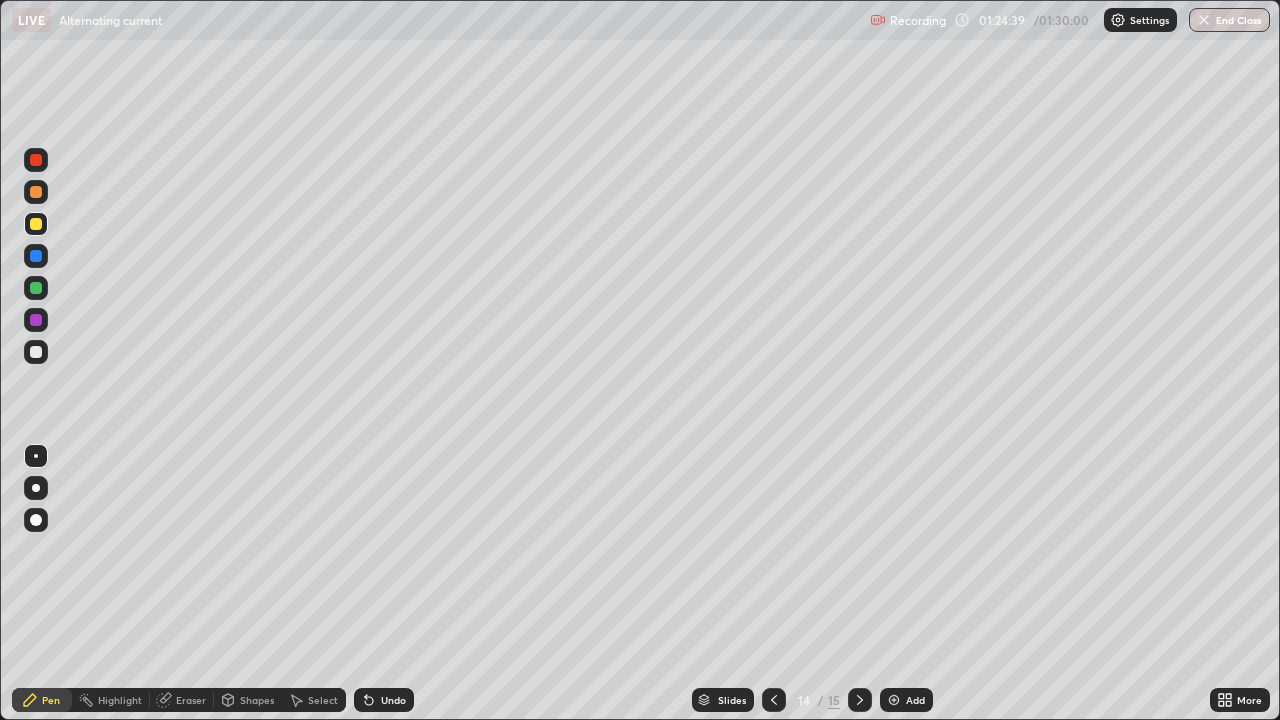 click at bounding box center [860, 700] 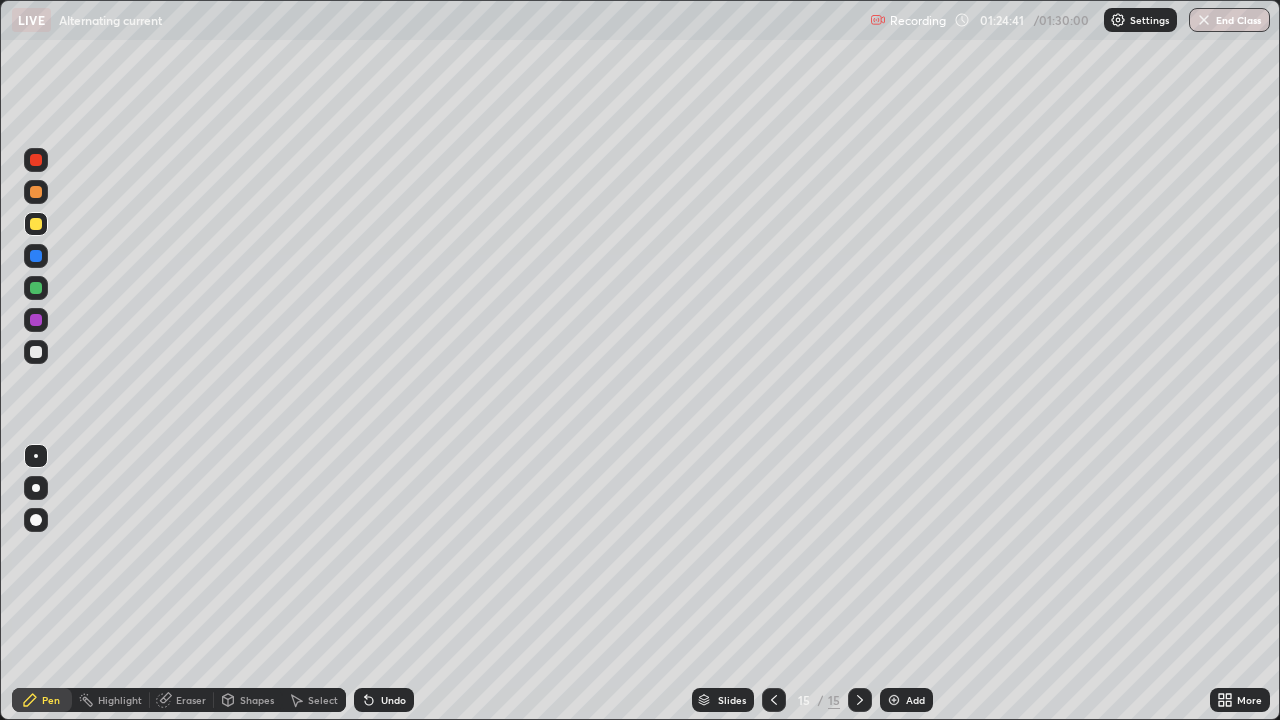 click at bounding box center [36, 352] 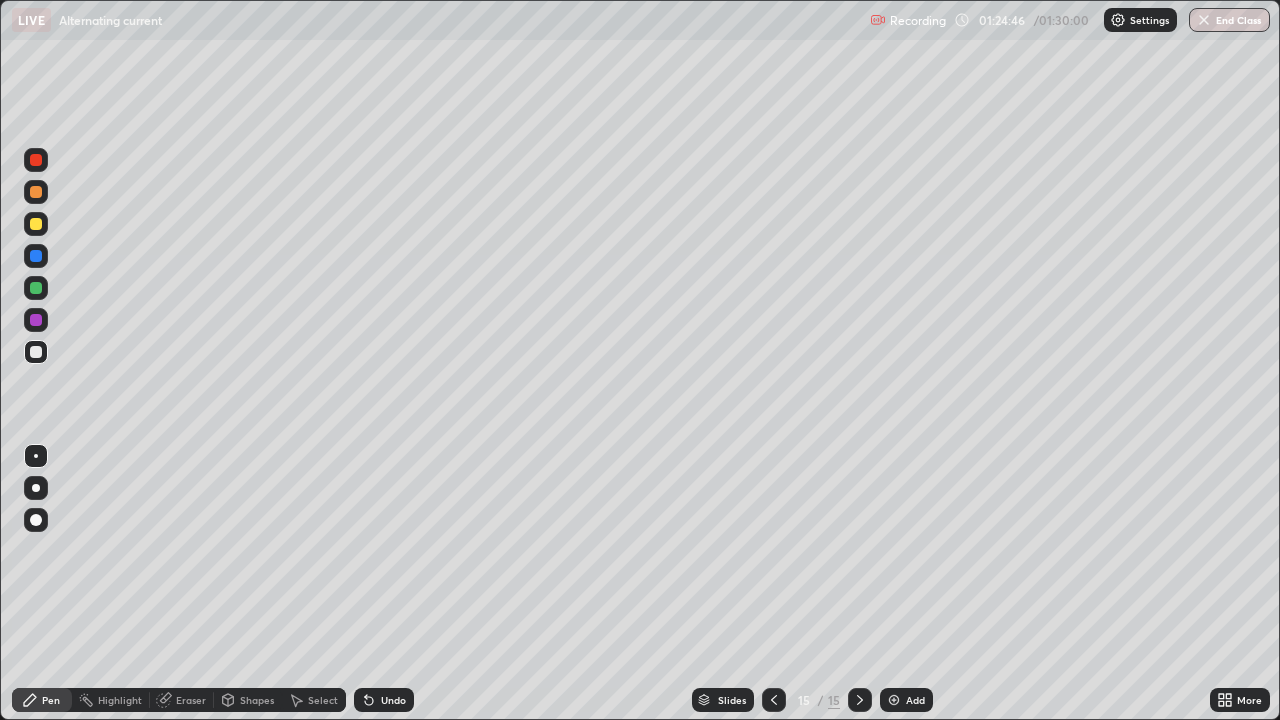 click 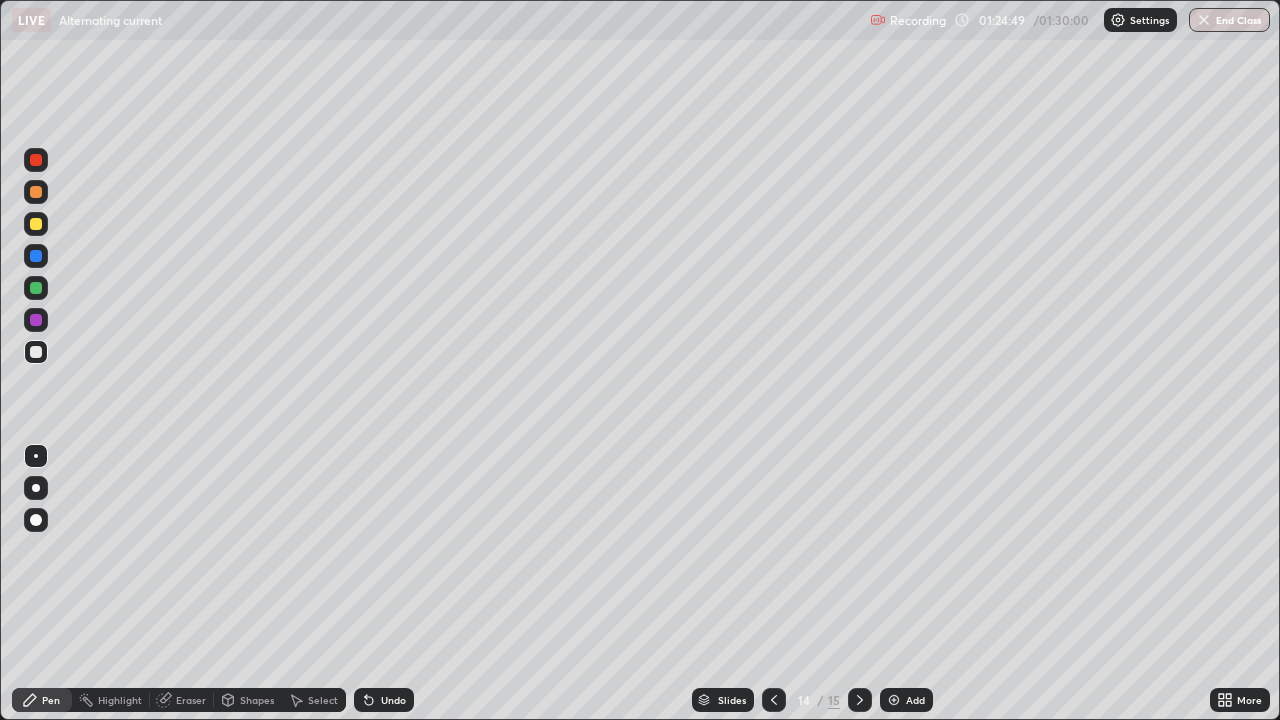 click 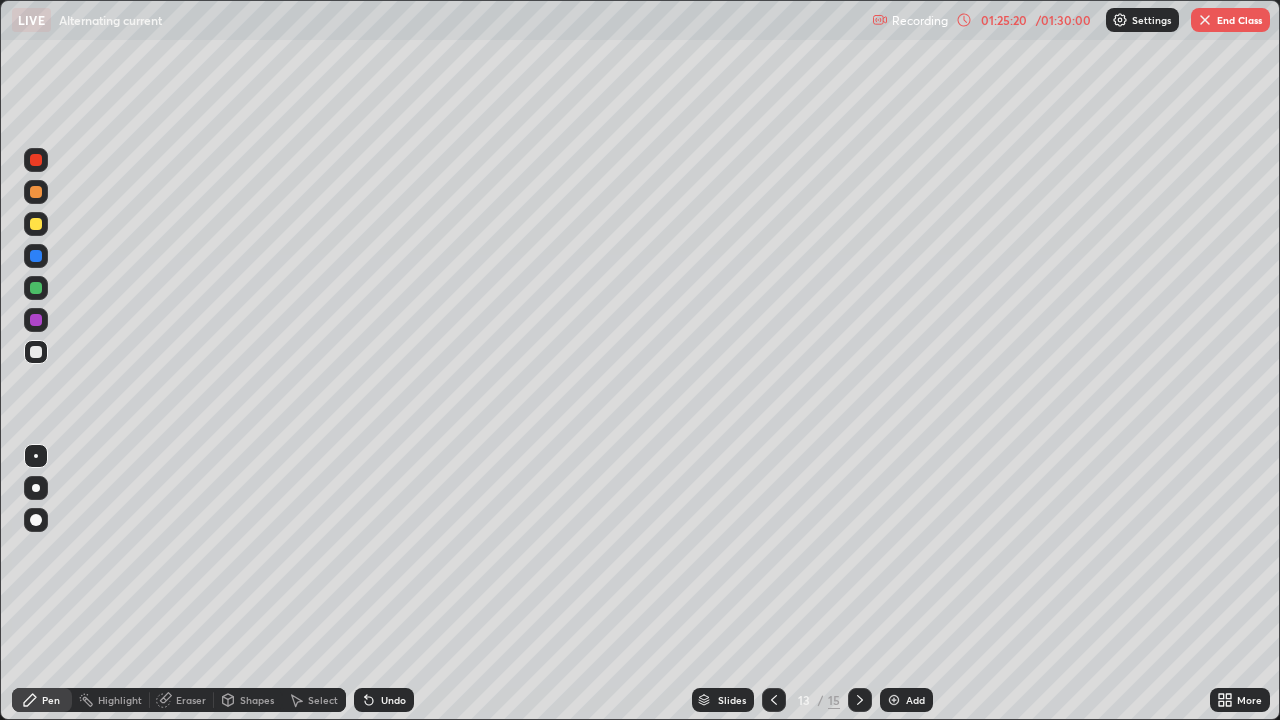click 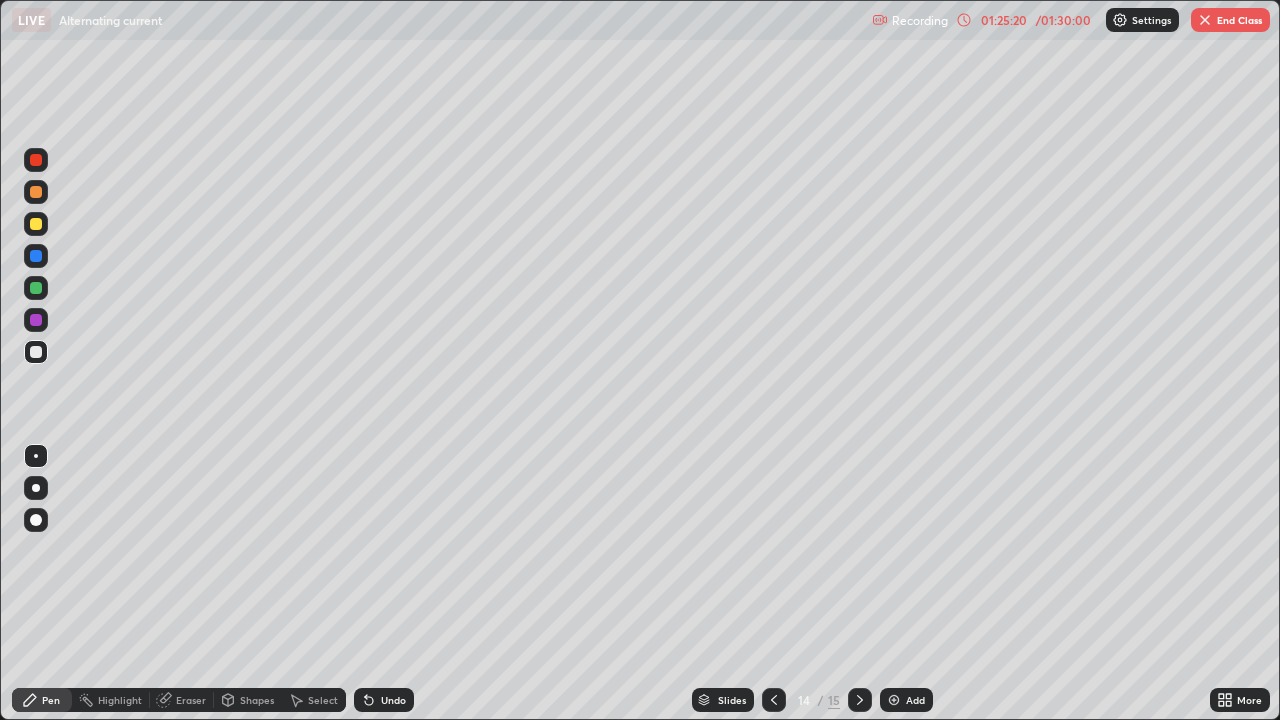 click at bounding box center [860, 700] 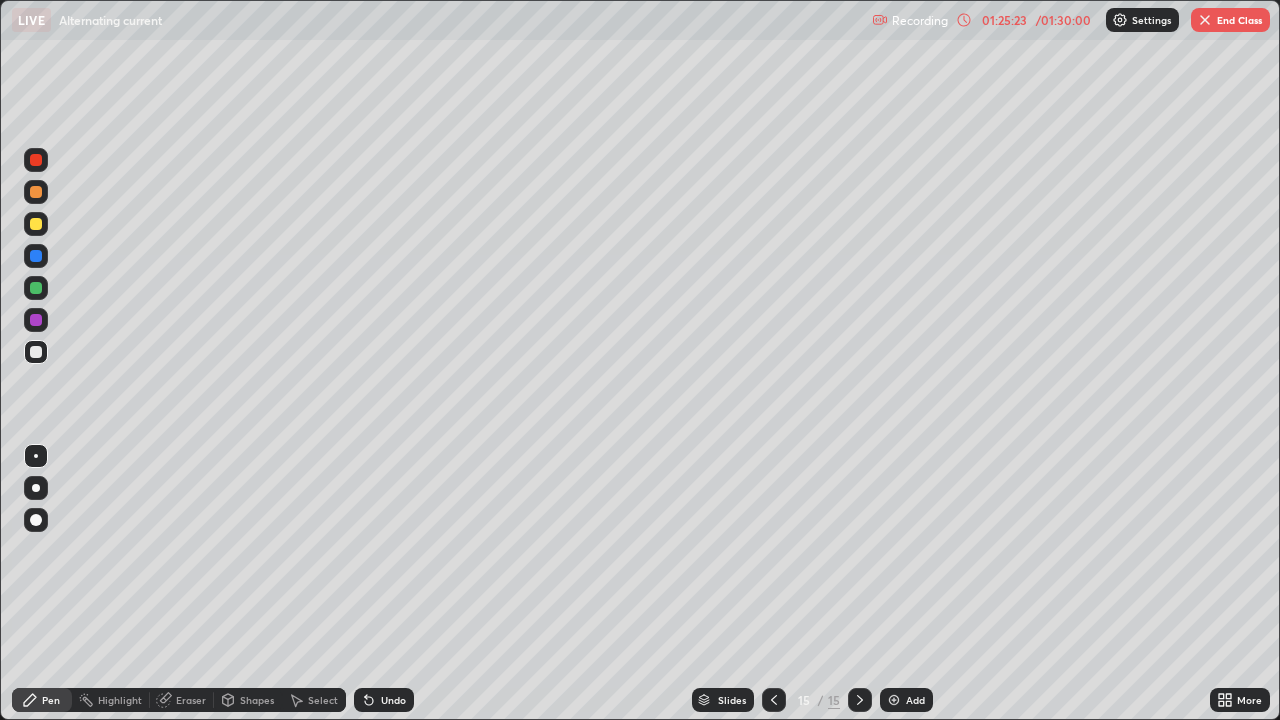 click on "Undo" at bounding box center [393, 700] 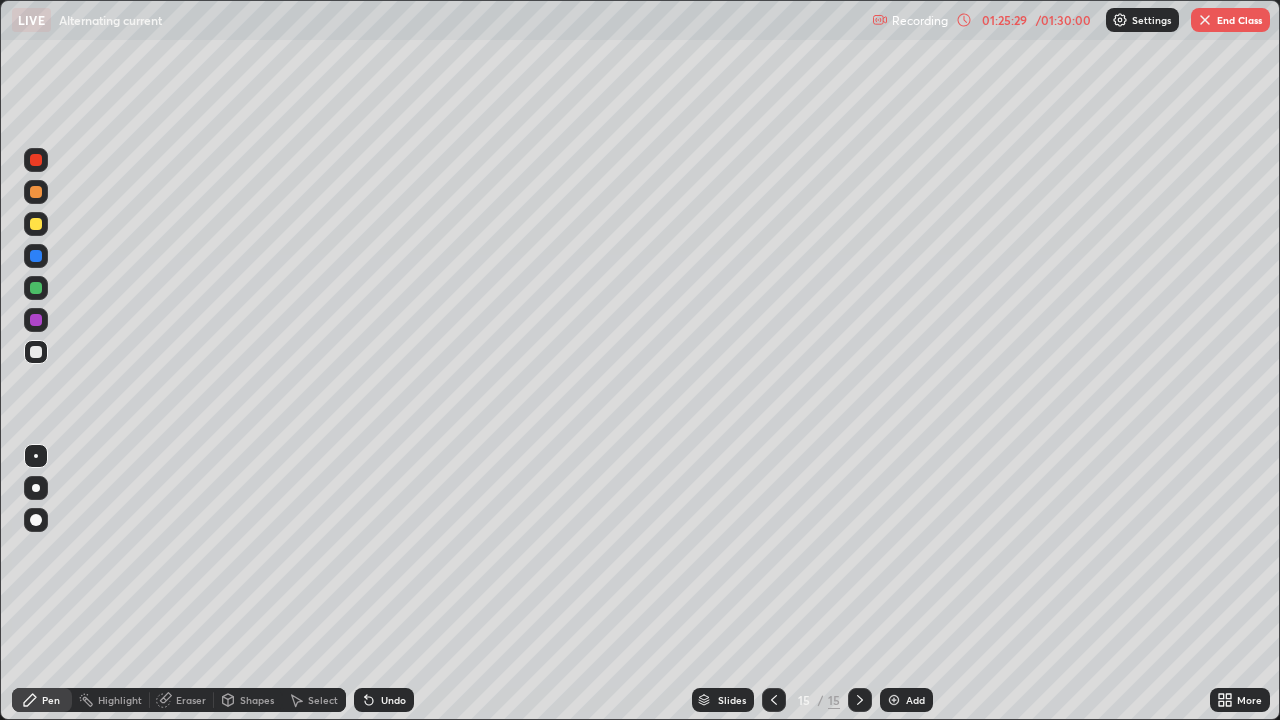 click on "Shapes" at bounding box center [248, 700] 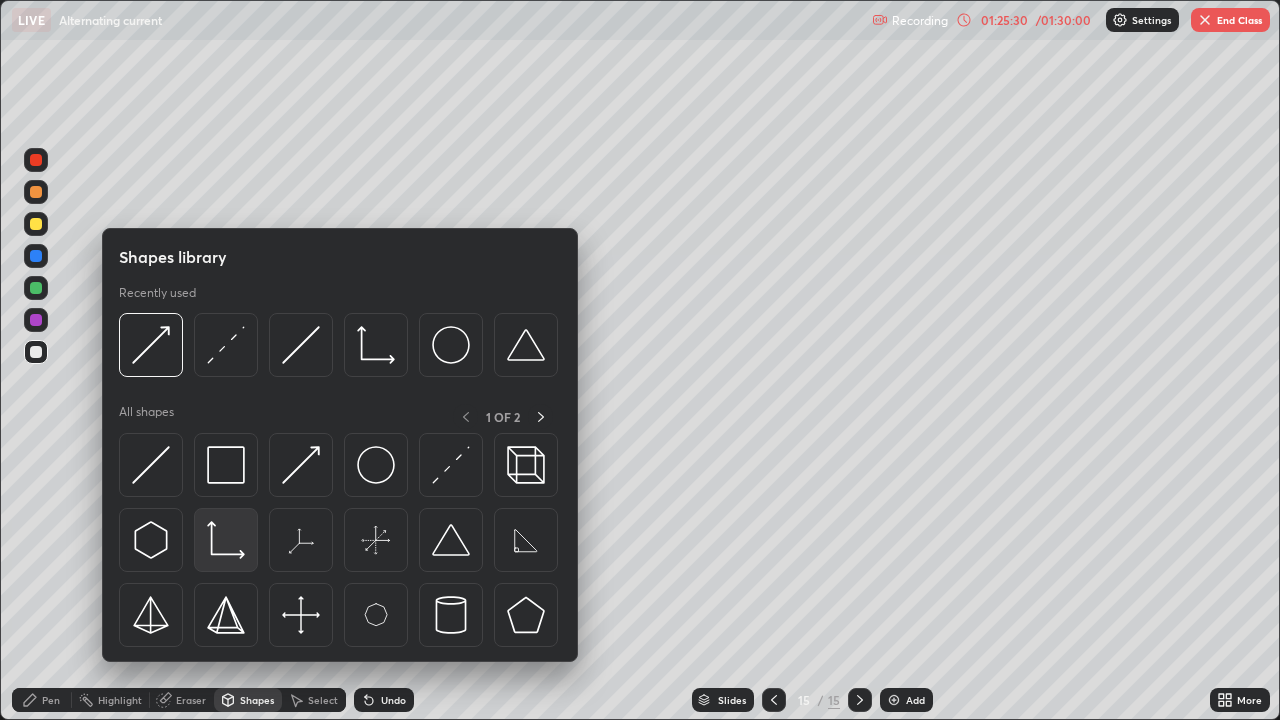 click at bounding box center (226, 540) 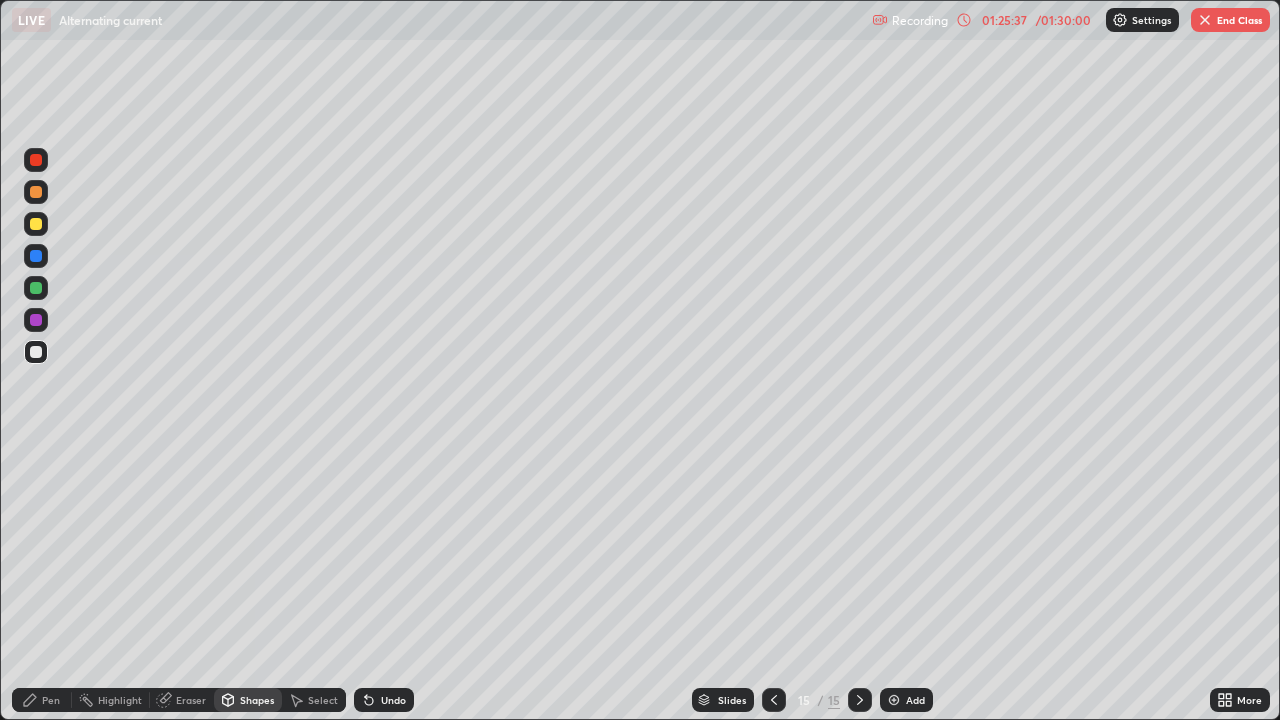click on "Shapes" at bounding box center (257, 700) 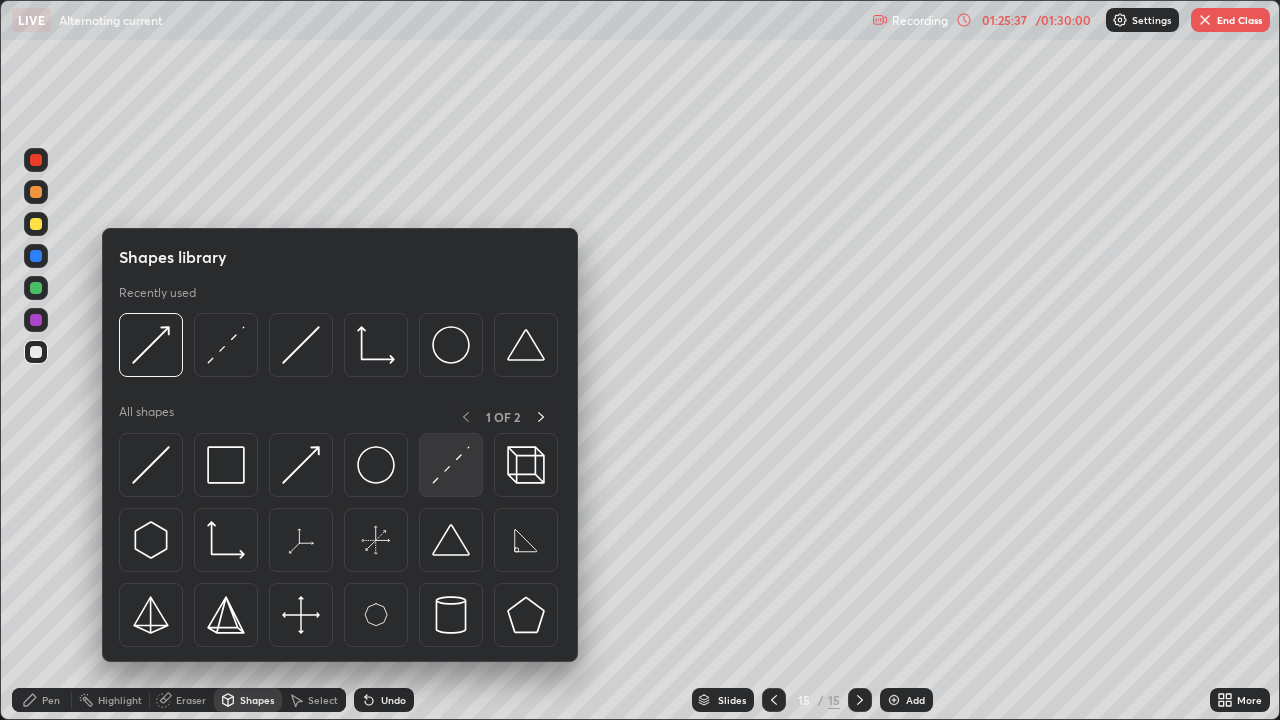 click at bounding box center (451, 465) 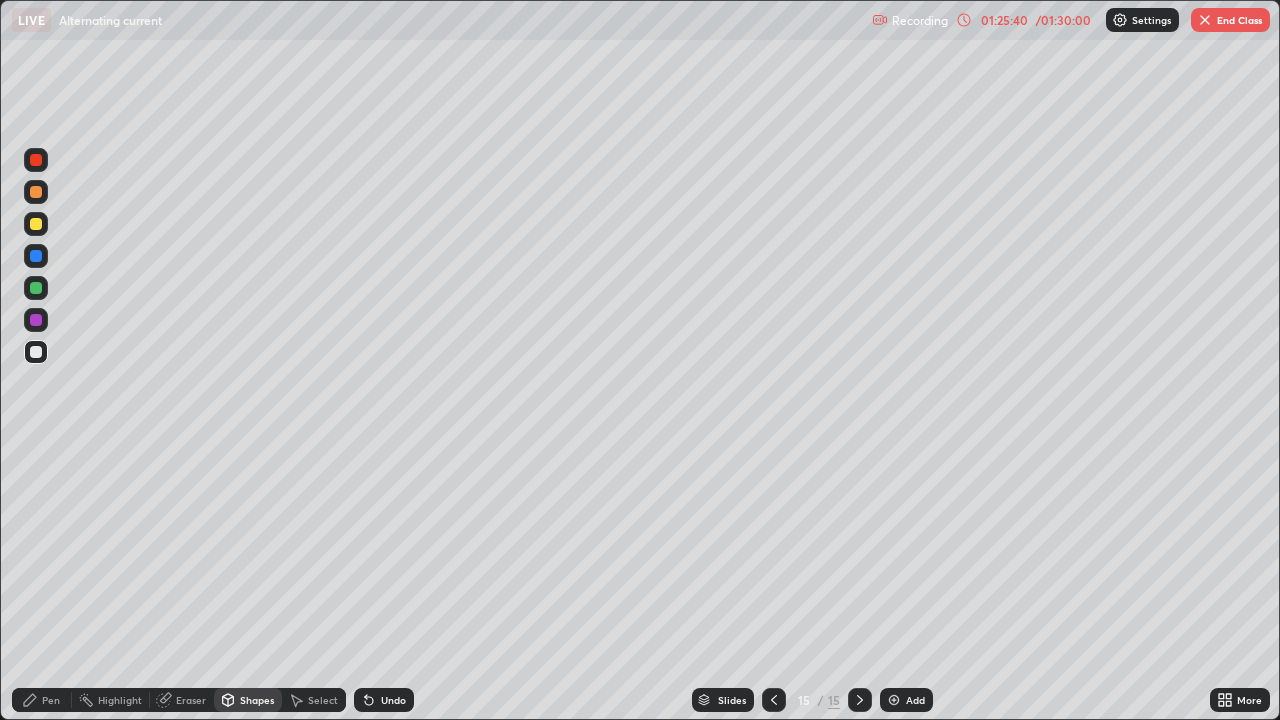 click on "Pen" at bounding box center [51, 700] 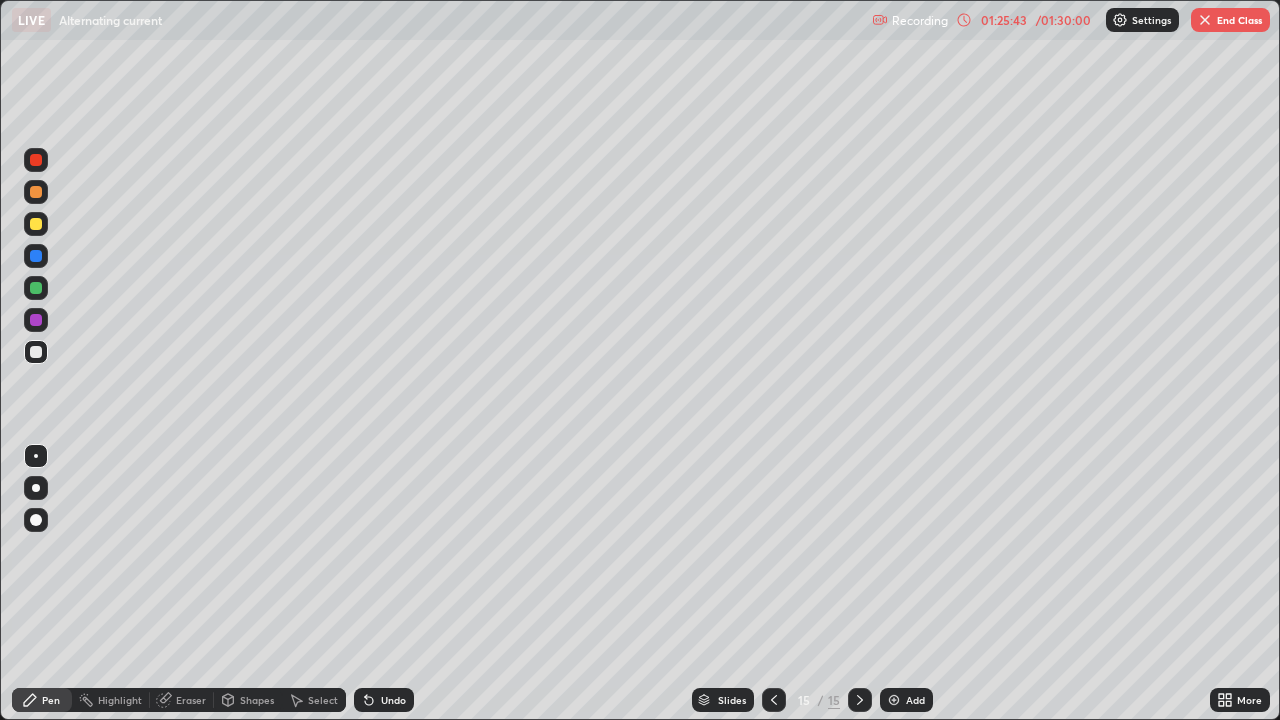 click on "Undo" at bounding box center (393, 700) 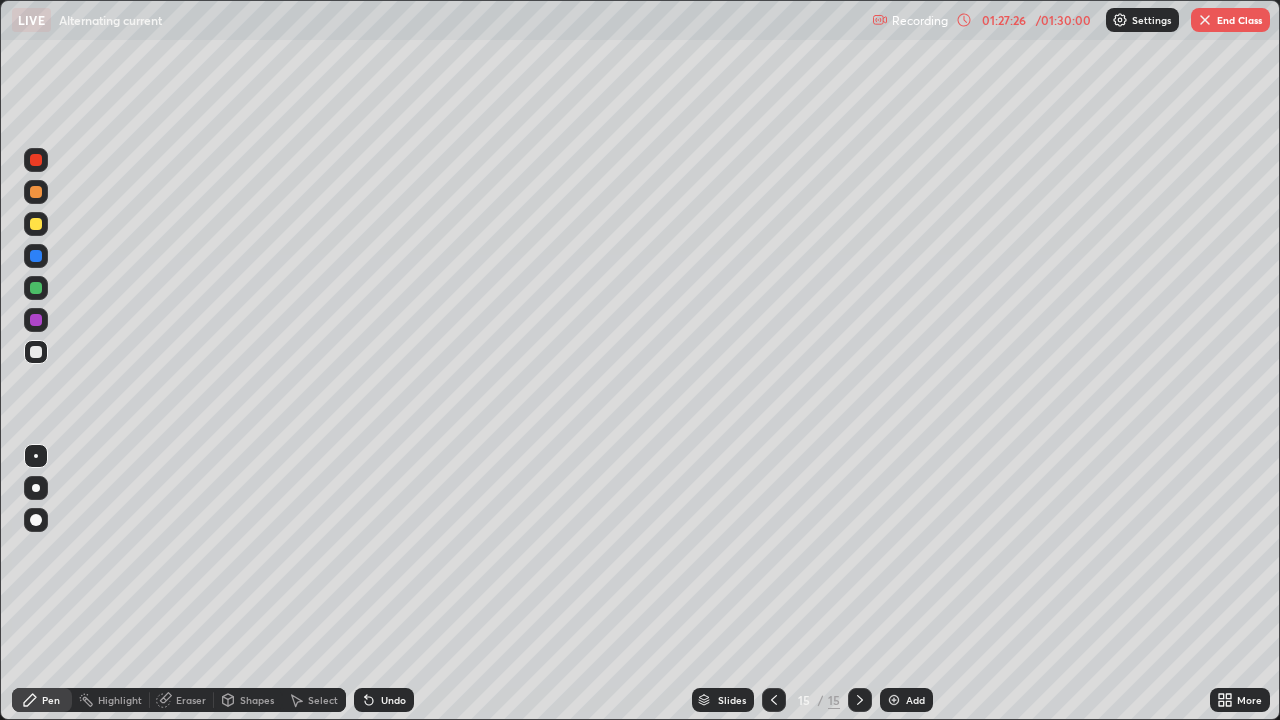 click at bounding box center (1205, 20) 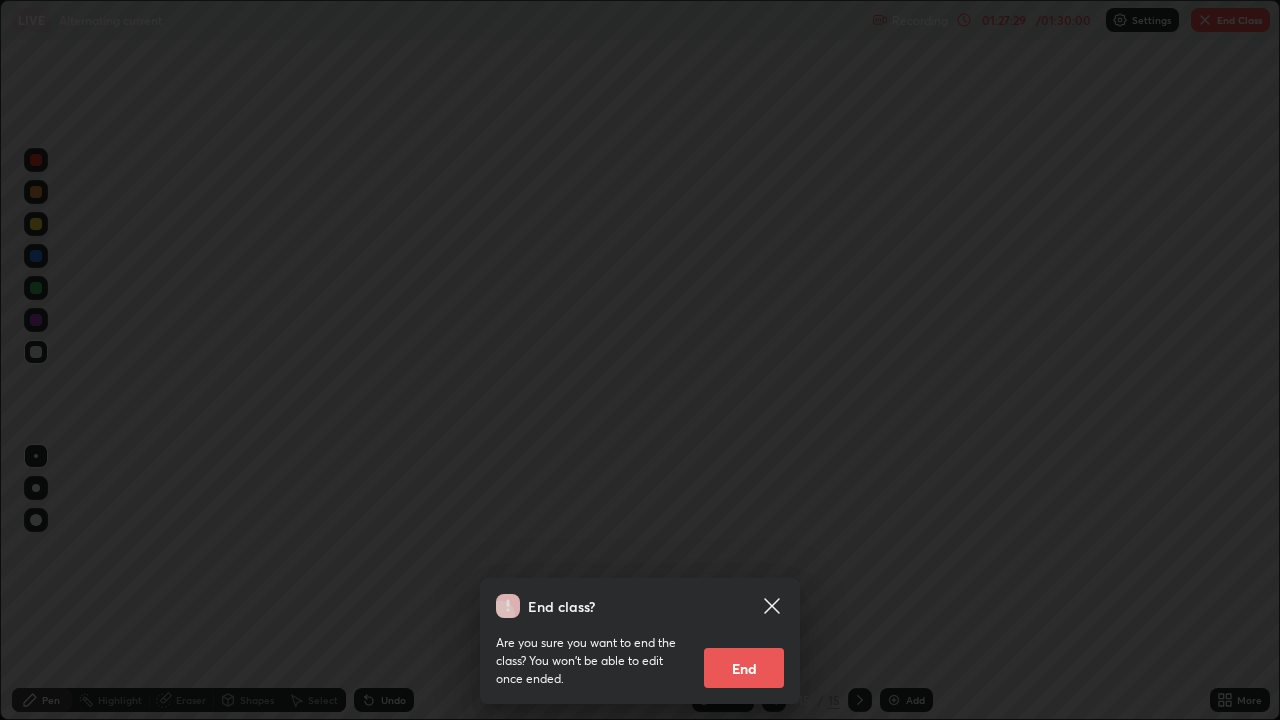 click on "End class? Are you sure you want to end the class? You won’t be able to edit once ended. End" at bounding box center (640, 360) 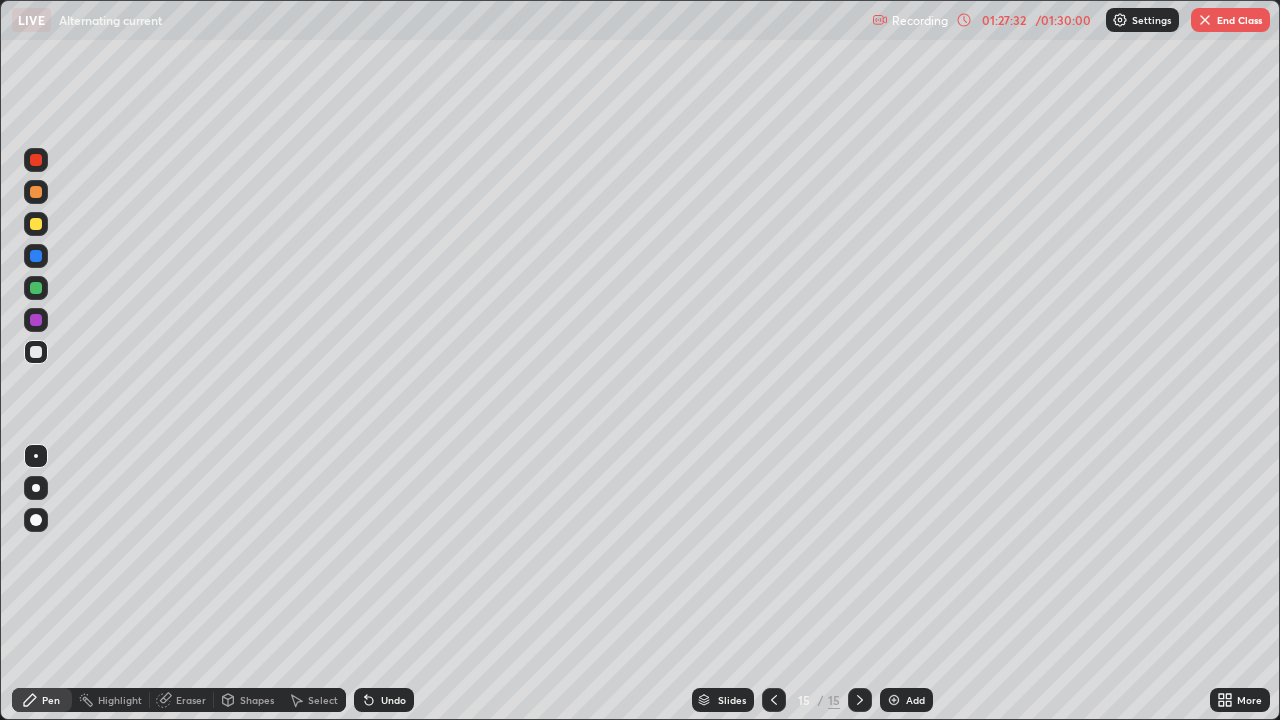 click on "End Class" at bounding box center (1230, 20) 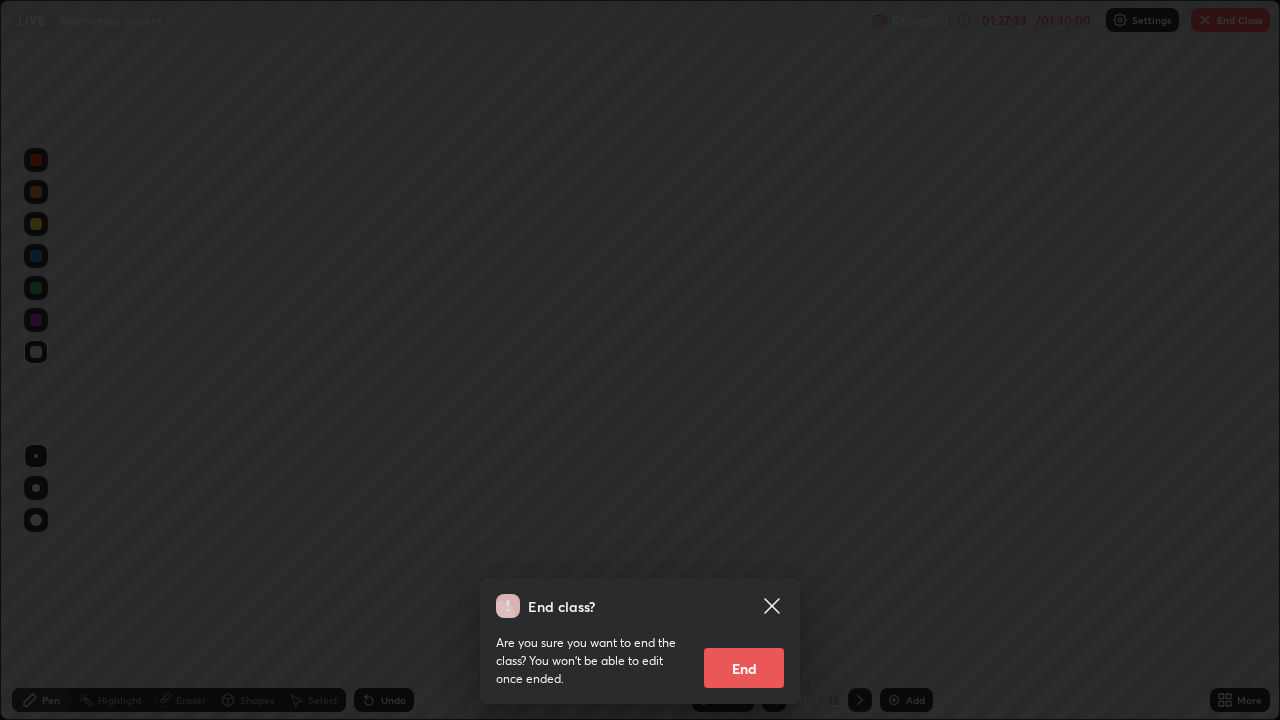 click on "End" at bounding box center [744, 668] 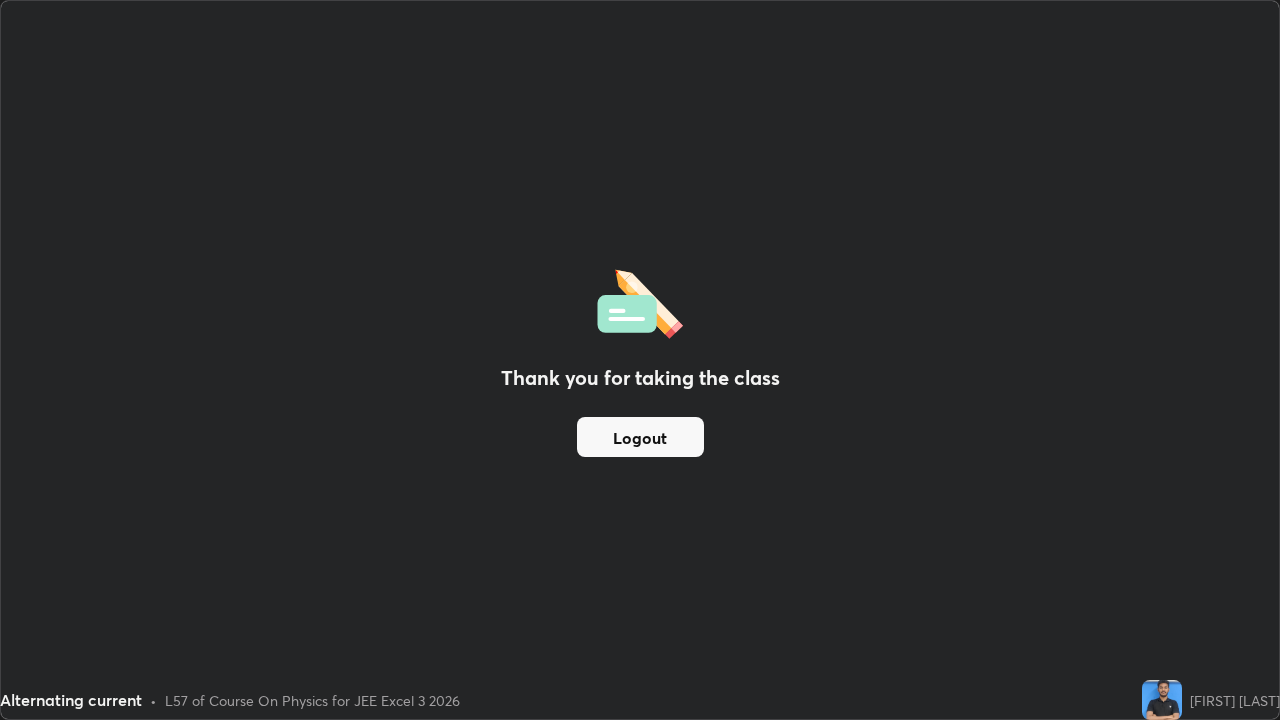 click on "Logout" at bounding box center [640, 437] 